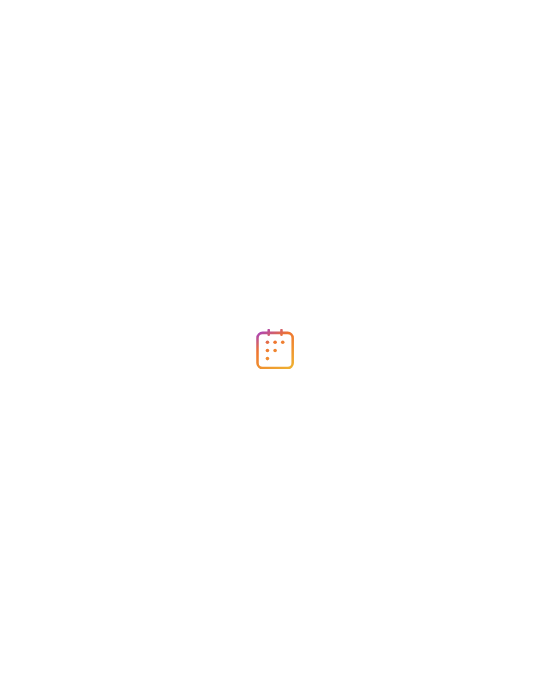 scroll, scrollTop: 0, scrollLeft: 0, axis: both 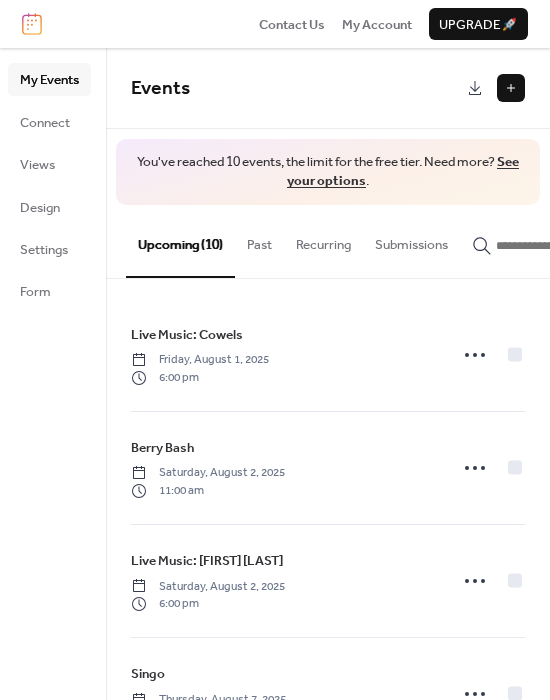 click on "Upgrade  🚀" at bounding box center [478, 25] 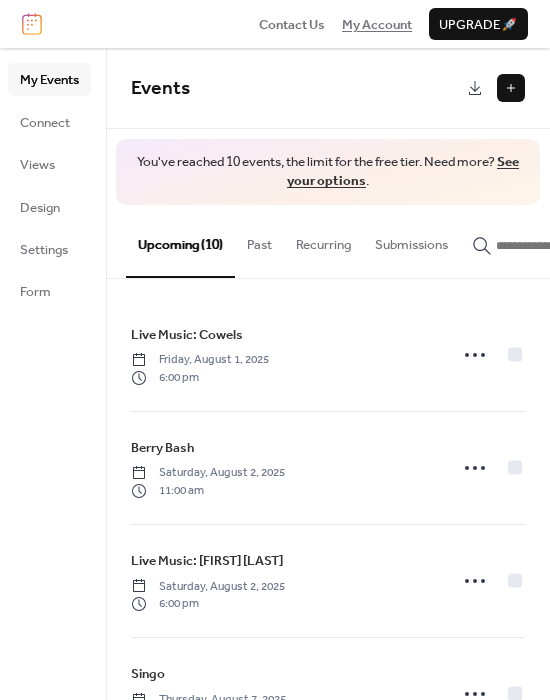 click on "My Account" at bounding box center (377, 25) 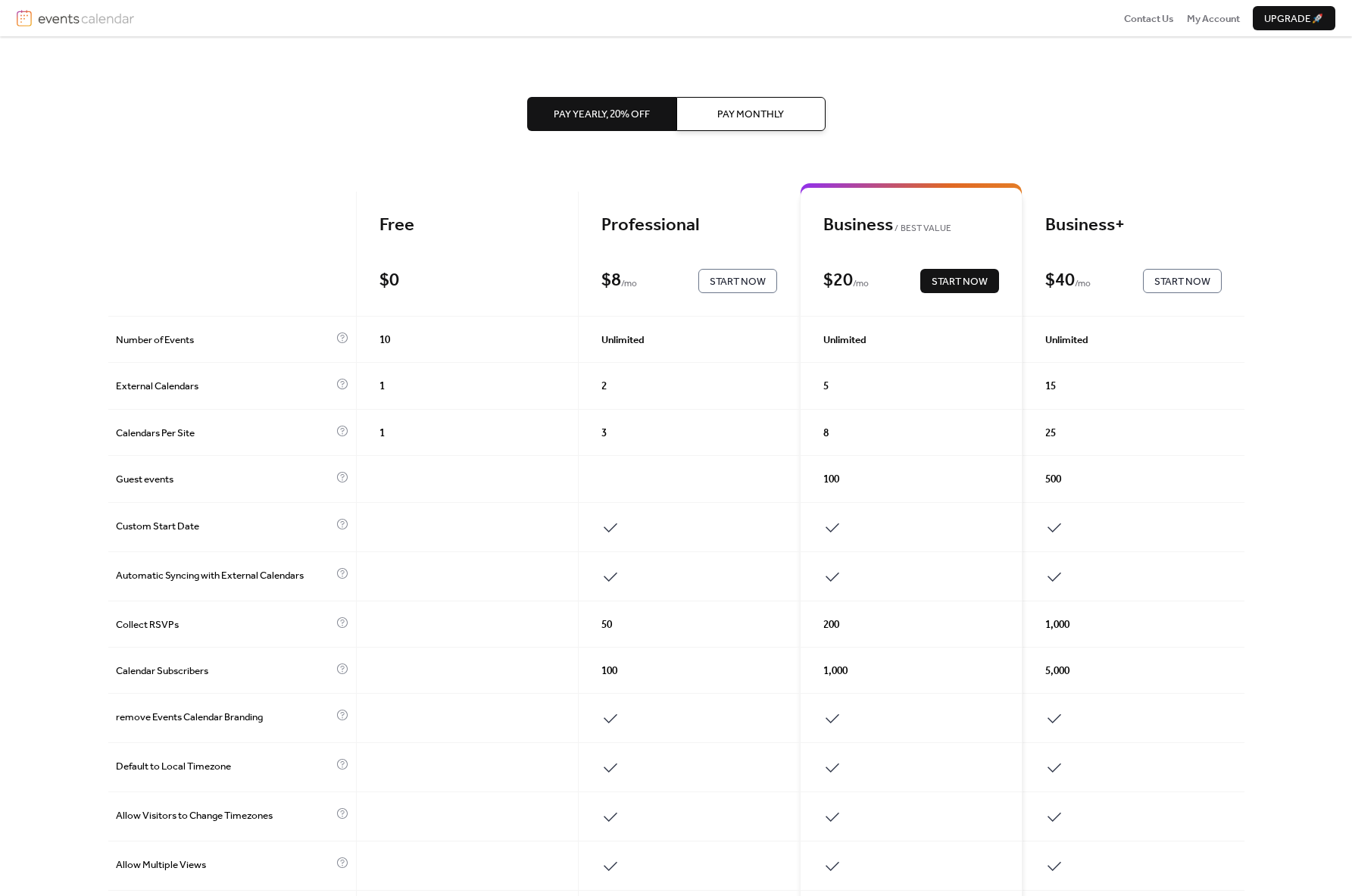 scroll, scrollTop: 0, scrollLeft: 0, axis: both 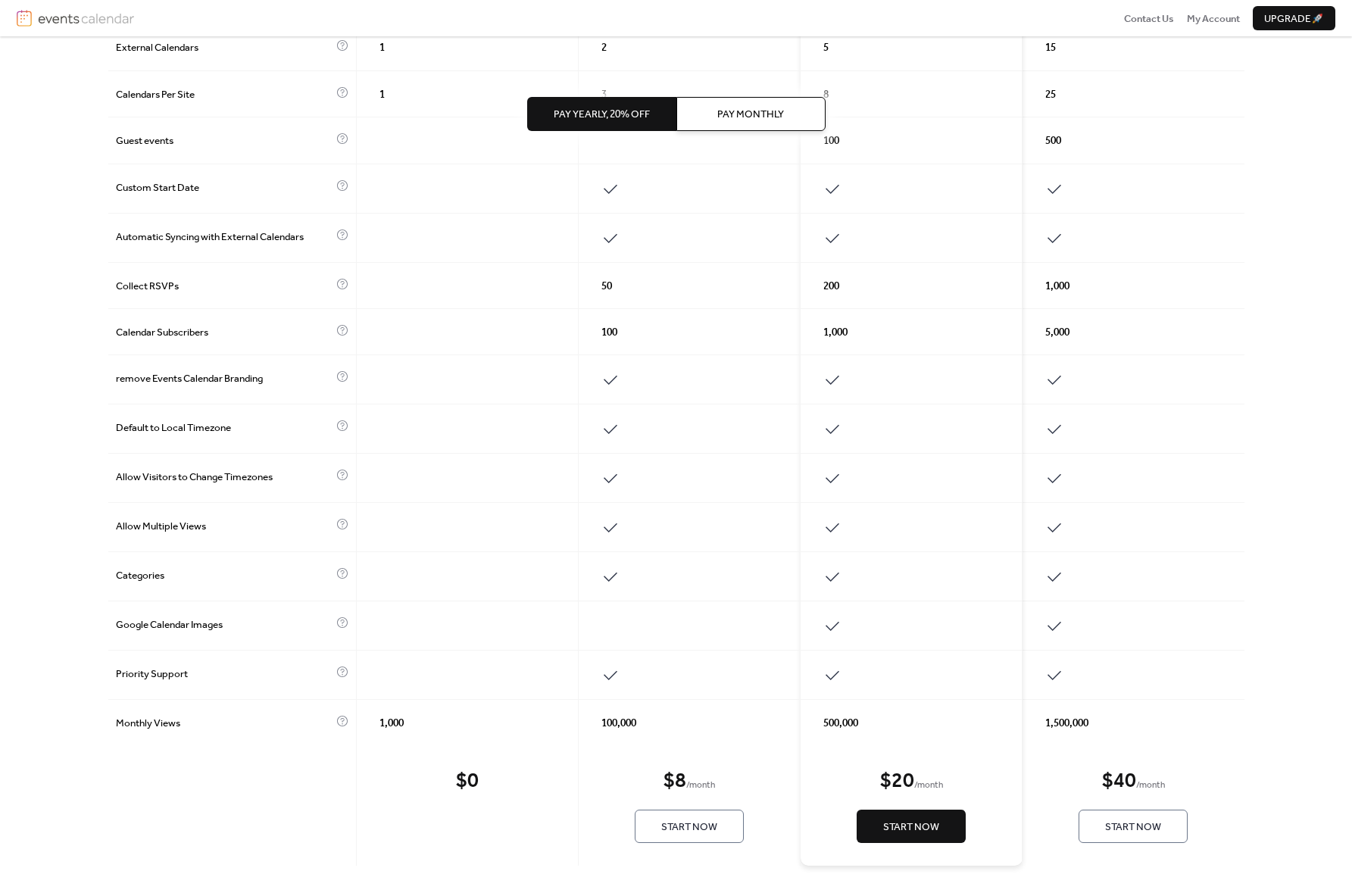 click on "Start Now" at bounding box center [911, 827] 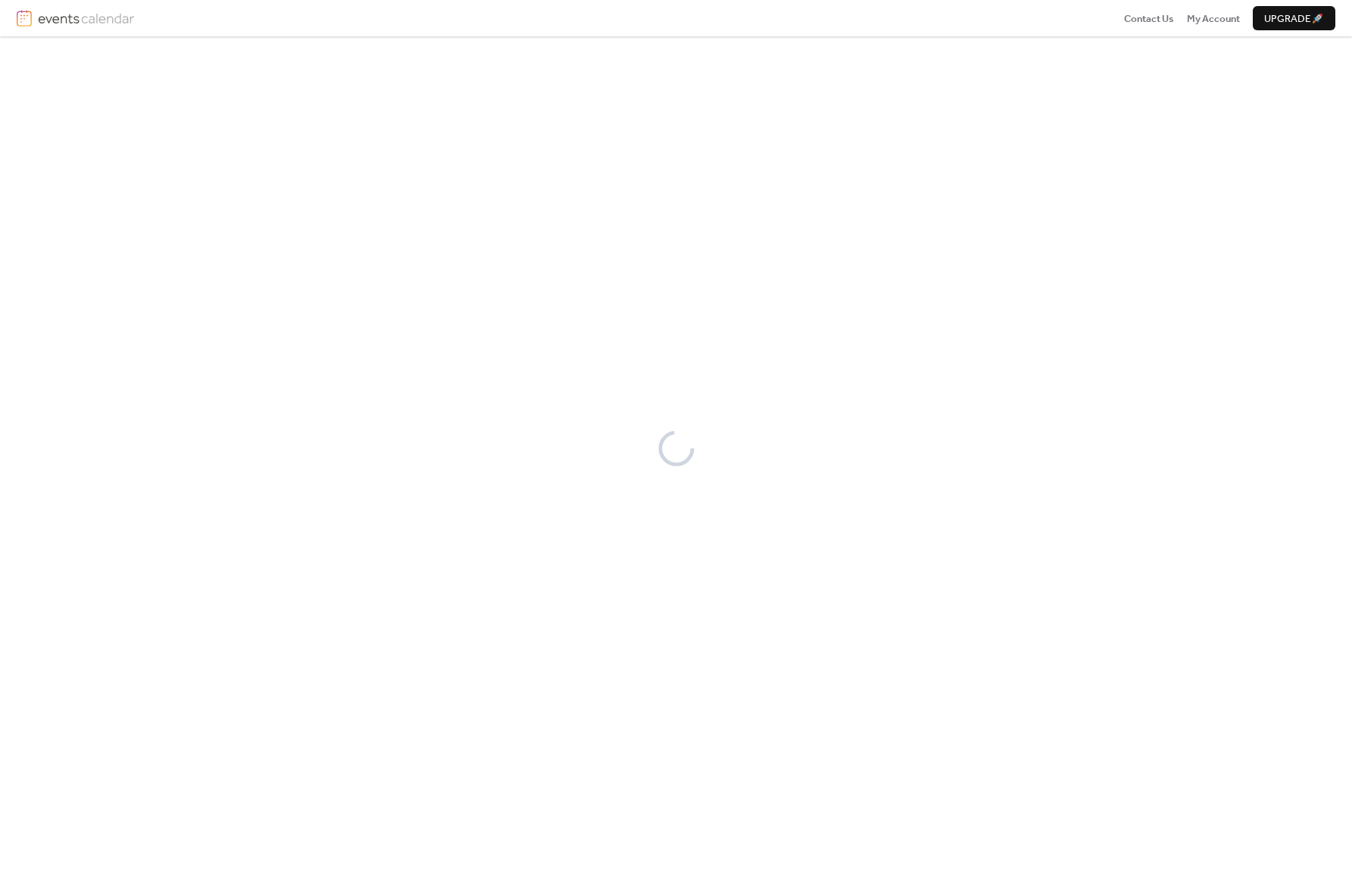 scroll, scrollTop: 0, scrollLeft: 0, axis: both 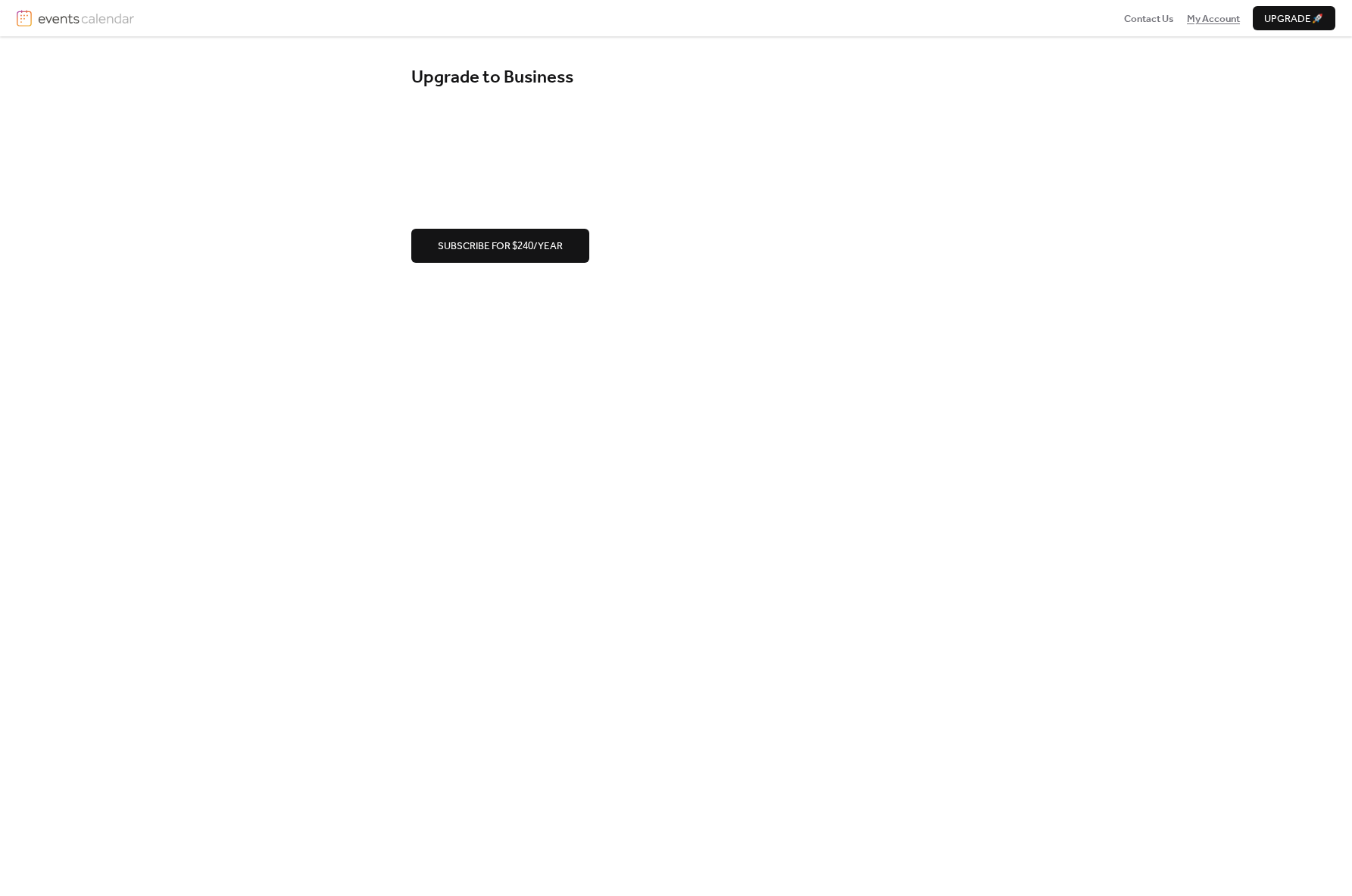 click on "My Account" at bounding box center (1213, 19) 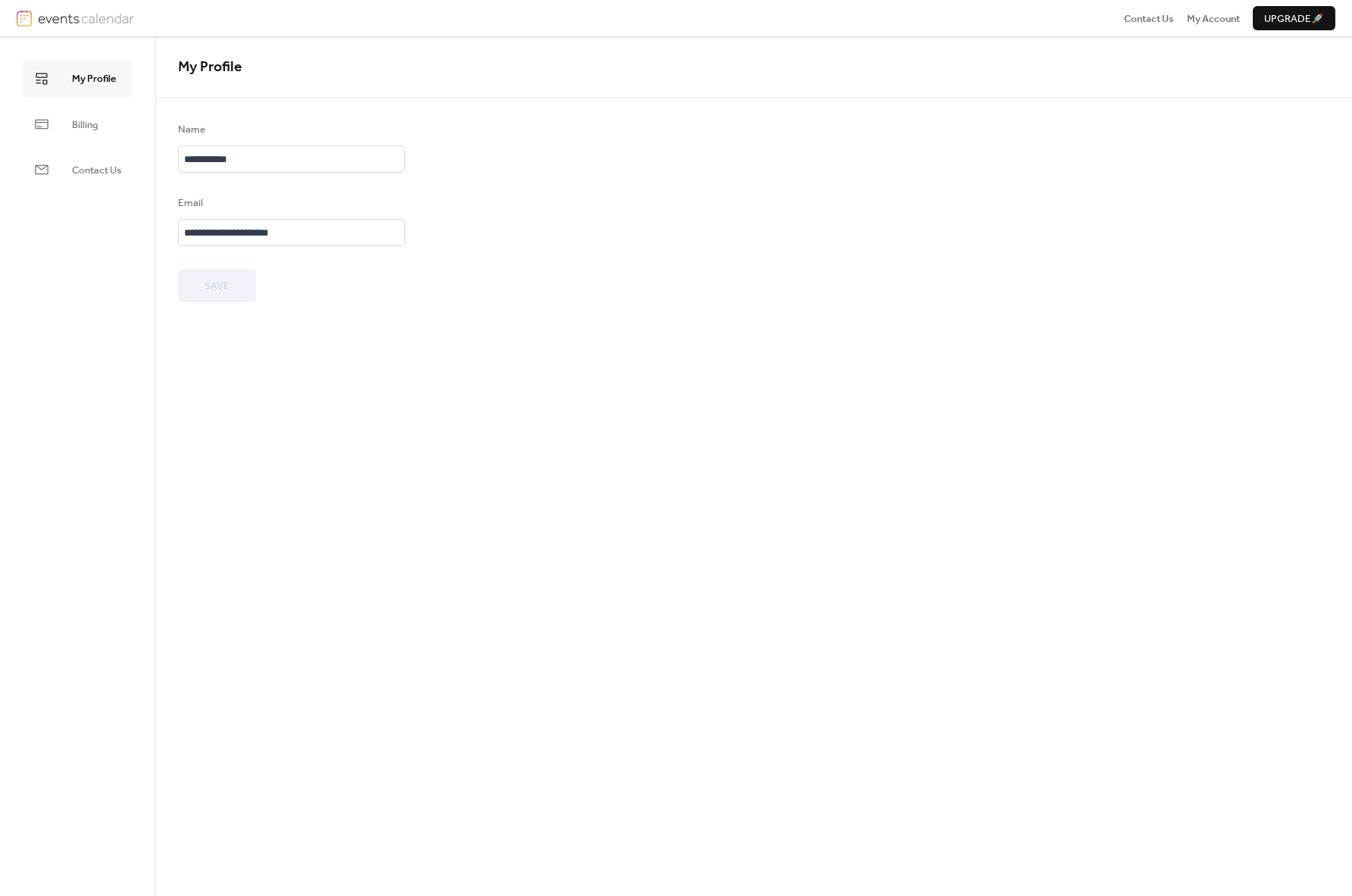 scroll, scrollTop: 0, scrollLeft: 0, axis: both 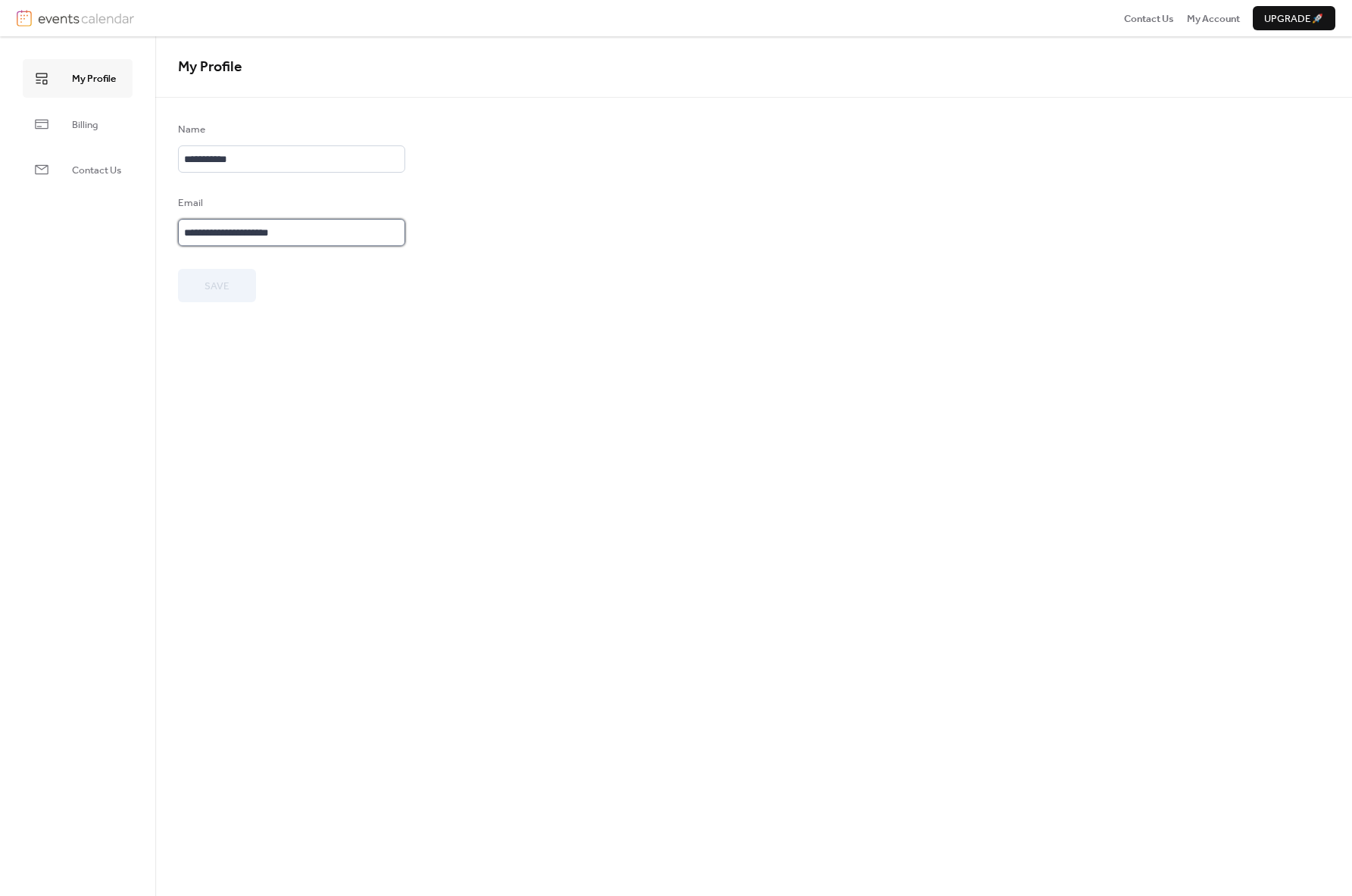 click on "**********" at bounding box center (292, 233) 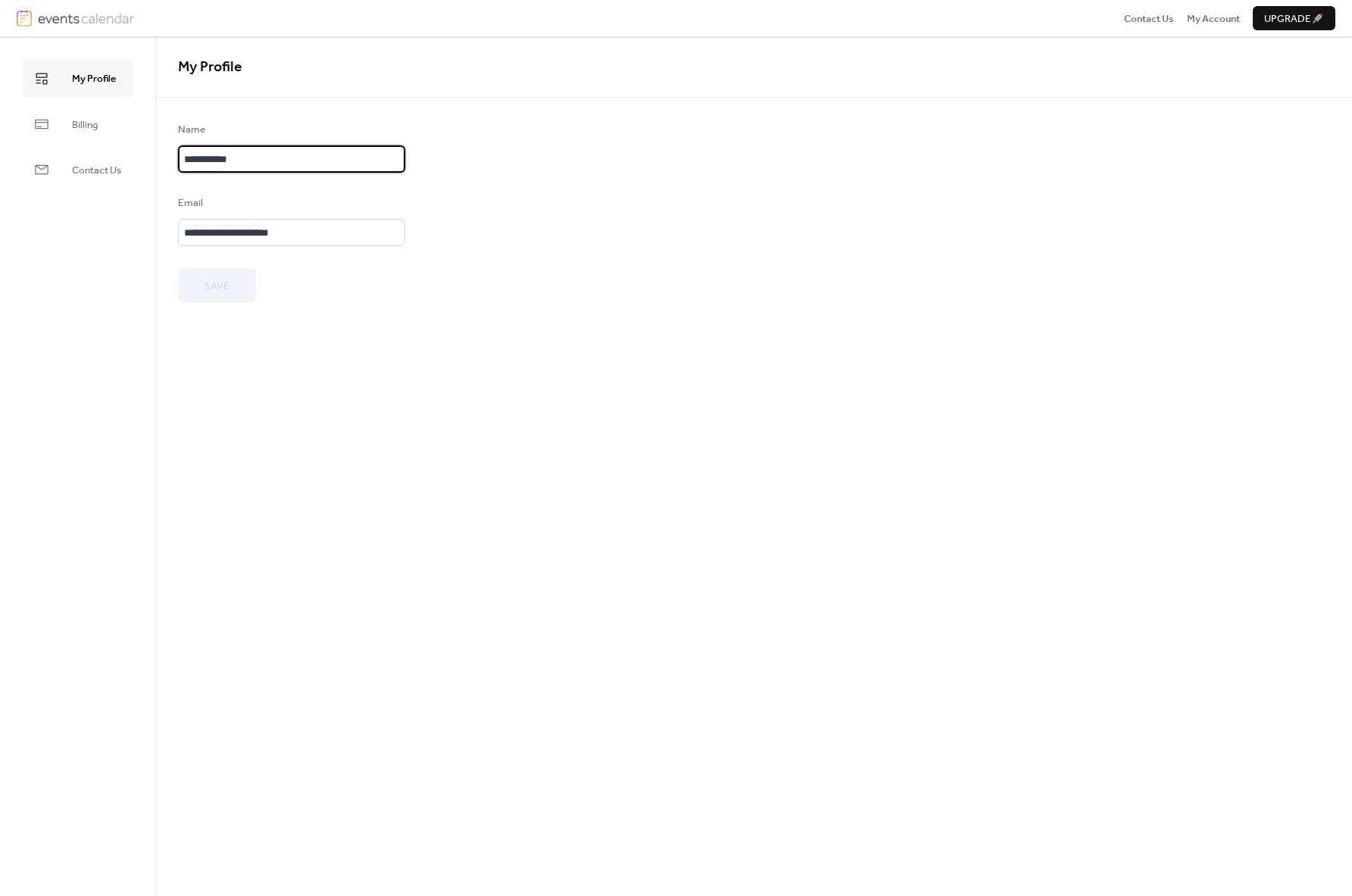 click on "**********" at bounding box center (292, 159) 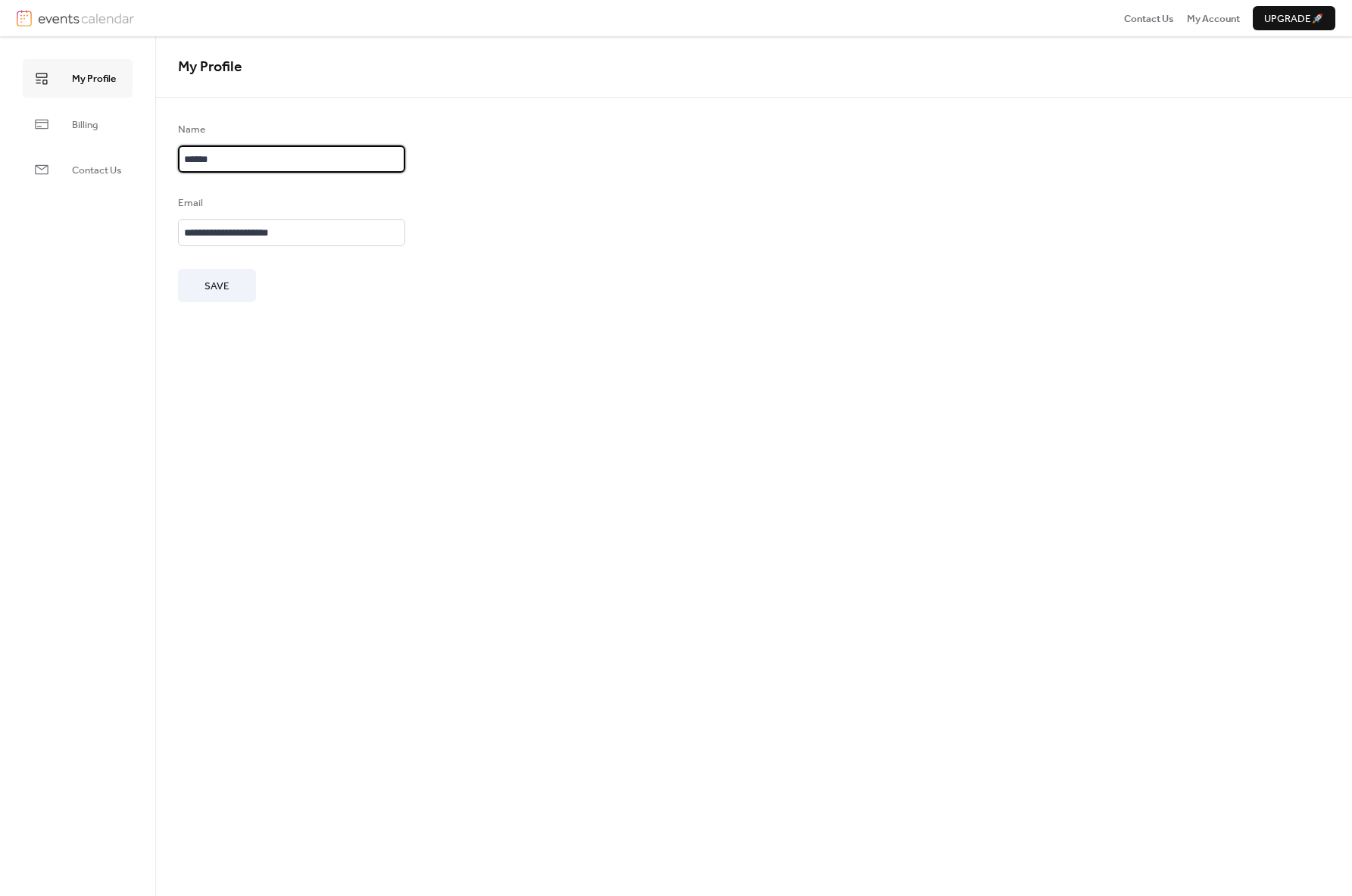 type on "**********" 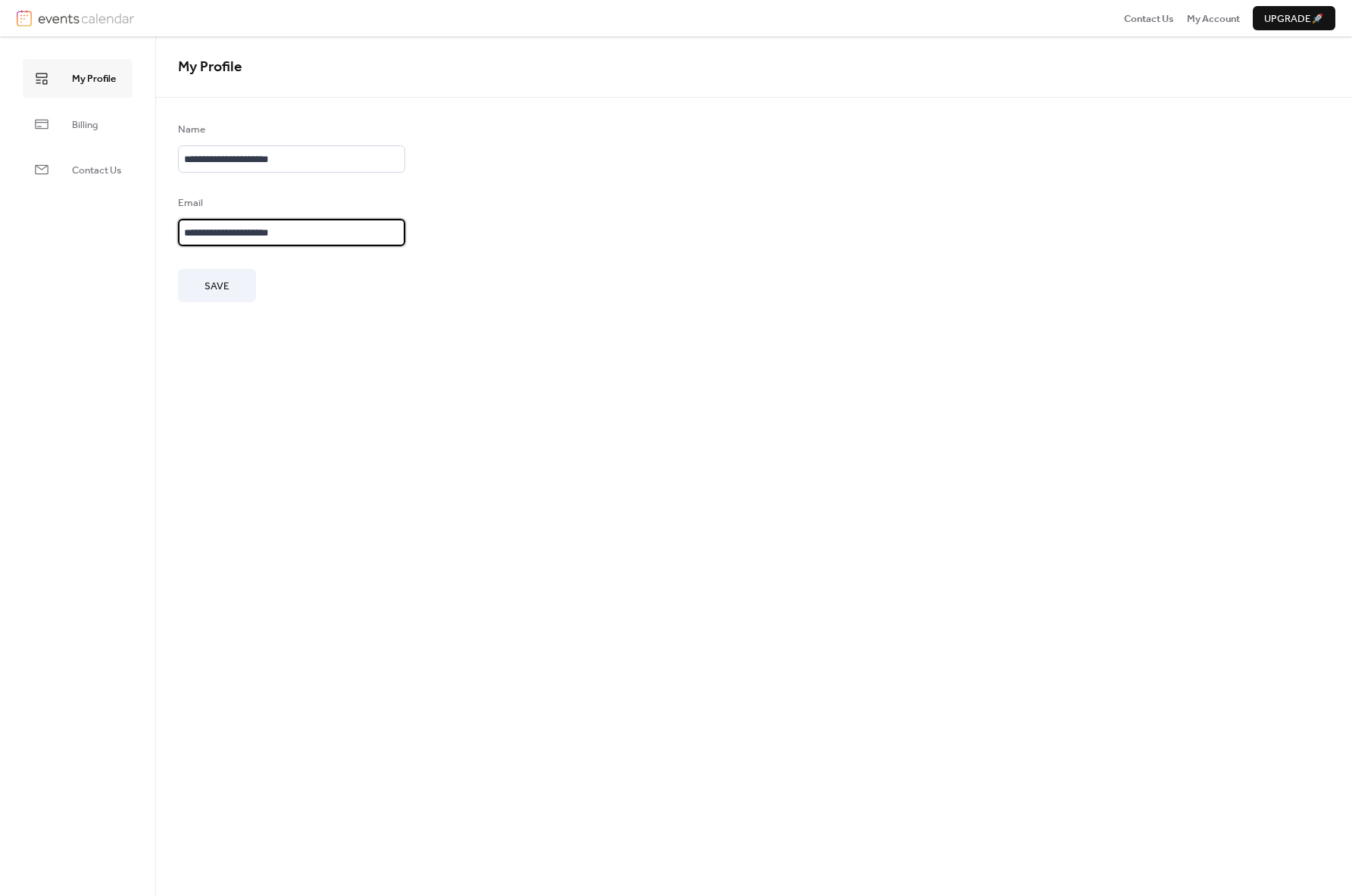 click on "**********" at bounding box center [292, 233] 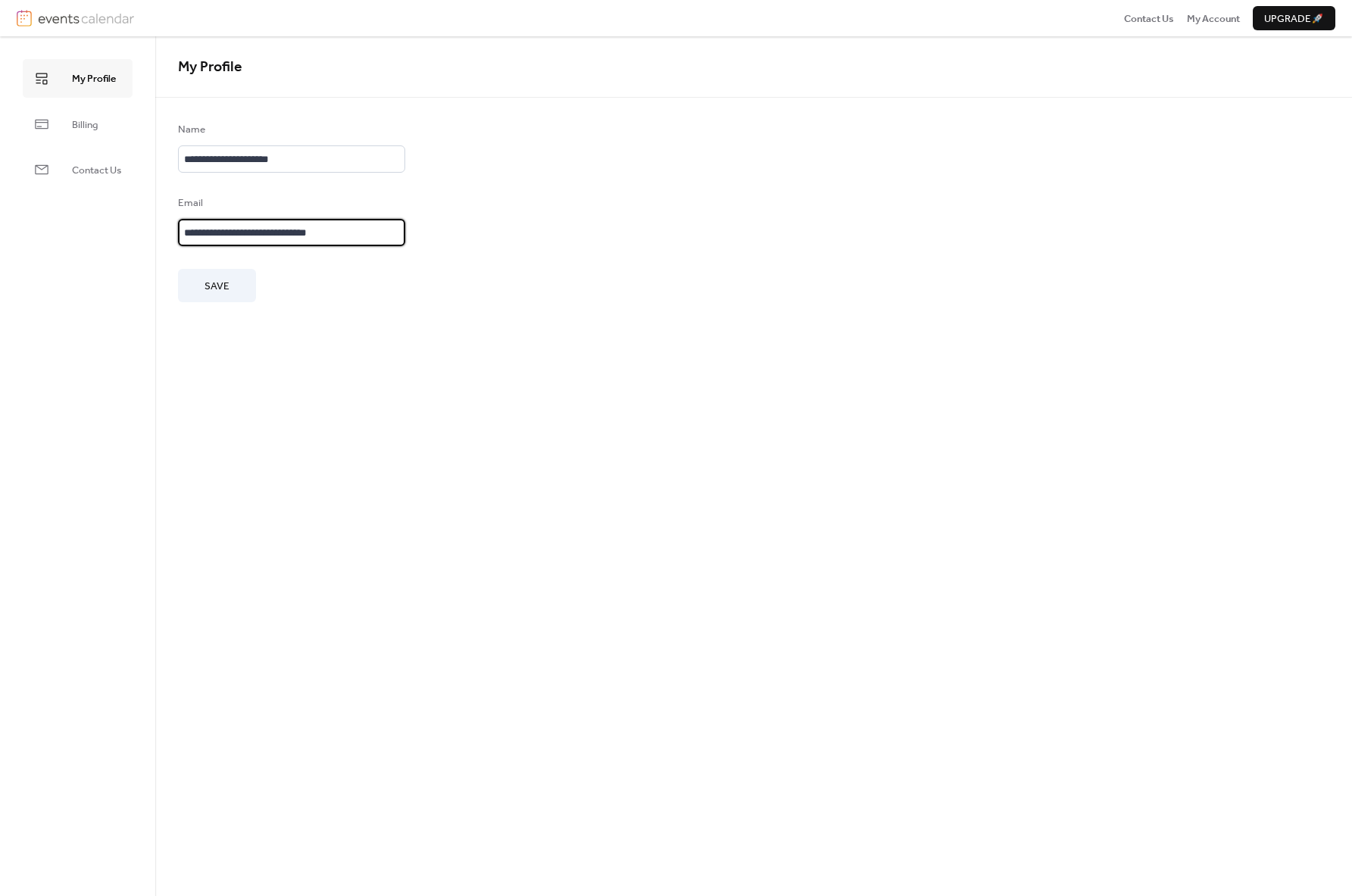 type on "**********" 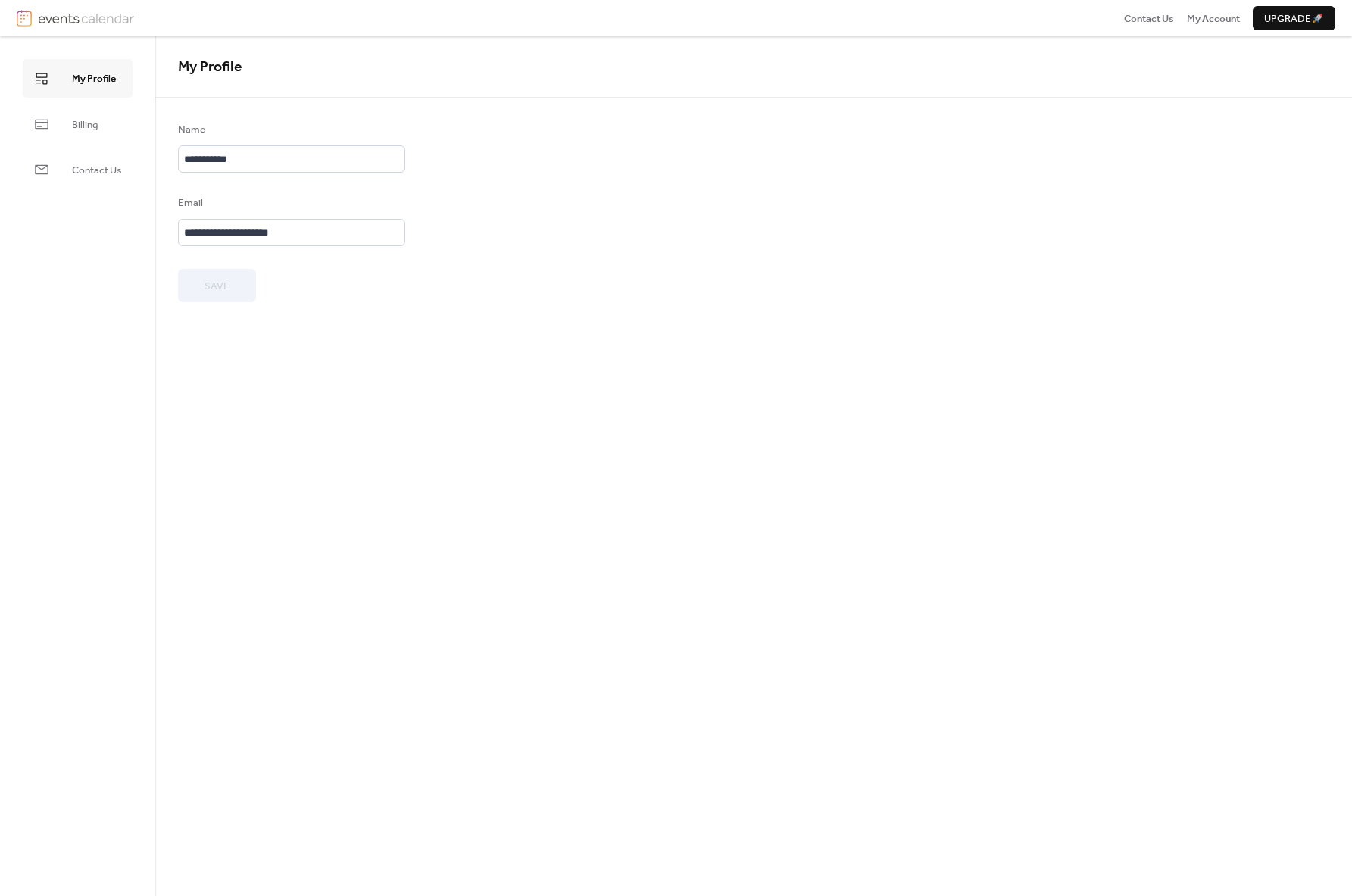 type on "**********" 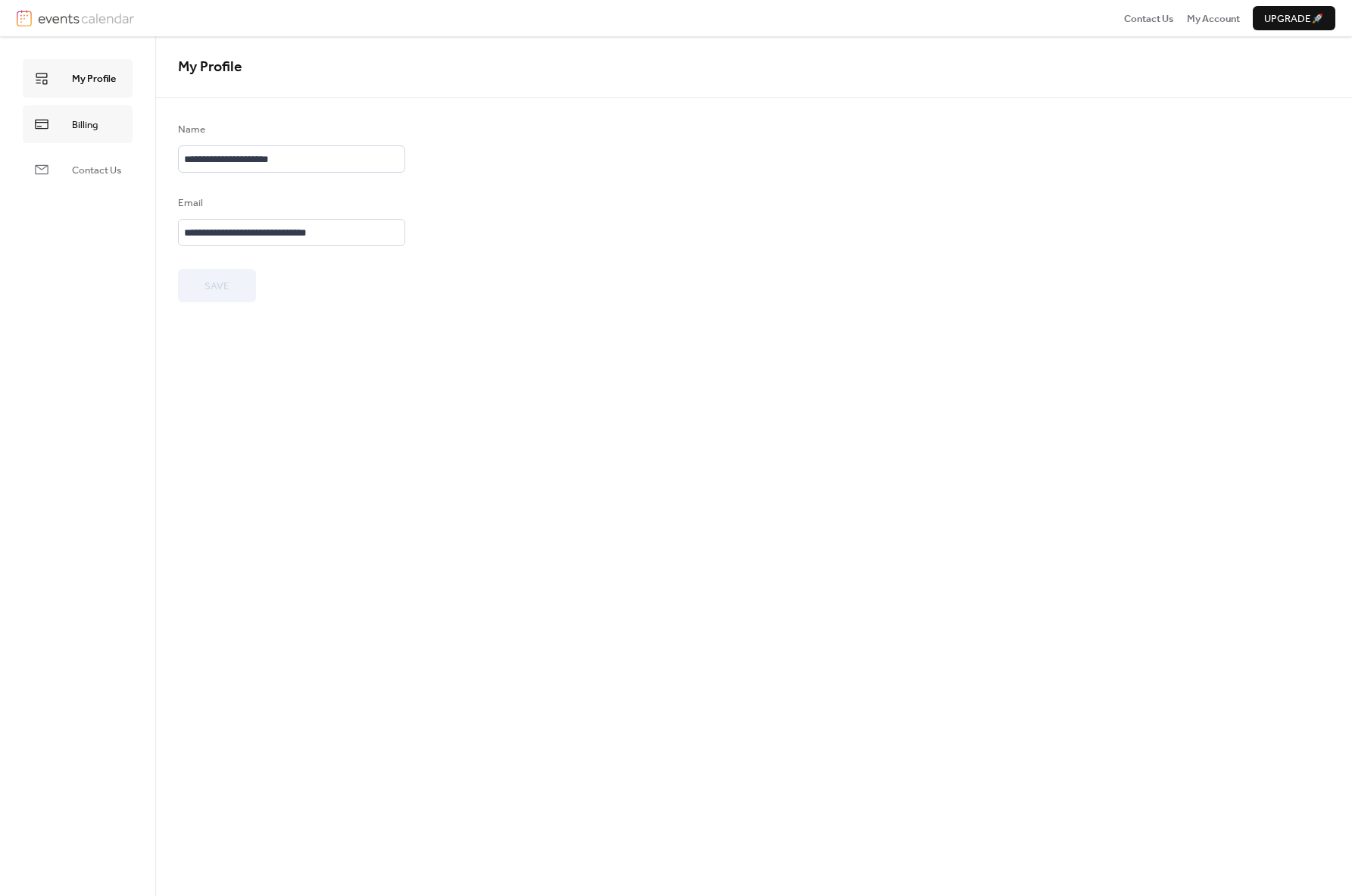 click on "Billing" at bounding box center [77, 124] 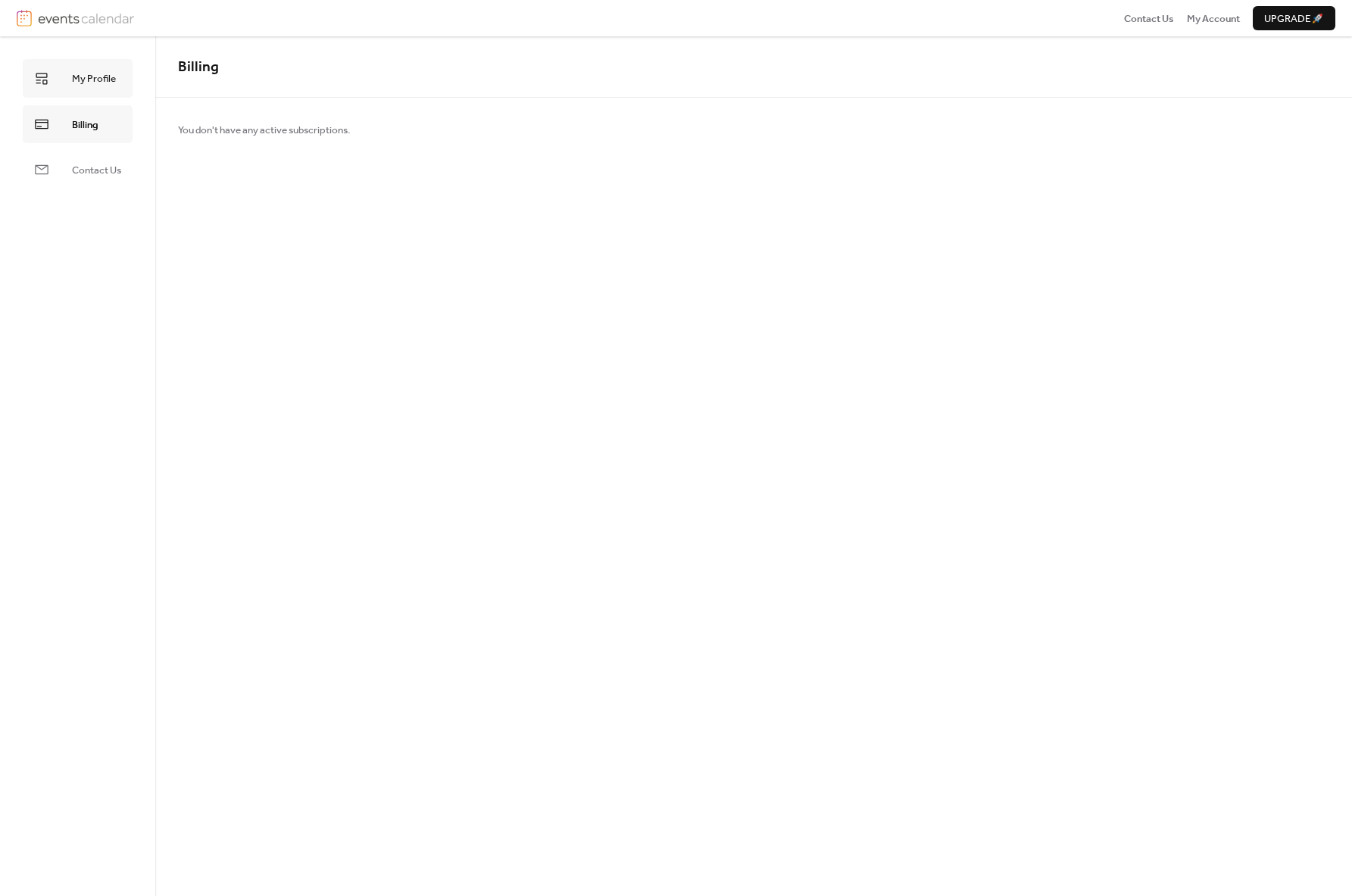 click on "My Profile" at bounding box center (77, 78) 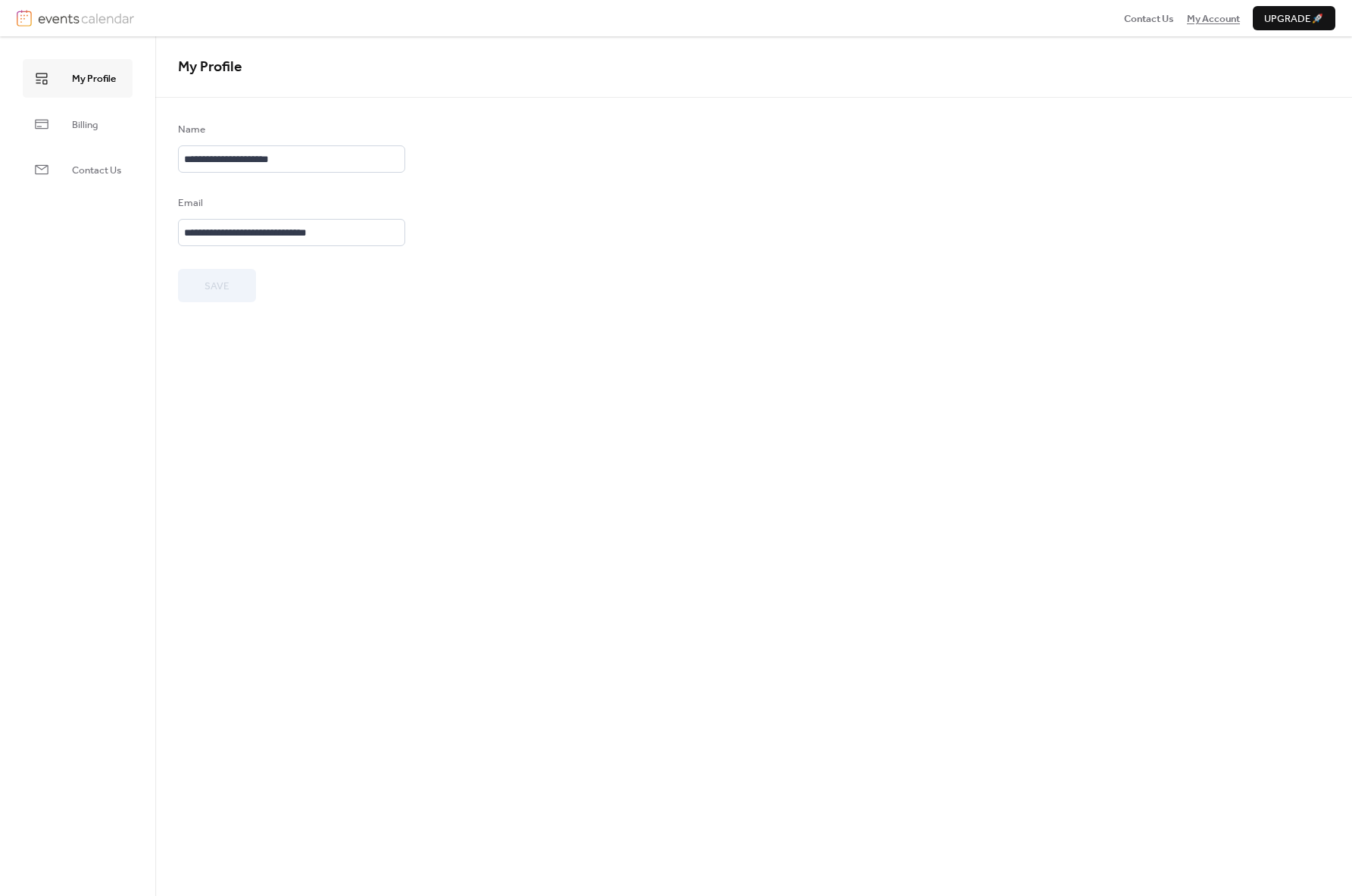 click on "My Account" at bounding box center [1213, 19] 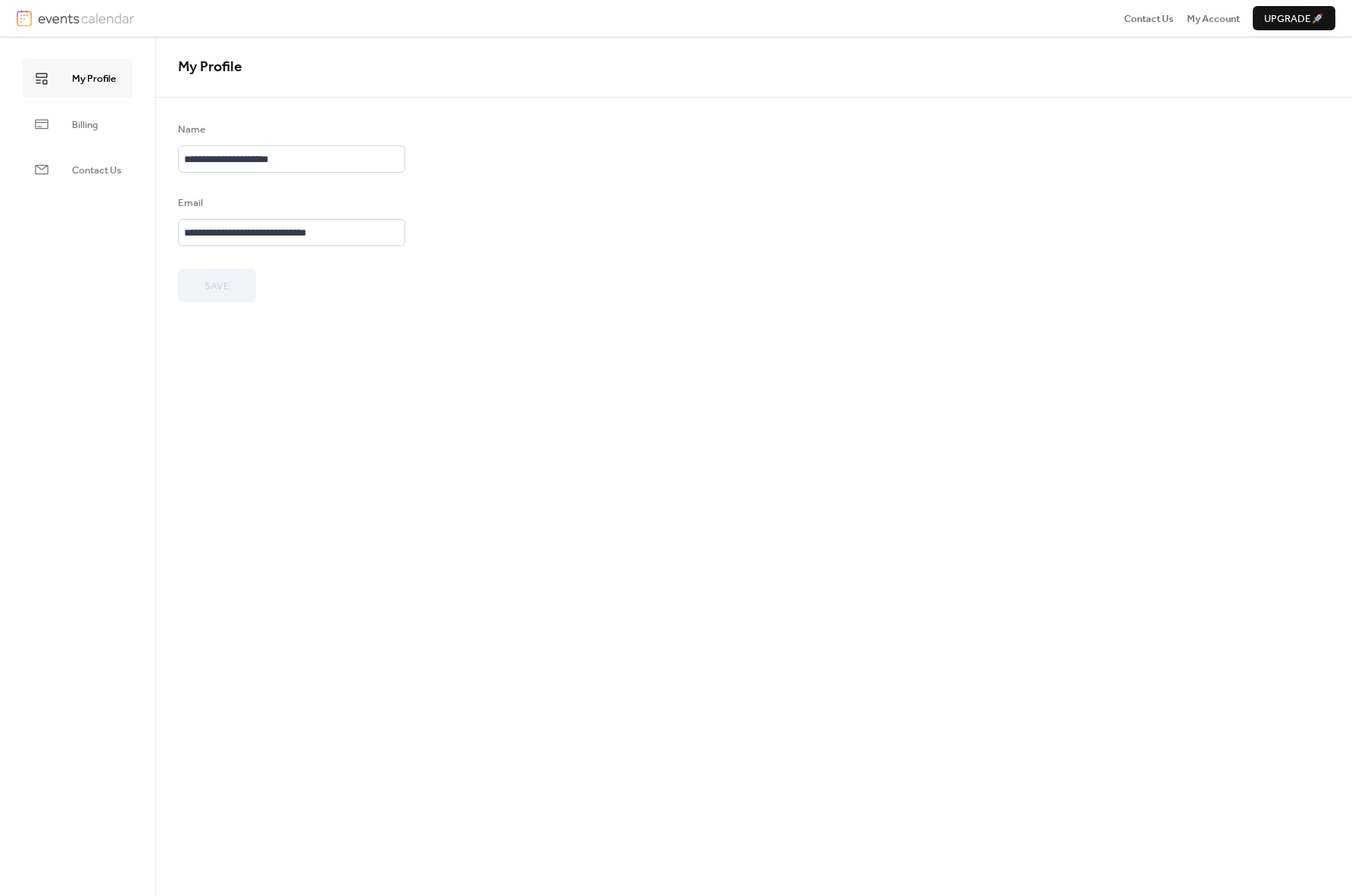 scroll, scrollTop: 0, scrollLeft: 0, axis: both 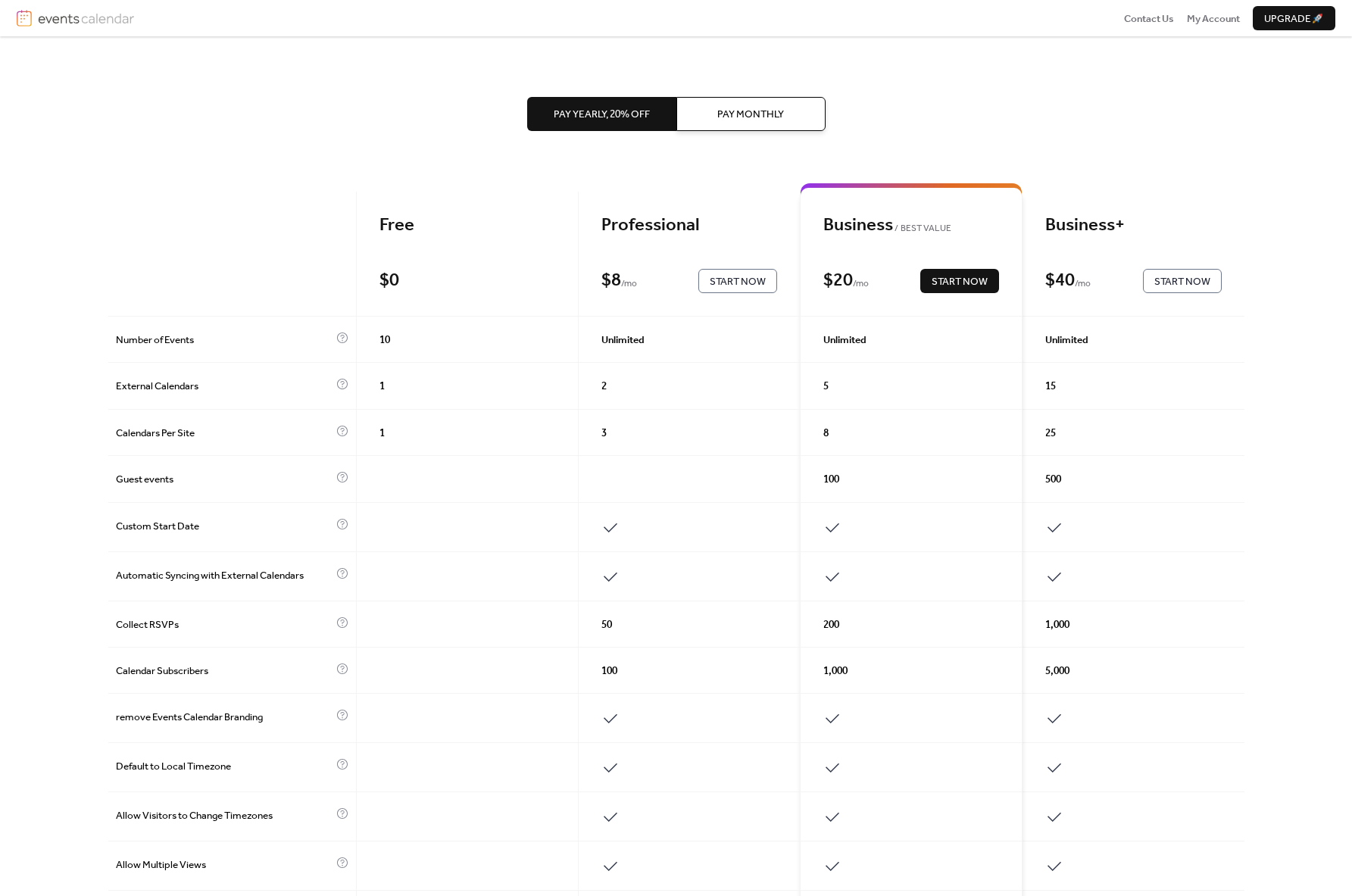 click on "Start Now" at bounding box center (960, 282) 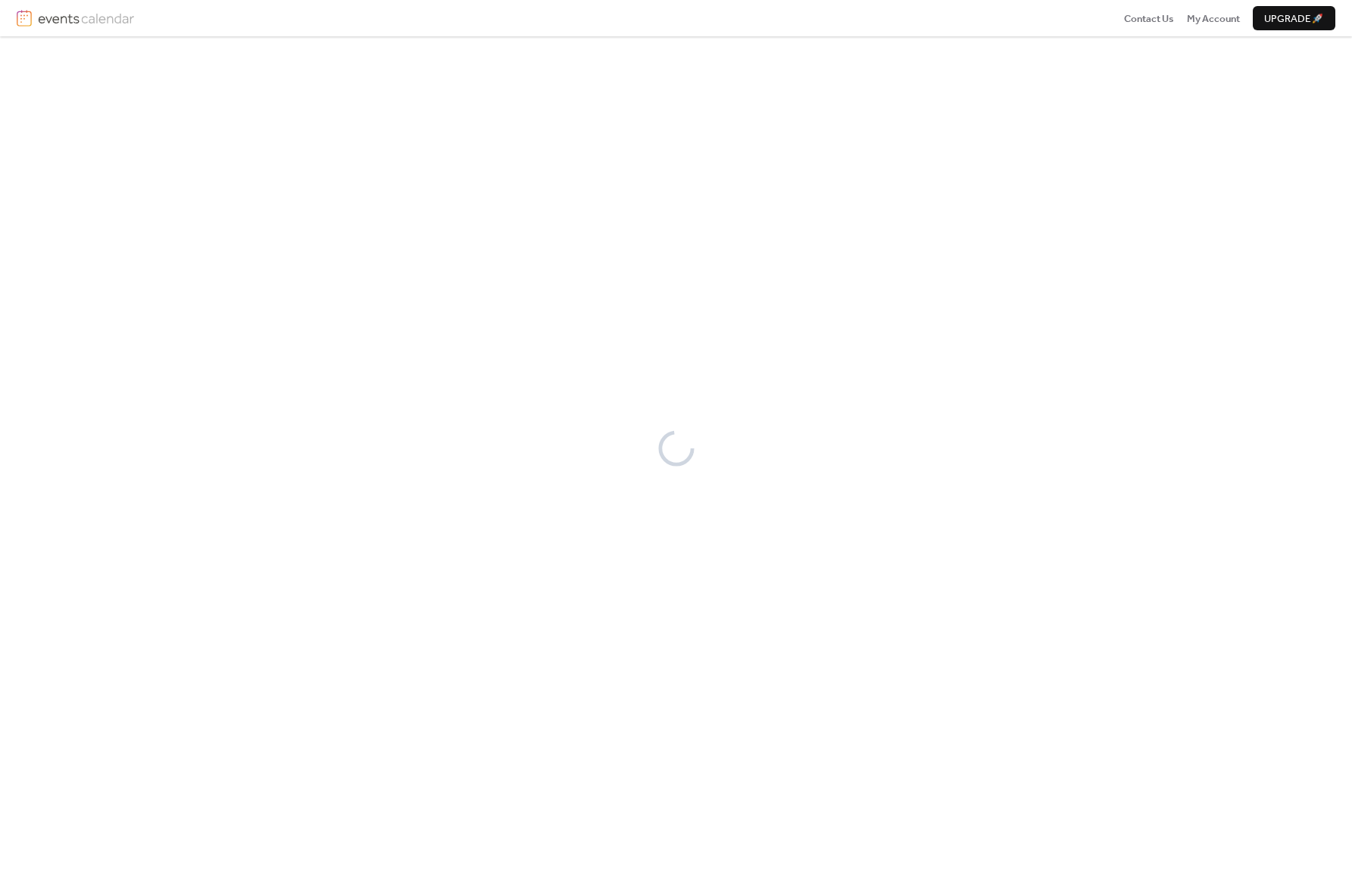 scroll, scrollTop: 0, scrollLeft: 0, axis: both 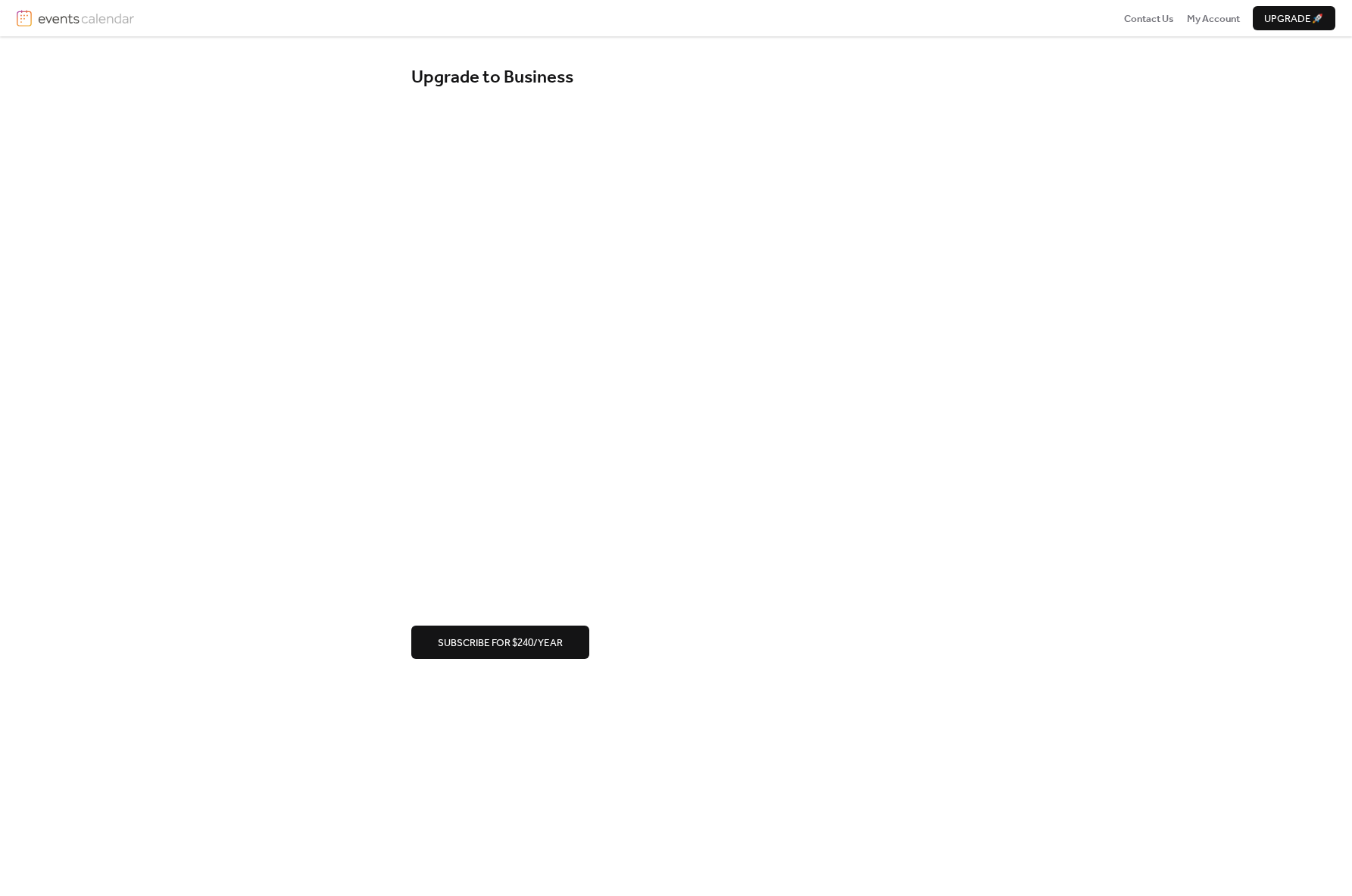 click on "Subscribe for $240/year" at bounding box center [500, 643] 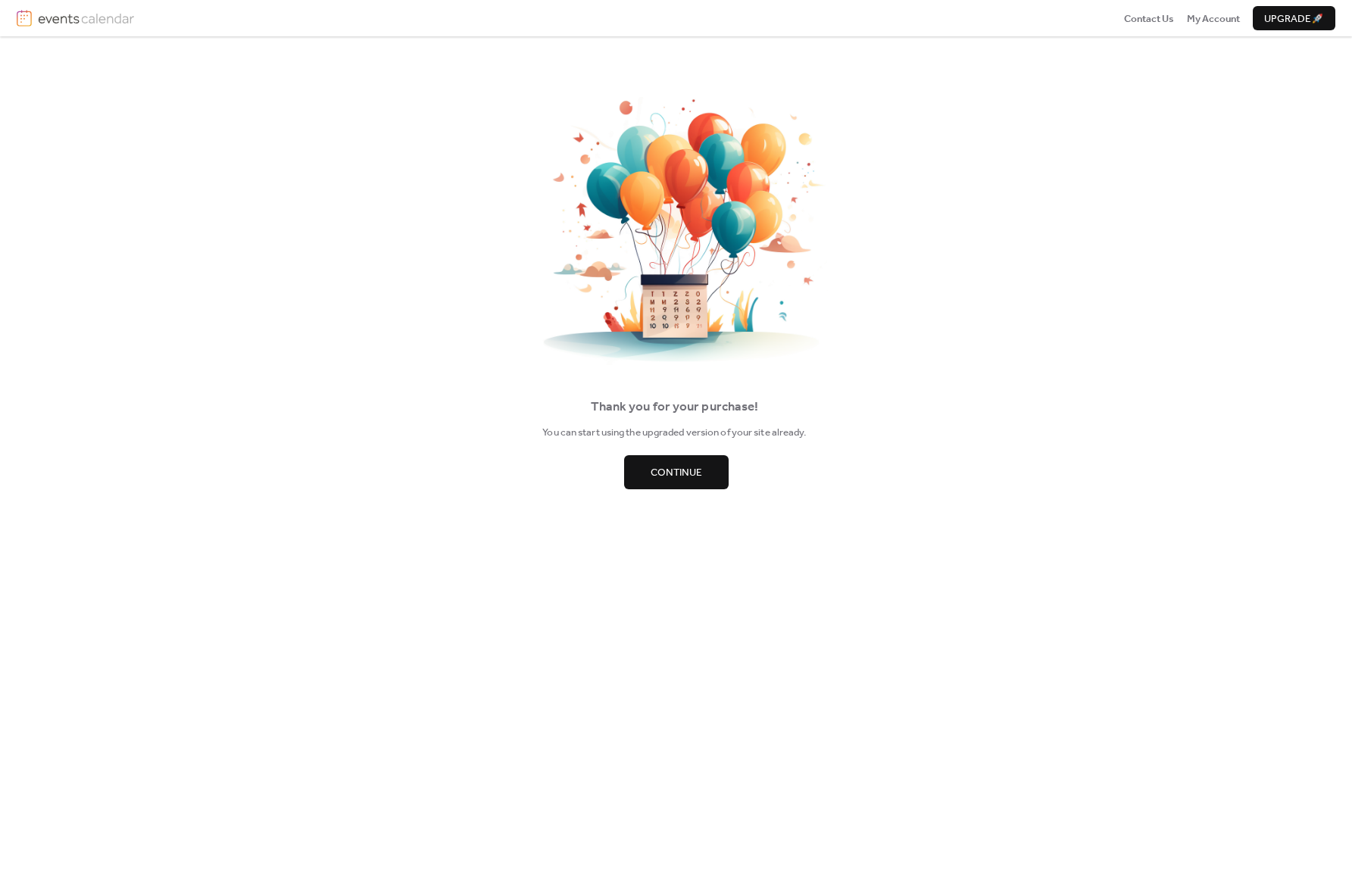 click on "Continue" at bounding box center (676, 473) 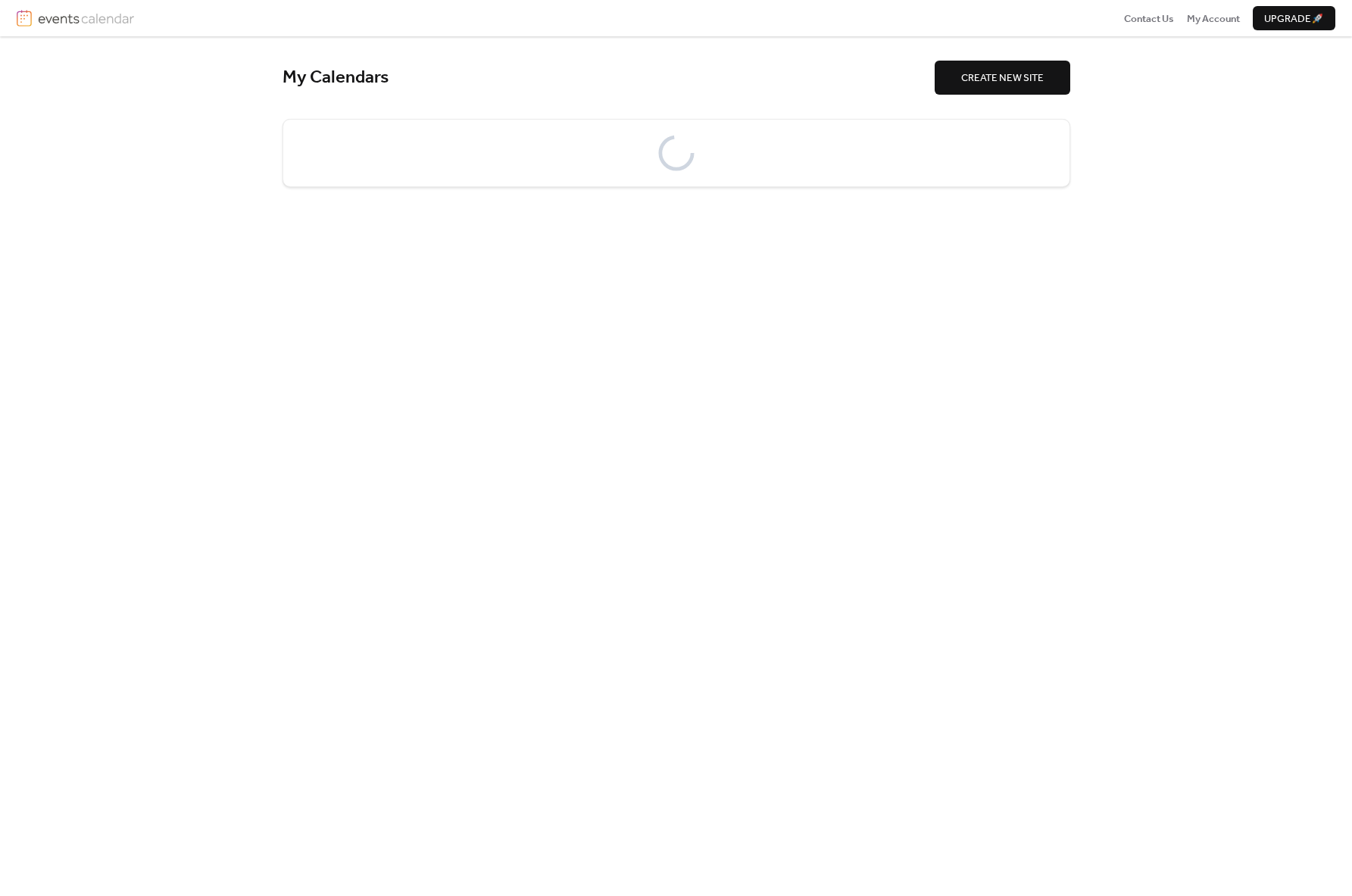 scroll, scrollTop: 0, scrollLeft: 0, axis: both 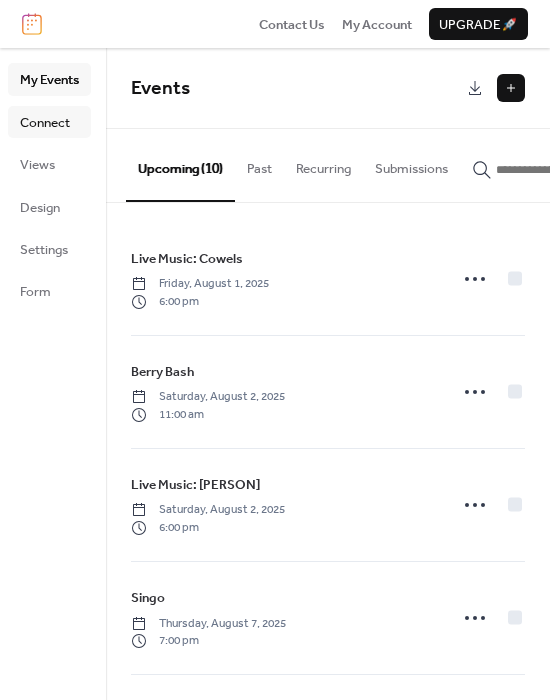 click on "Connect" at bounding box center (45, 123) 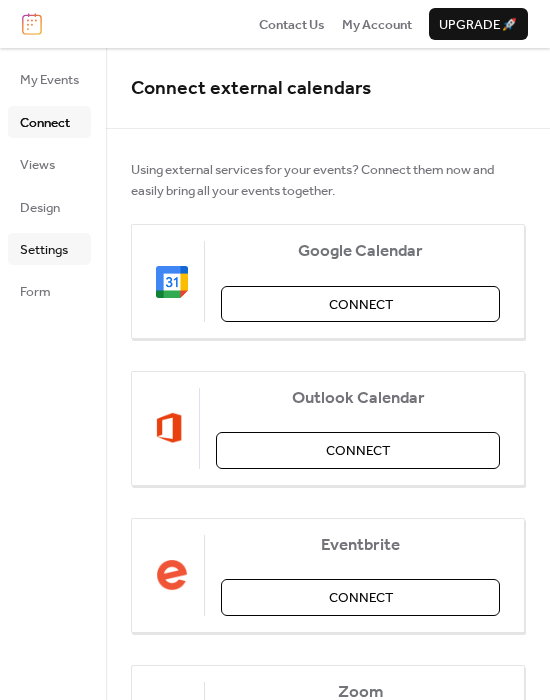 click on "Settings" at bounding box center (44, 250) 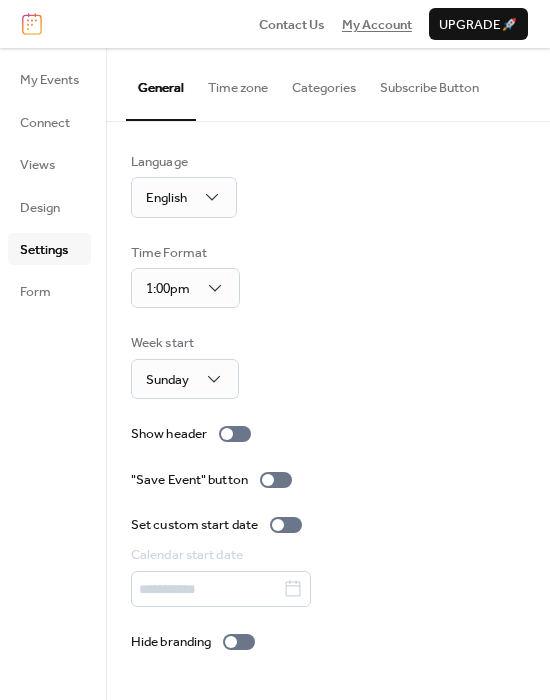 click on "My Account" at bounding box center (377, 25) 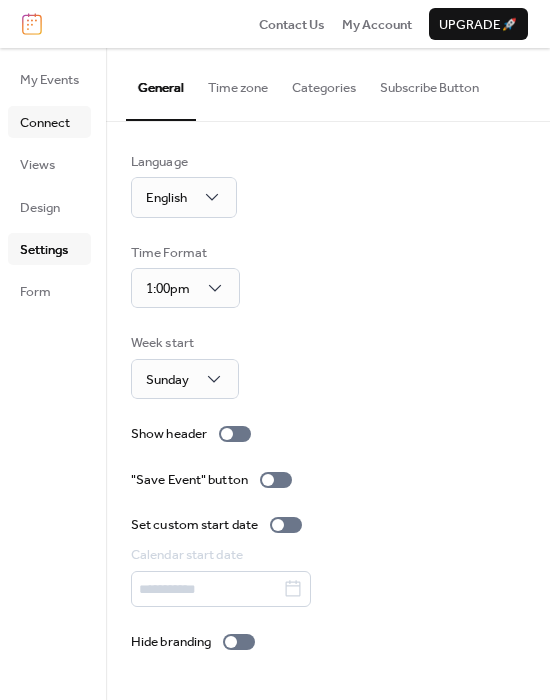 click on "Connect" at bounding box center (49, 122) 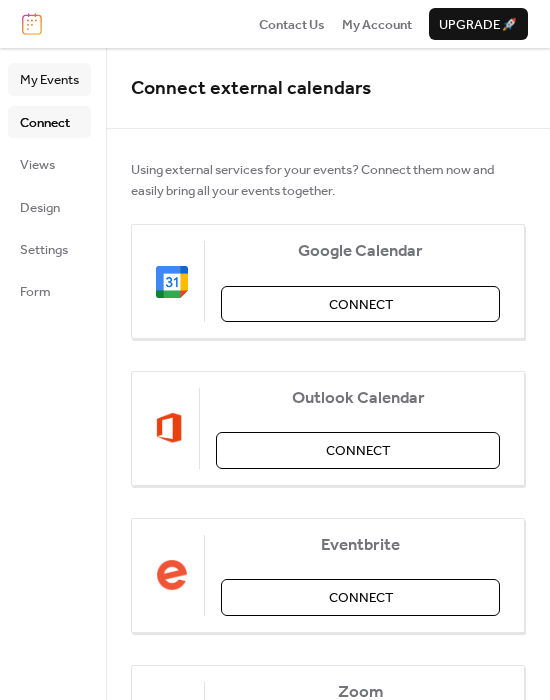 click on "My Events" at bounding box center [49, 80] 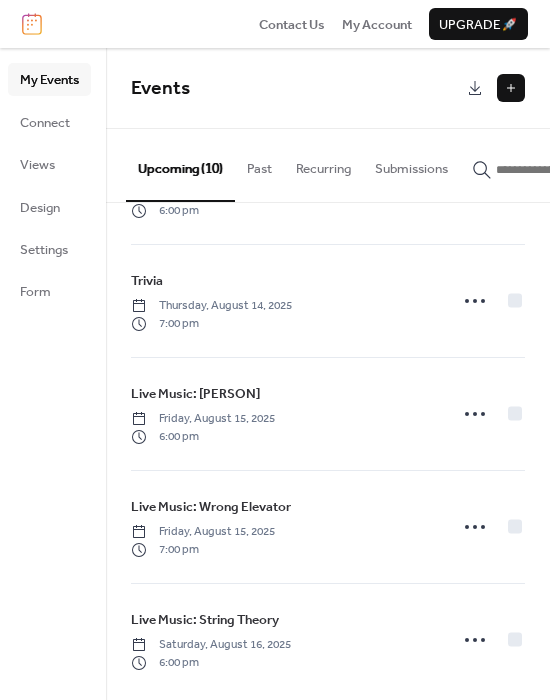 scroll, scrollTop: 678, scrollLeft: 0, axis: vertical 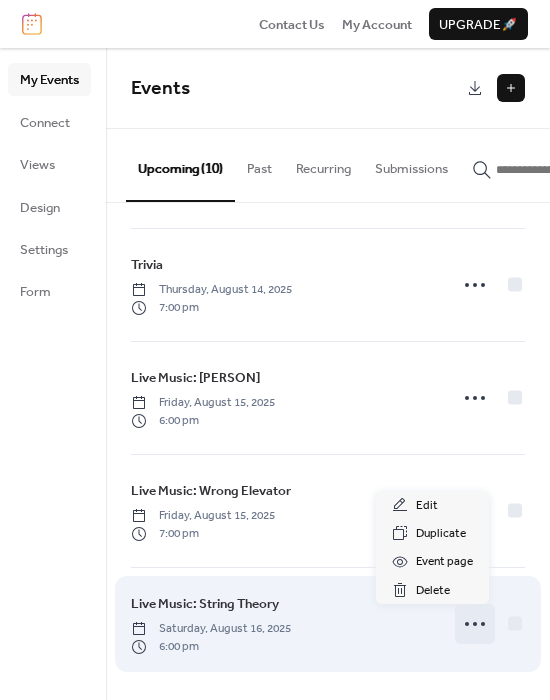 click 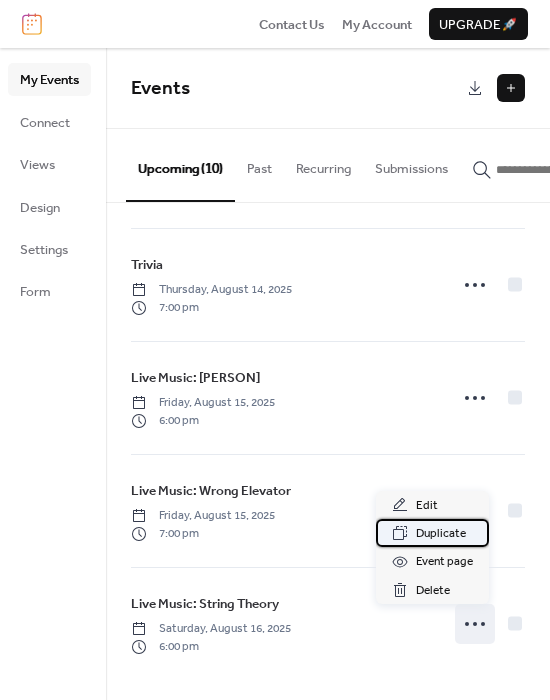 click on "Duplicate" at bounding box center [441, 534] 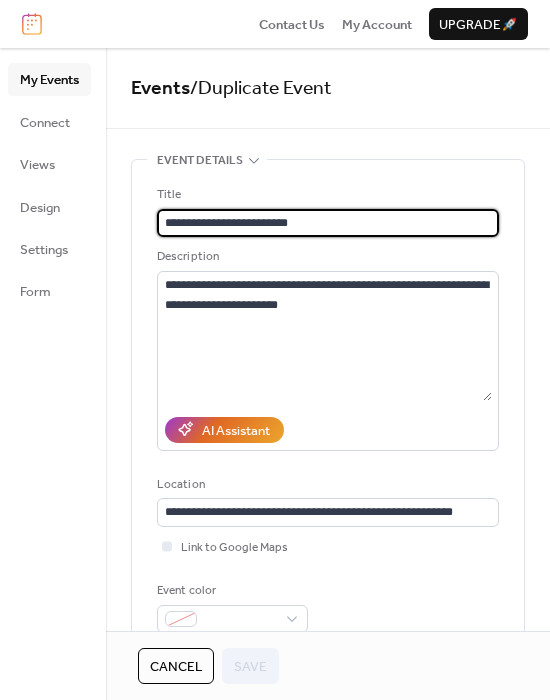 click on "Cancel" at bounding box center [176, 667] 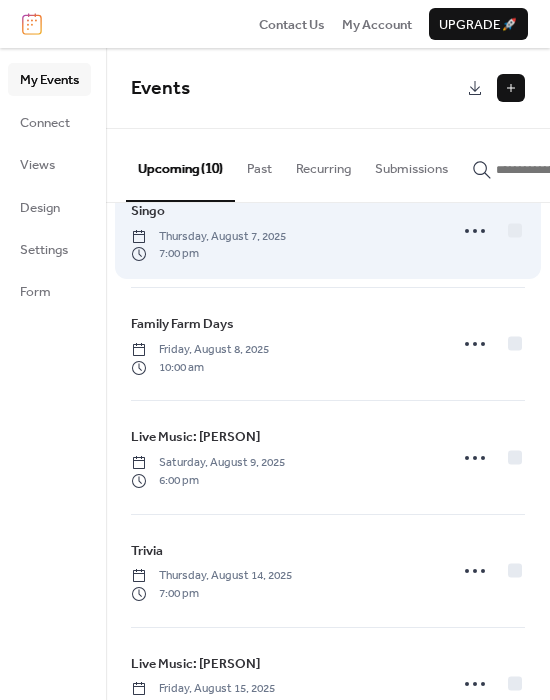 scroll, scrollTop: 678, scrollLeft: 0, axis: vertical 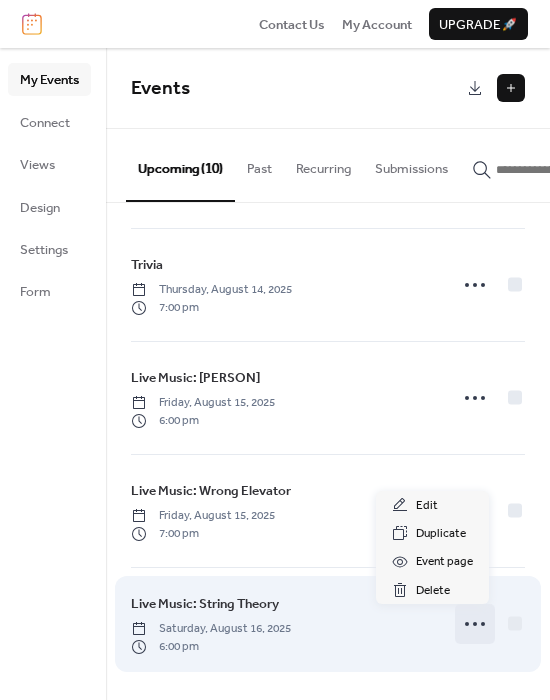 click 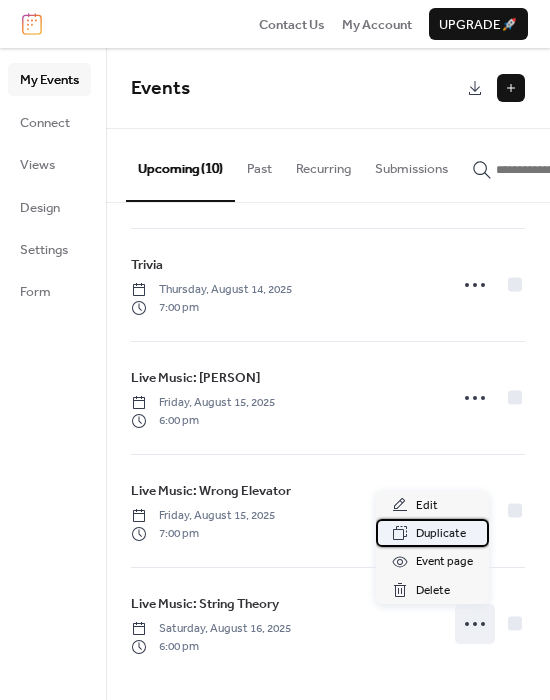 click on "Duplicate" at bounding box center (432, 533) 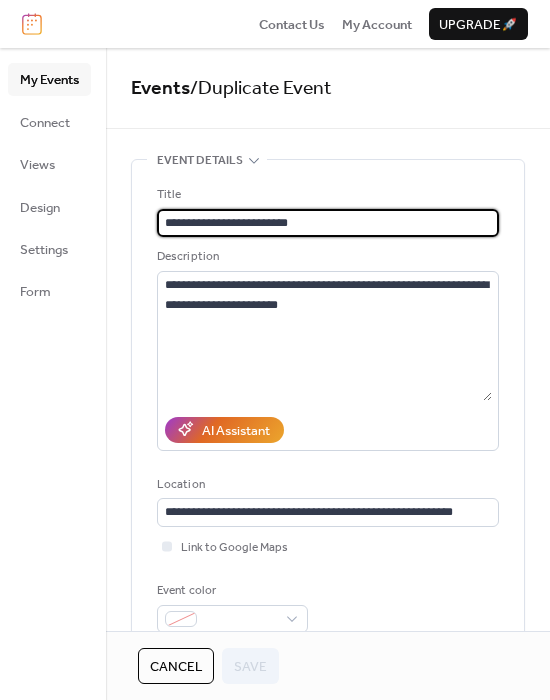 scroll, scrollTop: 0, scrollLeft: 0, axis: both 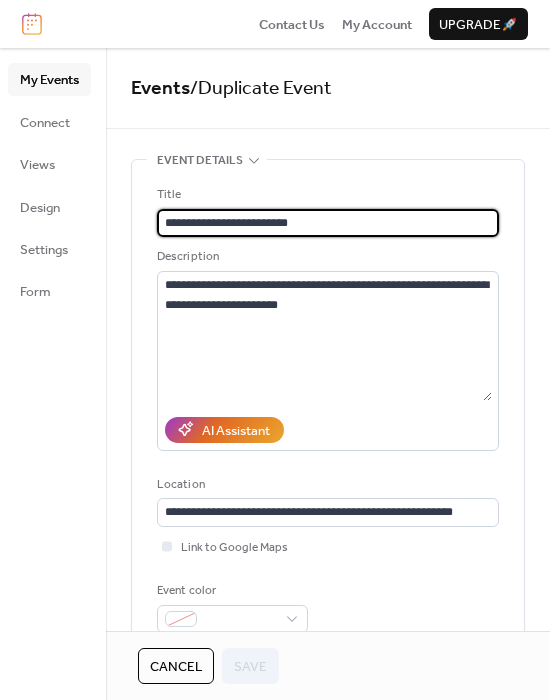 drag, startPoint x: 259, startPoint y: 226, endPoint x: 226, endPoint y: 227, distance: 33.01515 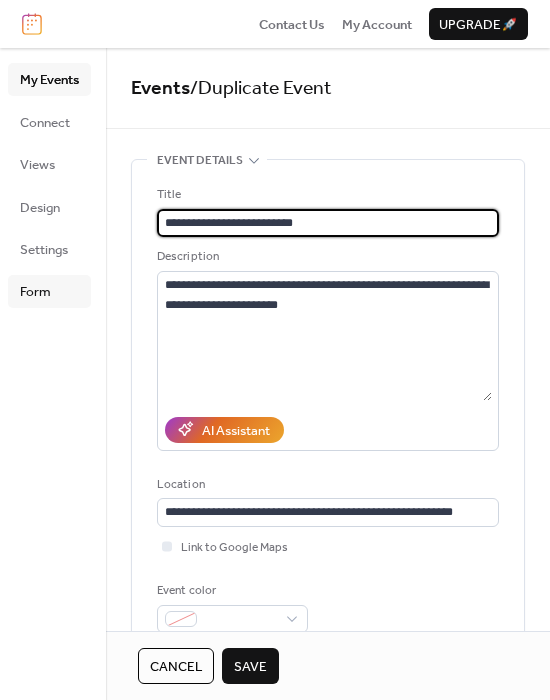 type on "**********" 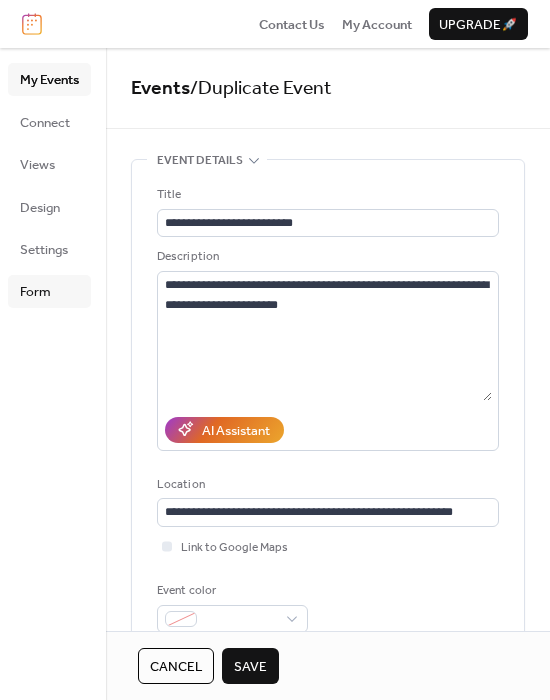scroll, scrollTop: 0, scrollLeft: 0, axis: both 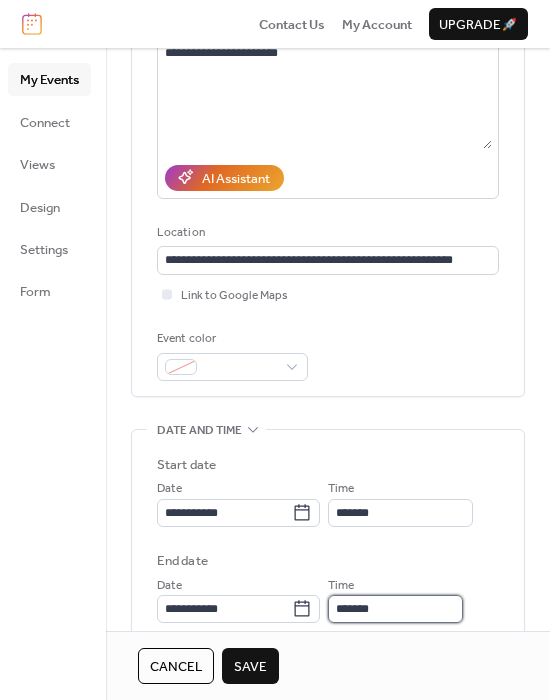 click on "*******" at bounding box center [395, 609] 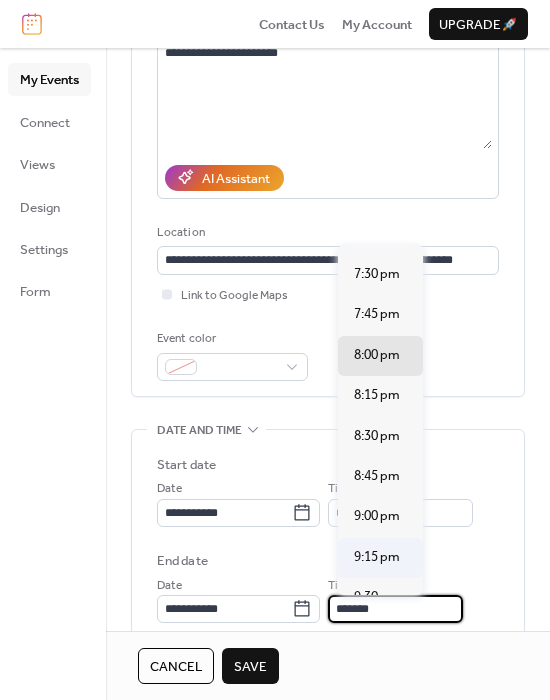 scroll, scrollTop: 198, scrollLeft: 0, axis: vertical 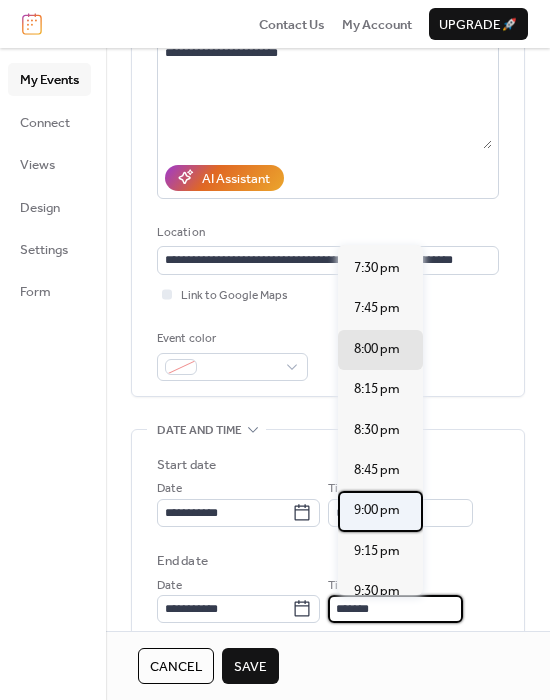 click on "9:00 pm" at bounding box center (377, 510) 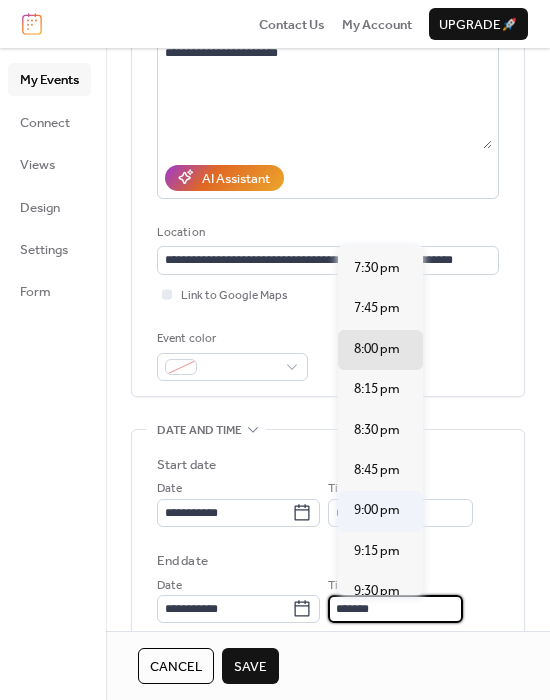 type on "*******" 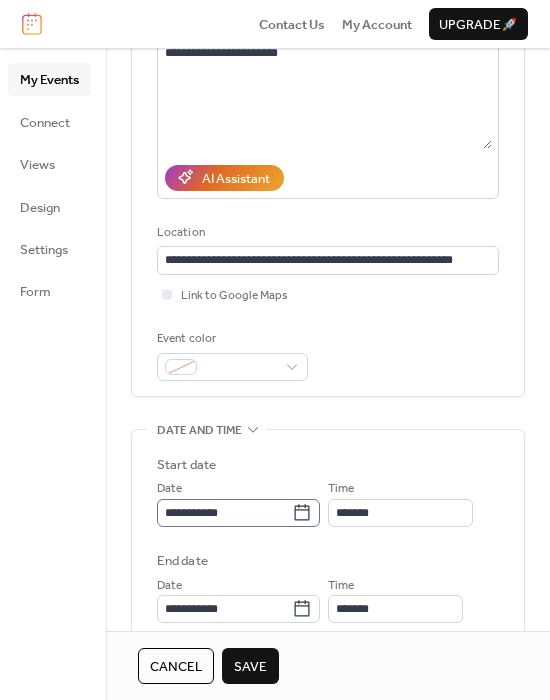 click 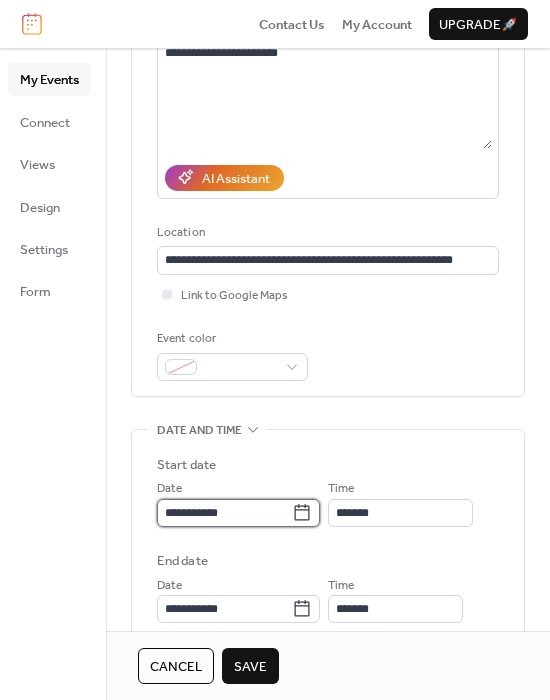 click on "**********" at bounding box center (224, 513) 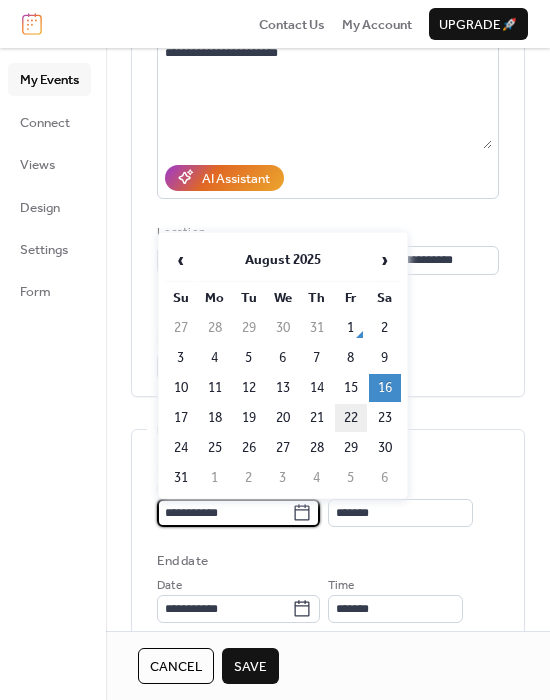 click on "22" at bounding box center [351, 418] 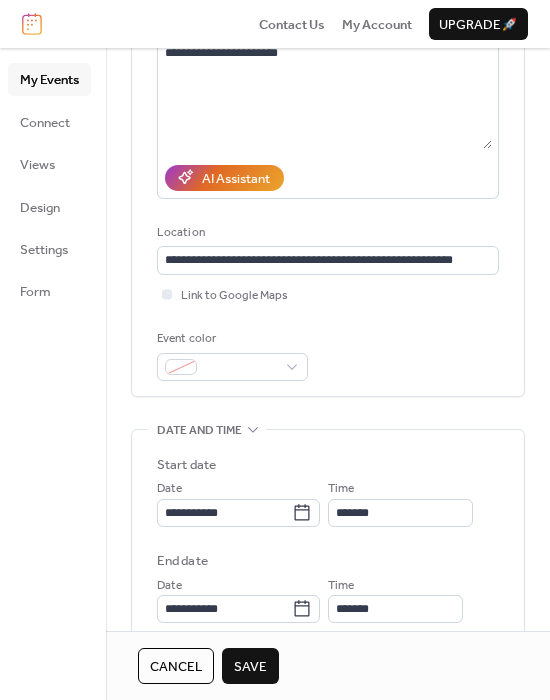 click on "Save" at bounding box center [250, 667] 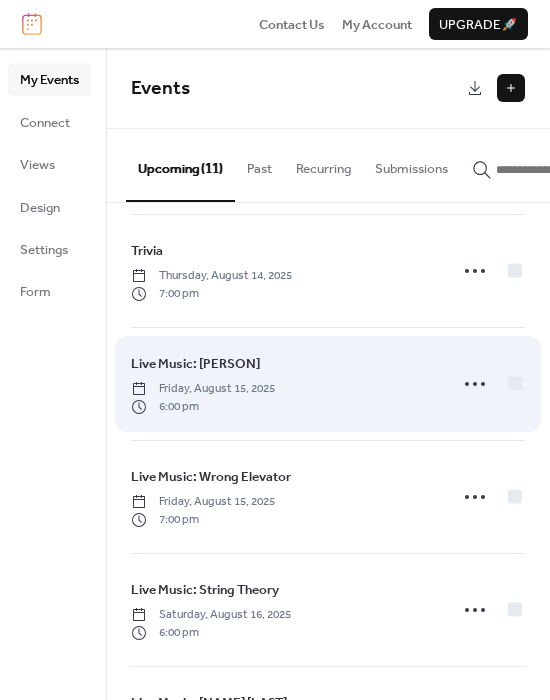 scroll, scrollTop: 791, scrollLeft: 0, axis: vertical 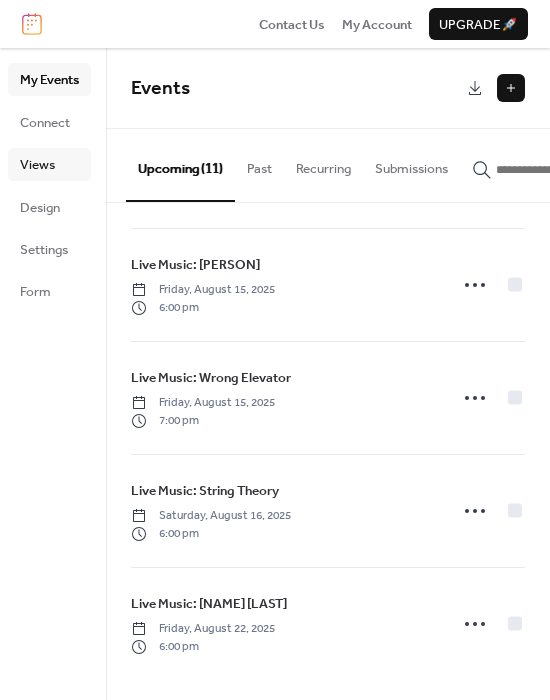 click on "Views" at bounding box center [49, 164] 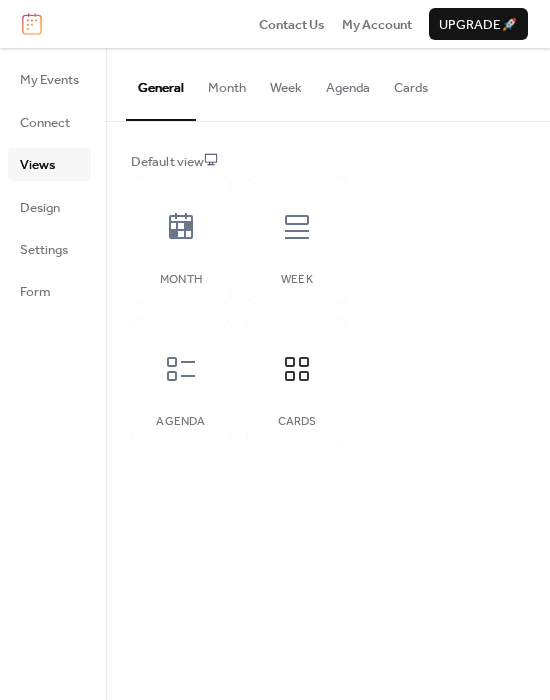 click on "Cards" at bounding box center [411, 83] 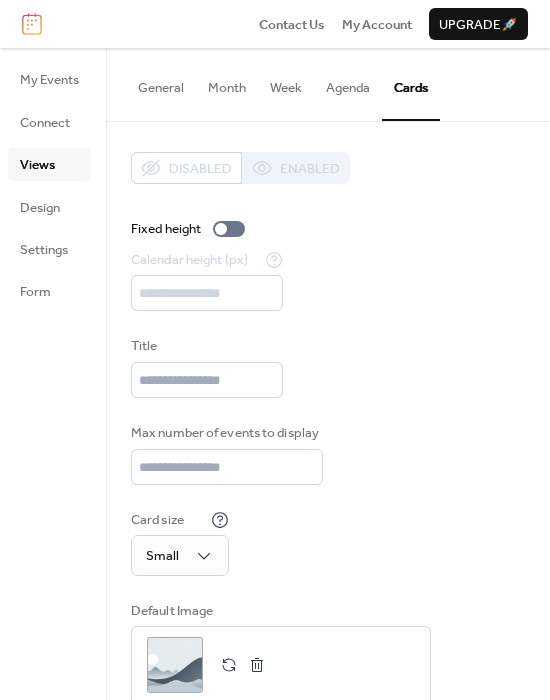click on "Disabled Enabled" at bounding box center (240, 168) 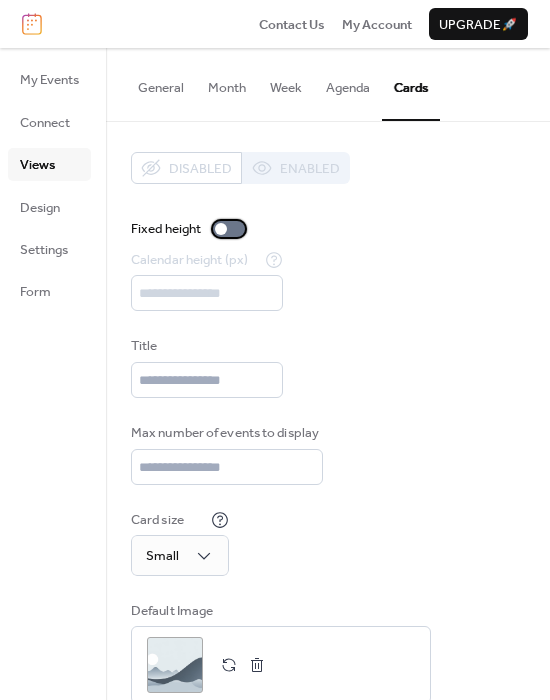 click at bounding box center [221, 229] 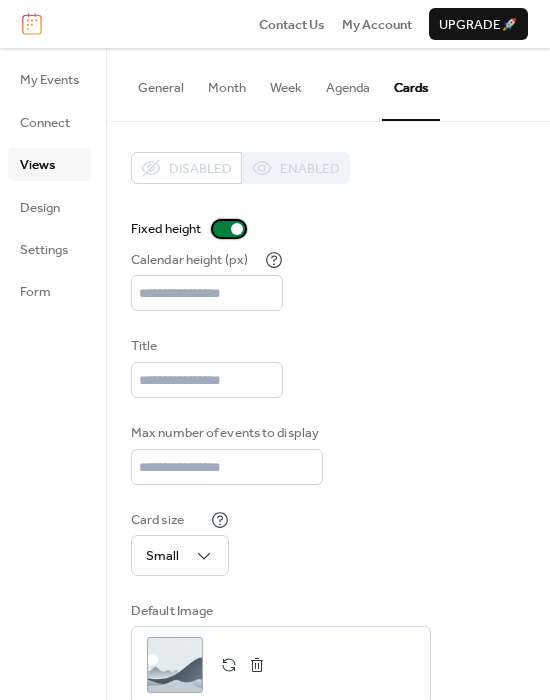 click at bounding box center [229, 229] 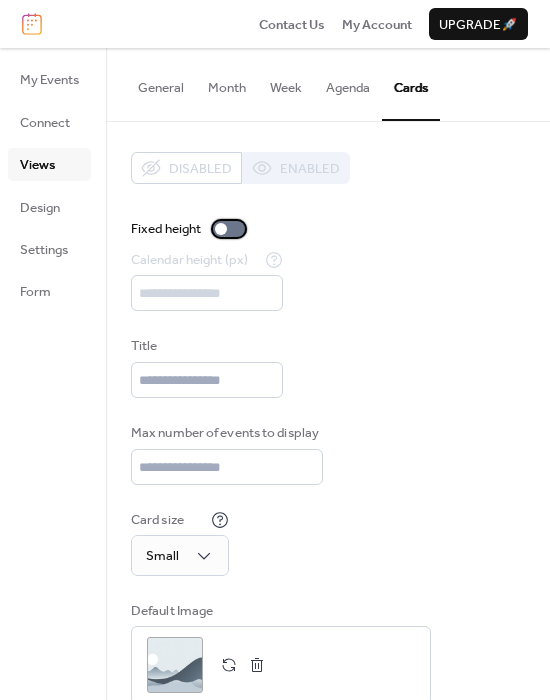 scroll, scrollTop: 34, scrollLeft: 0, axis: vertical 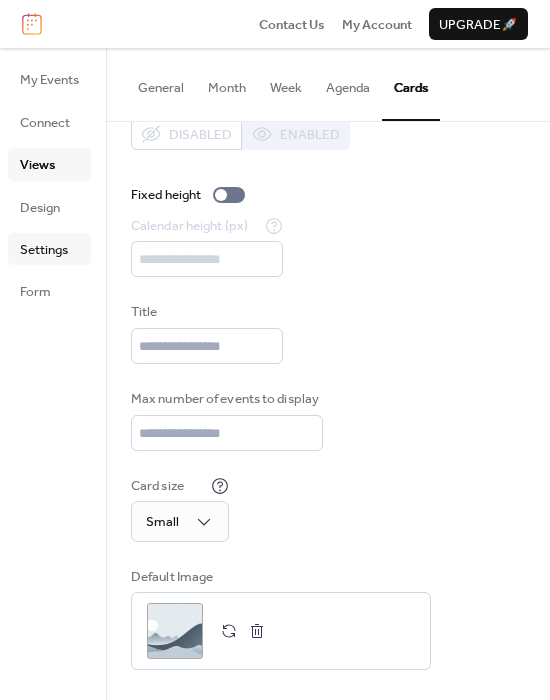 click on "Settings" at bounding box center [44, 250] 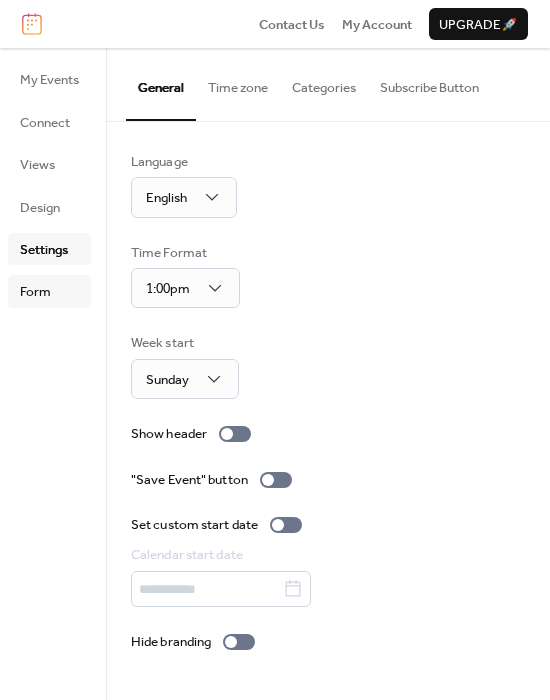 click on "Form" at bounding box center [49, 291] 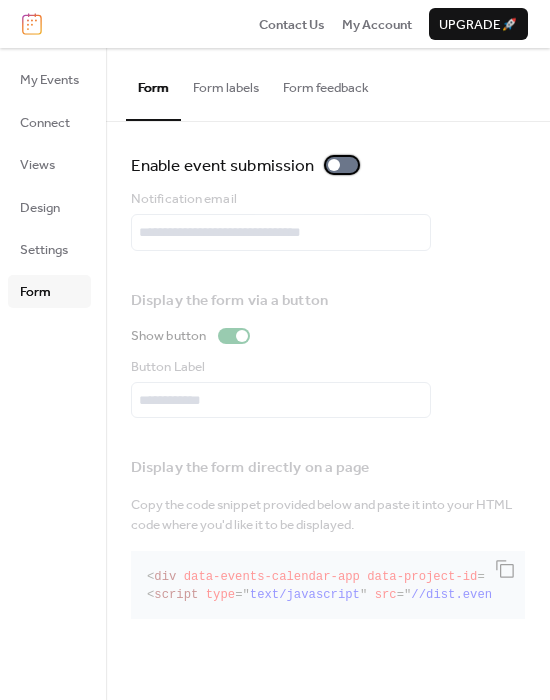 click at bounding box center (342, 165) 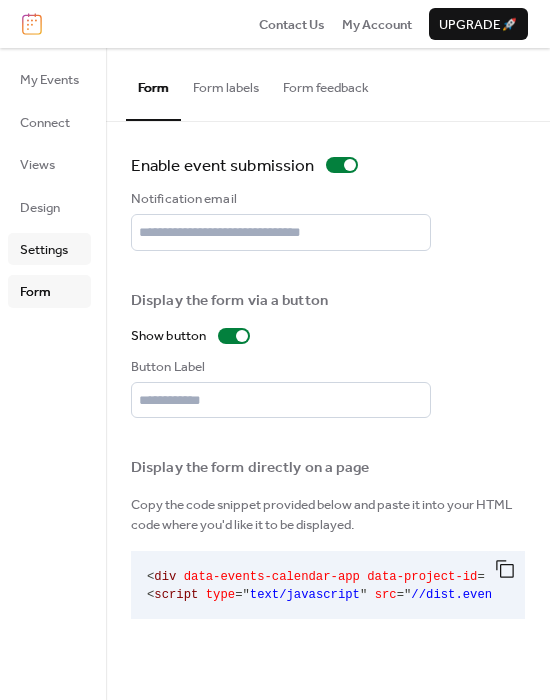 click on "Settings" at bounding box center (49, 249) 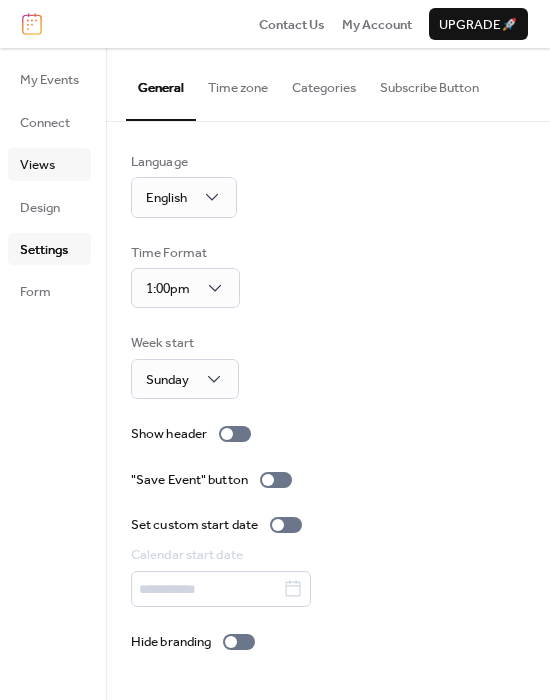 click on "Views" at bounding box center [37, 165] 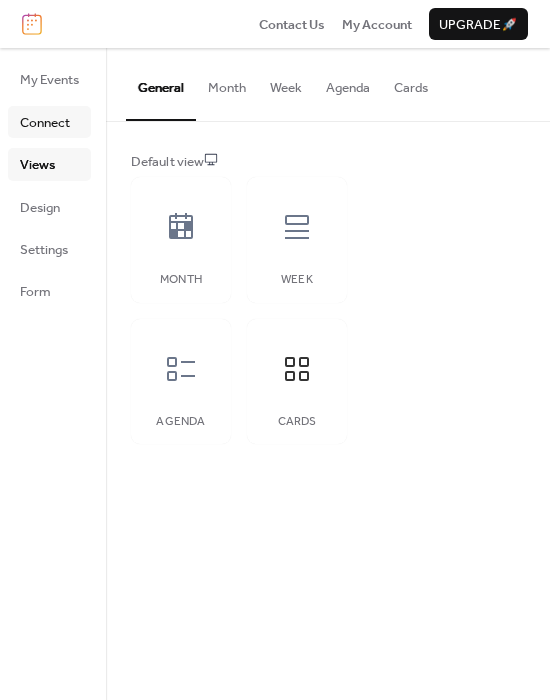 click on "Connect" at bounding box center (45, 123) 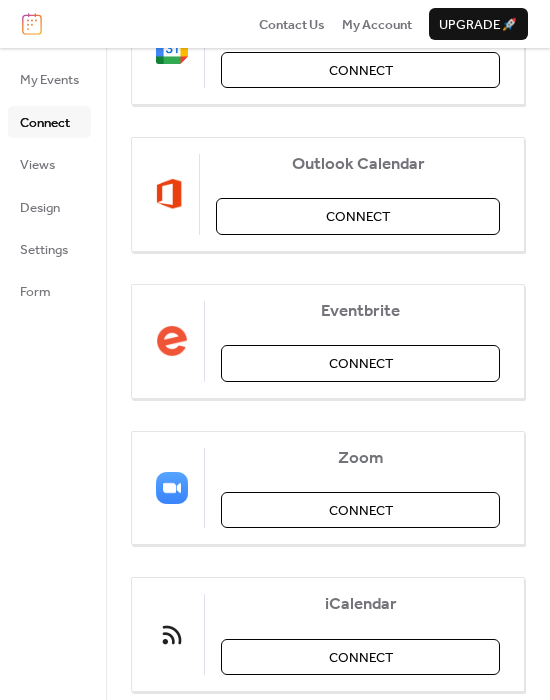 scroll, scrollTop: 286, scrollLeft: 0, axis: vertical 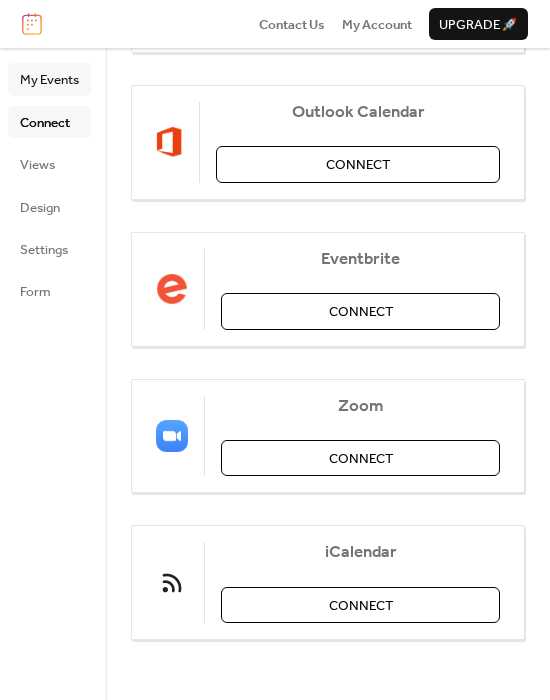 click on "My Events" at bounding box center (49, 80) 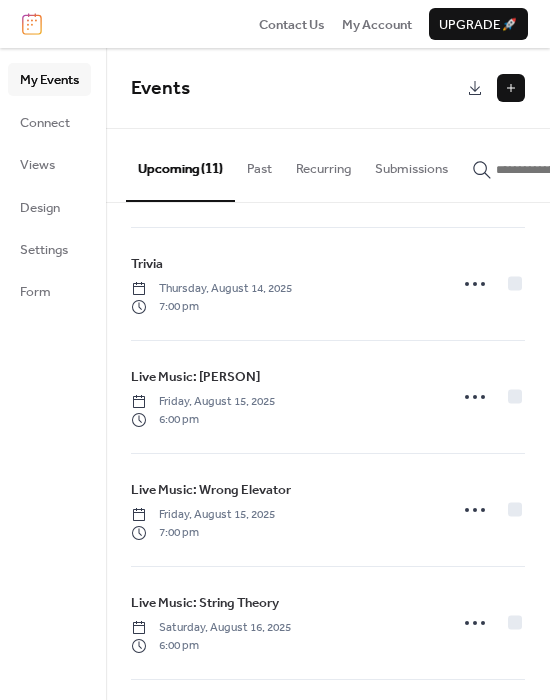 scroll, scrollTop: 791, scrollLeft: 0, axis: vertical 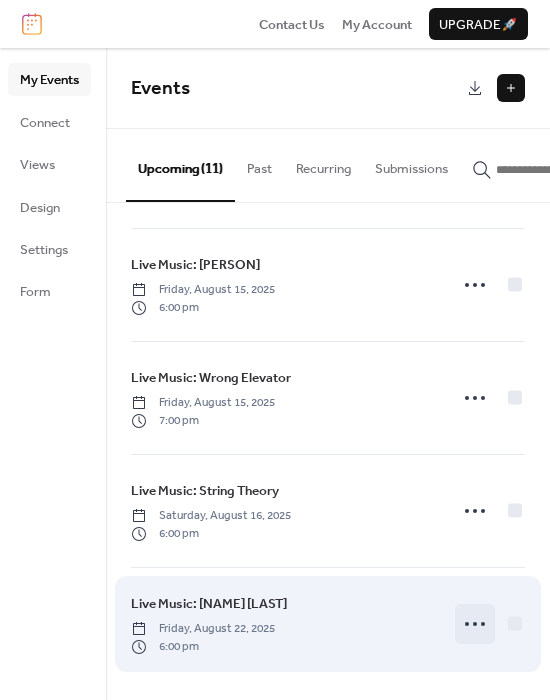 click 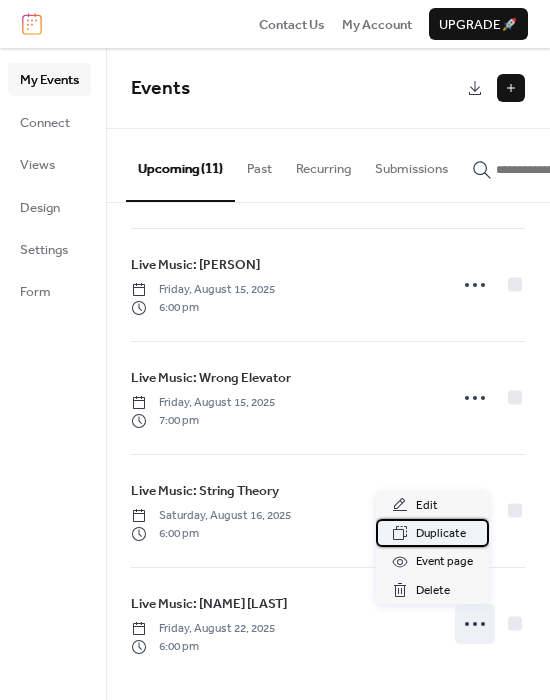 click on "Duplicate" at bounding box center [441, 534] 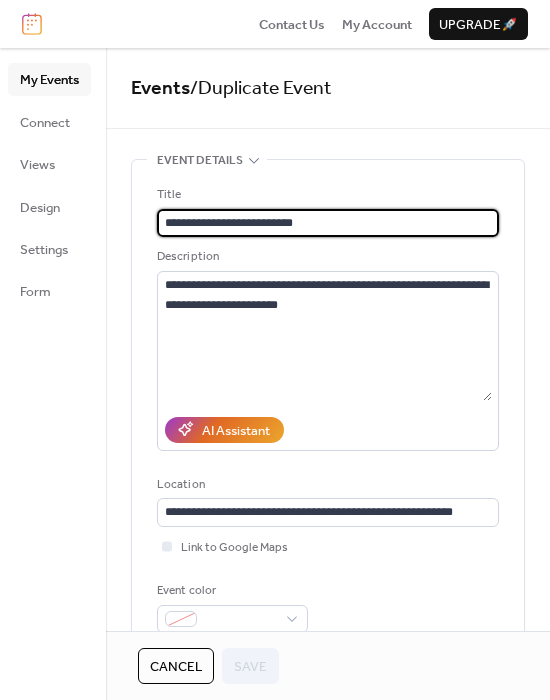 click on "**********" at bounding box center (328, 223) 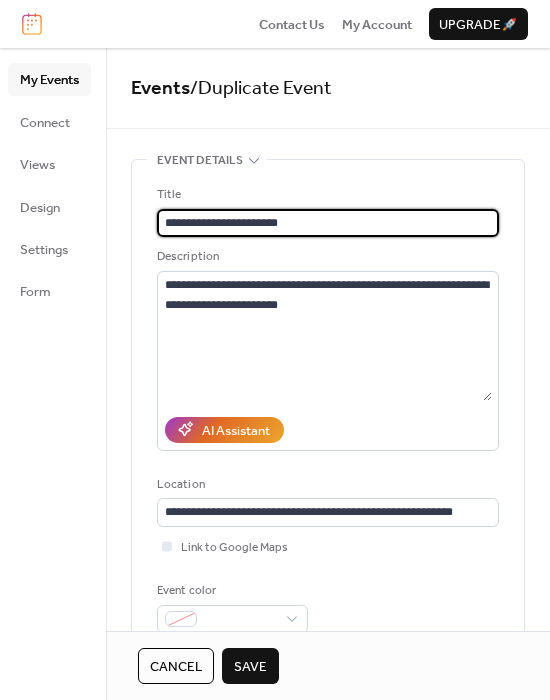 type on "**********" 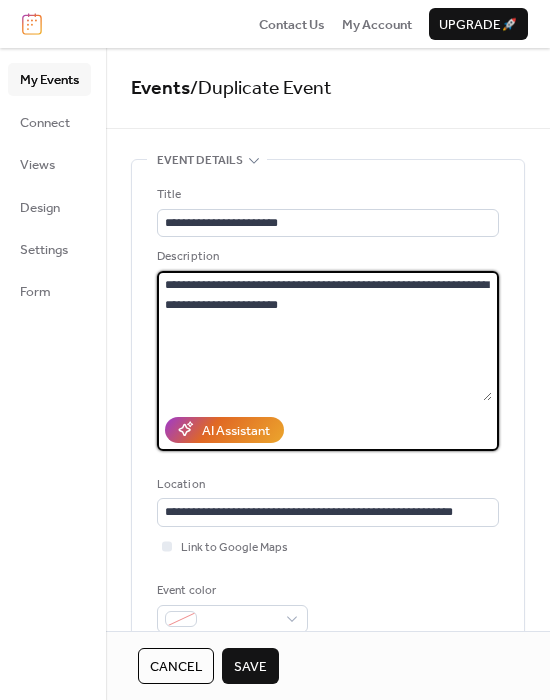 click on "**********" at bounding box center (324, 336) 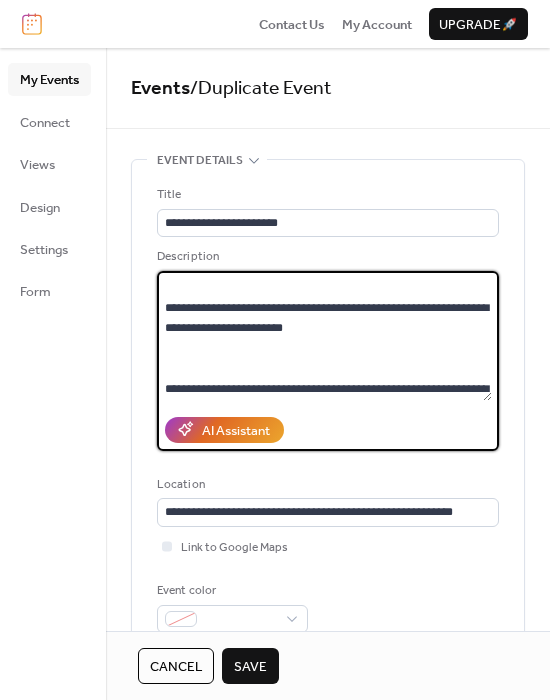 scroll, scrollTop: 0, scrollLeft: 0, axis: both 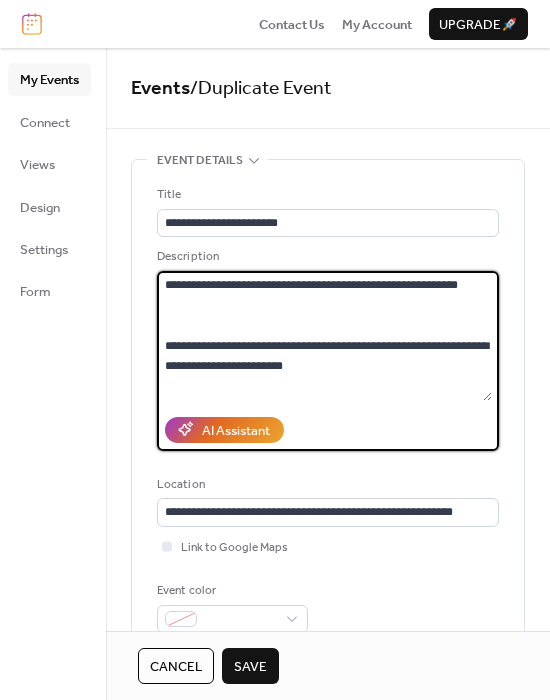 click at bounding box center (324, 336) 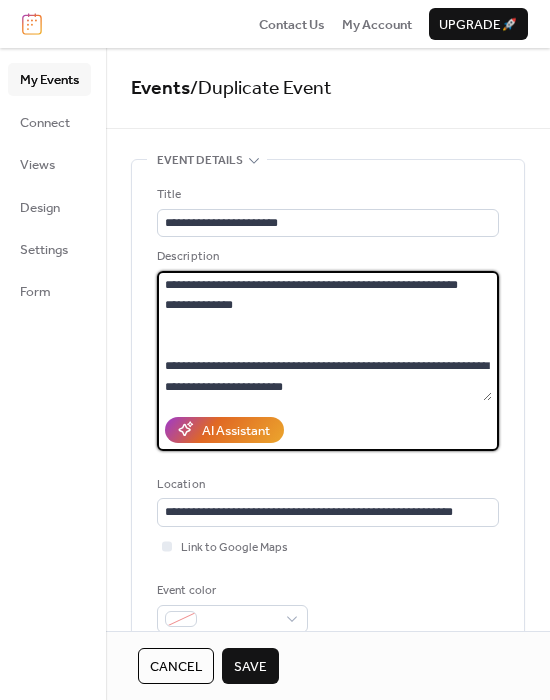 click at bounding box center [324, 336] 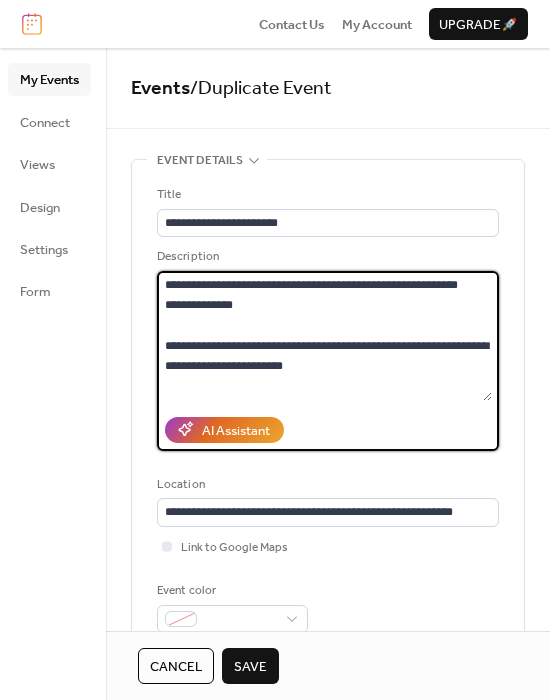 scroll, scrollTop: 87, scrollLeft: 0, axis: vertical 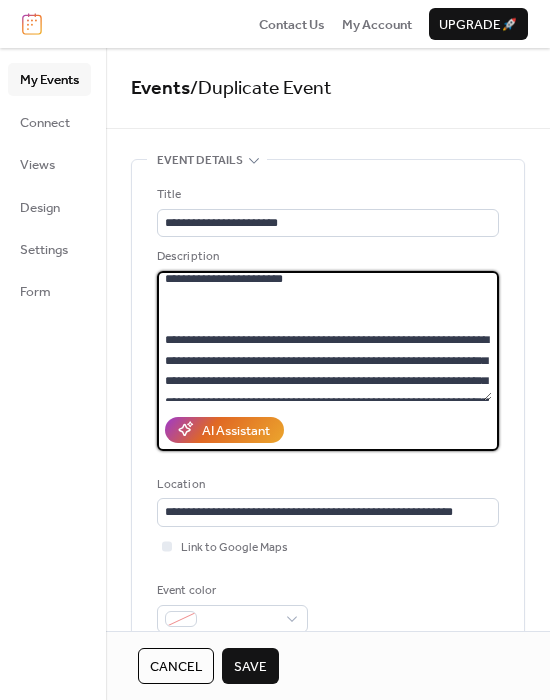 click at bounding box center [324, 336] 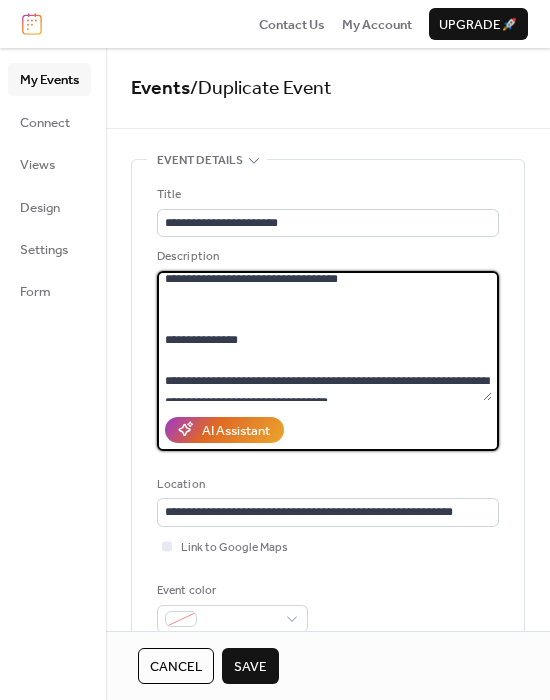 scroll, scrollTop: 190, scrollLeft: 0, axis: vertical 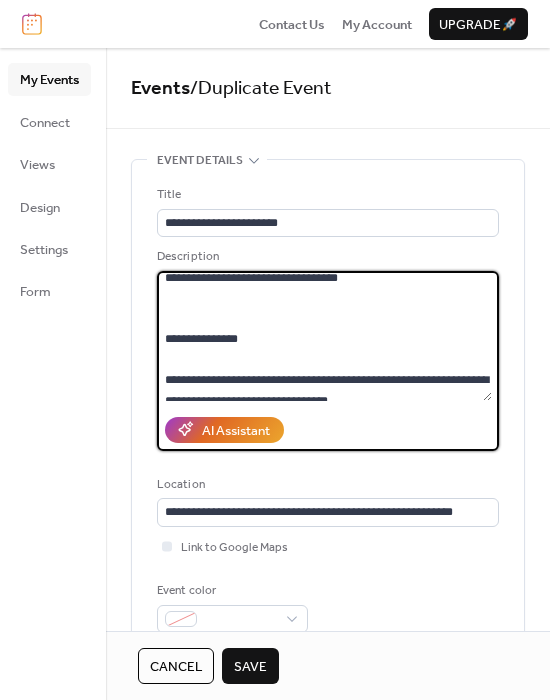 click at bounding box center (324, 336) 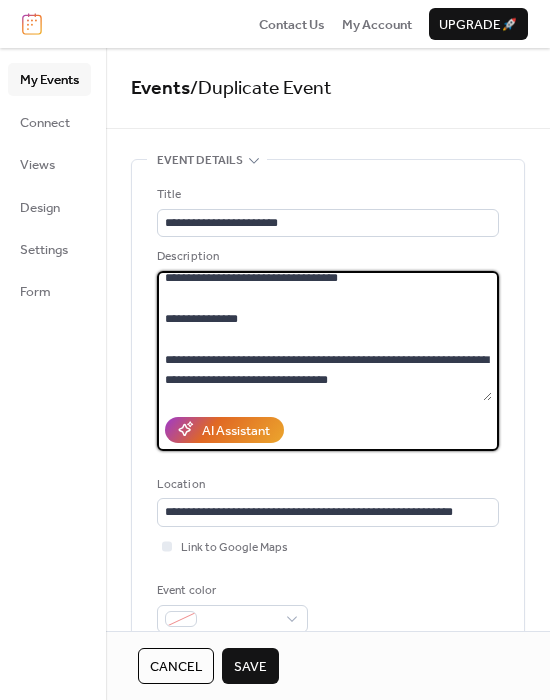 click at bounding box center [324, 336] 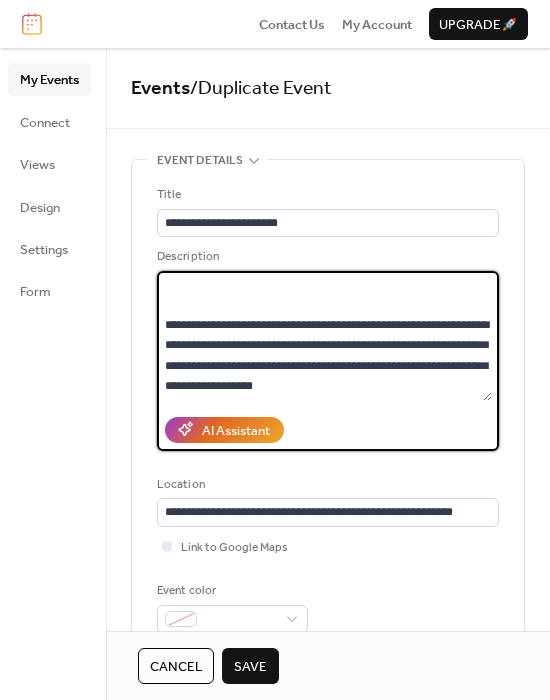 scroll, scrollTop: 510, scrollLeft: 0, axis: vertical 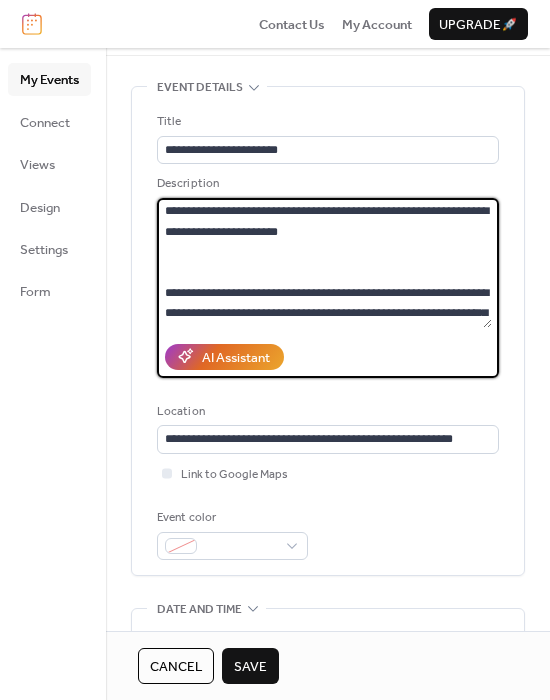 click at bounding box center (324, 263) 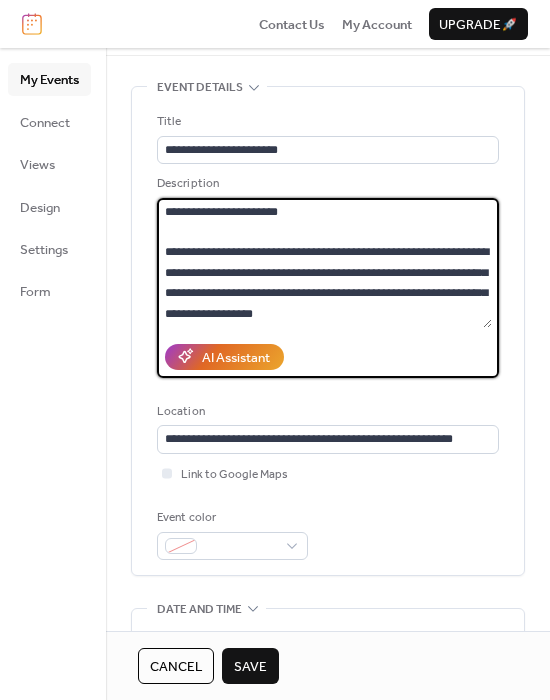 scroll, scrollTop: 489, scrollLeft: 0, axis: vertical 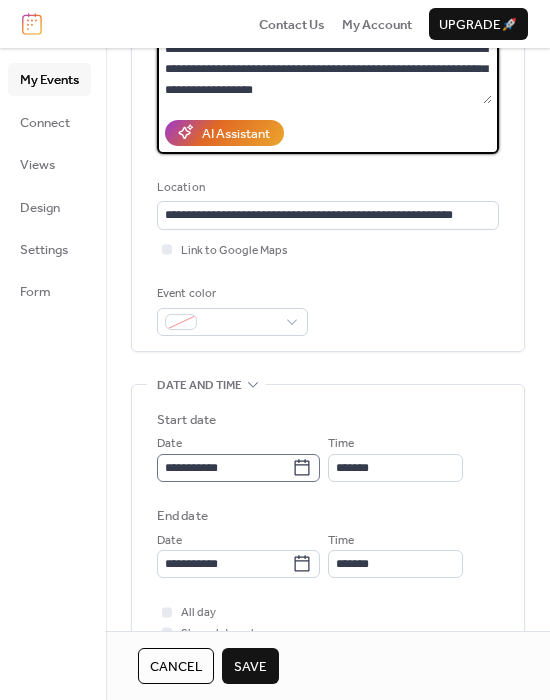 type on "**********" 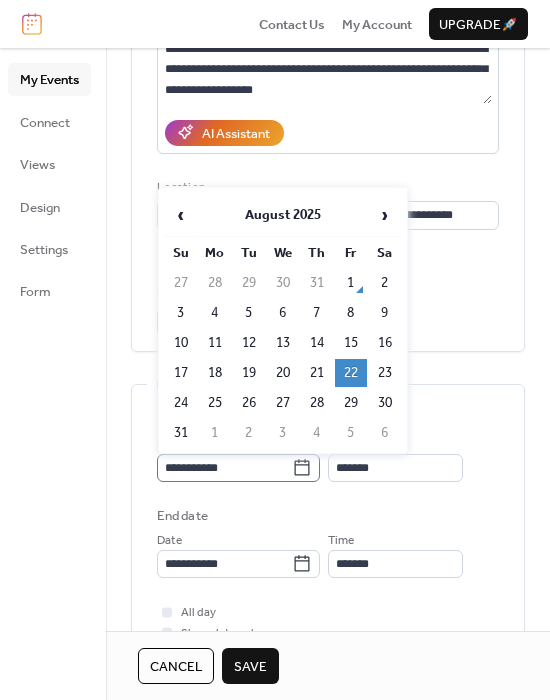 click 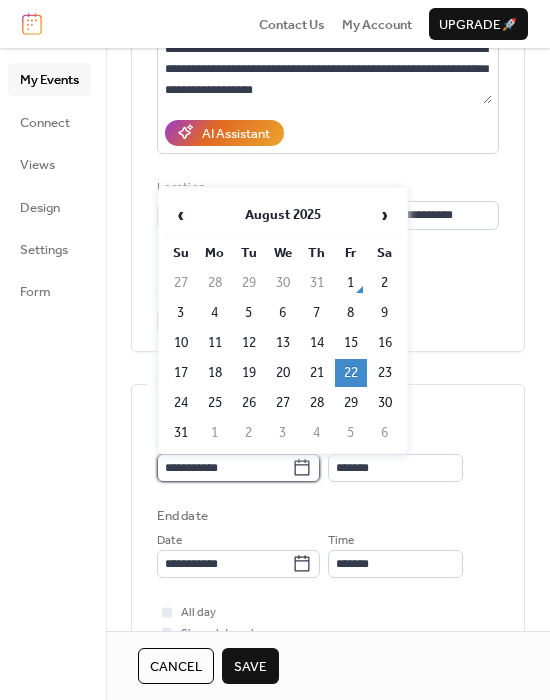click on "**********" at bounding box center (224, 468) 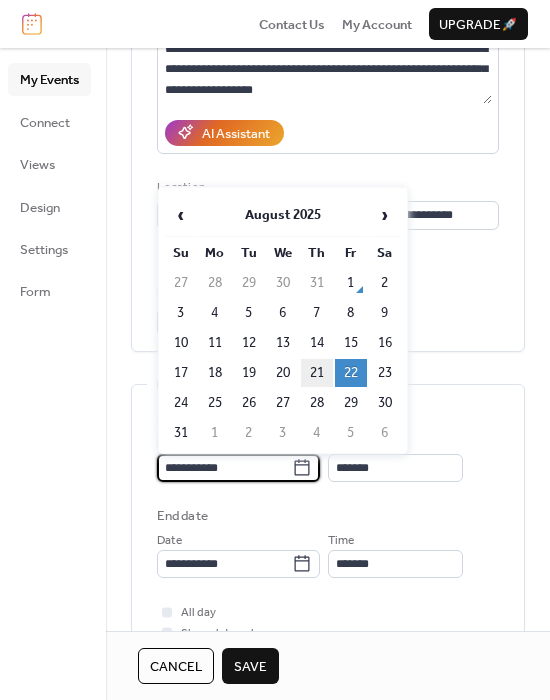 click on "21" at bounding box center (317, 373) 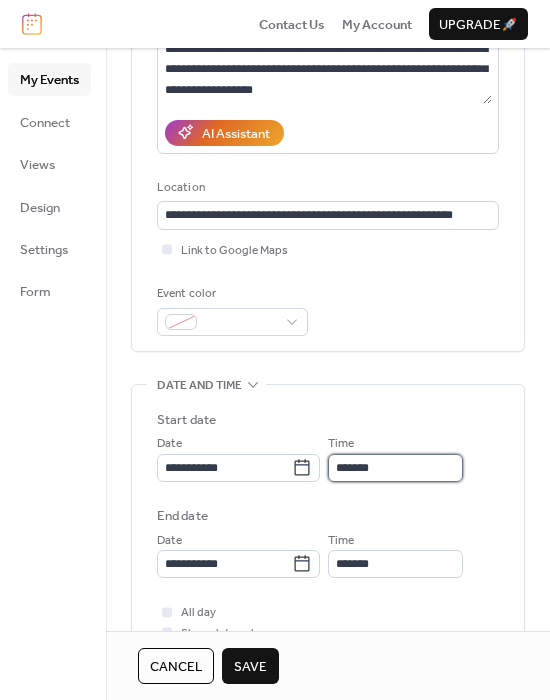 click on "*******" at bounding box center (395, 468) 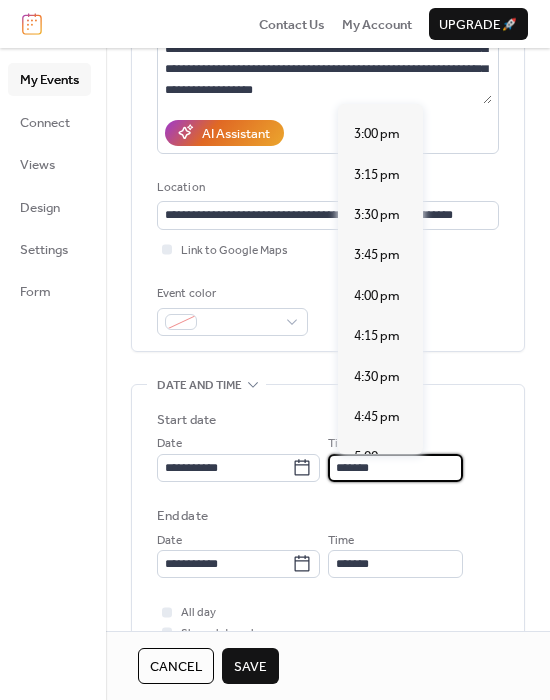 scroll, scrollTop: 2377, scrollLeft: 0, axis: vertical 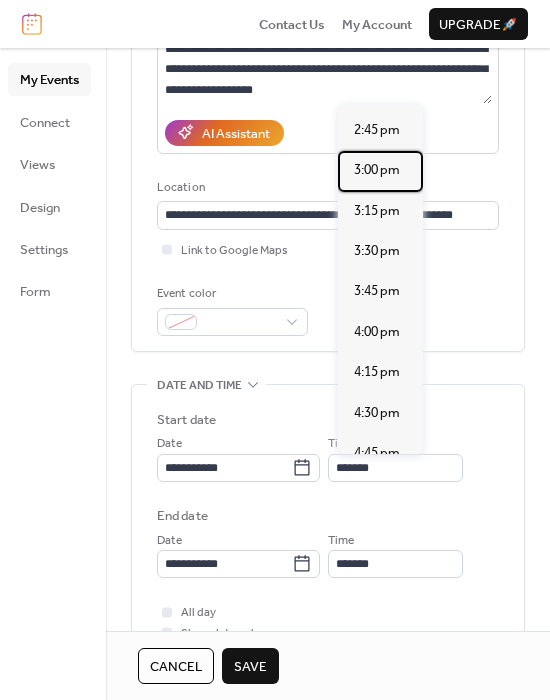 click on "3:00 pm" at bounding box center [377, 170] 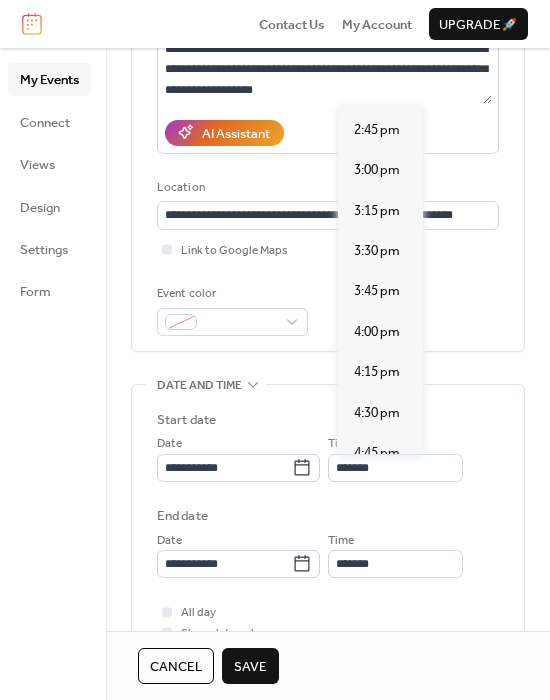 type on "*******" 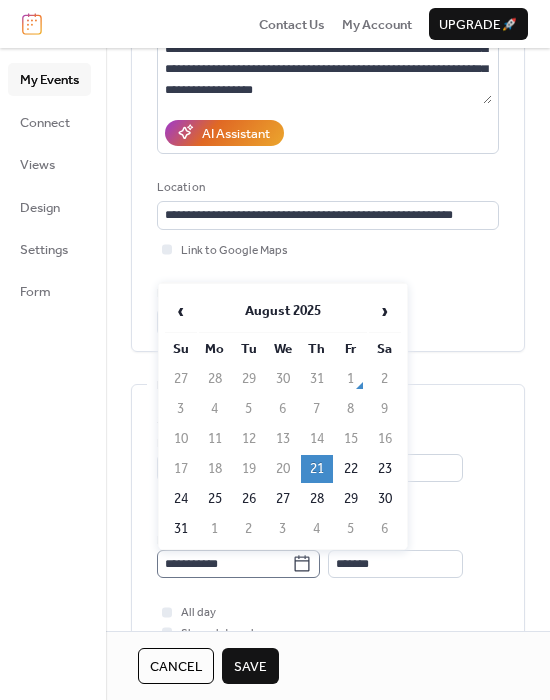 click 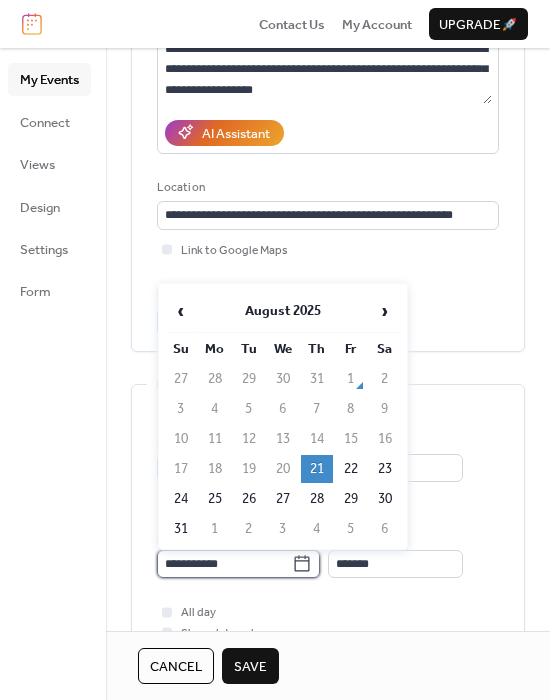 click on "**********" at bounding box center [224, 564] 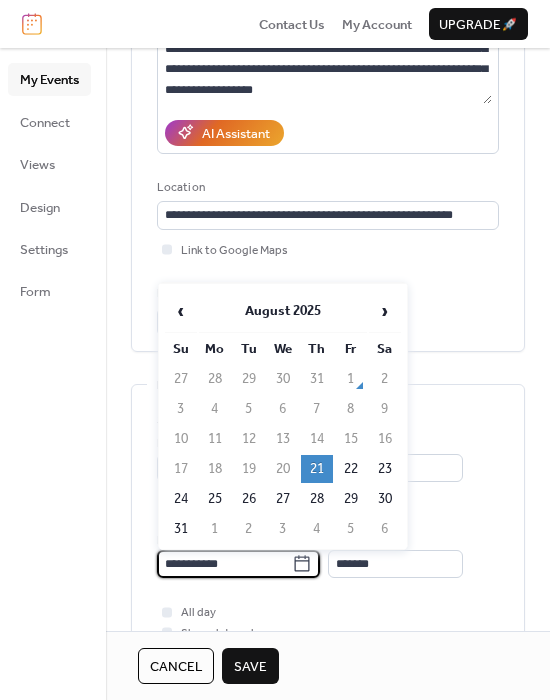scroll, scrollTop: 298, scrollLeft: 0, axis: vertical 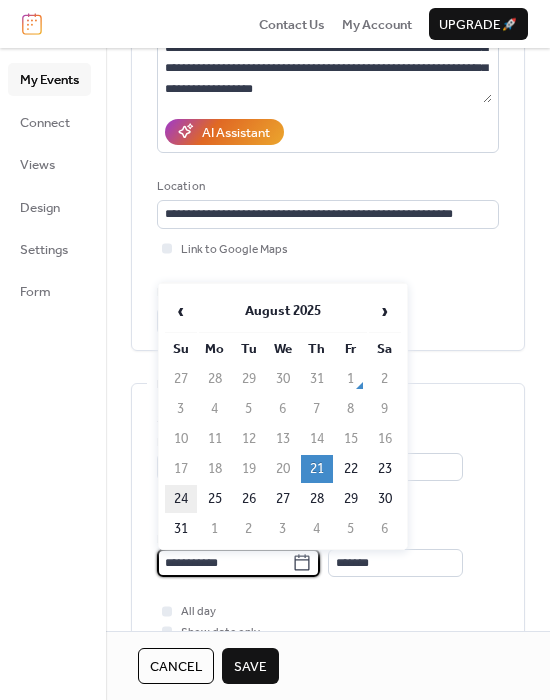 click on "24" at bounding box center (181, 499) 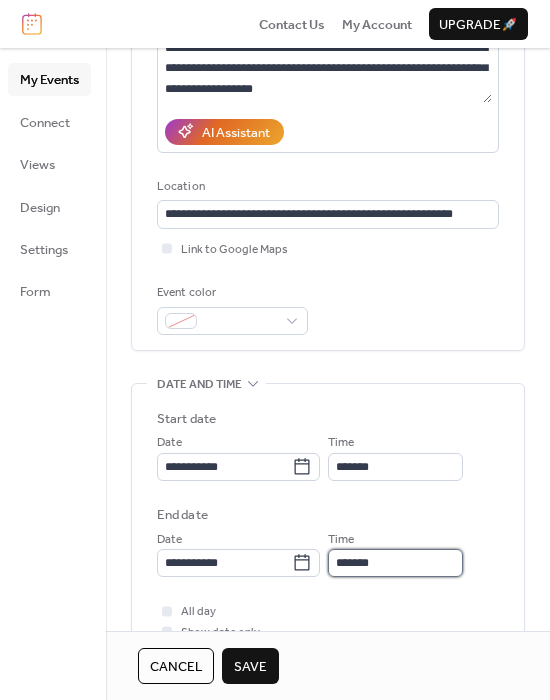 click on "*******" at bounding box center [395, 563] 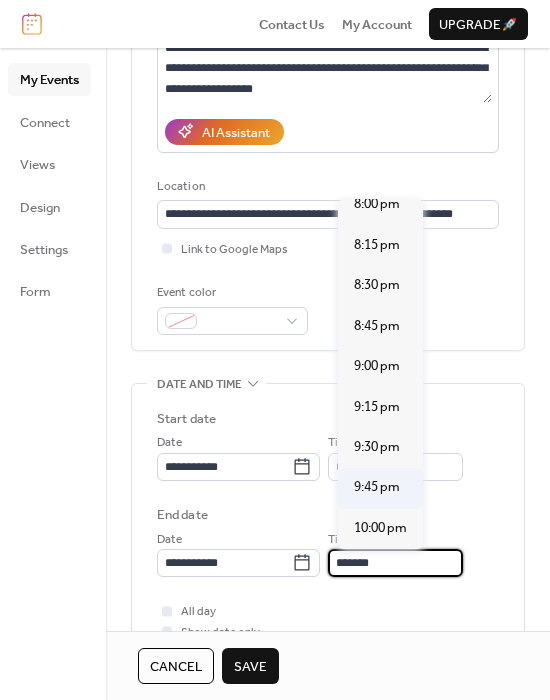 scroll, scrollTop: 3257, scrollLeft: 0, axis: vertical 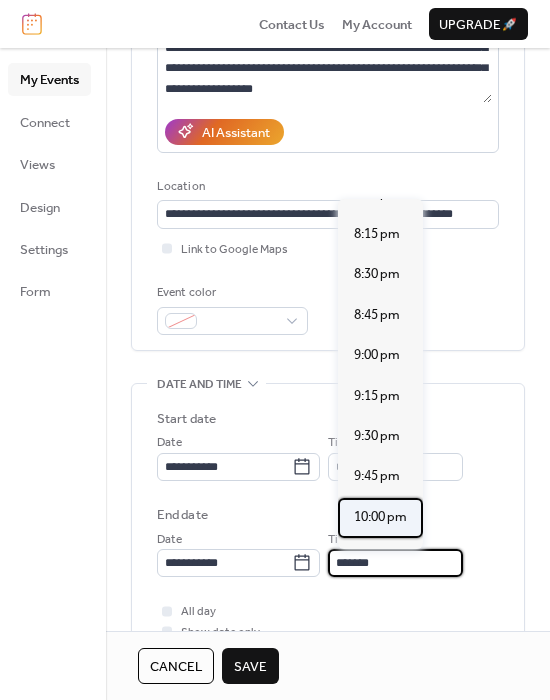 click on "10:00 pm" at bounding box center (380, 518) 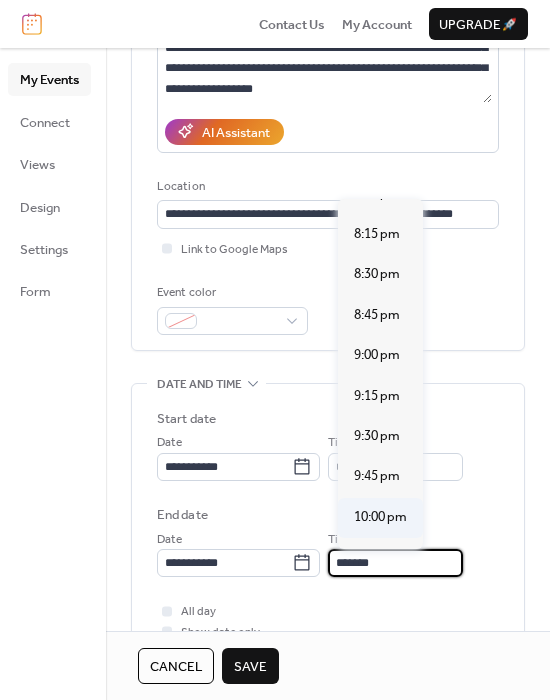 type on "********" 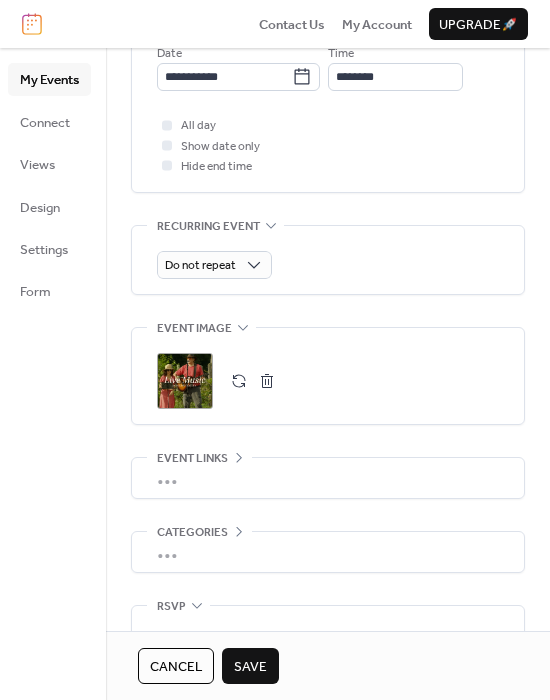 scroll, scrollTop: 785, scrollLeft: 0, axis: vertical 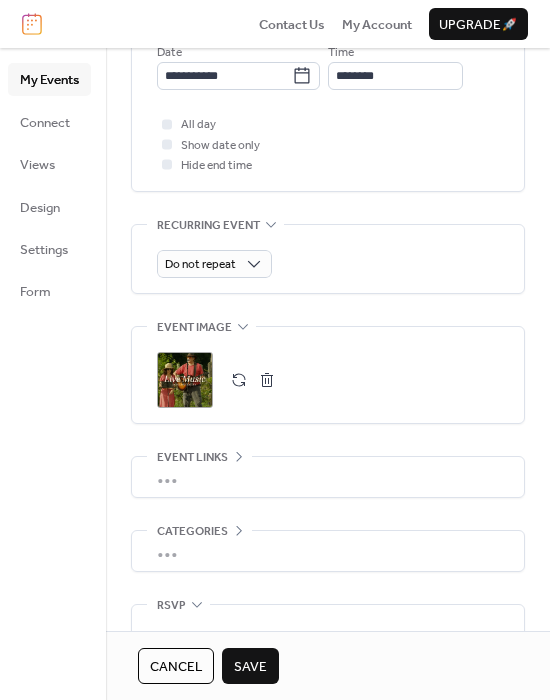 click at bounding box center [239, 380] 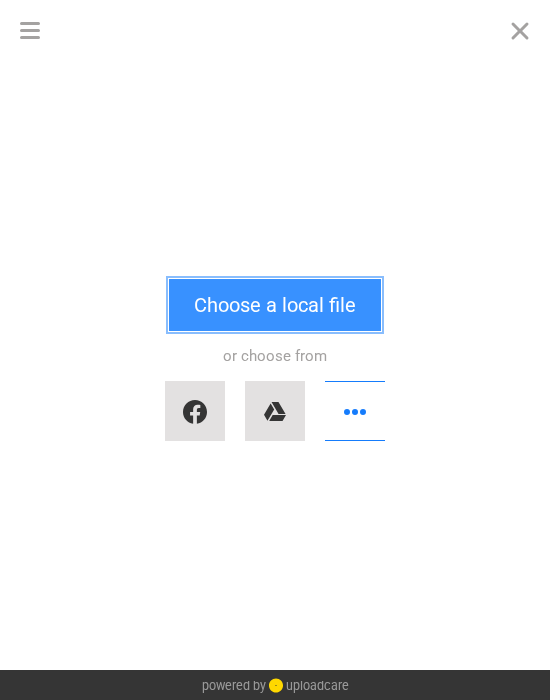 click on "Choose a local file" at bounding box center (275, 305) 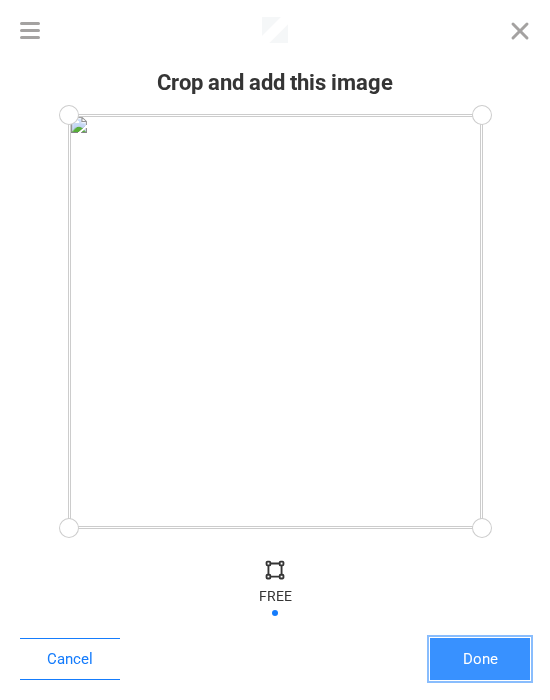 click on "Done" at bounding box center [480, 659] 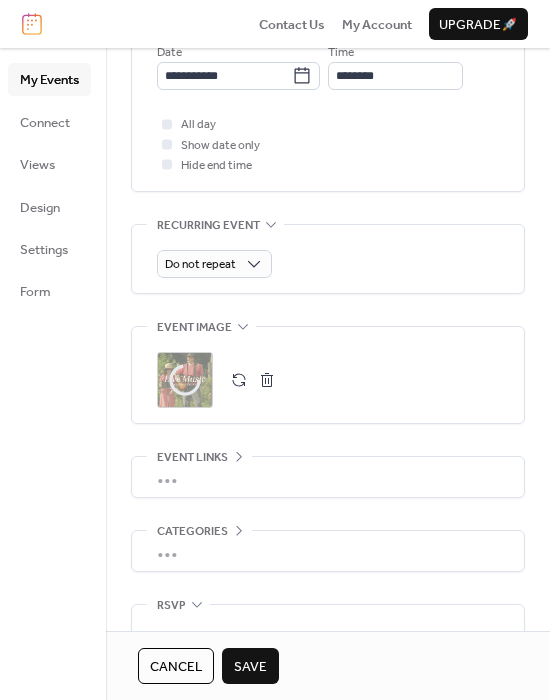 scroll, scrollTop: 885, scrollLeft: 0, axis: vertical 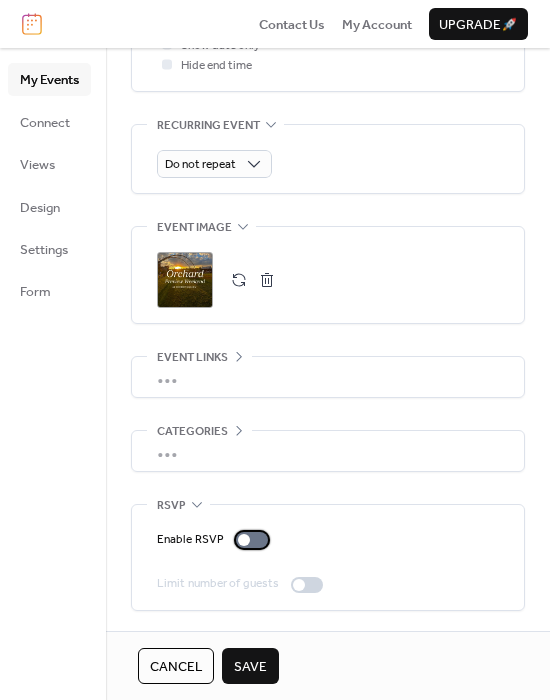 click at bounding box center [252, 540] 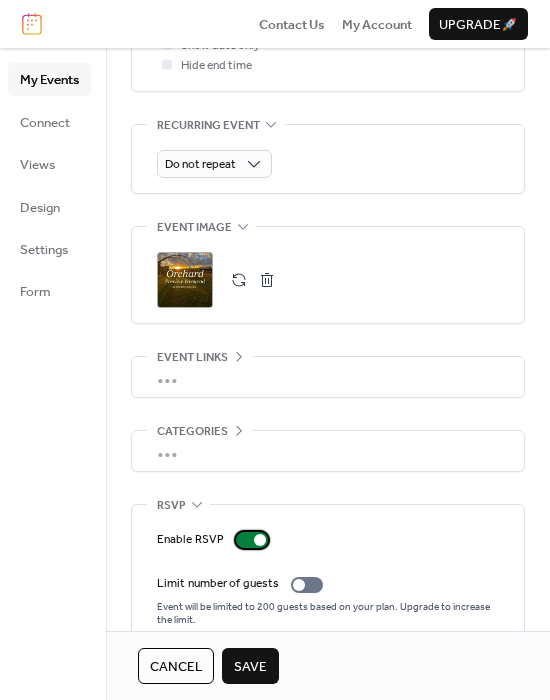scroll, scrollTop: 917, scrollLeft: 0, axis: vertical 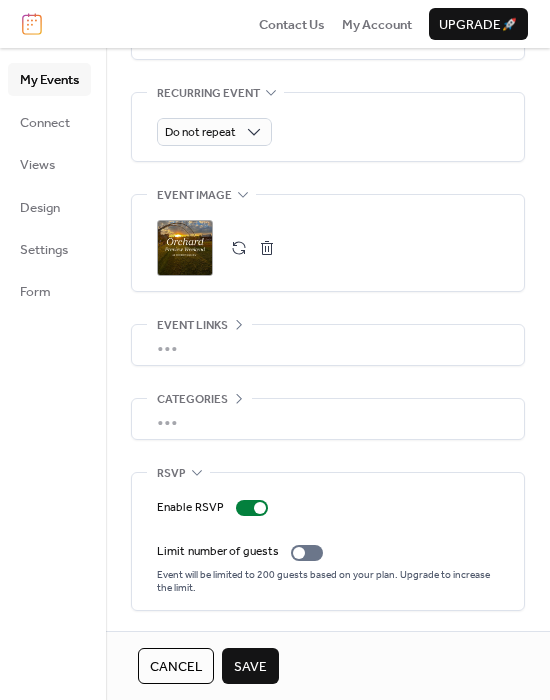 click on "Save" at bounding box center (250, 667) 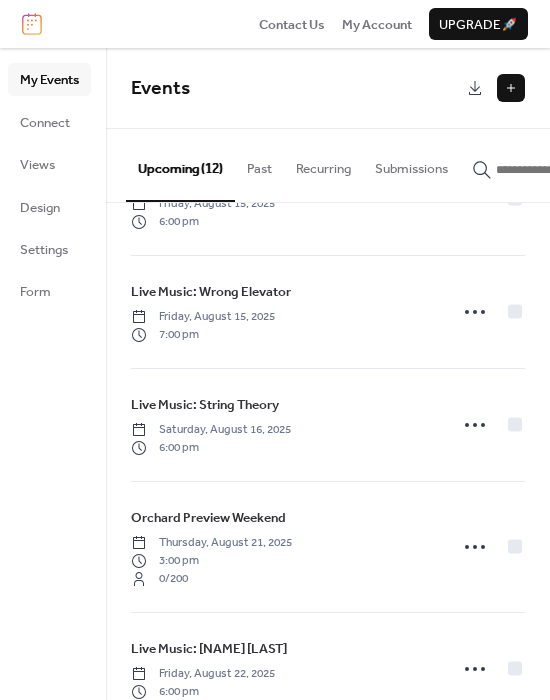scroll, scrollTop: 922, scrollLeft: 0, axis: vertical 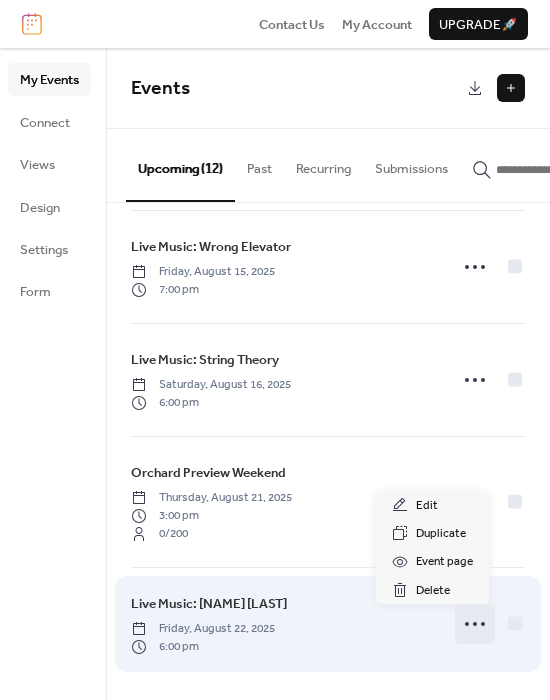 click 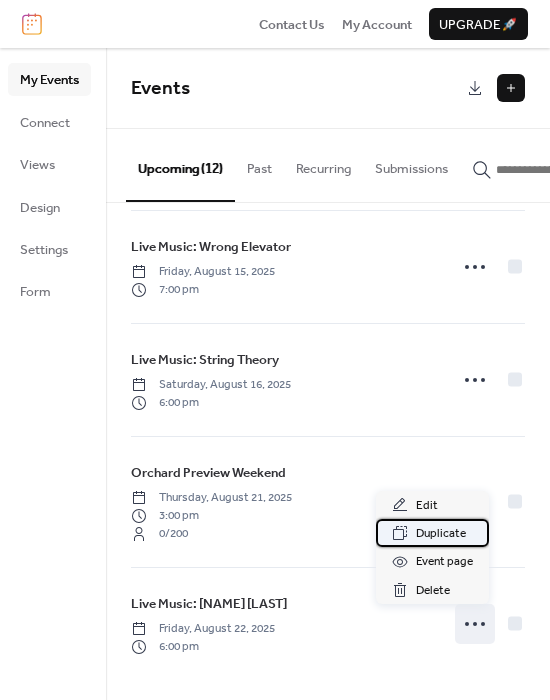 click on "Duplicate" at bounding box center [441, 534] 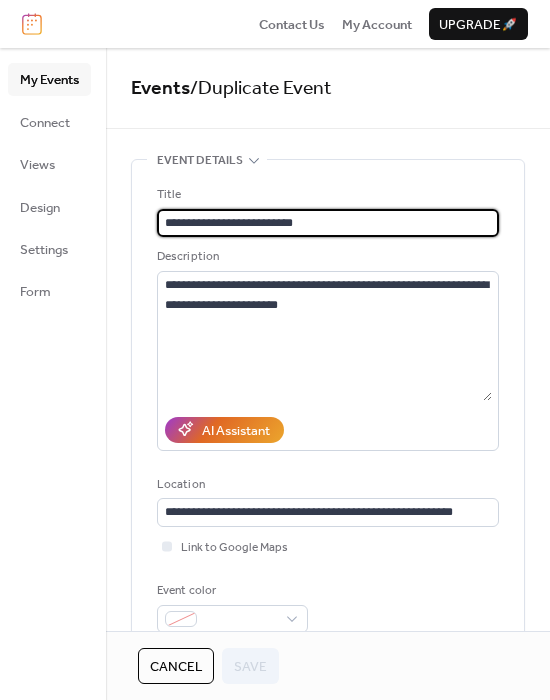 click on "**********" at bounding box center [328, 223] 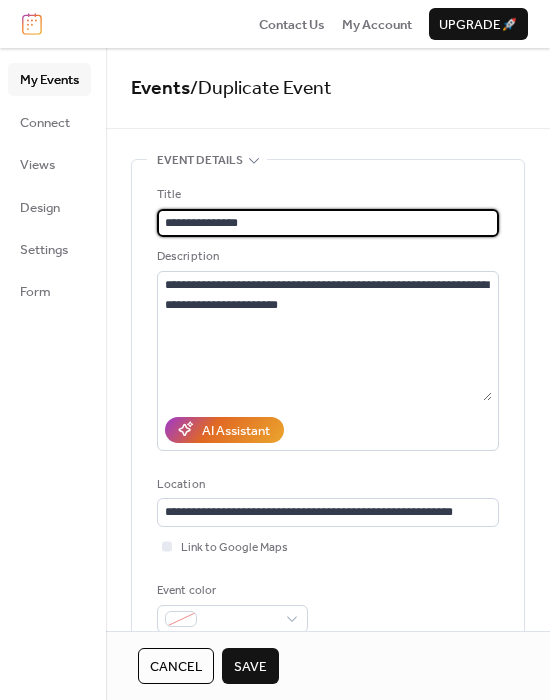 type on "**********" 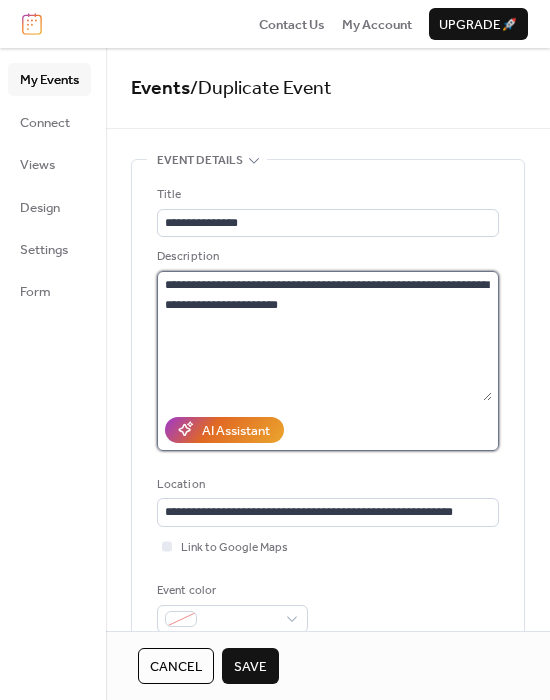click on "**********" at bounding box center [324, 336] 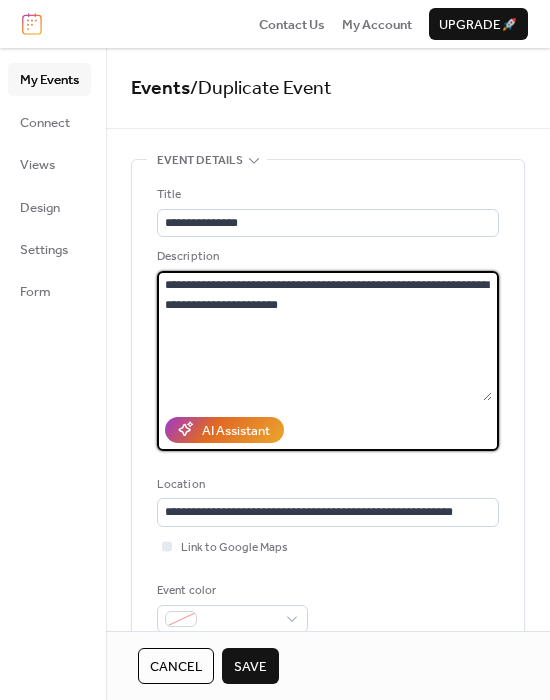 click on "**********" at bounding box center [324, 336] 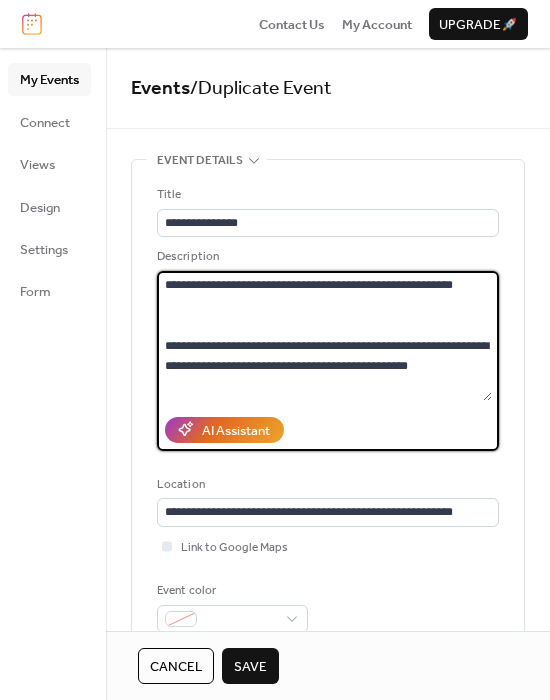 scroll, scrollTop: 262, scrollLeft: 0, axis: vertical 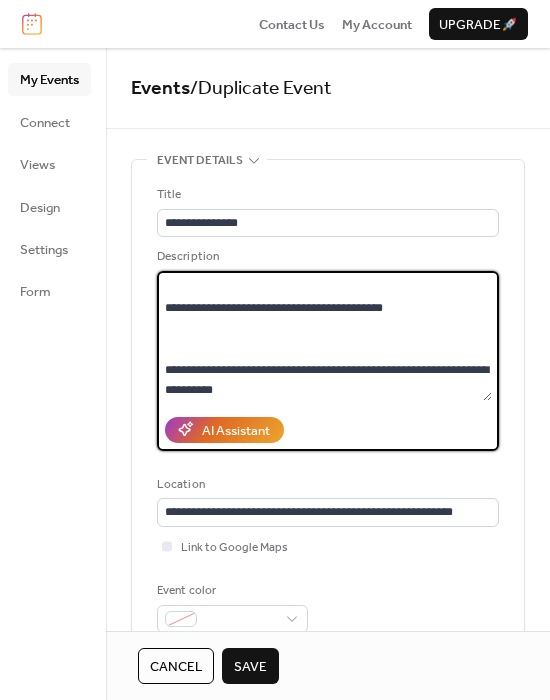 click on "**********" at bounding box center [324, 336] 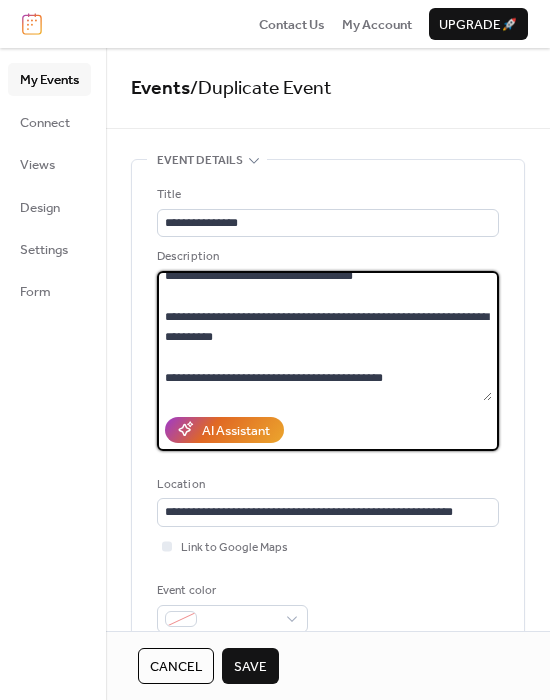 scroll, scrollTop: 193, scrollLeft: 0, axis: vertical 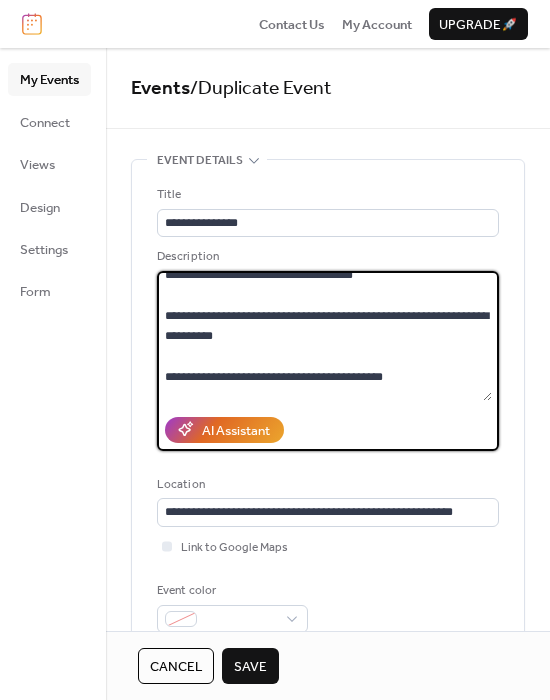 click on "**********" at bounding box center [324, 336] 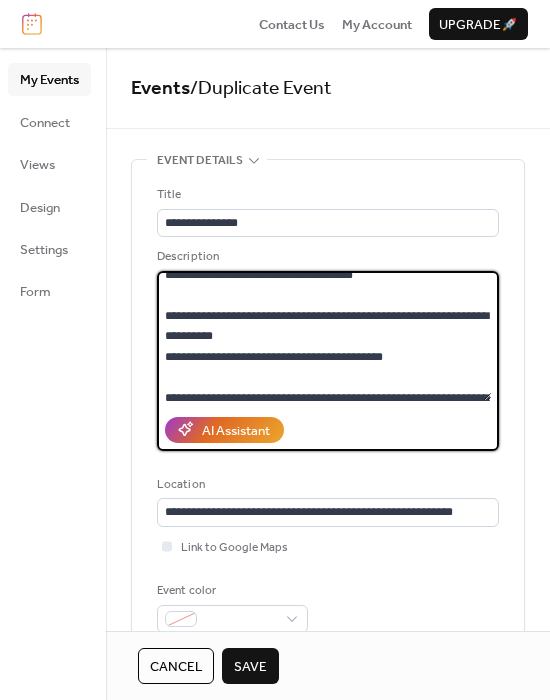 scroll, scrollTop: 153, scrollLeft: 0, axis: vertical 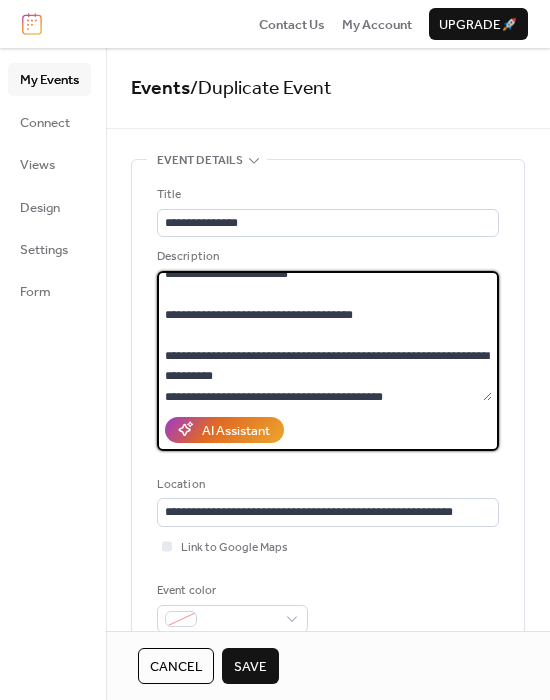click on "**********" at bounding box center (324, 336) 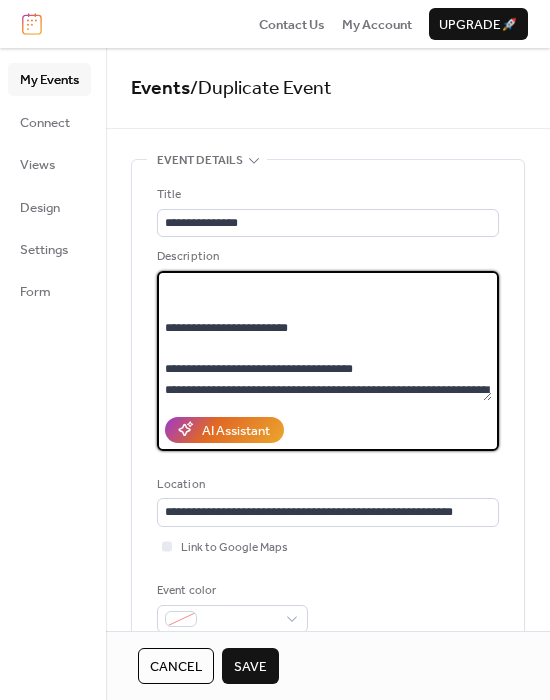 scroll, scrollTop: 98, scrollLeft: 0, axis: vertical 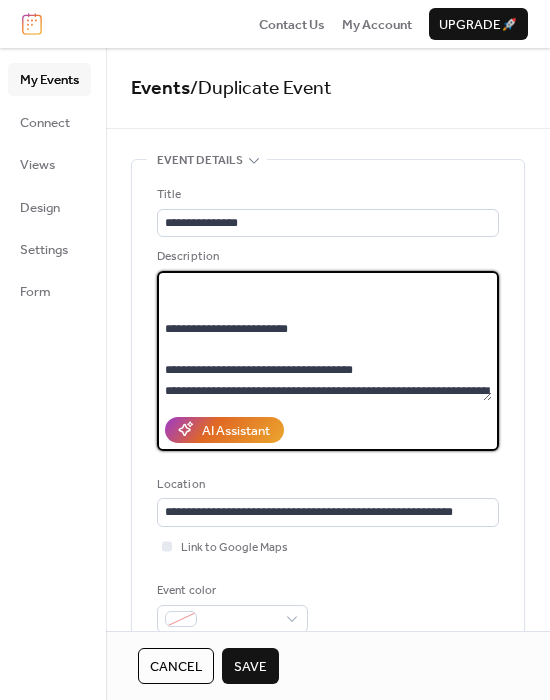 click on "**********" at bounding box center (324, 336) 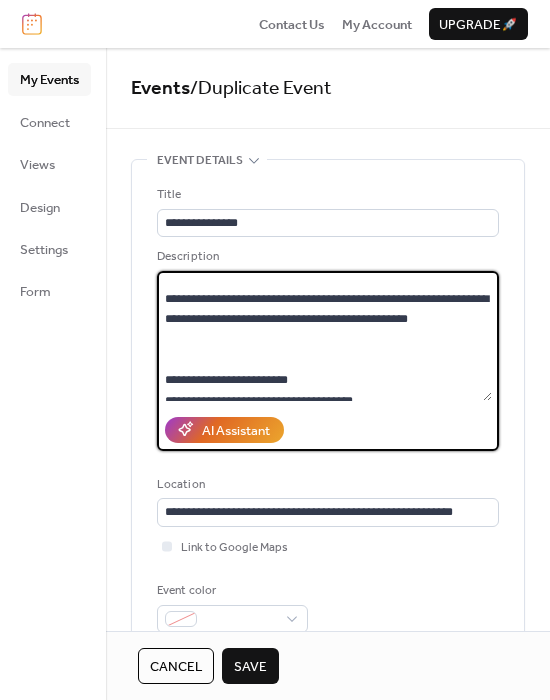 click on "**********" at bounding box center [324, 336] 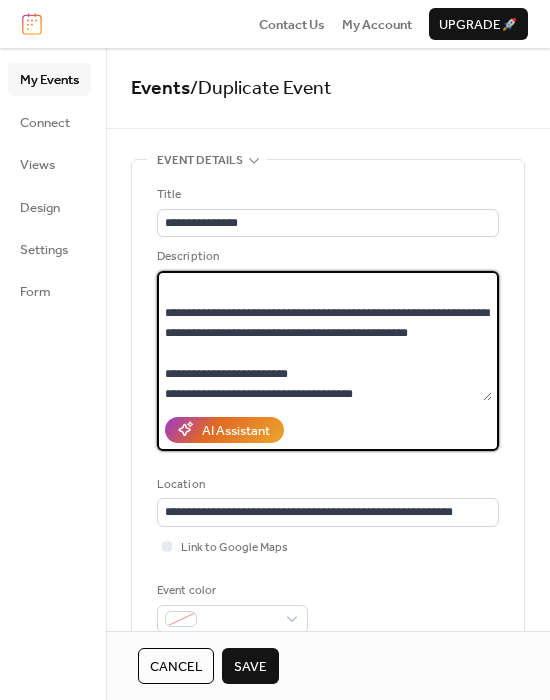 scroll, scrollTop: 0, scrollLeft: 0, axis: both 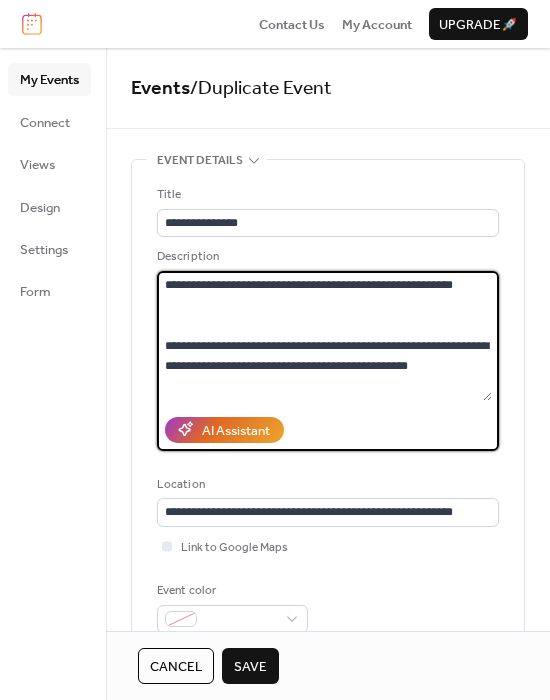 click on "**********" at bounding box center (324, 336) 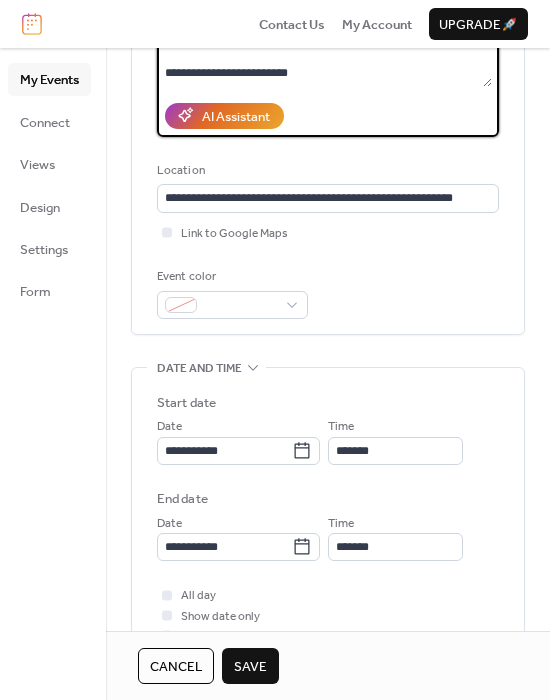 scroll, scrollTop: 315, scrollLeft: 0, axis: vertical 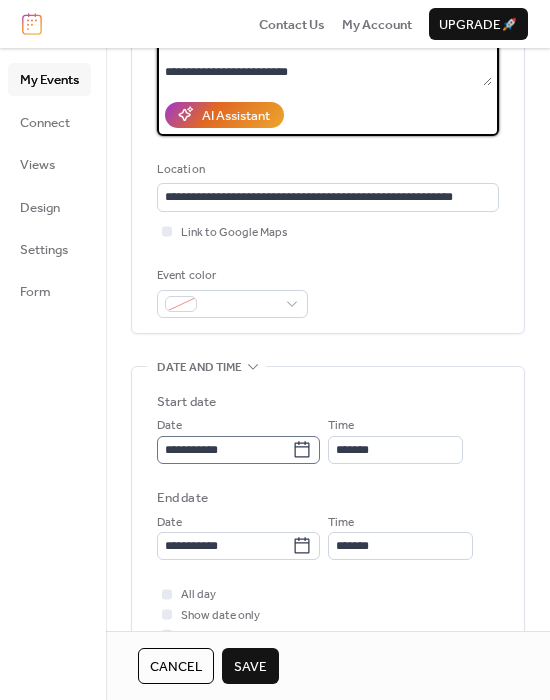 type on "**********" 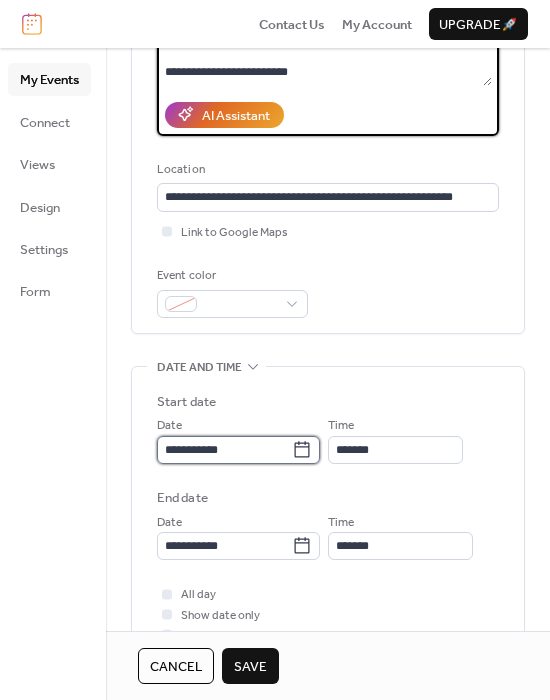 click on "**********" at bounding box center [224, 450] 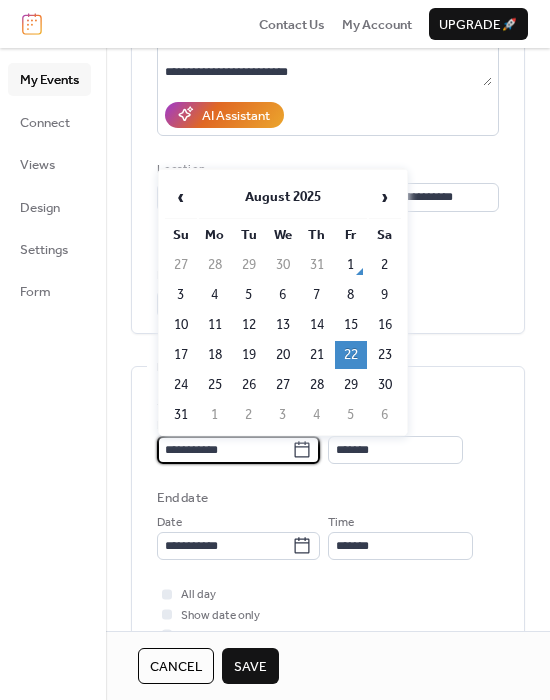 click on "‹ August 2025 › Su Mo Tu We Th Fr Sa 27 28 29 30 31 1 2 3 4 5 6 7 8 9 10 11 12 13 14 15 16 17 18 19 20 21 22 23 24 25 26 27 28 29 30 31 1 2 3 4 5 6" at bounding box center [283, 302] 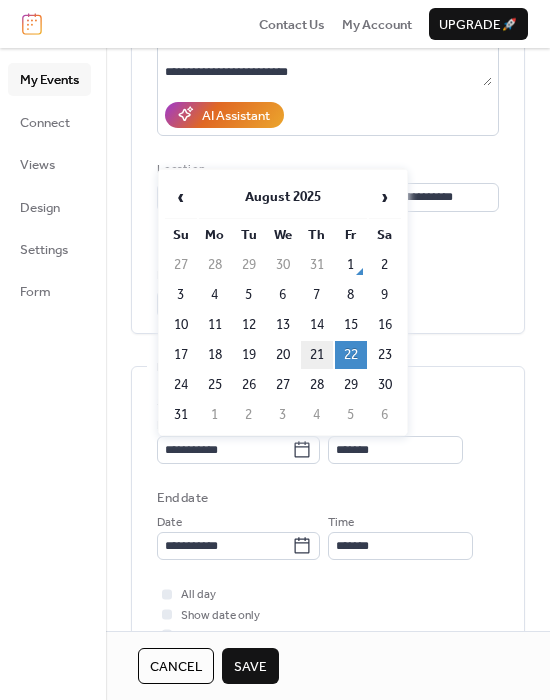 click on "21" at bounding box center [317, 355] 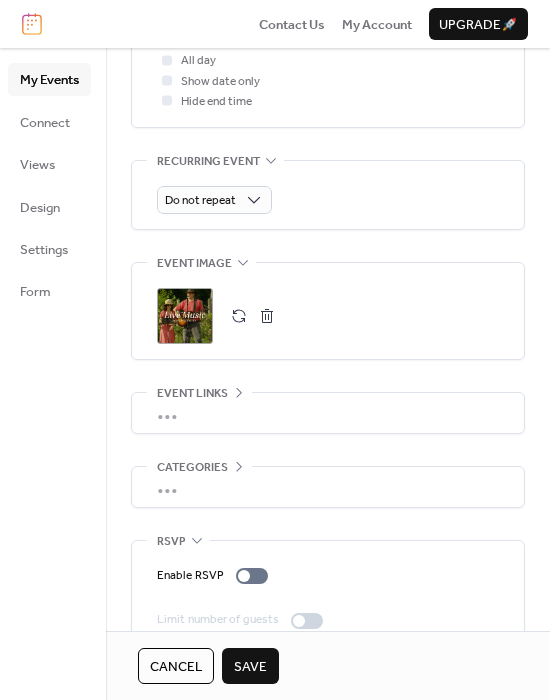 scroll, scrollTop: 885, scrollLeft: 0, axis: vertical 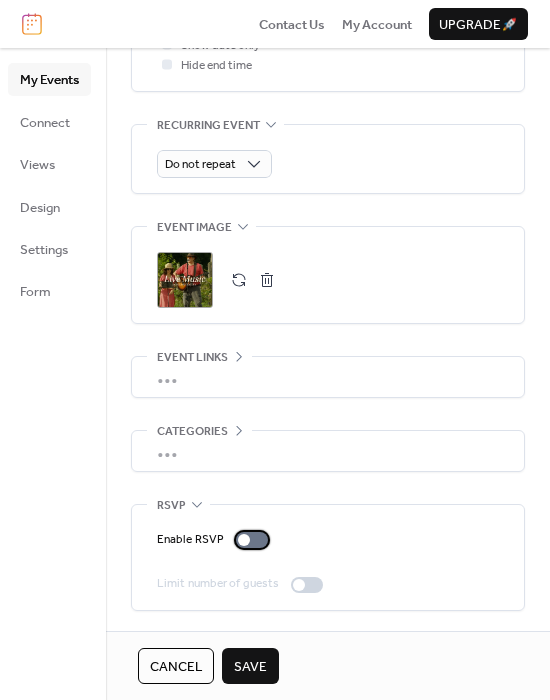 click at bounding box center (252, 540) 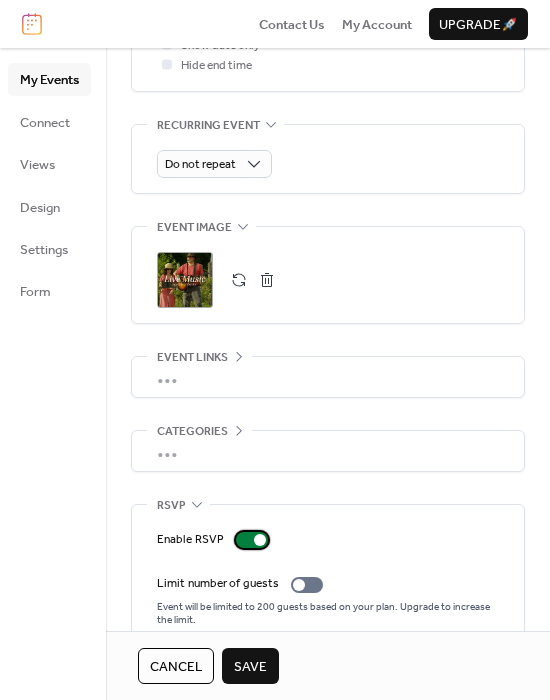 scroll, scrollTop: 917, scrollLeft: 0, axis: vertical 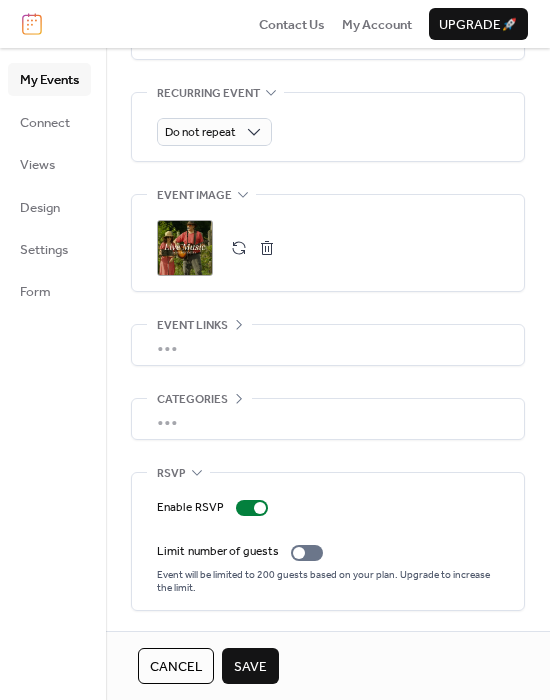 click on "•••" at bounding box center [328, 419] 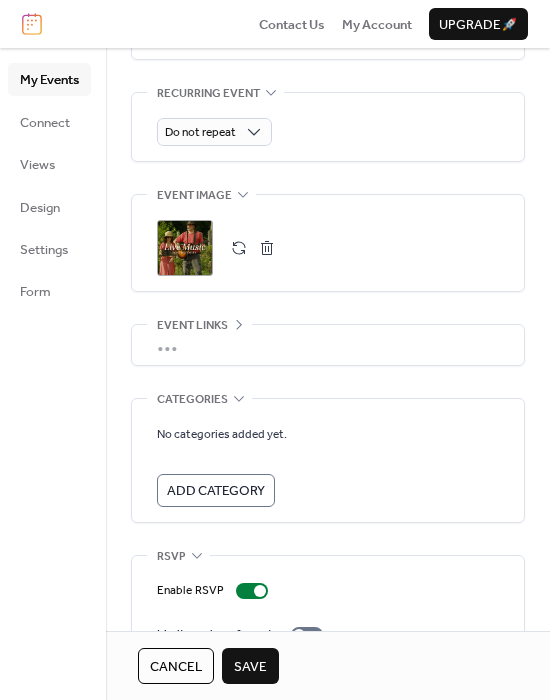 click on "No categories added yet. Add Category" at bounding box center (328, 460) 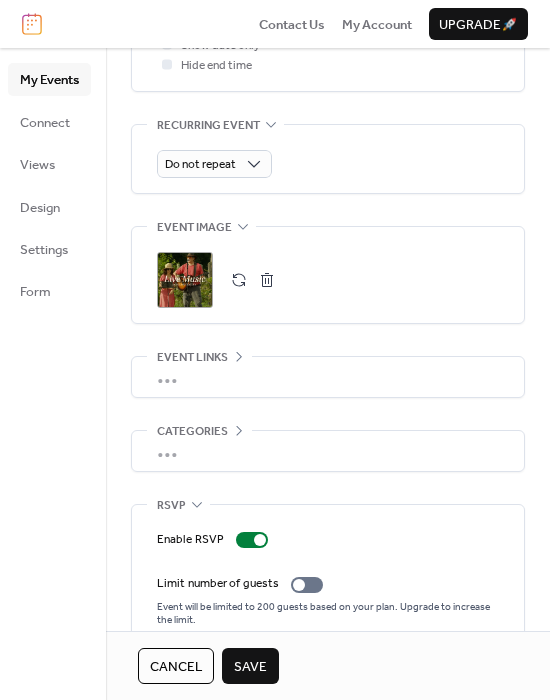 scroll, scrollTop: 901, scrollLeft: 0, axis: vertical 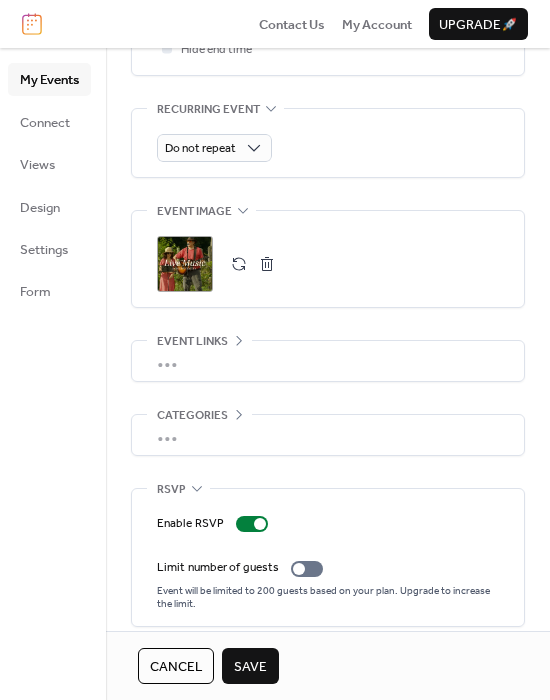 click at bounding box center (239, 264) 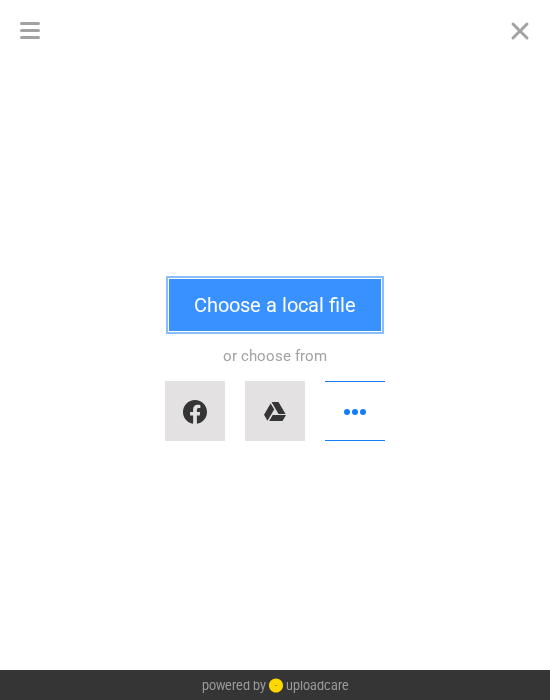 click on "Choose a local file" at bounding box center (275, 305) 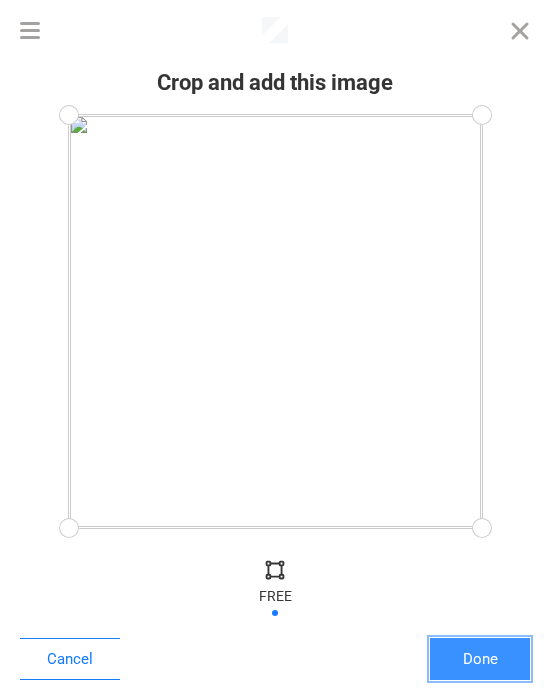 click on "Done" at bounding box center (480, 659) 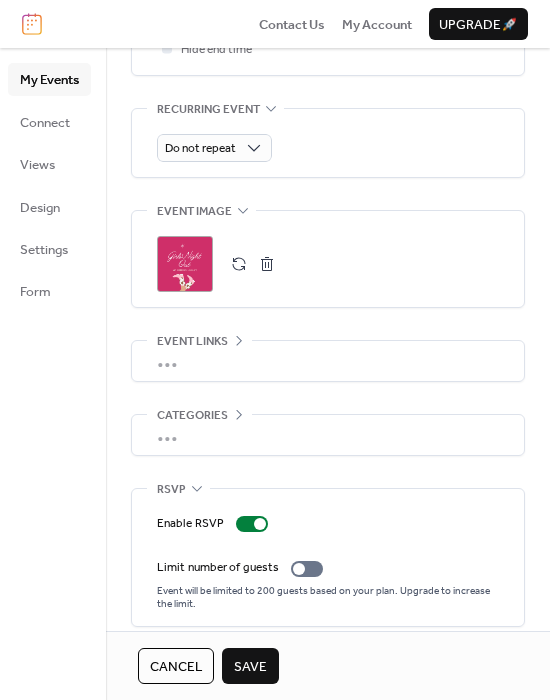 click on "Save" at bounding box center (250, 667) 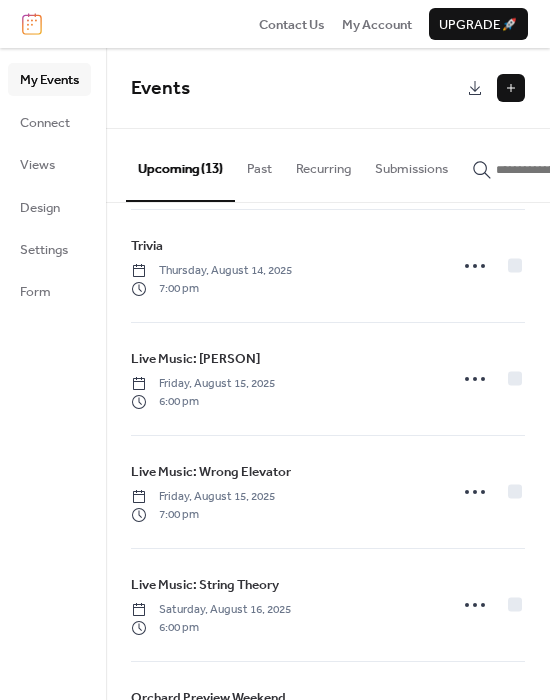 scroll, scrollTop: 1053, scrollLeft: 0, axis: vertical 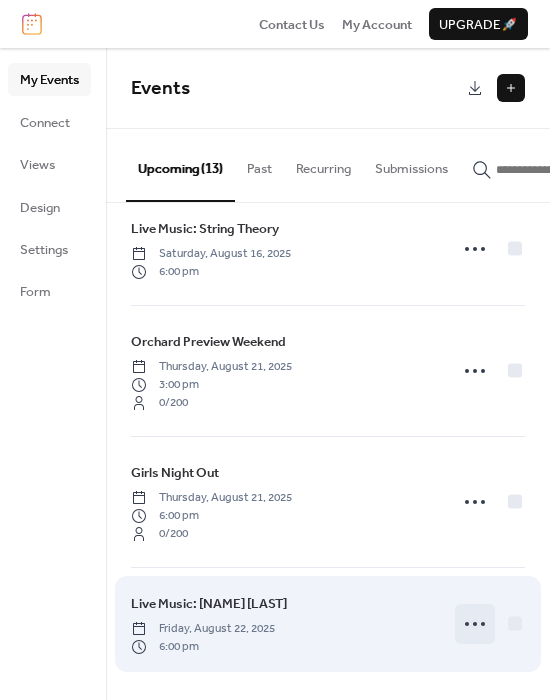 click 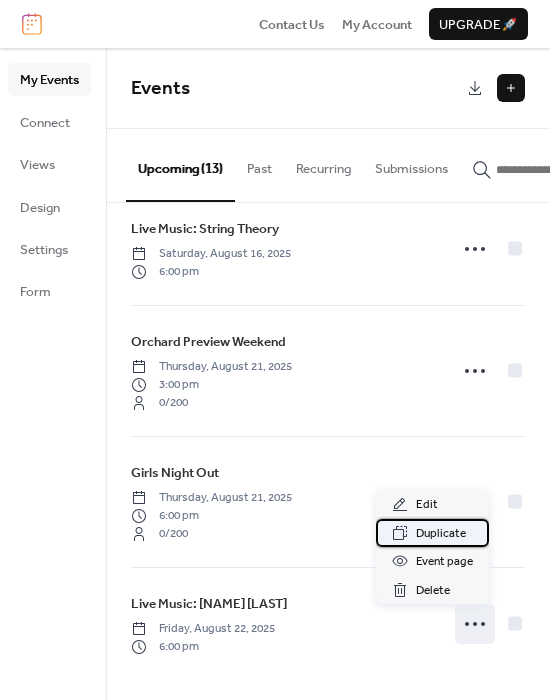 click on "Duplicate" at bounding box center (441, 534) 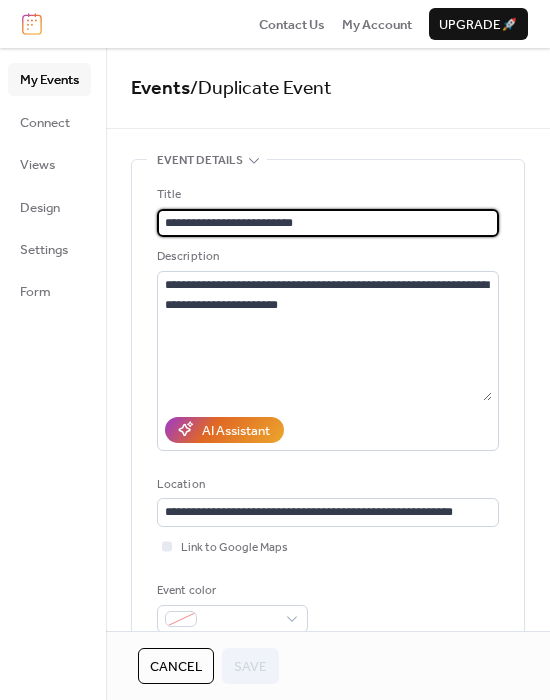 scroll, scrollTop: 0, scrollLeft: 0, axis: both 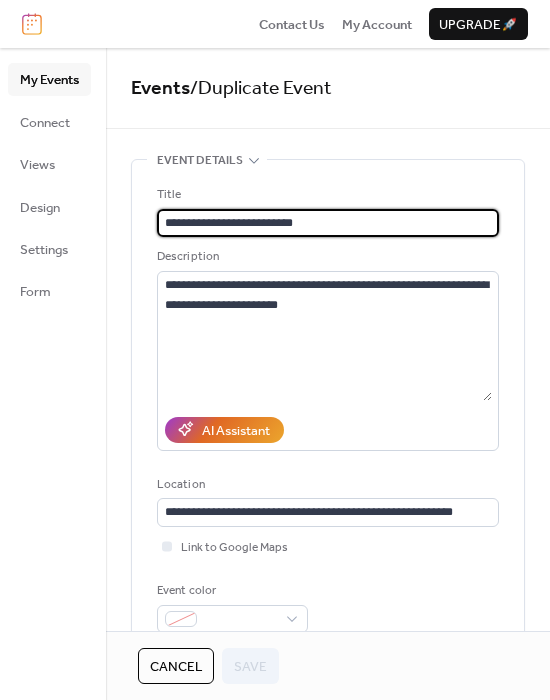 drag, startPoint x: 311, startPoint y: 226, endPoint x: 230, endPoint y: 232, distance: 81.22192 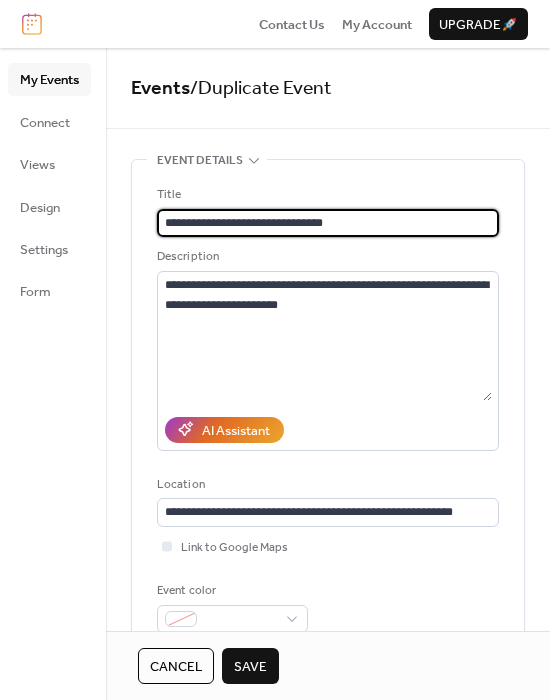 type on "**********" 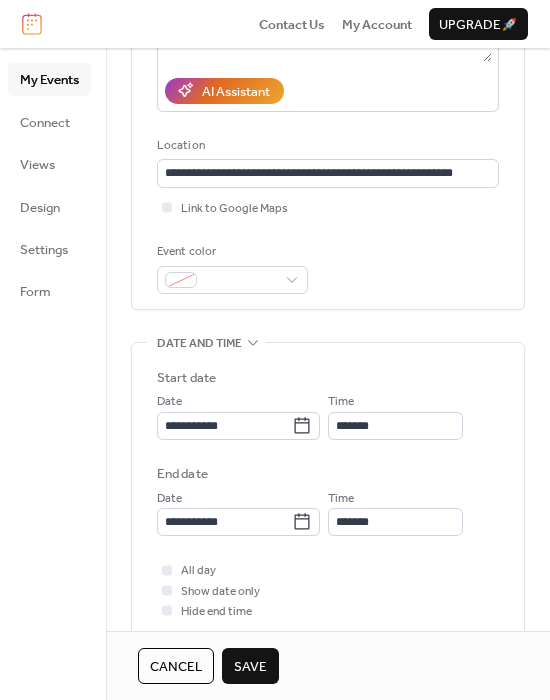 scroll, scrollTop: 341, scrollLeft: 0, axis: vertical 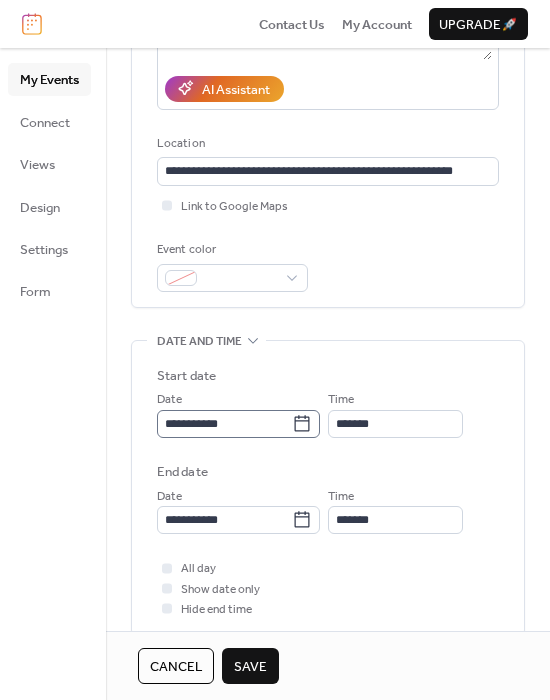 click 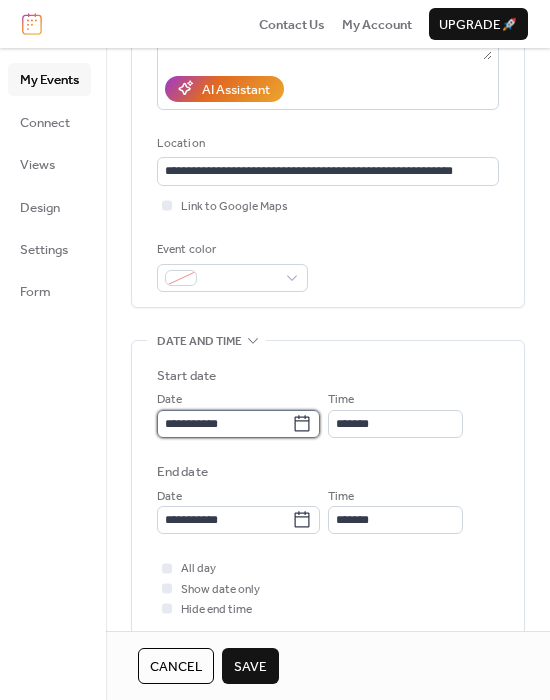 click on "**********" at bounding box center [224, 424] 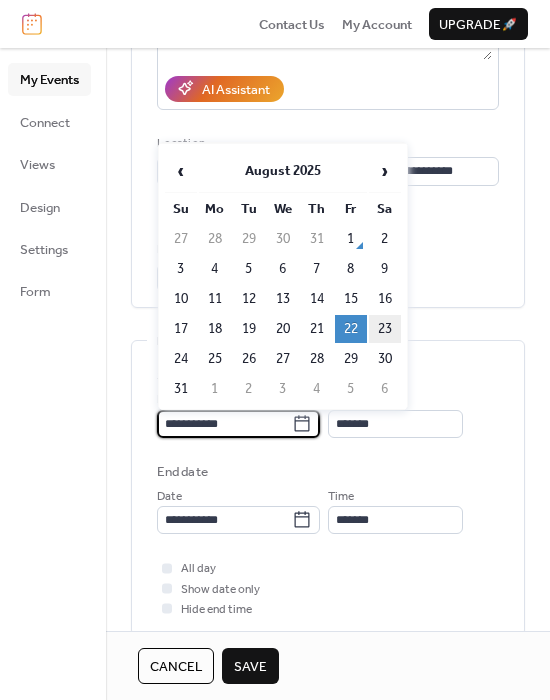 click on "23" at bounding box center [385, 329] 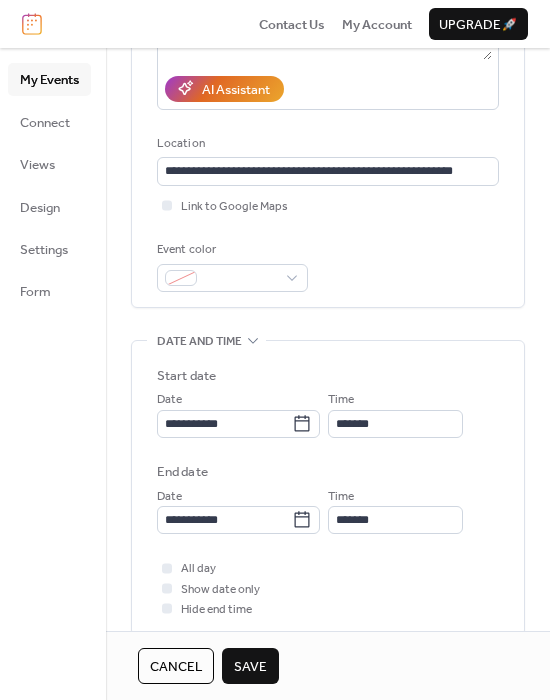 click on "Save" at bounding box center [250, 667] 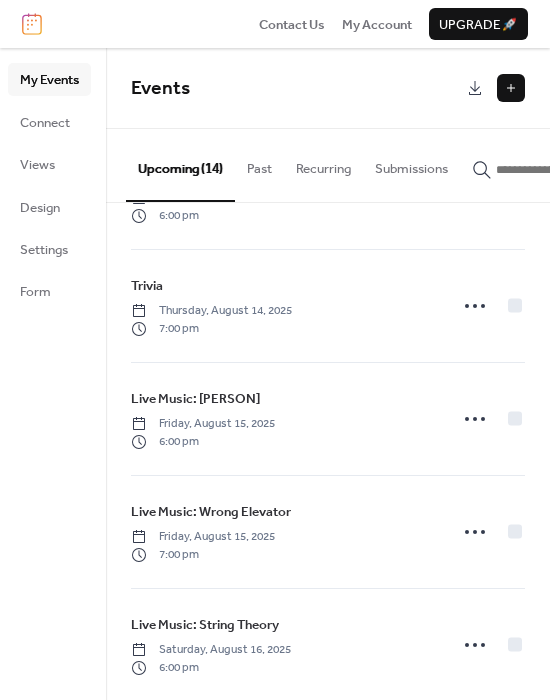 scroll, scrollTop: 659, scrollLeft: 0, axis: vertical 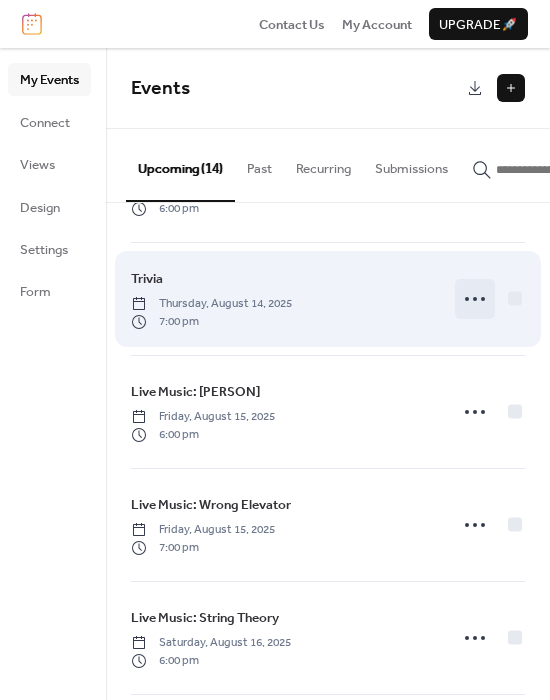click 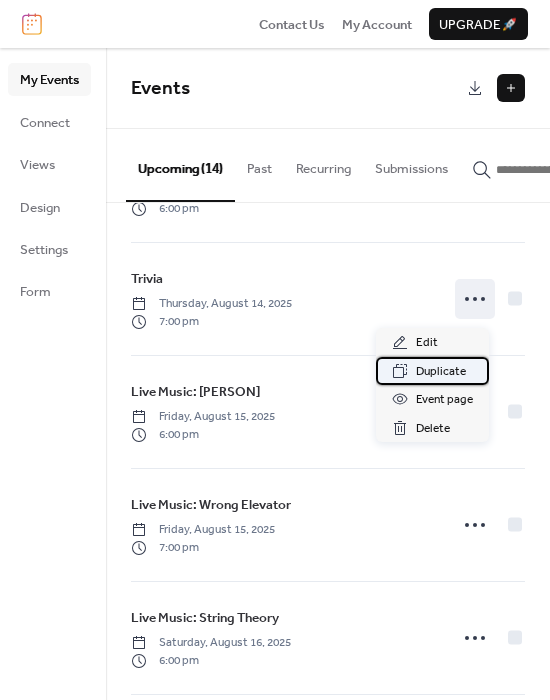 click on "Duplicate" at bounding box center (441, 372) 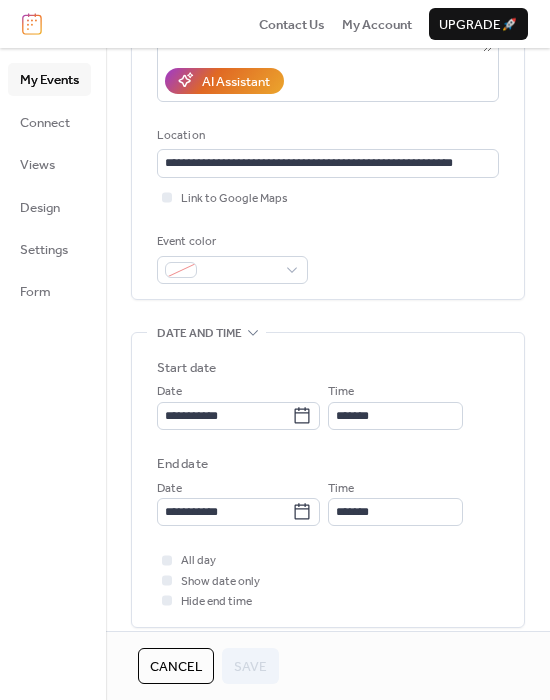 scroll, scrollTop: 370, scrollLeft: 0, axis: vertical 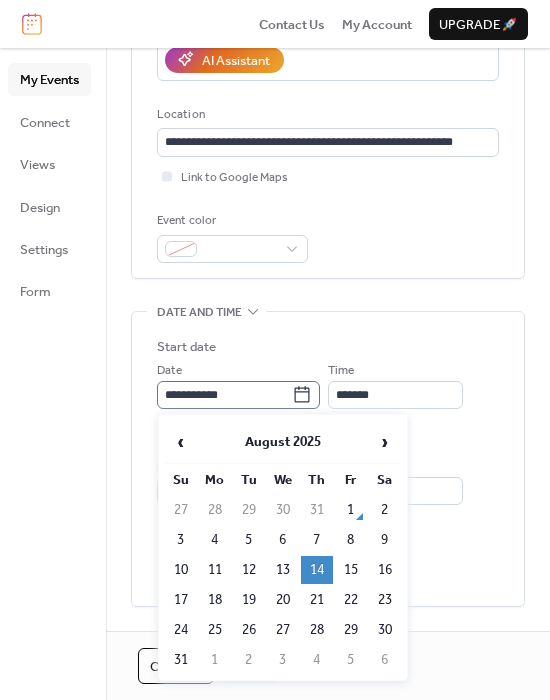 click 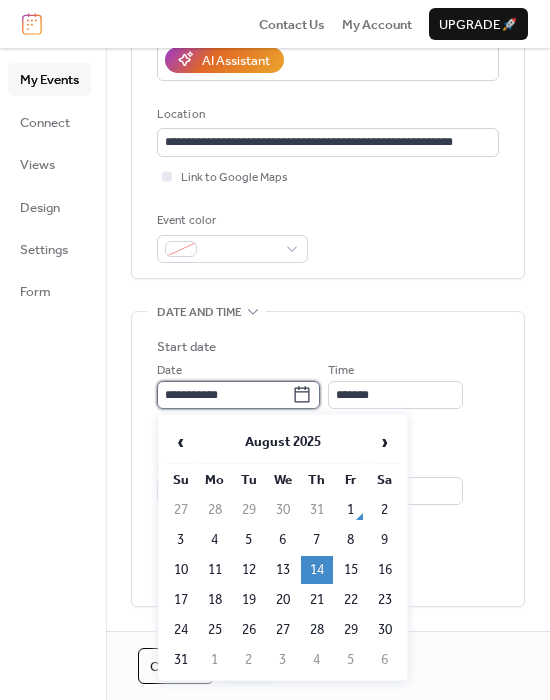 click on "**********" at bounding box center (224, 395) 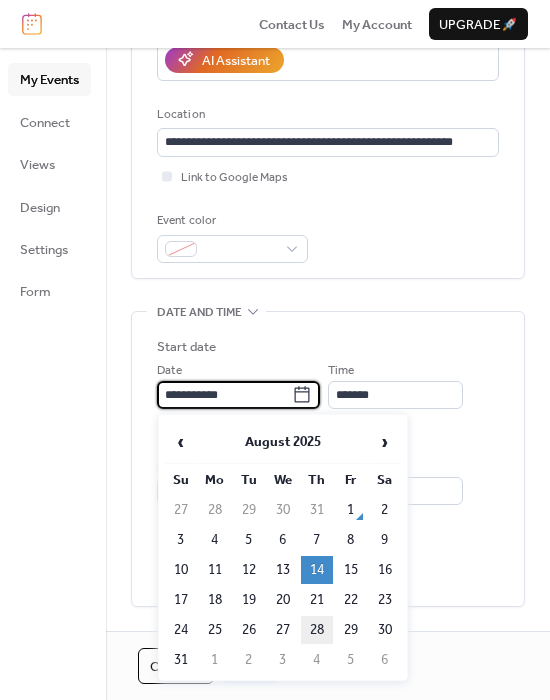 click on "28" at bounding box center [317, 630] 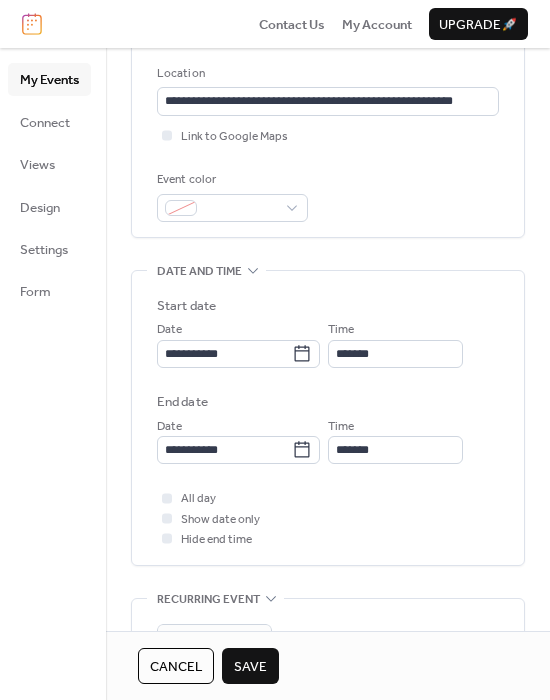 scroll, scrollTop: 419, scrollLeft: 0, axis: vertical 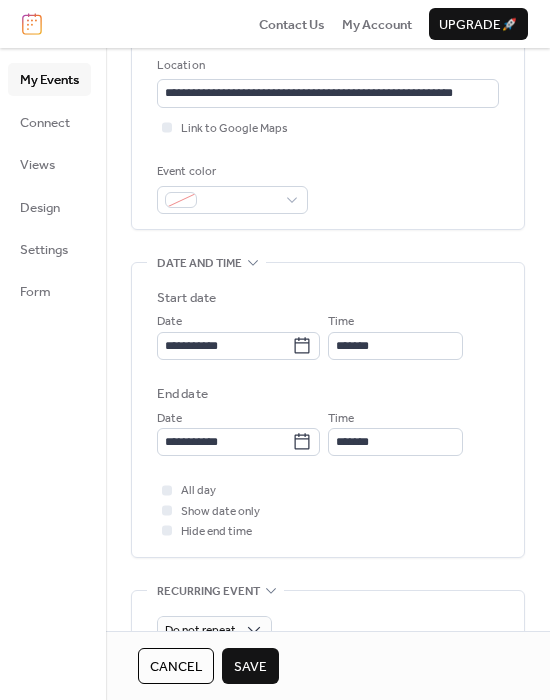click on "Save" at bounding box center (250, 667) 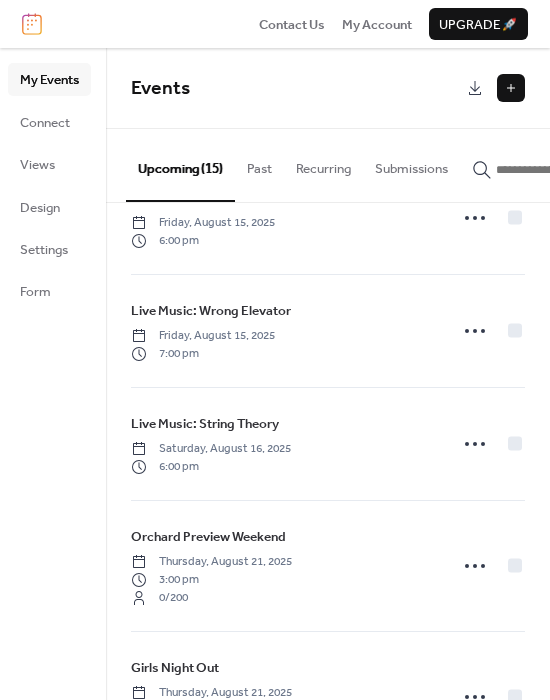 scroll, scrollTop: 1280, scrollLeft: 0, axis: vertical 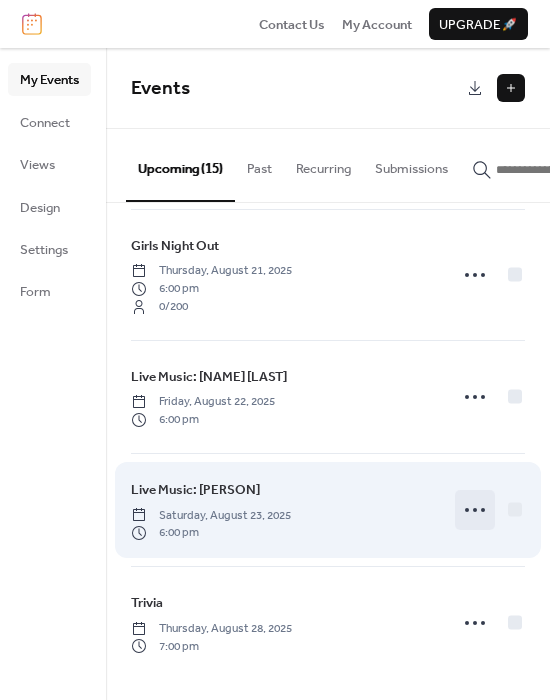 click 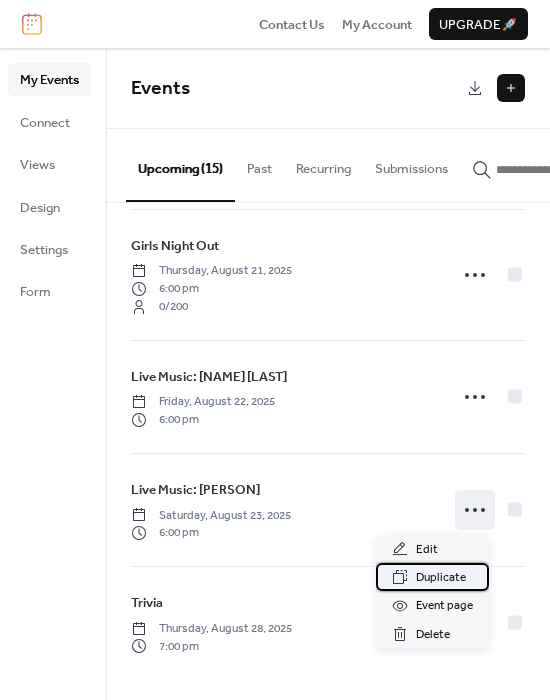 click on "Duplicate" at bounding box center [441, 578] 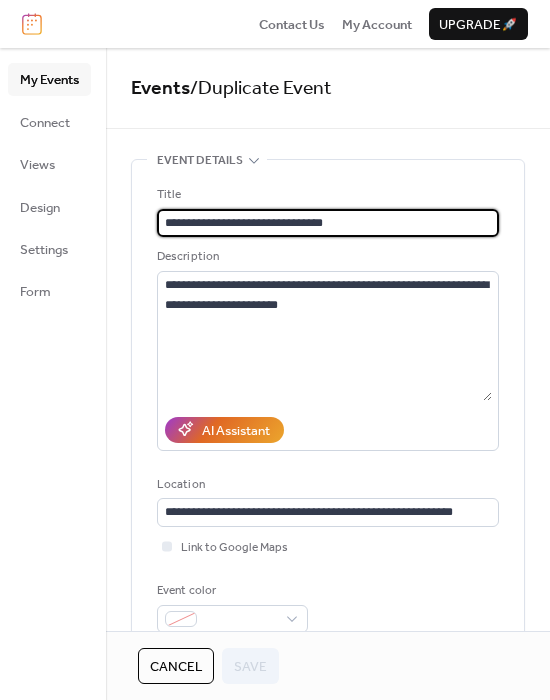 scroll, scrollTop: 0, scrollLeft: 0, axis: both 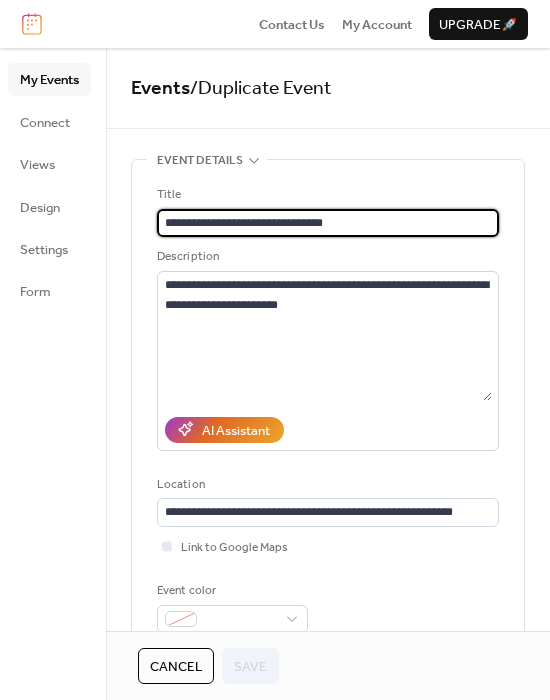 drag, startPoint x: 343, startPoint y: 225, endPoint x: 263, endPoint y: 241, distance: 81.58431 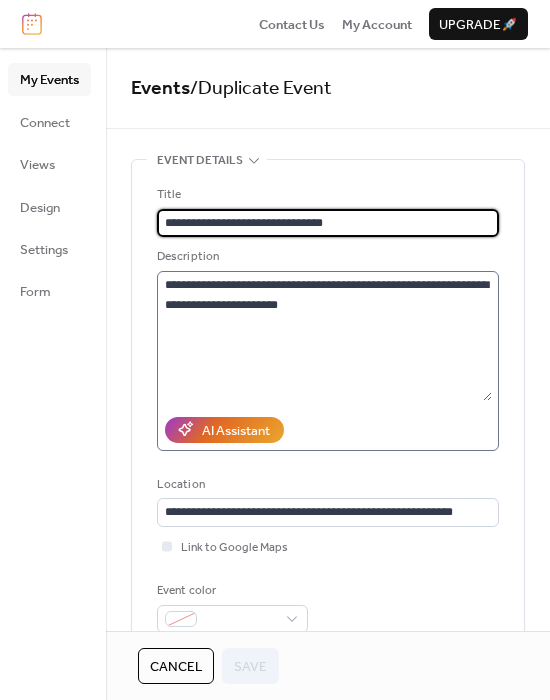 paste 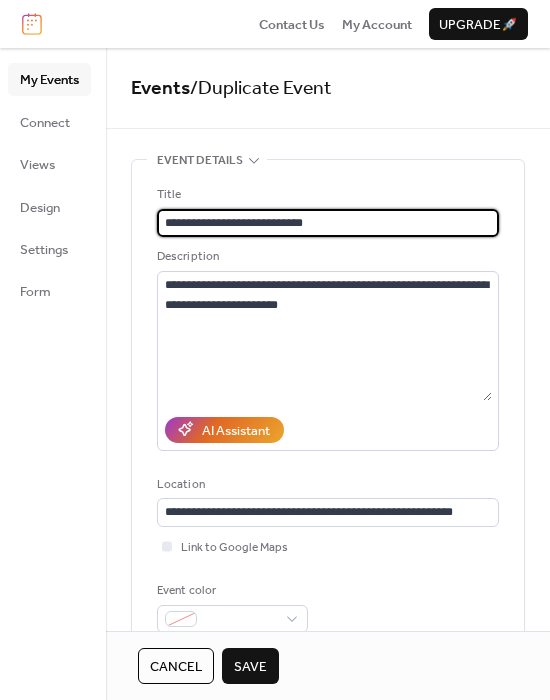 type on "**********" 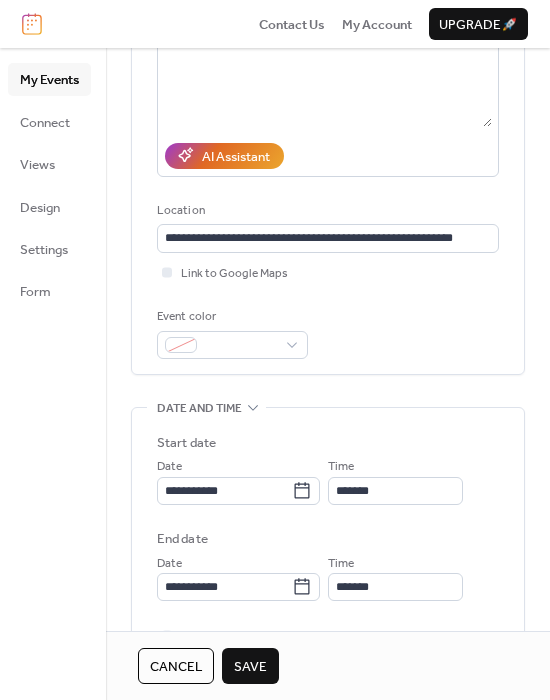 scroll, scrollTop: 277, scrollLeft: 0, axis: vertical 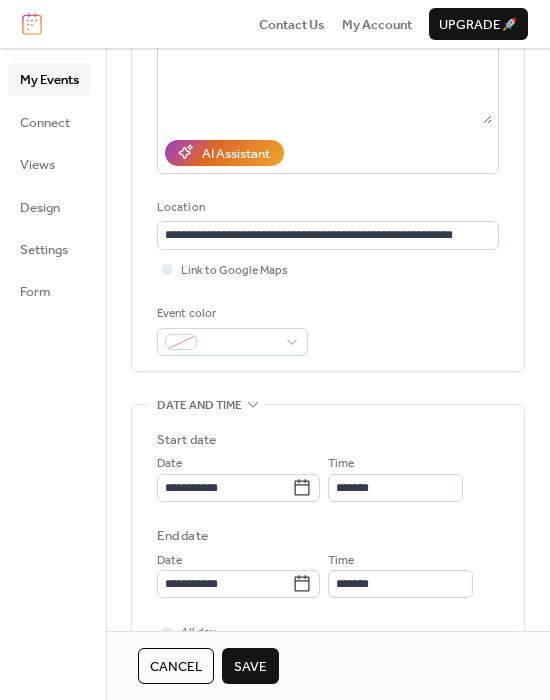 click on "Save" at bounding box center [250, 667] 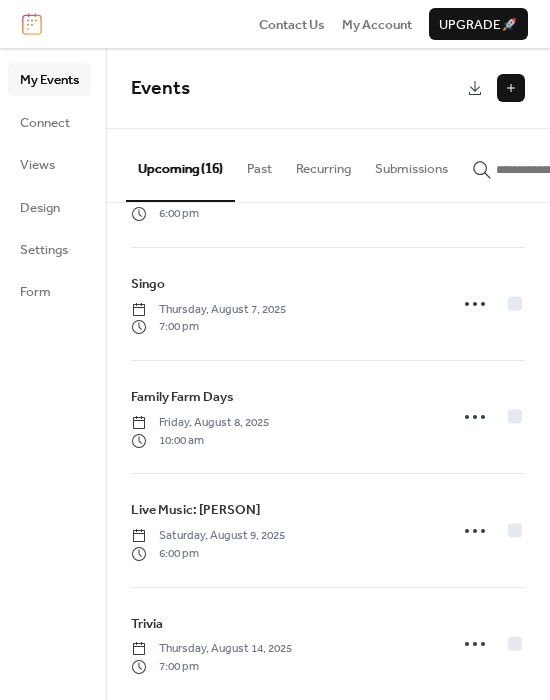 scroll, scrollTop: 275, scrollLeft: 0, axis: vertical 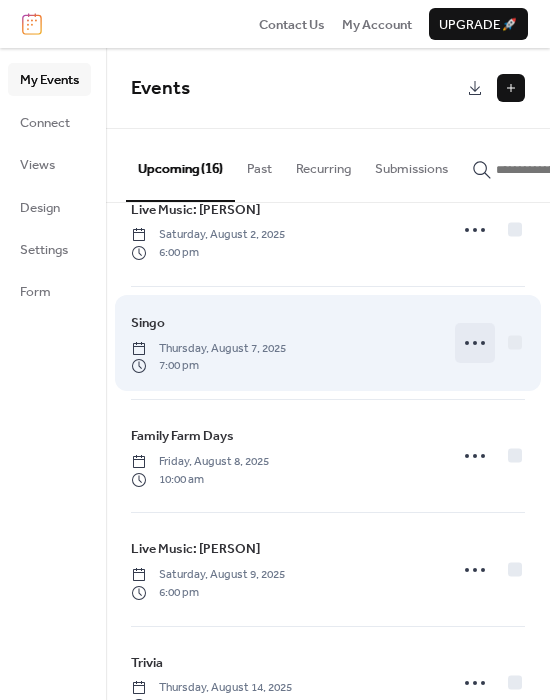 click 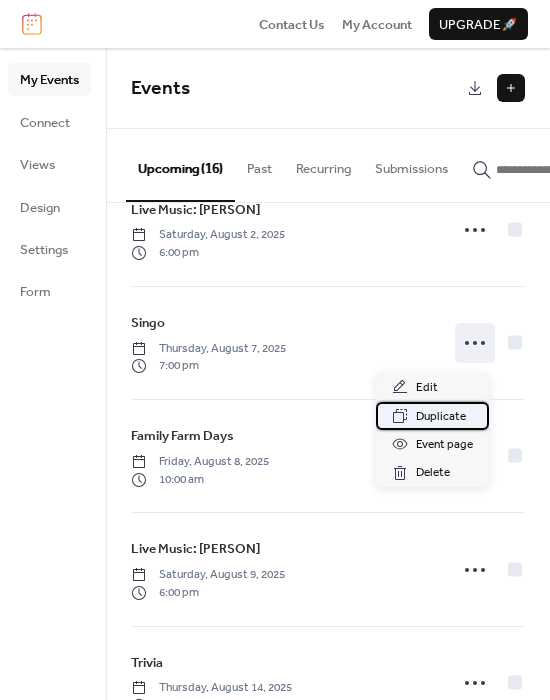 click on "Duplicate" at bounding box center (441, 417) 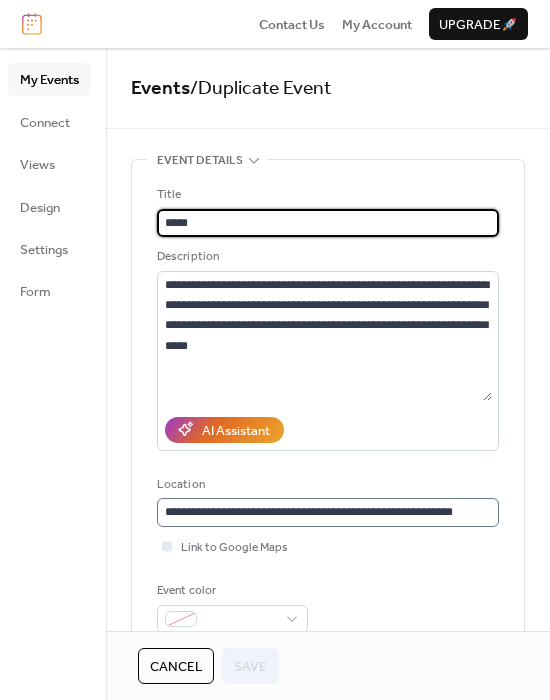 scroll, scrollTop: 0, scrollLeft: 0, axis: both 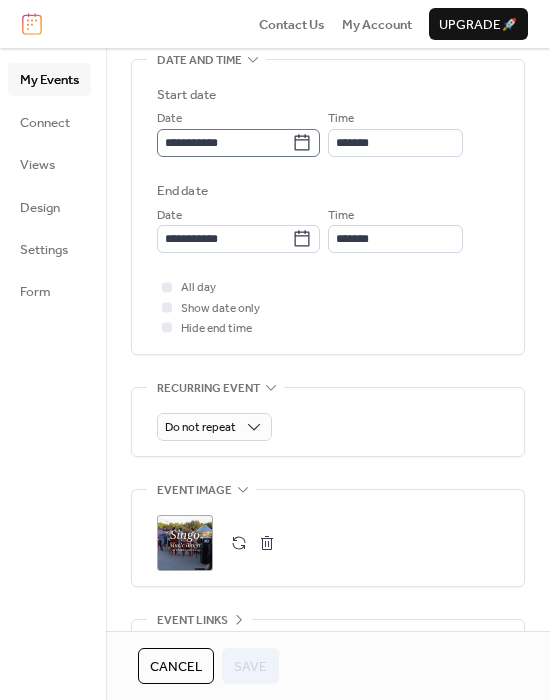click 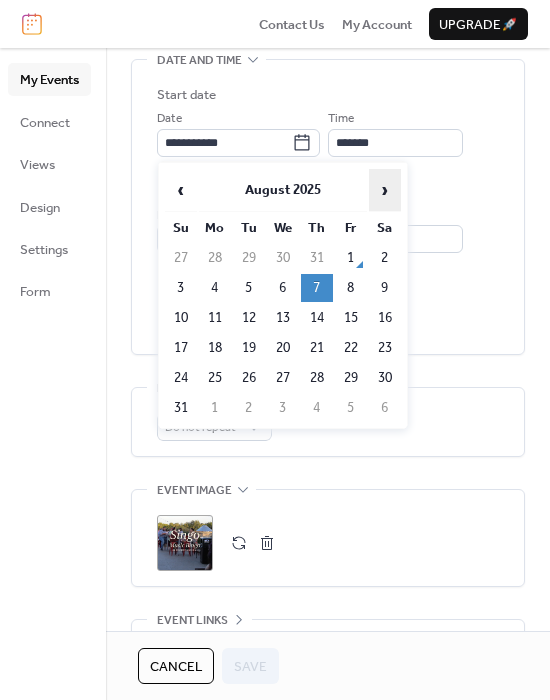 click on "›" at bounding box center (385, 190) 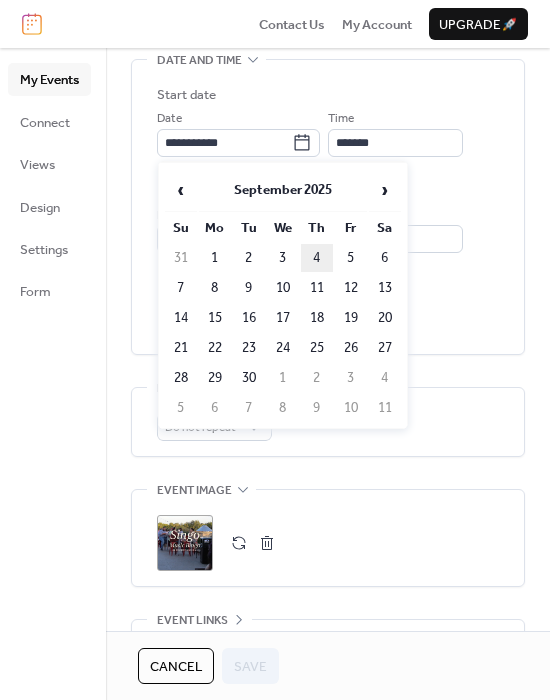 click on "4" at bounding box center (317, 258) 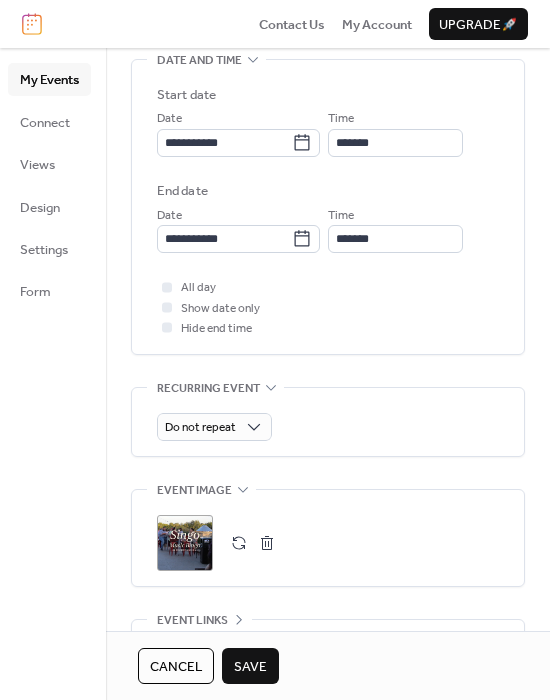 click on "Save" at bounding box center (250, 667) 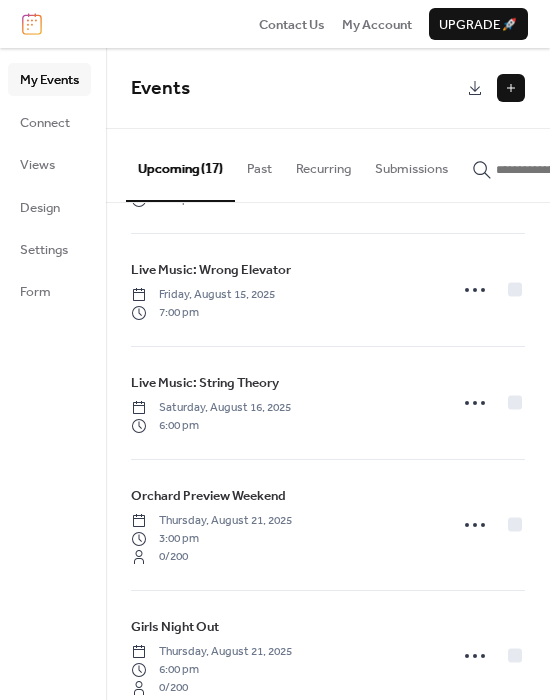 scroll, scrollTop: 1506, scrollLeft: 0, axis: vertical 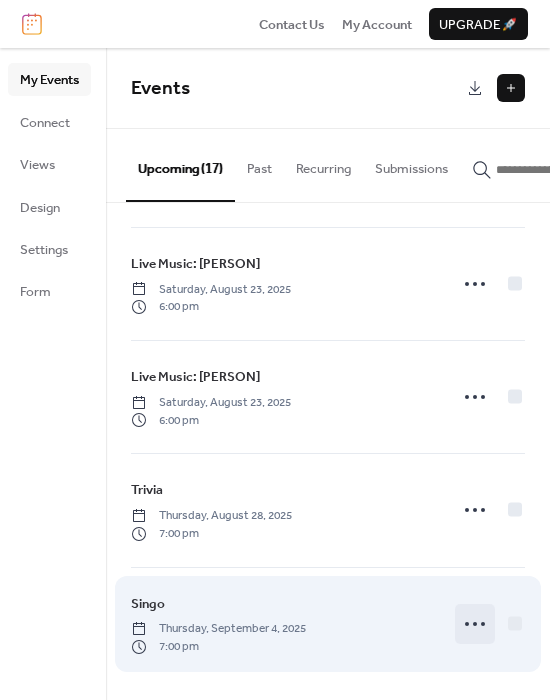 click 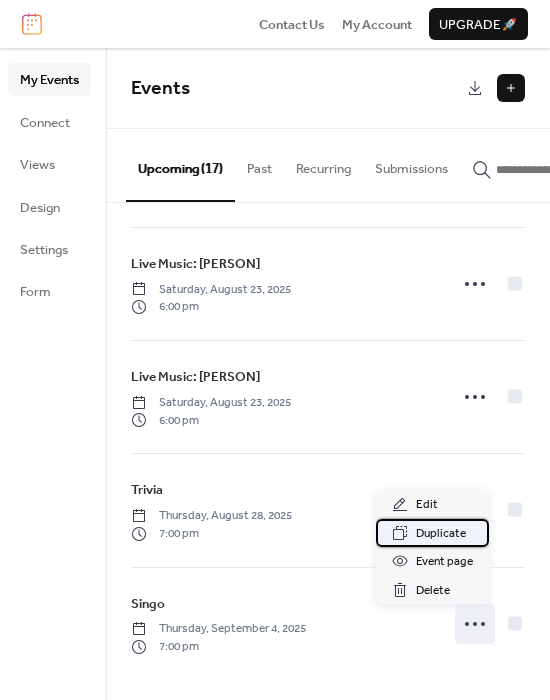 click on "Duplicate" at bounding box center [441, 534] 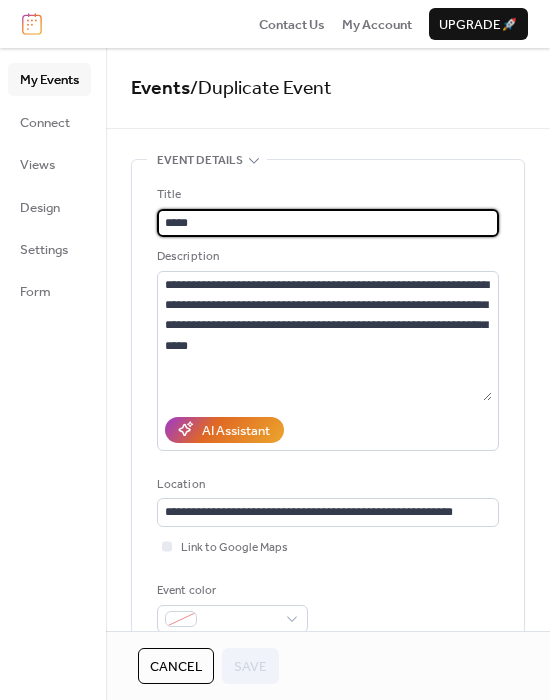 drag, startPoint x: 238, startPoint y: 222, endPoint x: 141, endPoint y: 222, distance: 97 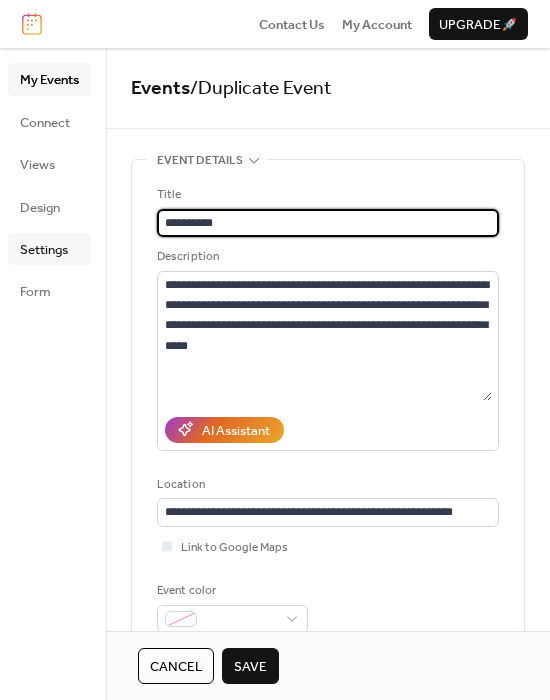 type on "**********" 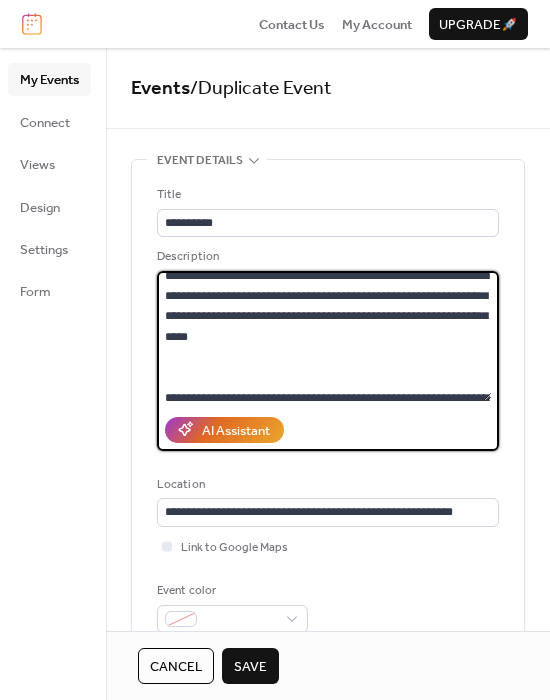 scroll, scrollTop: 0, scrollLeft: 0, axis: both 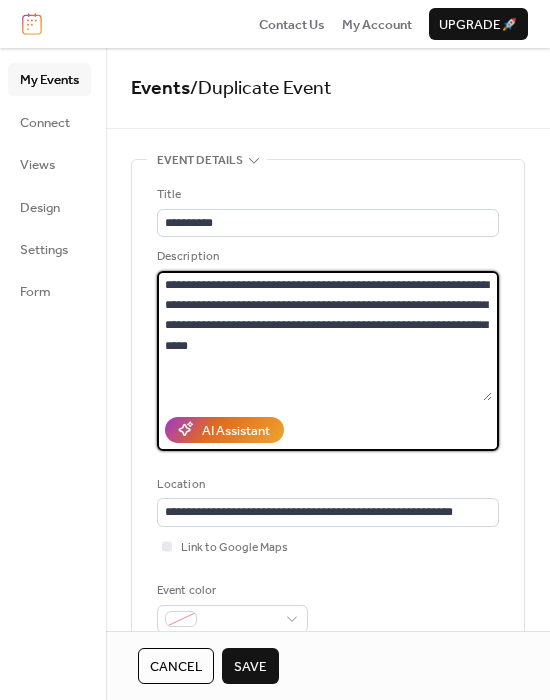 drag, startPoint x: 231, startPoint y: 396, endPoint x: 154, endPoint y: 253, distance: 162.41306 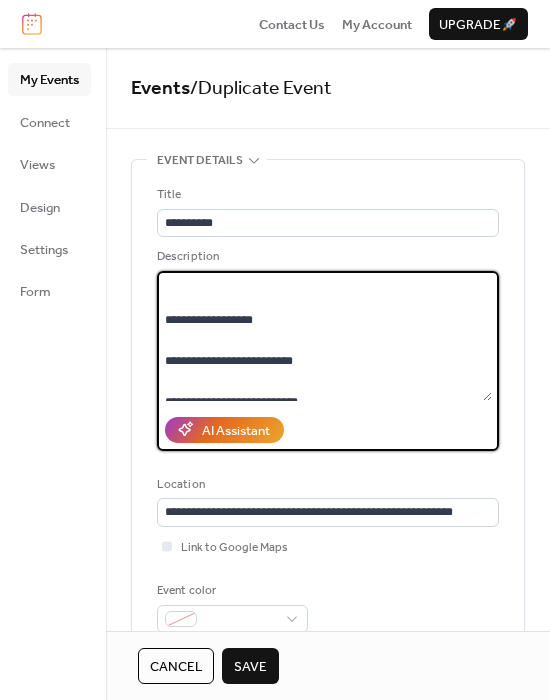 scroll, scrollTop: 0, scrollLeft: 0, axis: both 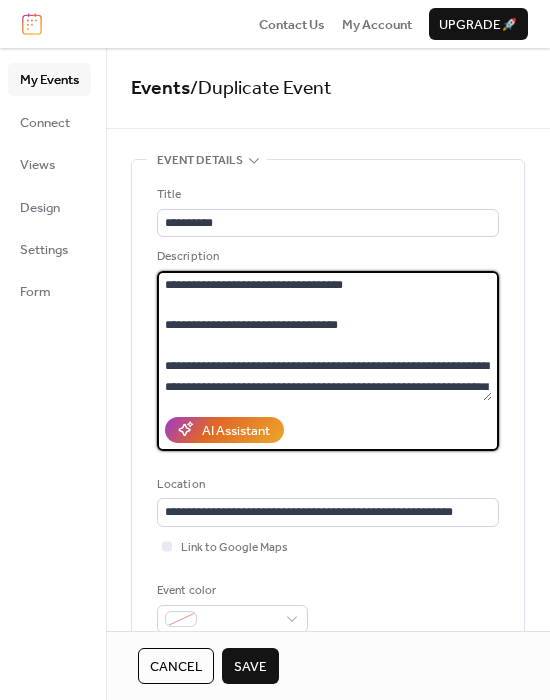 click at bounding box center (324, 336) 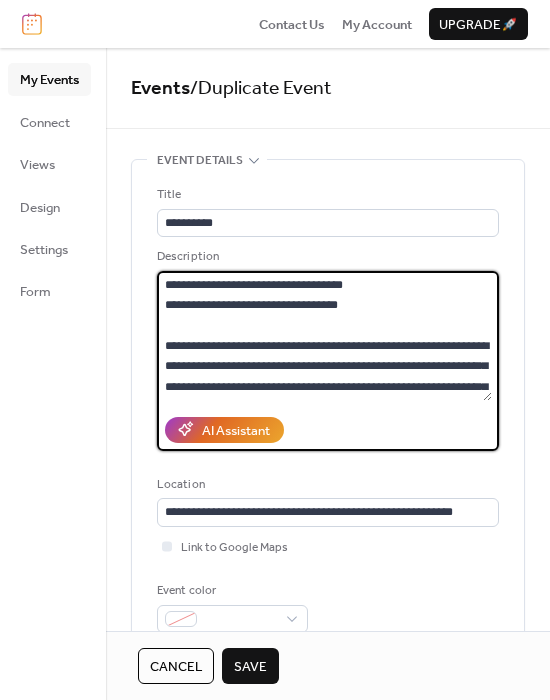 click at bounding box center [324, 336] 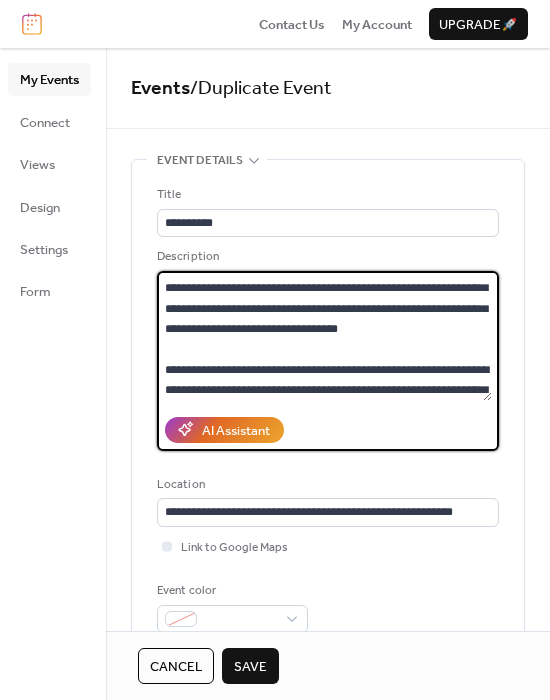 scroll, scrollTop: 79, scrollLeft: 0, axis: vertical 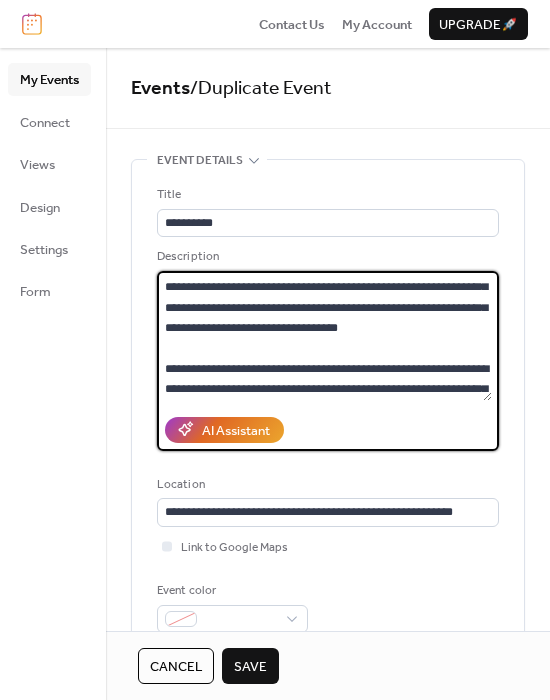 click at bounding box center (324, 336) 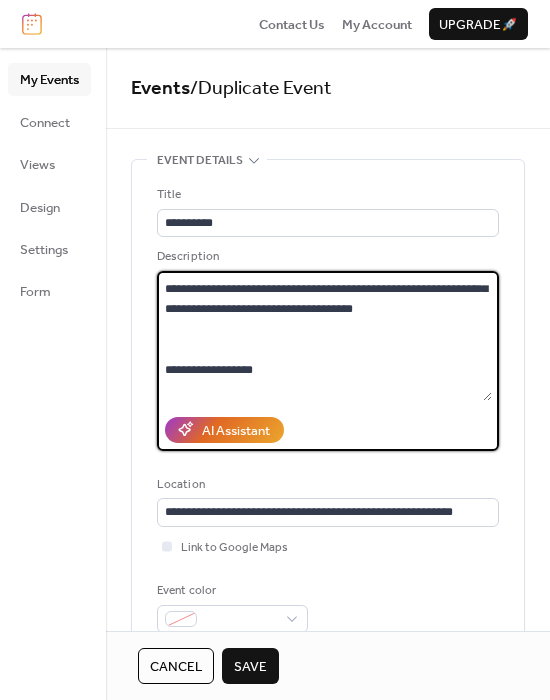 scroll, scrollTop: 164, scrollLeft: 0, axis: vertical 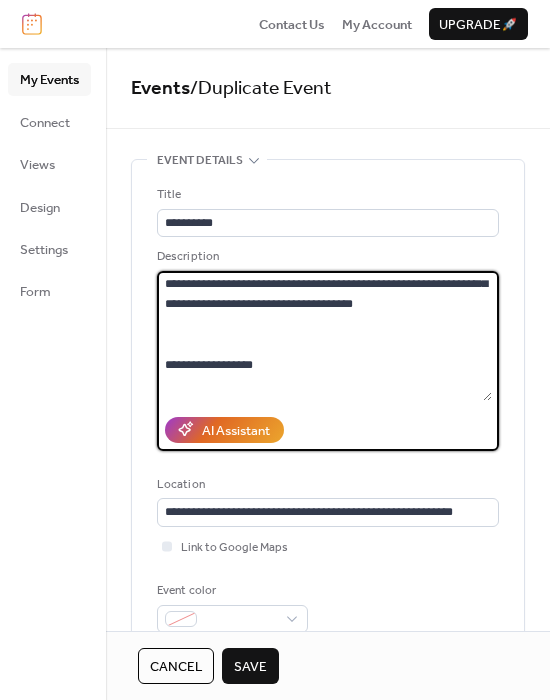 click at bounding box center [324, 336] 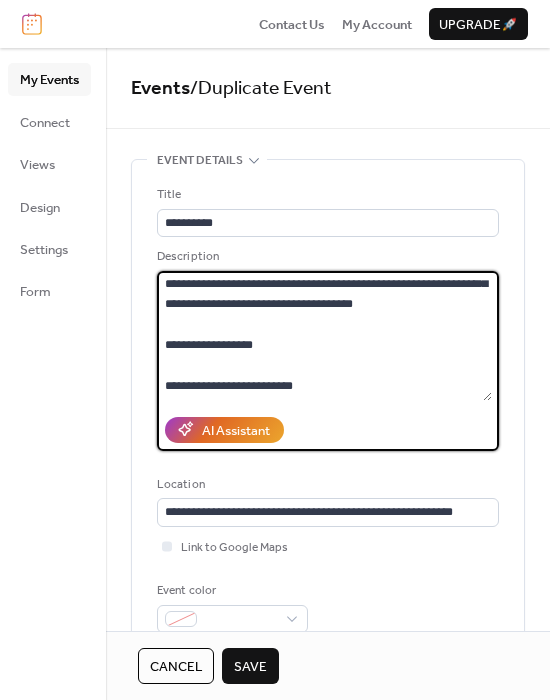 click at bounding box center (324, 336) 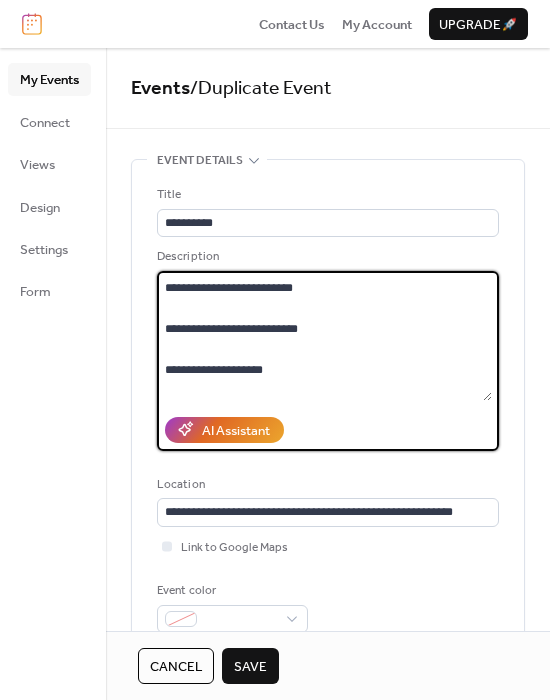 scroll, scrollTop: 242, scrollLeft: 0, axis: vertical 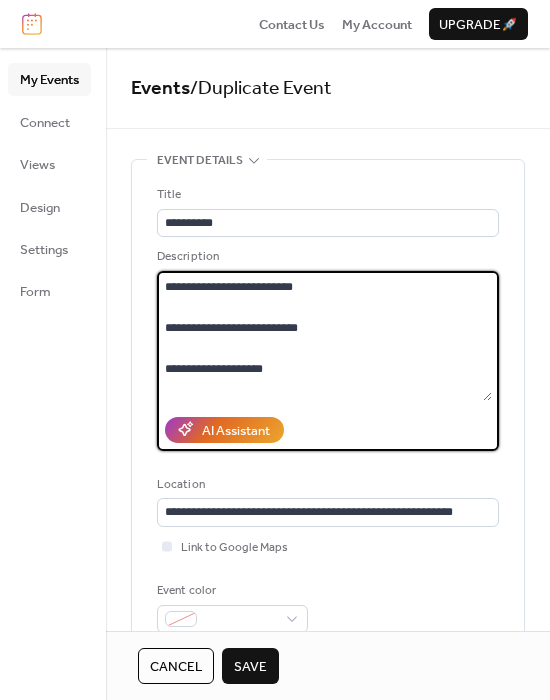 click at bounding box center (324, 336) 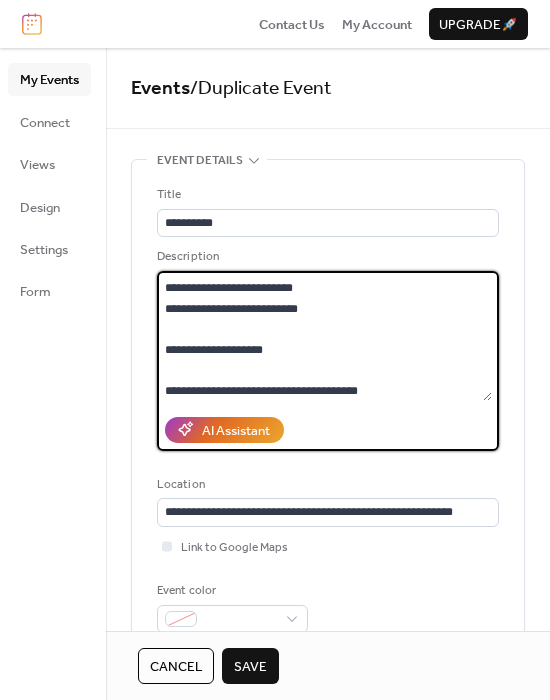 click at bounding box center (324, 336) 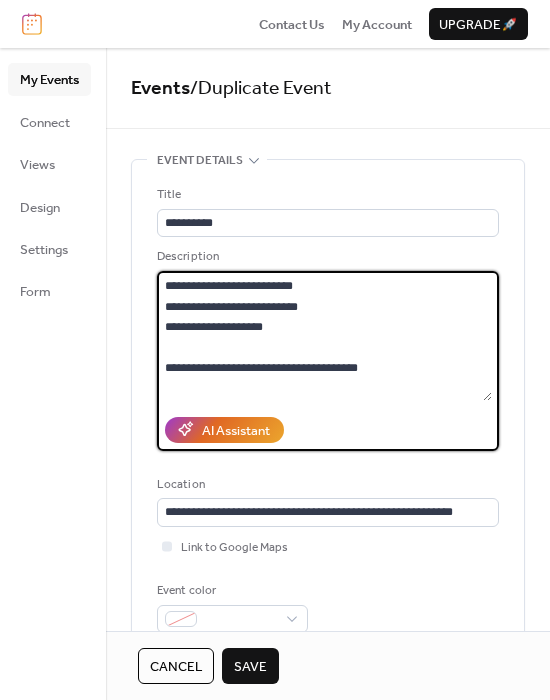 click at bounding box center (324, 336) 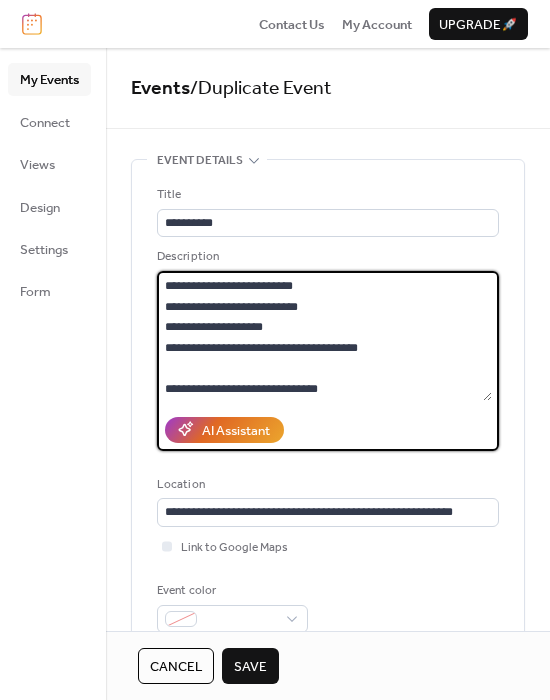 click at bounding box center [324, 336] 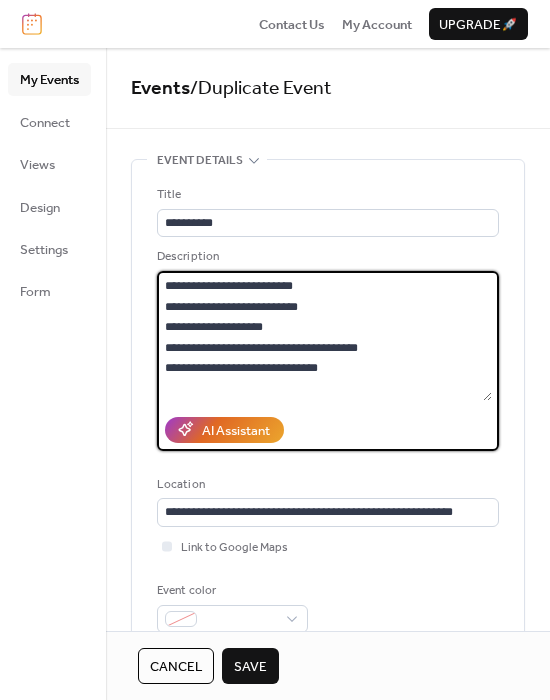 scroll, scrollTop: 334, scrollLeft: 0, axis: vertical 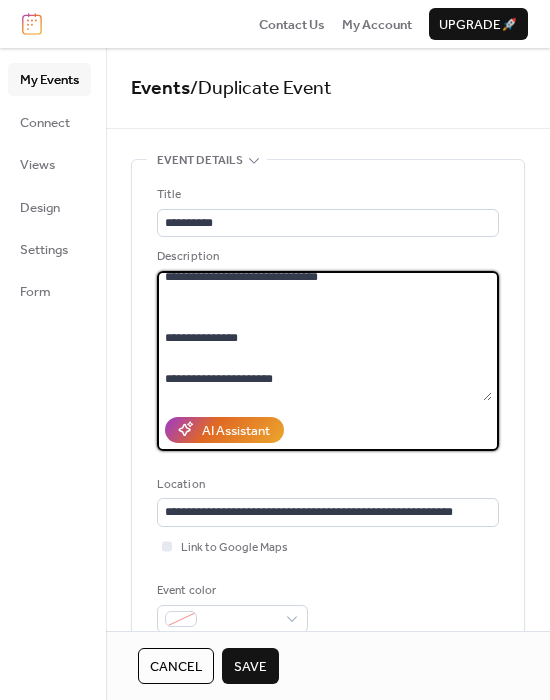 click at bounding box center [324, 336] 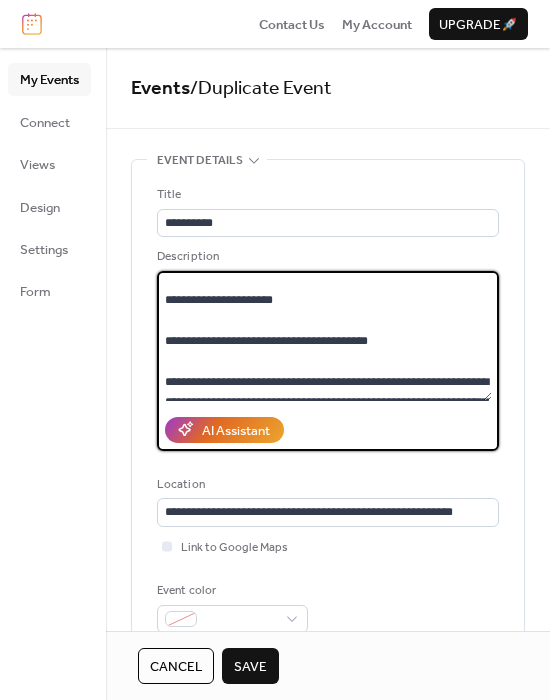 scroll, scrollTop: 407, scrollLeft: 0, axis: vertical 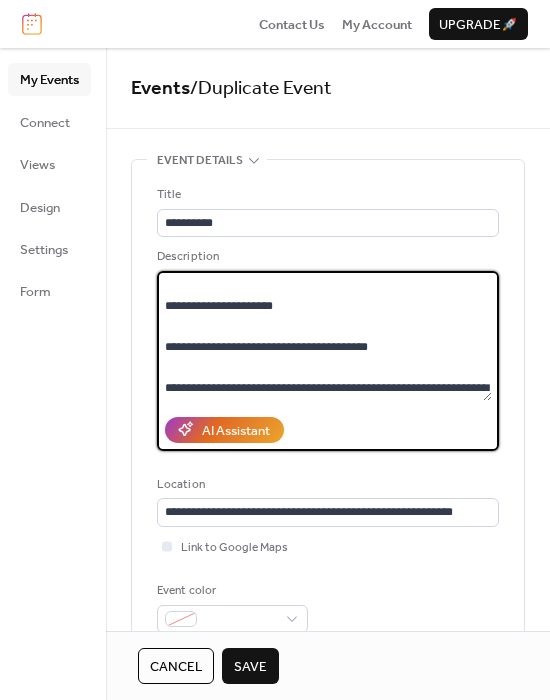 drag, startPoint x: 188, startPoint y: 364, endPoint x: 162, endPoint y: 307, distance: 62.649822 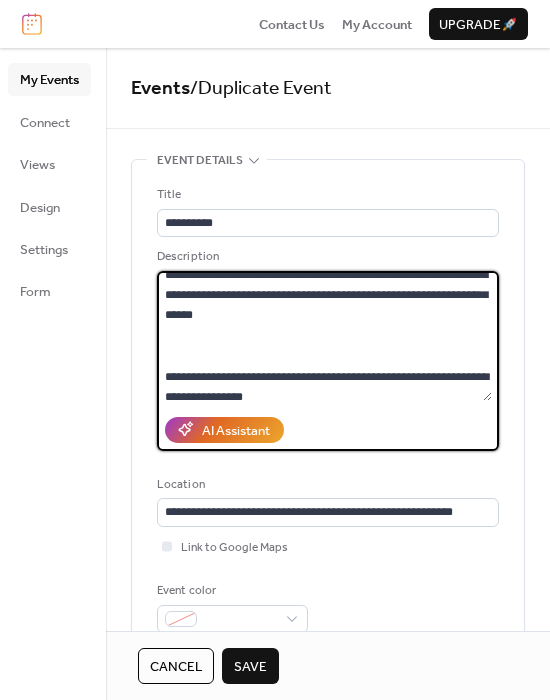 scroll, scrollTop: 559, scrollLeft: 0, axis: vertical 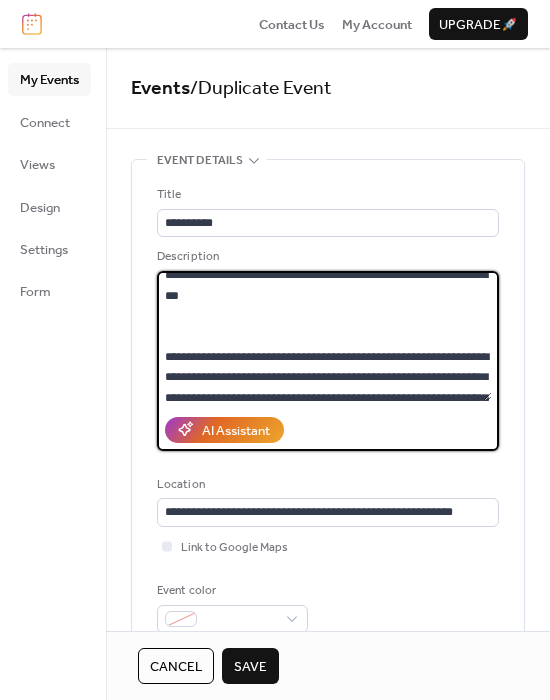drag, startPoint x: 312, startPoint y: 395, endPoint x: 160, endPoint y: 321, distance: 169.0562 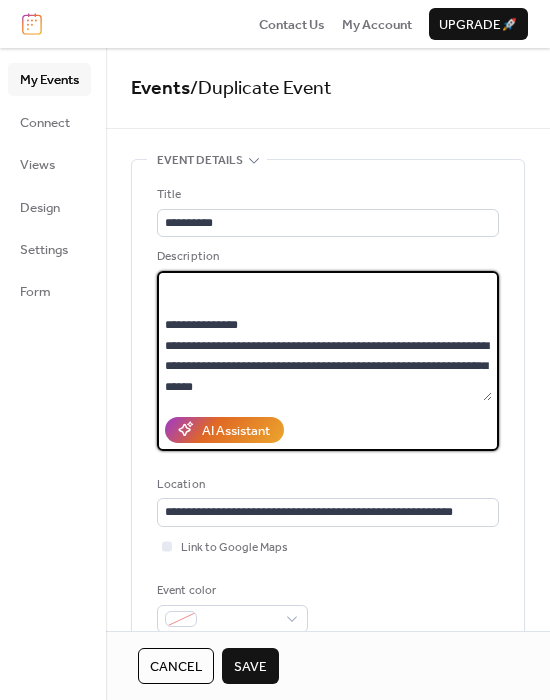 scroll, scrollTop: 408, scrollLeft: 0, axis: vertical 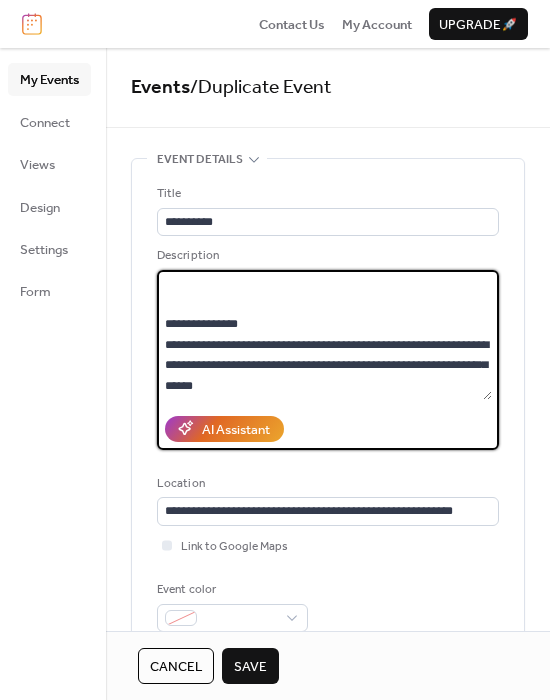 click on "**********" at bounding box center [324, 335] 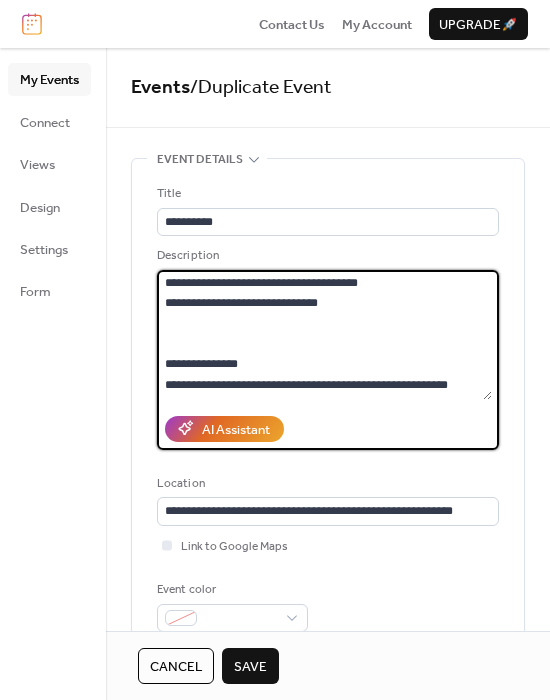 scroll, scrollTop: 367, scrollLeft: 0, axis: vertical 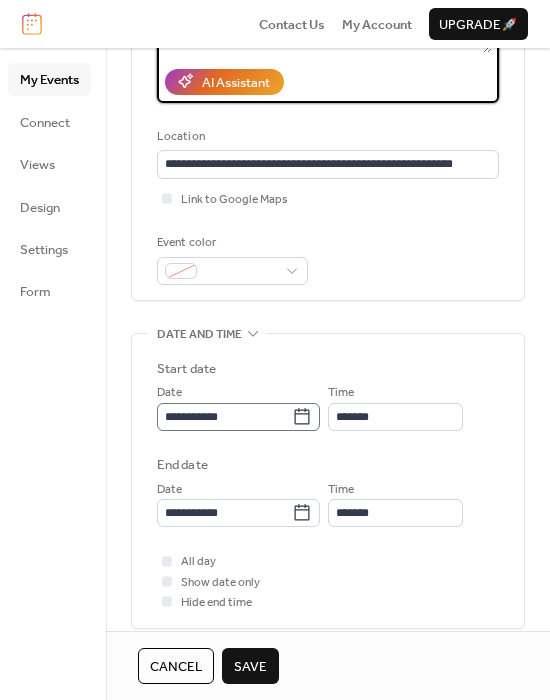 type on "**********" 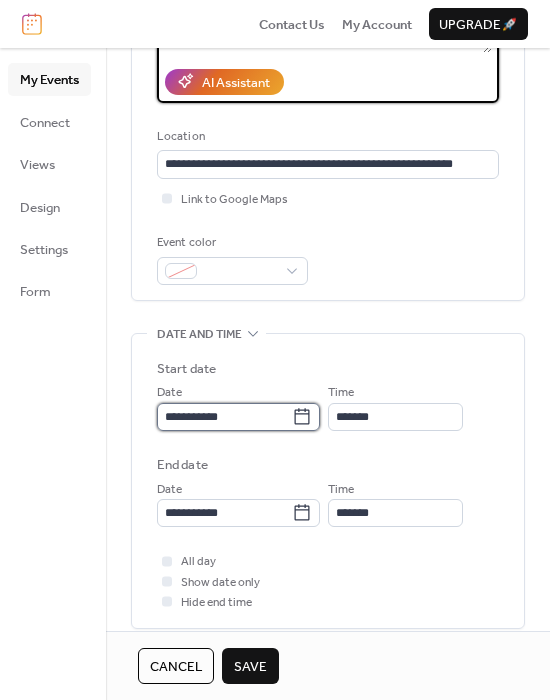 click on "**********" at bounding box center [224, 417] 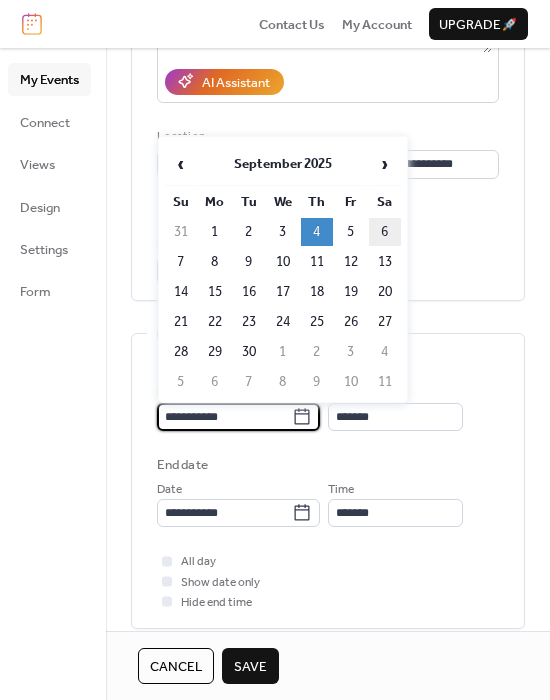 click on "6" at bounding box center (385, 232) 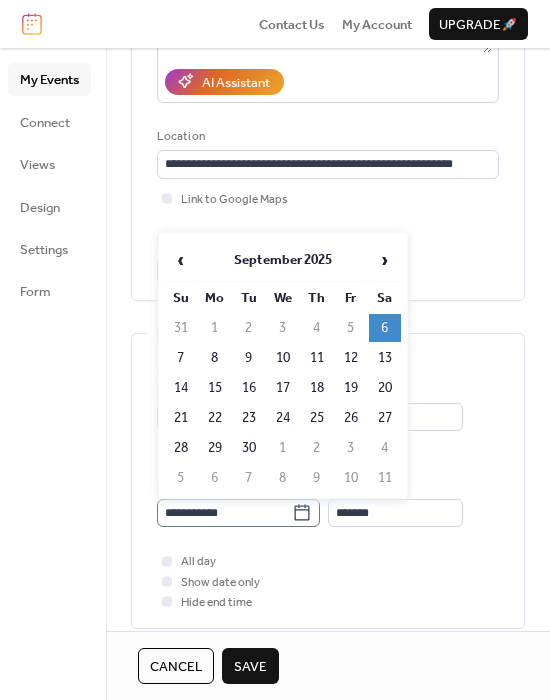 click 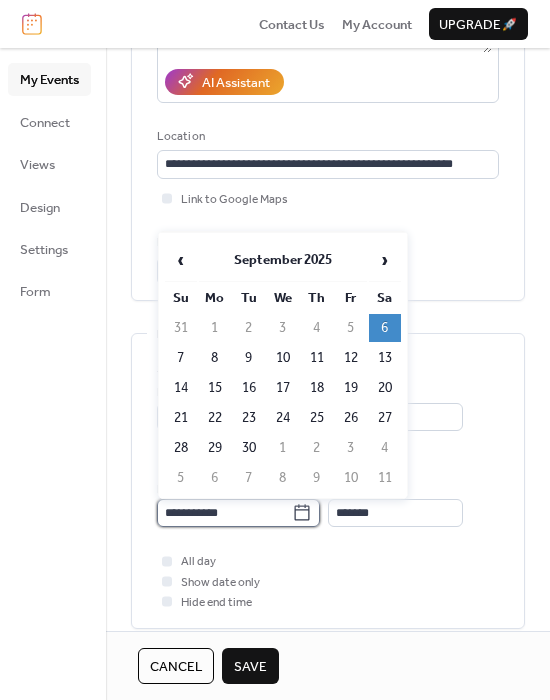 click on "**********" at bounding box center [224, 513] 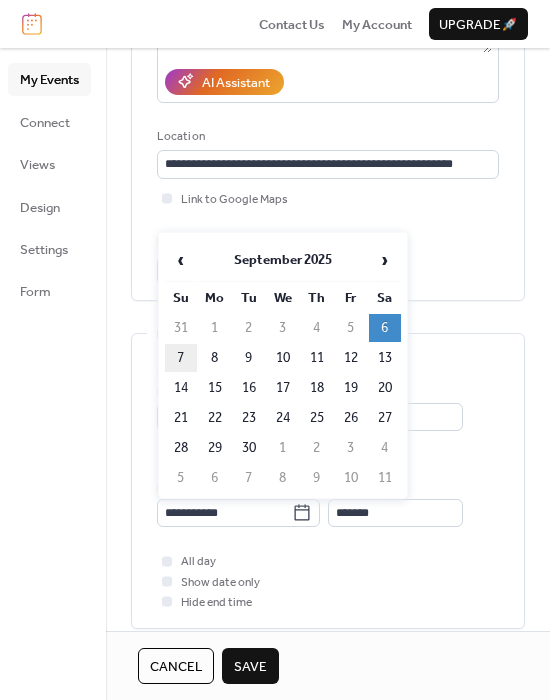 click on "7" at bounding box center [181, 358] 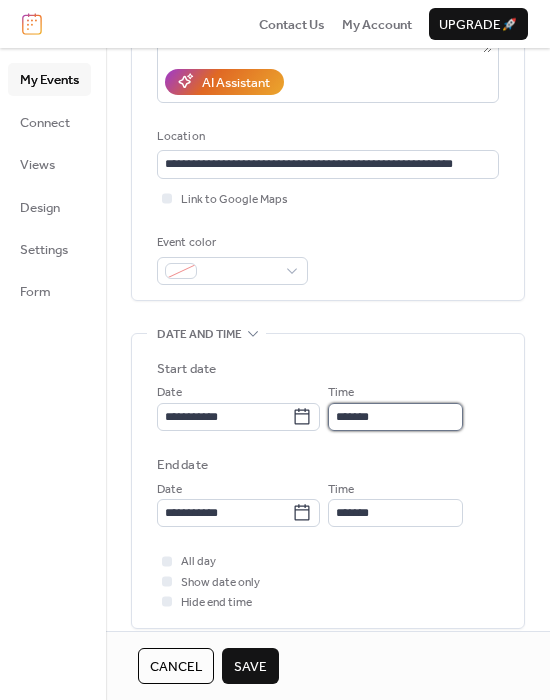 click on "*******" at bounding box center [395, 417] 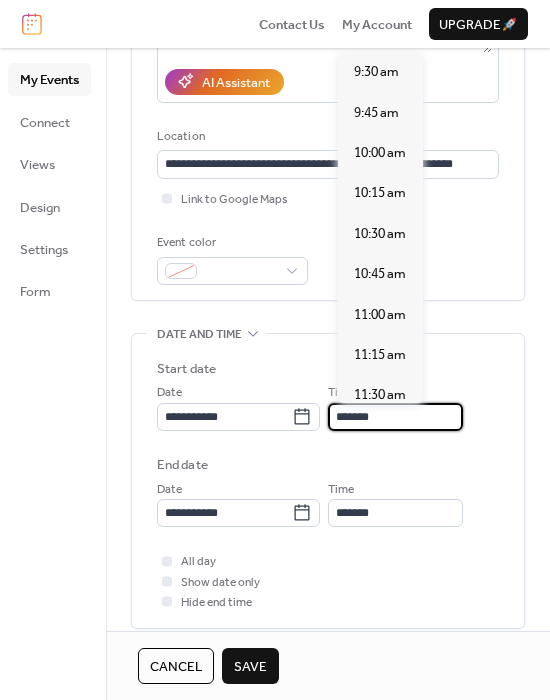 scroll, scrollTop: 1539, scrollLeft: 0, axis: vertical 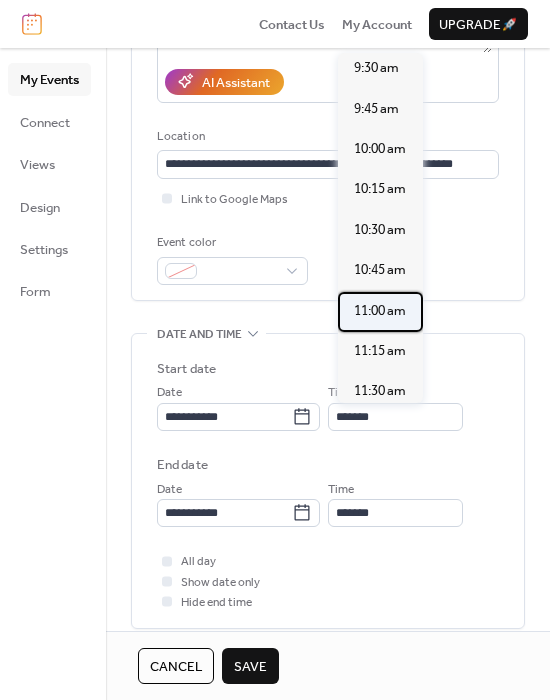 click on "11:00 am" at bounding box center (380, 311) 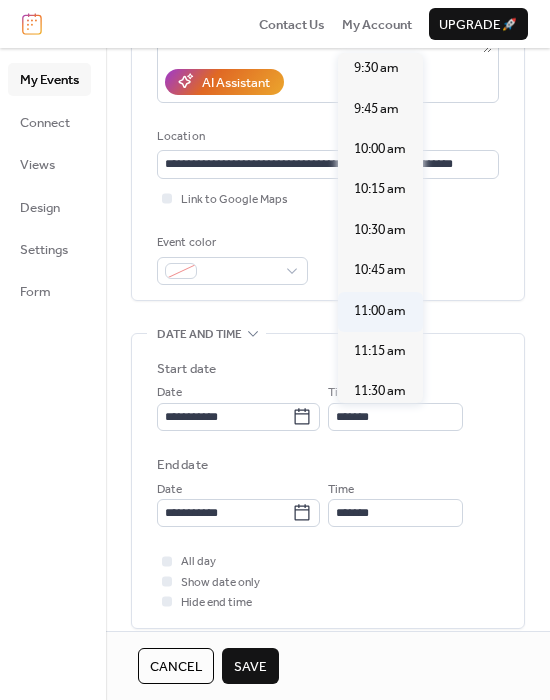 type on "********" 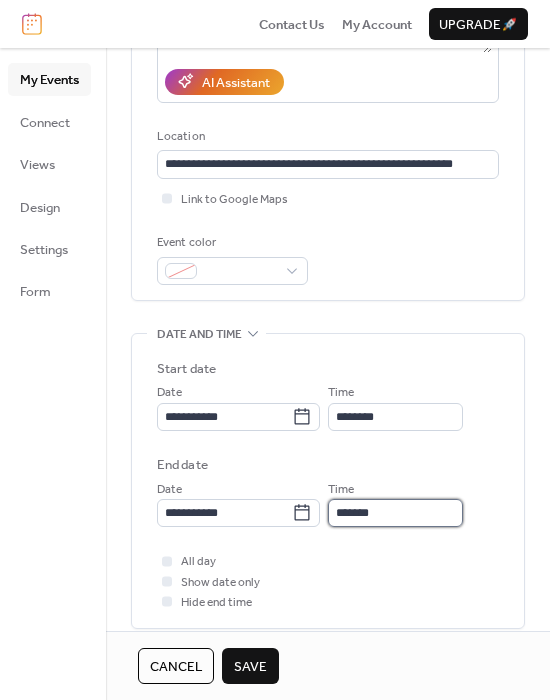 click on "*******" at bounding box center (395, 513) 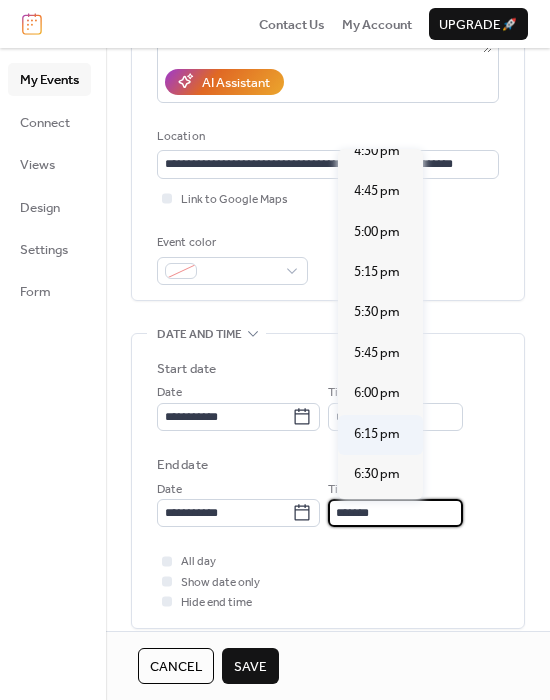 scroll, scrollTop: 2686, scrollLeft: 0, axis: vertical 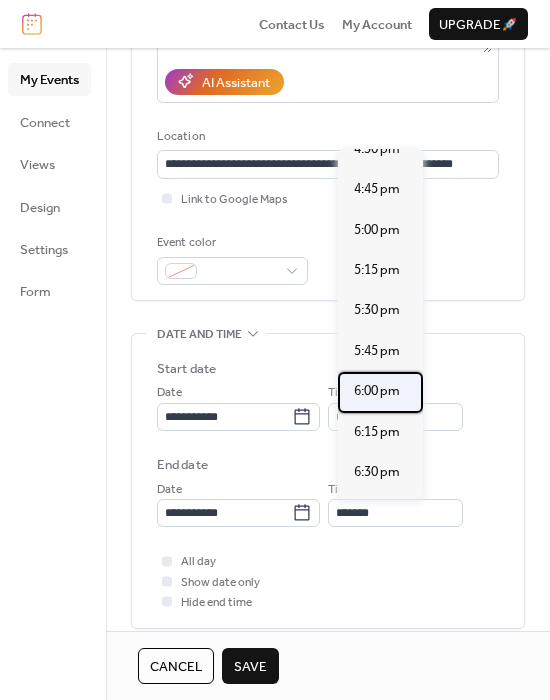click on "6:00 pm" at bounding box center (377, 391) 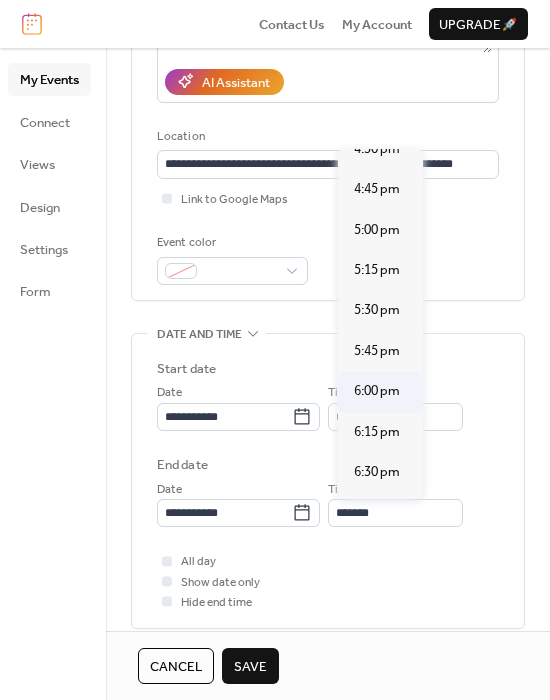 type on "*******" 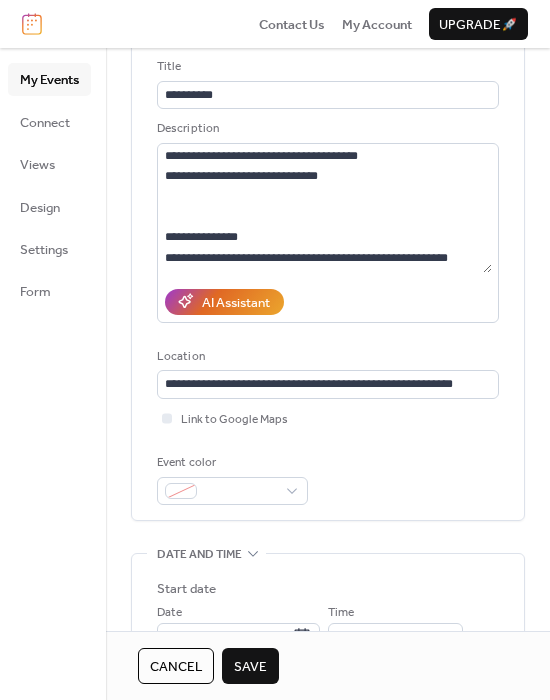 scroll, scrollTop: 0, scrollLeft: 0, axis: both 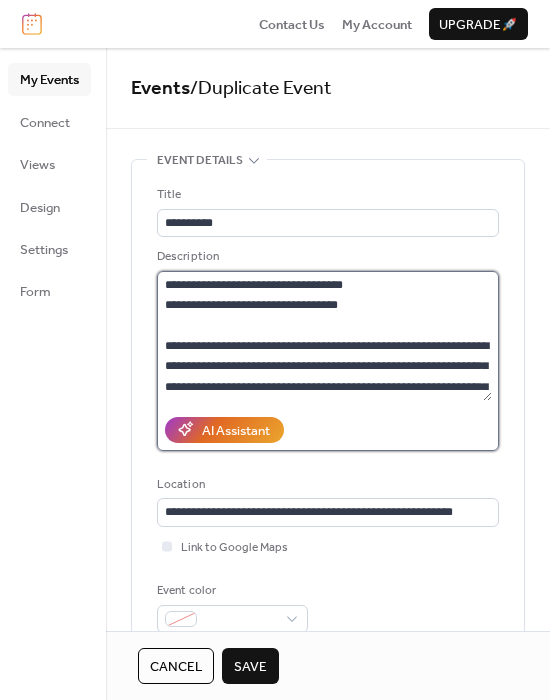 click on "**********" at bounding box center (324, 336) 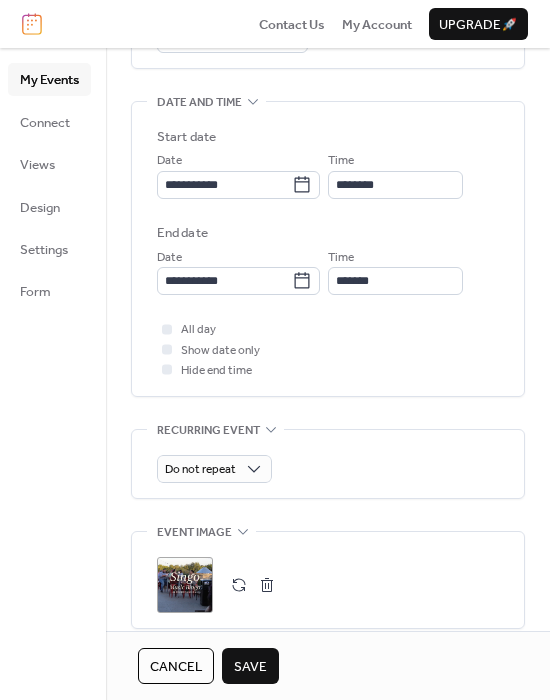 scroll, scrollTop: 589, scrollLeft: 0, axis: vertical 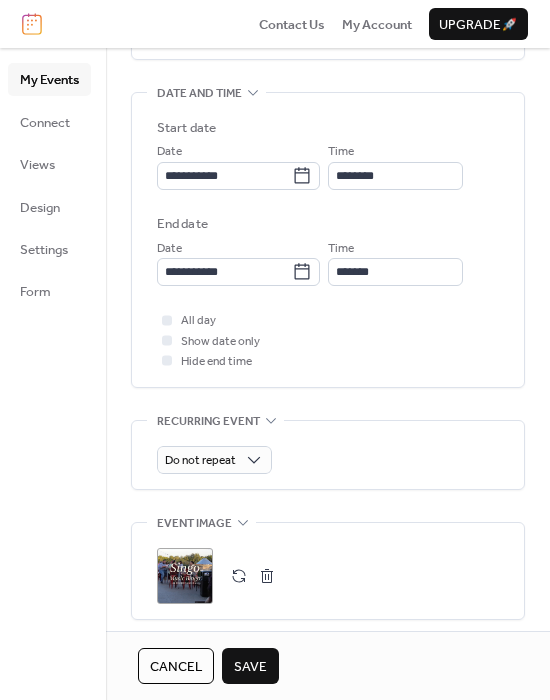 type on "**********" 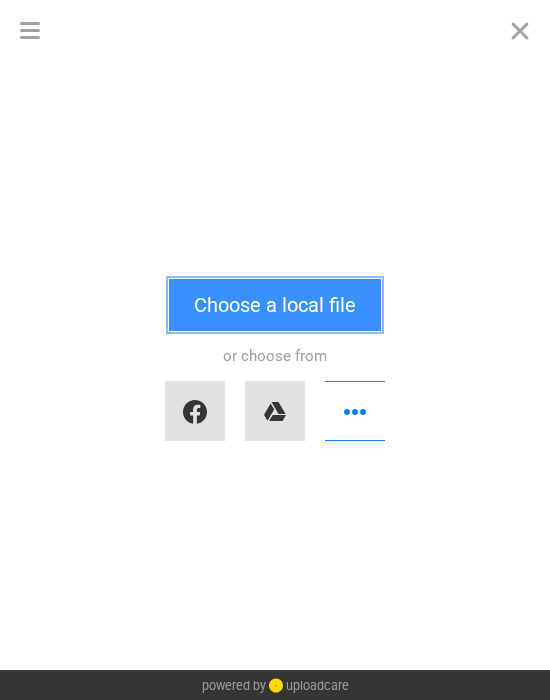 click on "Choose a local file" at bounding box center (275, 305) 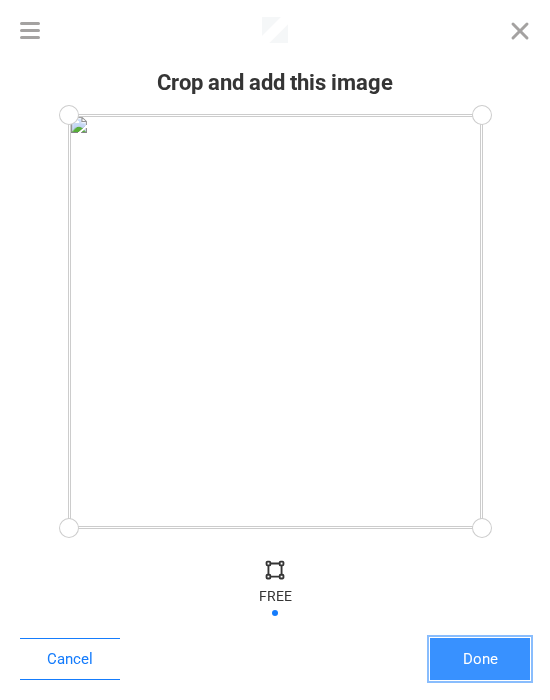 click on "Done" at bounding box center (480, 659) 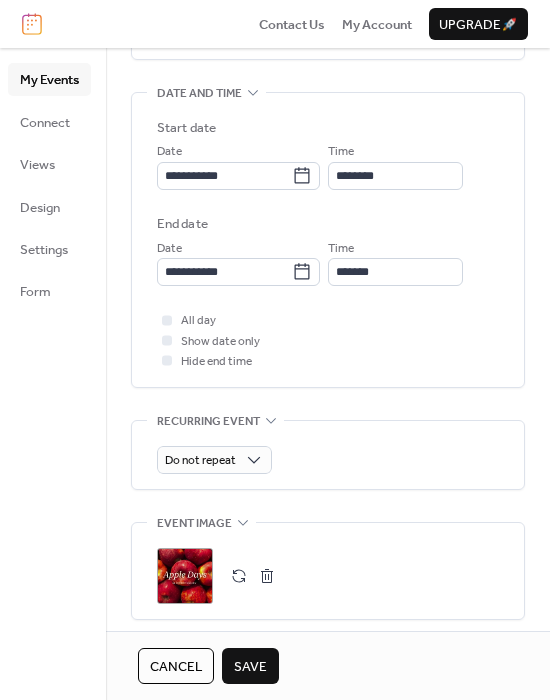 click on "Save" at bounding box center [250, 667] 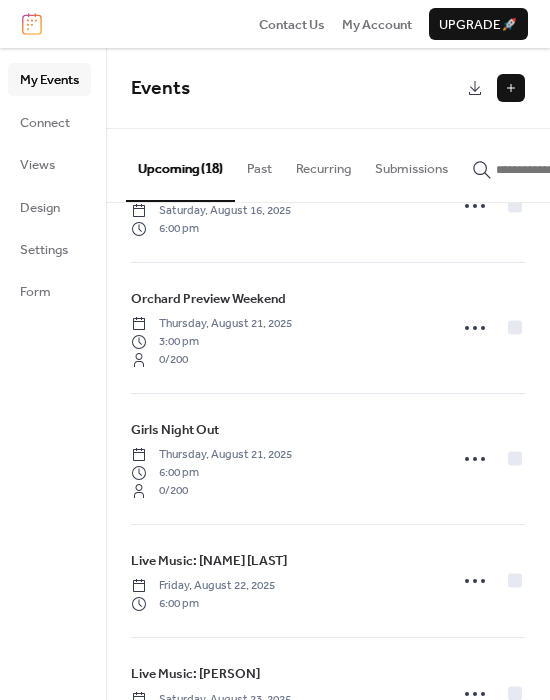 scroll, scrollTop: 1619, scrollLeft: 0, axis: vertical 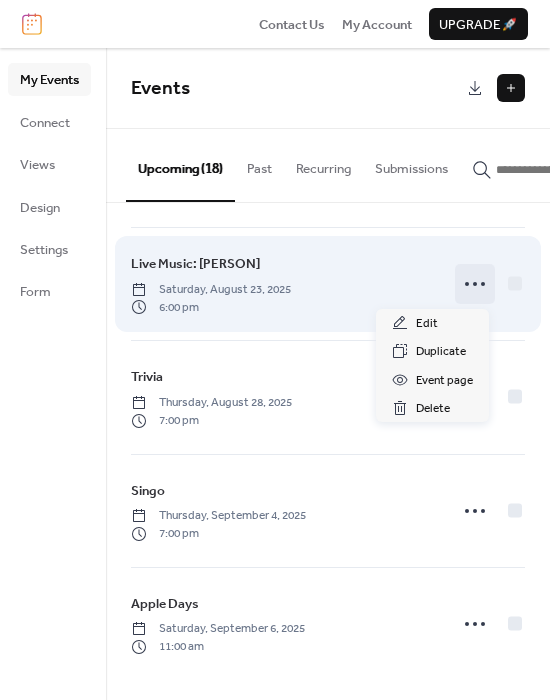 click 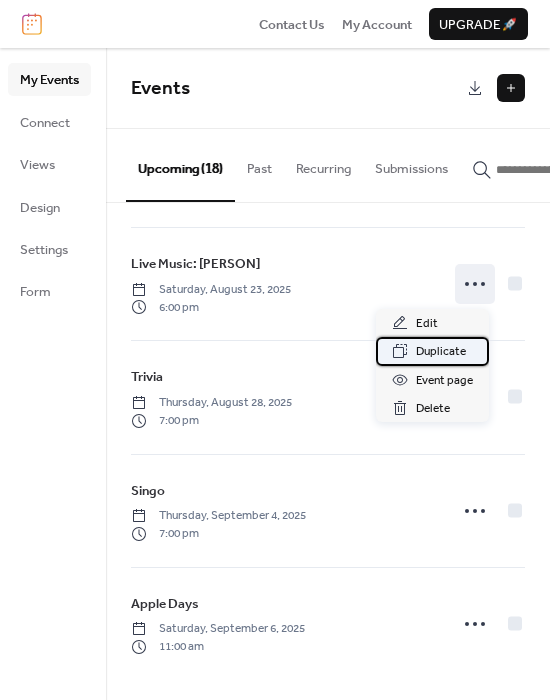 click on "Duplicate" at bounding box center [441, 352] 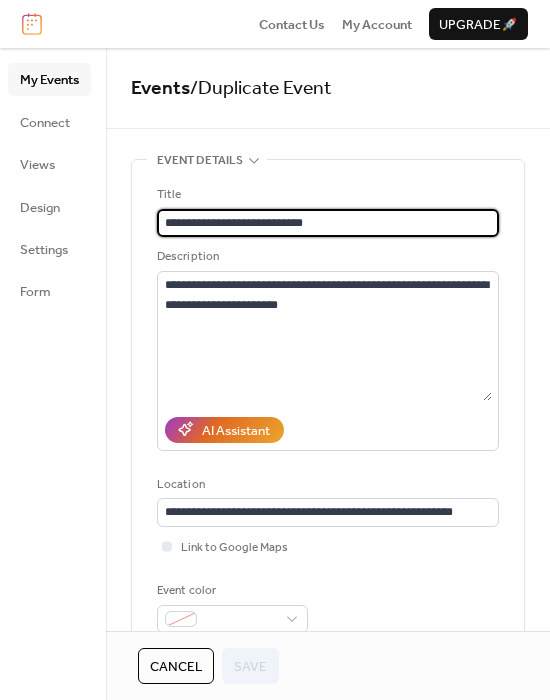 scroll, scrollTop: 0, scrollLeft: 0, axis: both 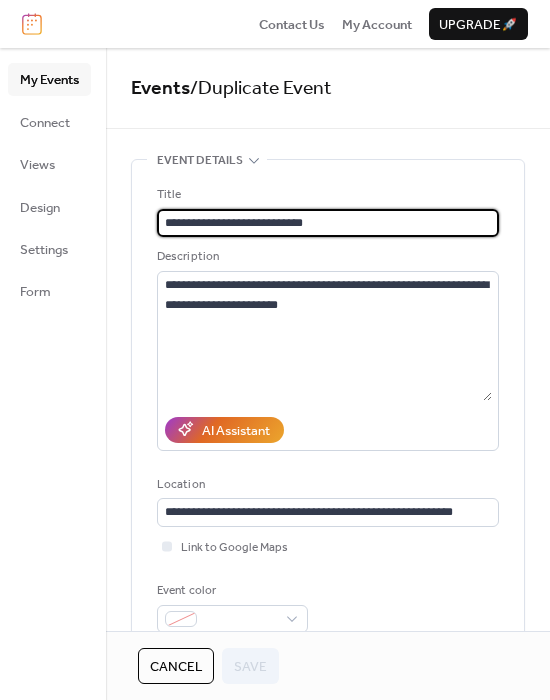 drag, startPoint x: 325, startPoint y: 226, endPoint x: 223, endPoint y: 228, distance: 102.01961 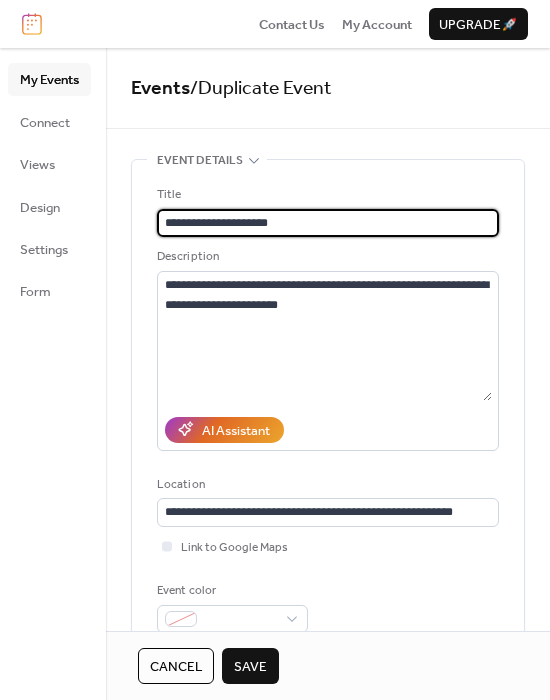 type on "**********" 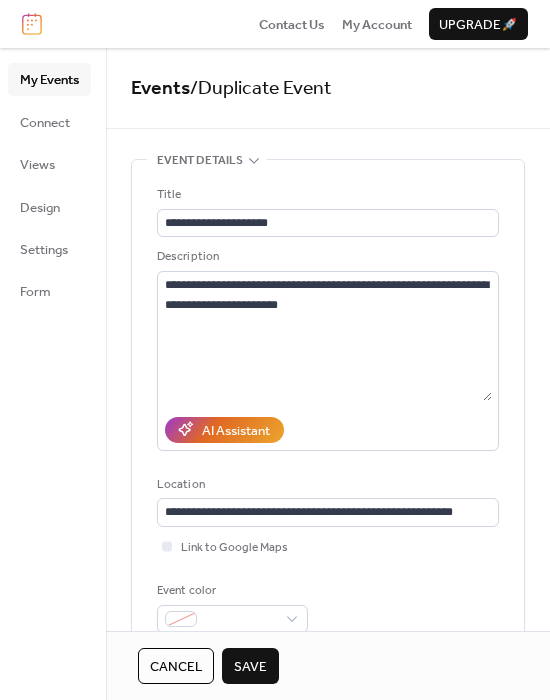 scroll, scrollTop: 0, scrollLeft: 0, axis: both 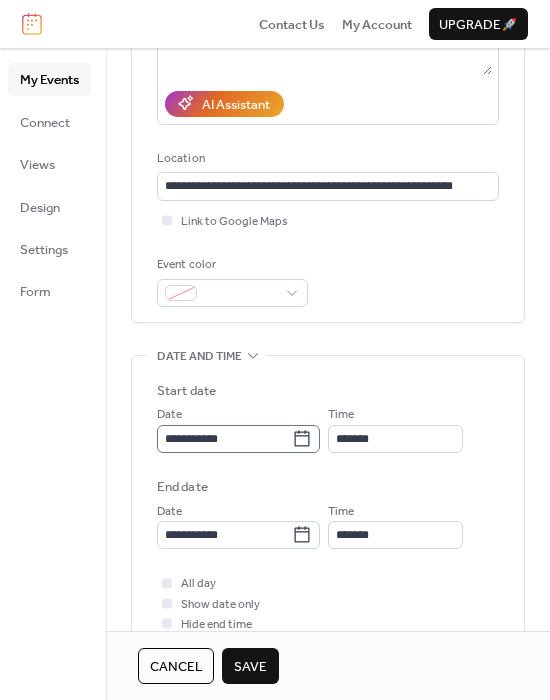 click 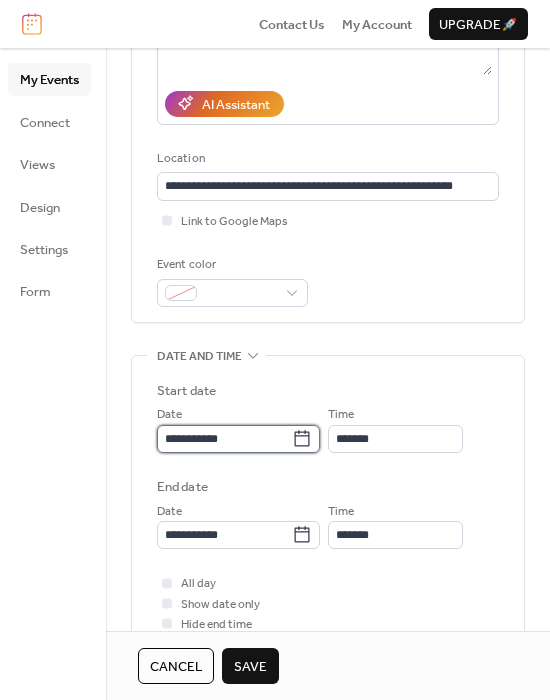 click on "**********" at bounding box center (224, 439) 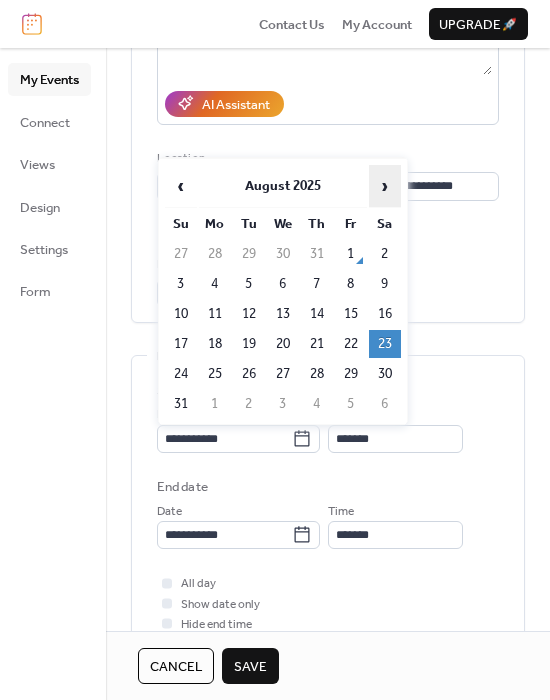 click on "›" at bounding box center [385, 186] 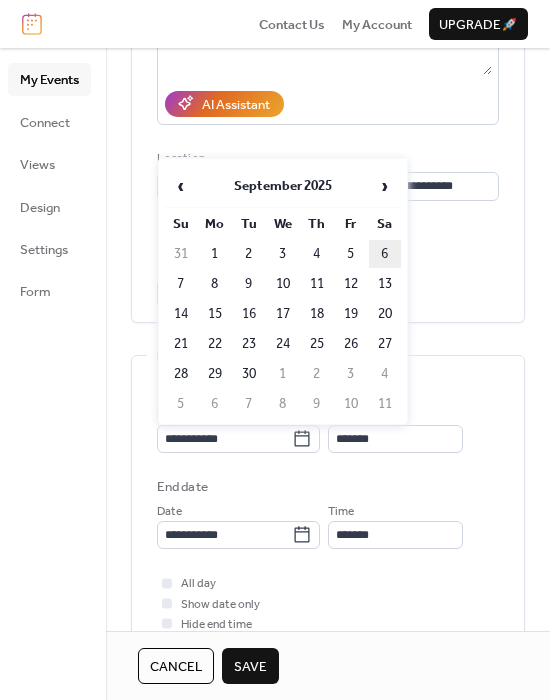 click on "6" at bounding box center [385, 254] 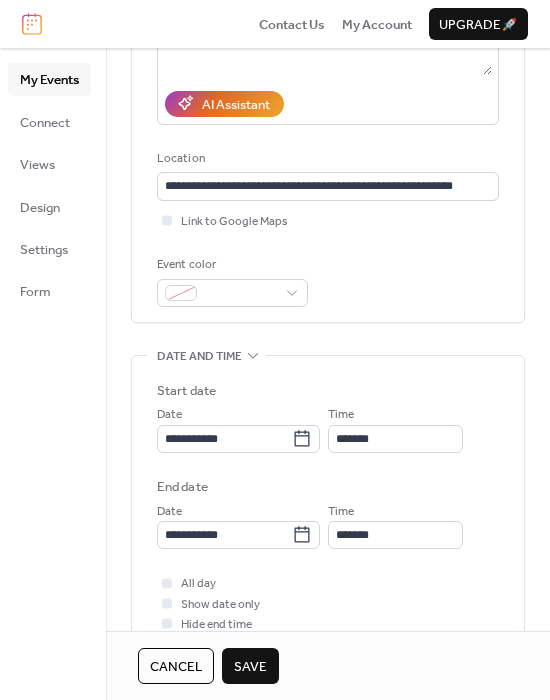 click on "Save" at bounding box center [250, 667] 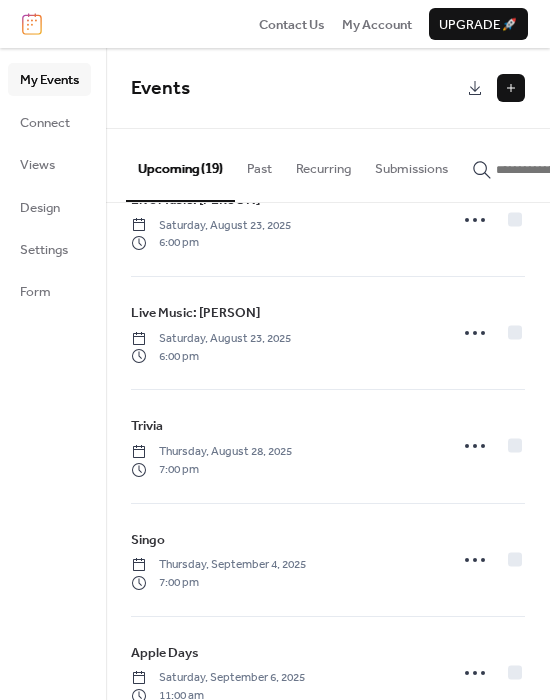 scroll, scrollTop: 1732, scrollLeft: 0, axis: vertical 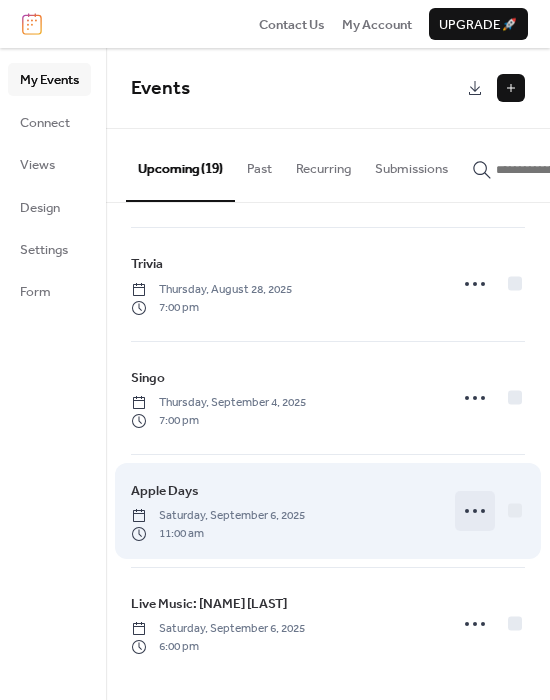 click 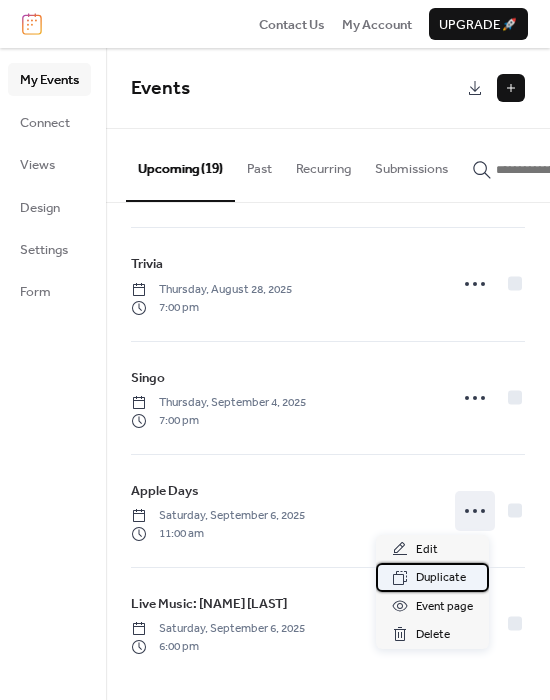 click on "Duplicate" at bounding box center [441, 578] 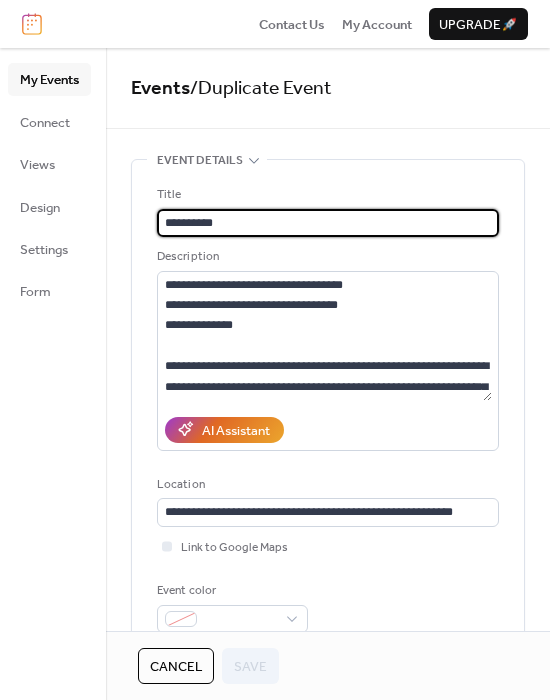 click on "**********" at bounding box center [328, 223] 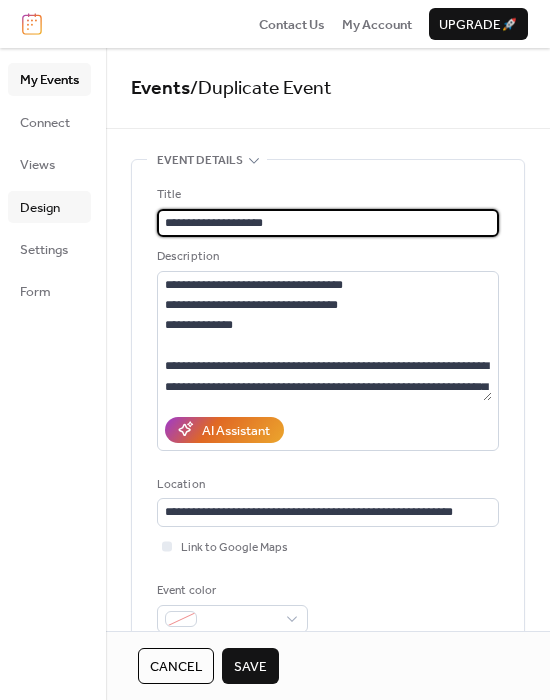 type on "**********" 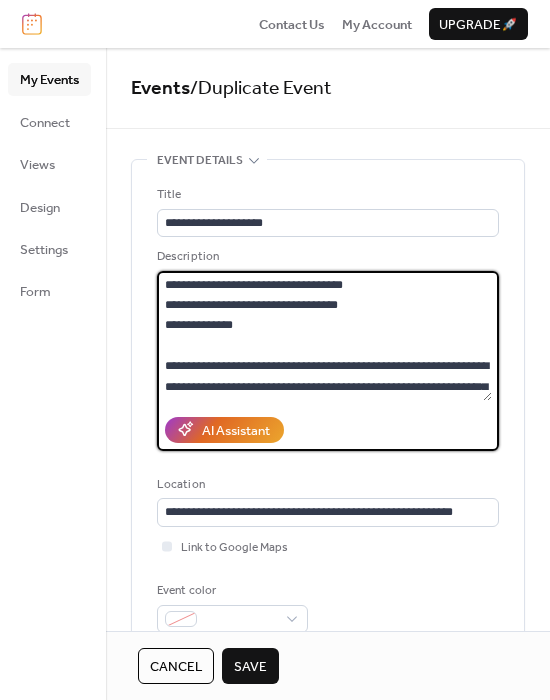 click on "**********" at bounding box center [324, 336] 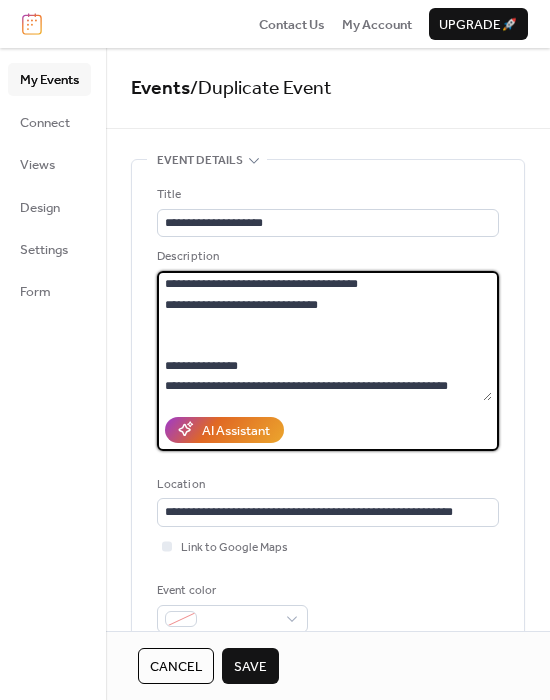 drag, startPoint x: 169, startPoint y: 283, endPoint x: 433, endPoint y: 478, distance: 328.20877 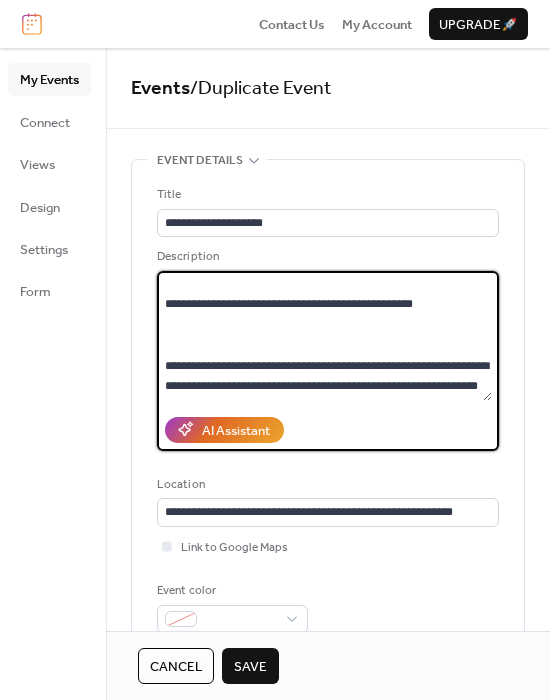 scroll, scrollTop: 530, scrollLeft: 0, axis: vertical 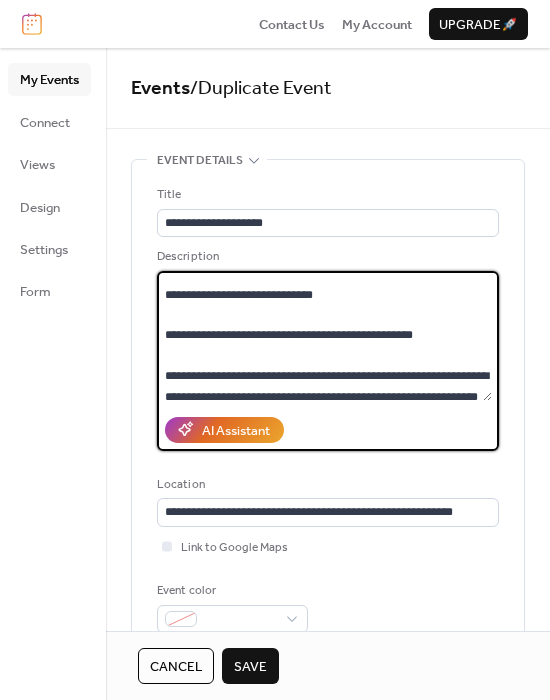 click on "**********" at bounding box center (324, 336) 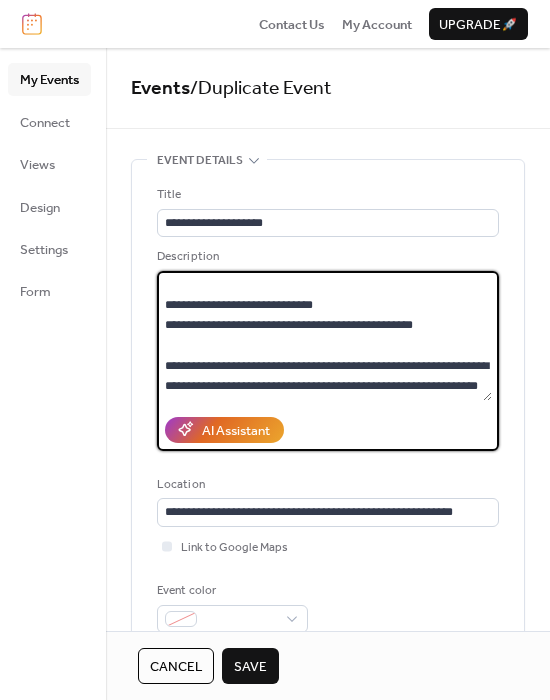 scroll, scrollTop: 402, scrollLeft: 0, axis: vertical 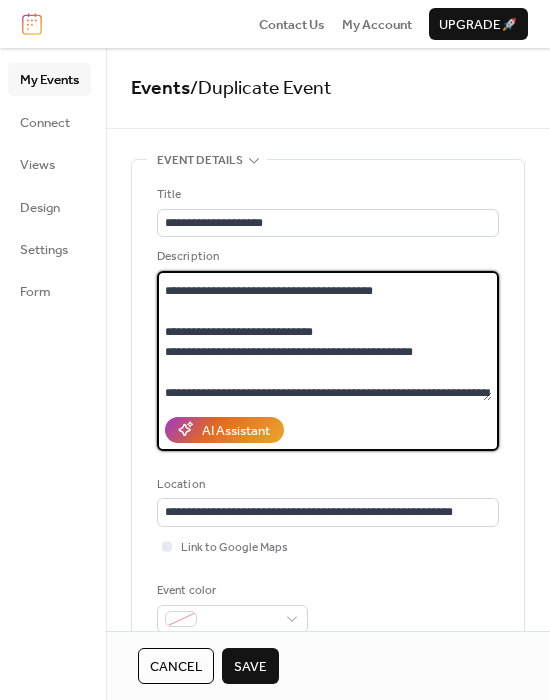 click on "**********" at bounding box center [324, 336] 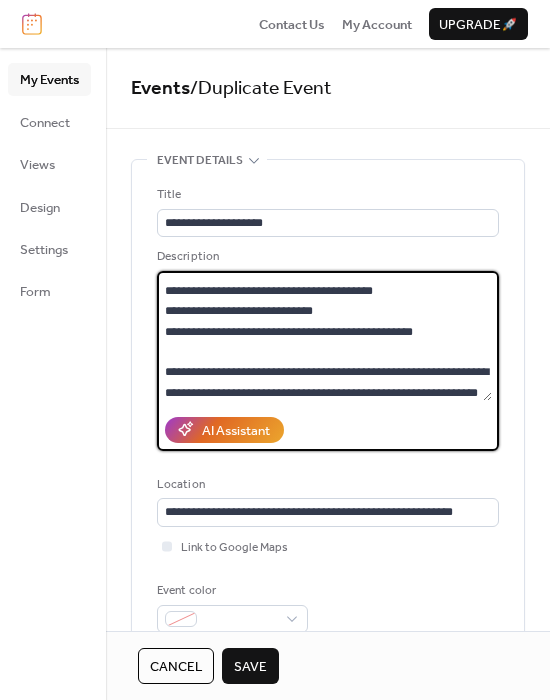 scroll, scrollTop: 364, scrollLeft: 0, axis: vertical 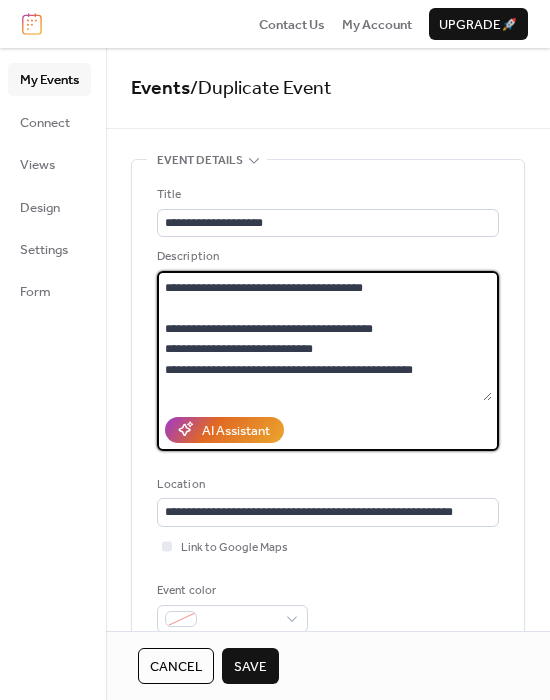 click on "**********" at bounding box center [324, 336] 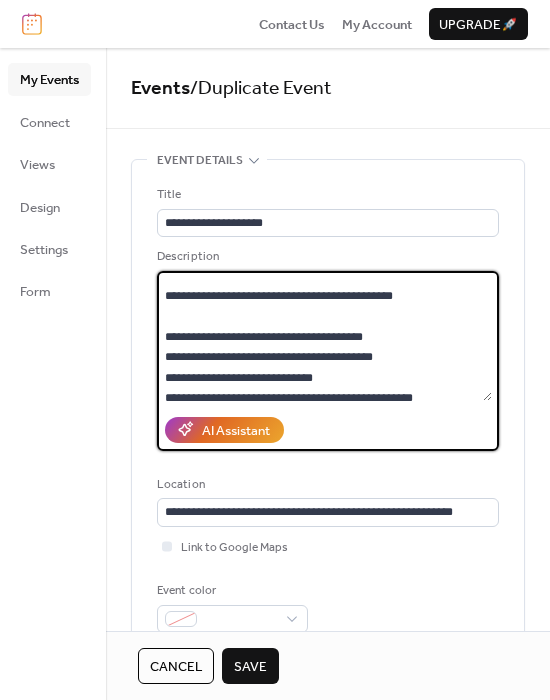 scroll, scrollTop: 310, scrollLeft: 0, axis: vertical 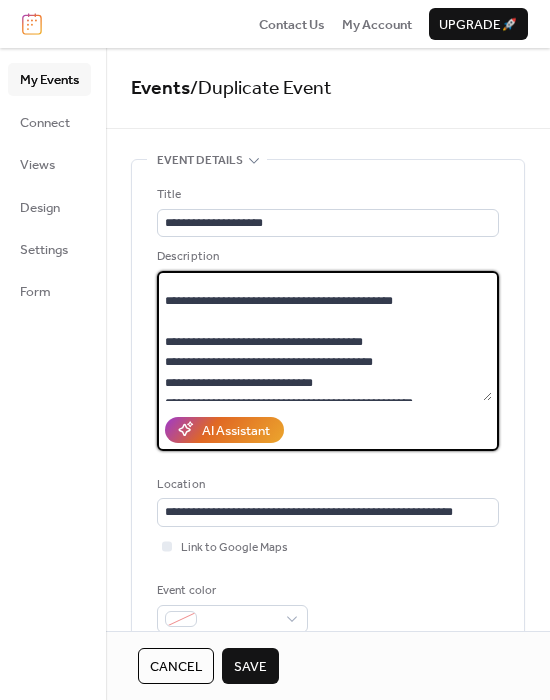 click on "**********" at bounding box center [324, 336] 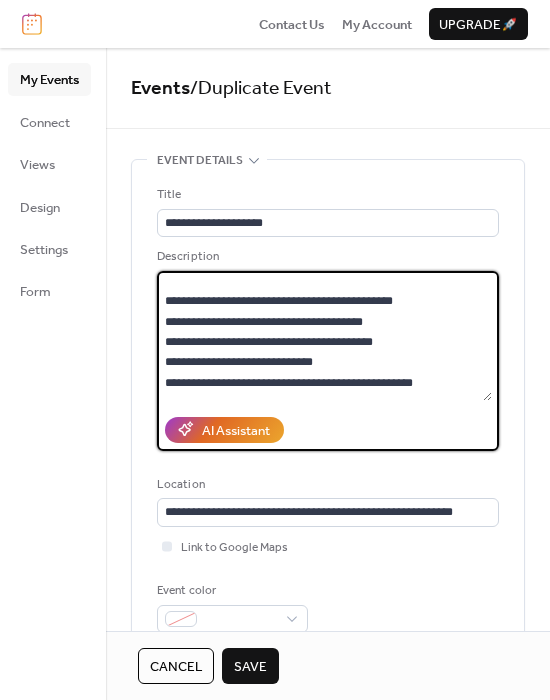 click on "**********" at bounding box center [324, 336] 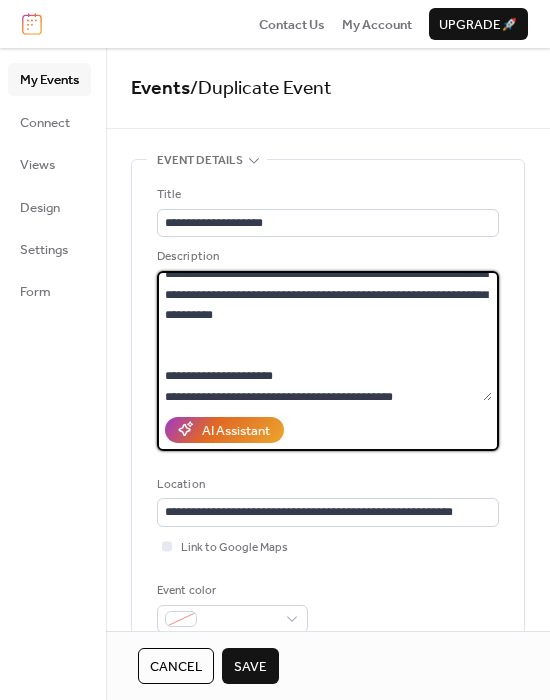 scroll, scrollTop: 183, scrollLeft: 0, axis: vertical 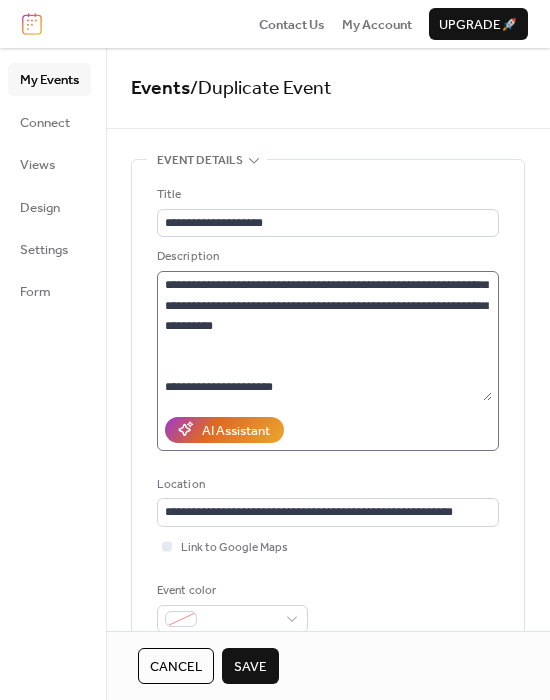 click on "**********" at bounding box center (328, 361) 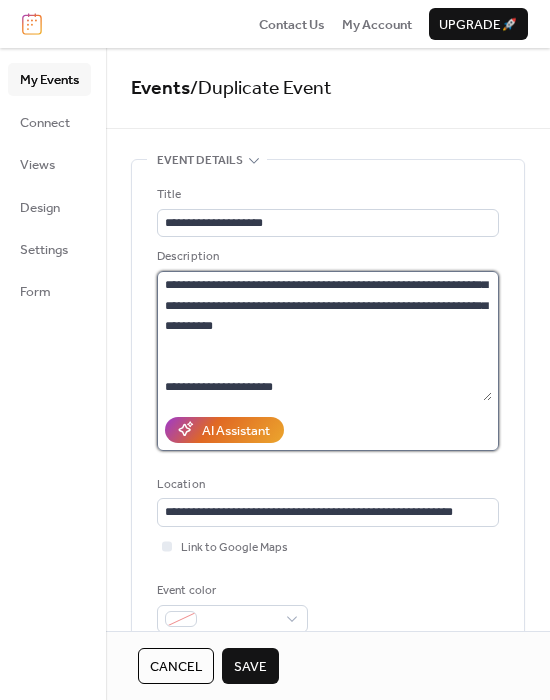 click on "**********" at bounding box center [324, 336] 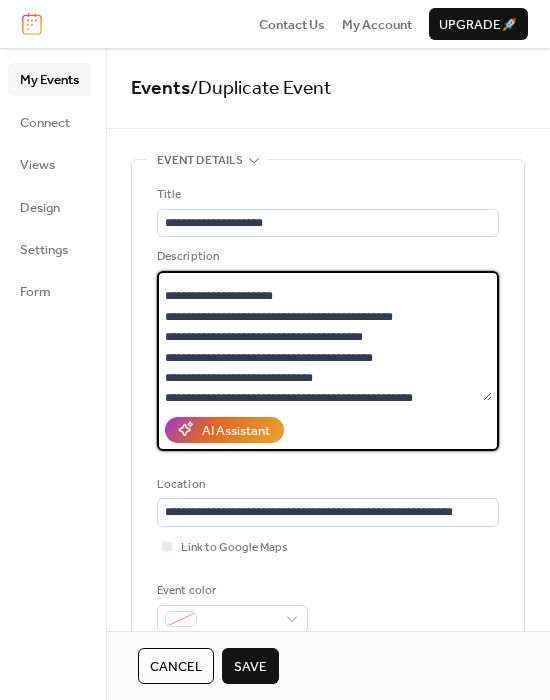 click on "**********" at bounding box center (324, 336) 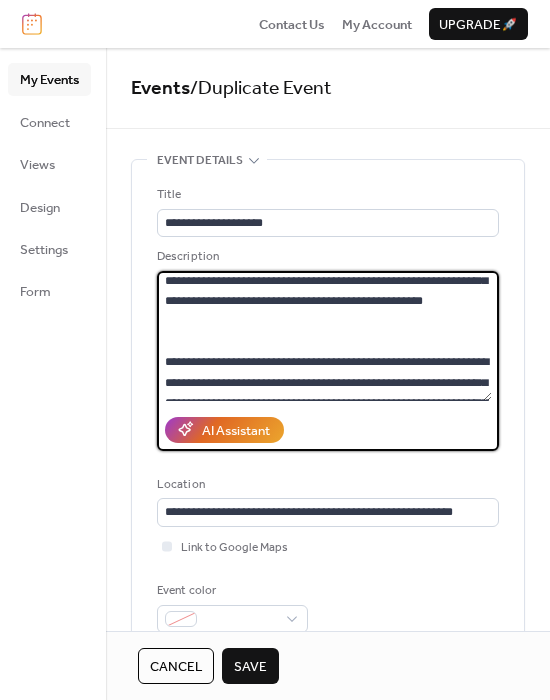 scroll, scrollTop: 57, scrollLeft: 0, axis: vertical 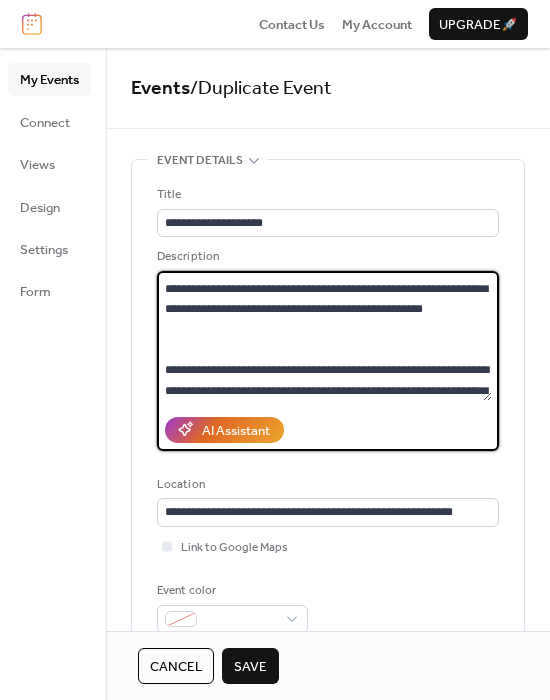 click on "**********" at bounding box center (324, 336) 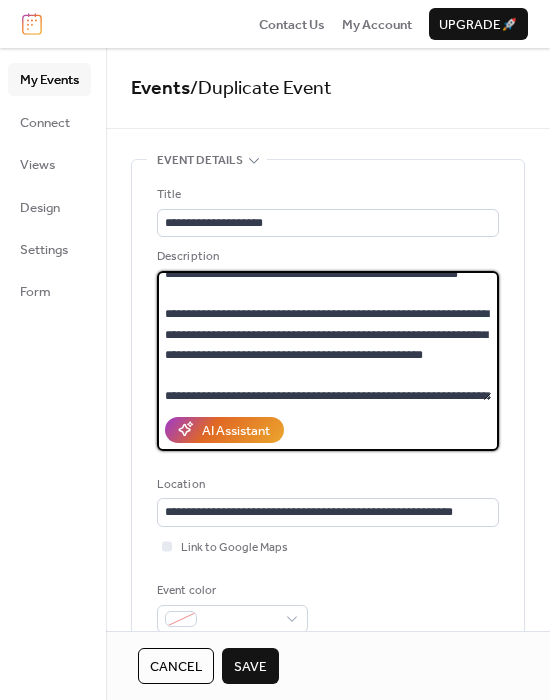scroll, scrollTop: 0, scrollLeft: 0, axis: both 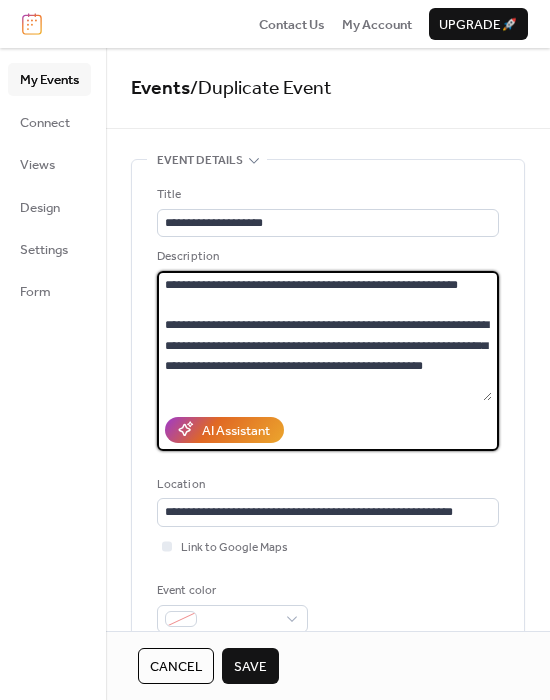 click on "**********" at bounding box center [324, 336] 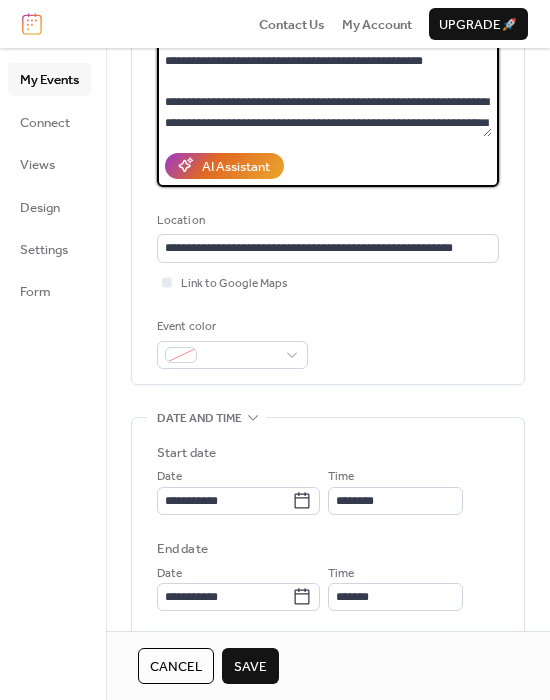 scroll, scrollTop: 265, scrollLeft: 0, axis: vertical 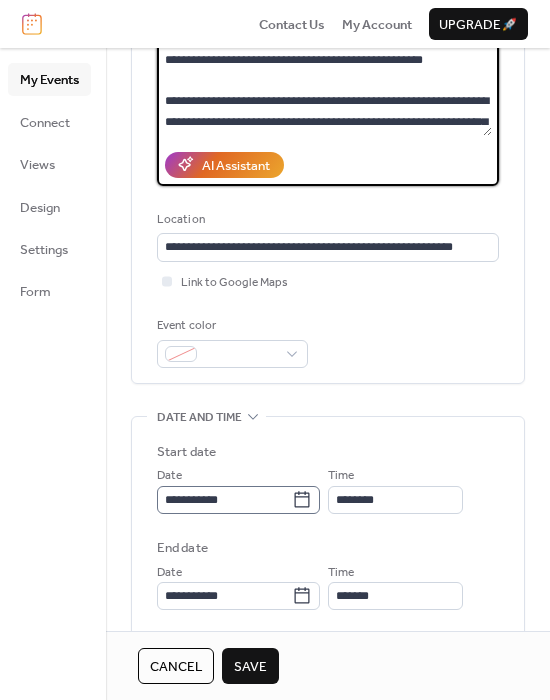 type on "**********" 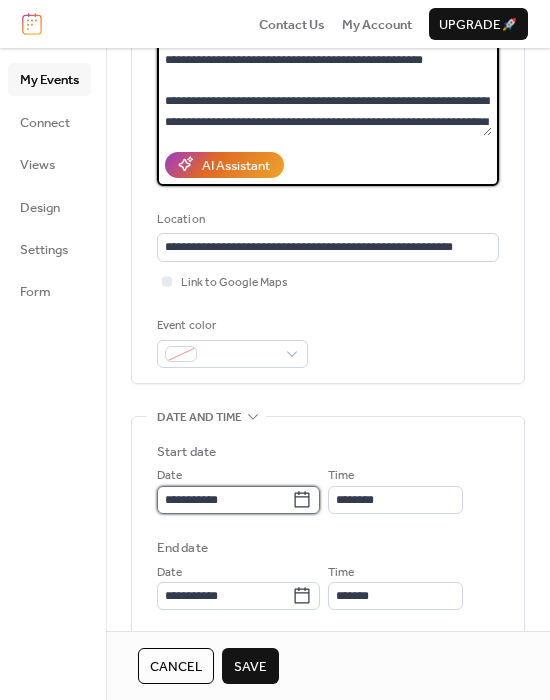 click on "**********" at bounding box center (224, 500) 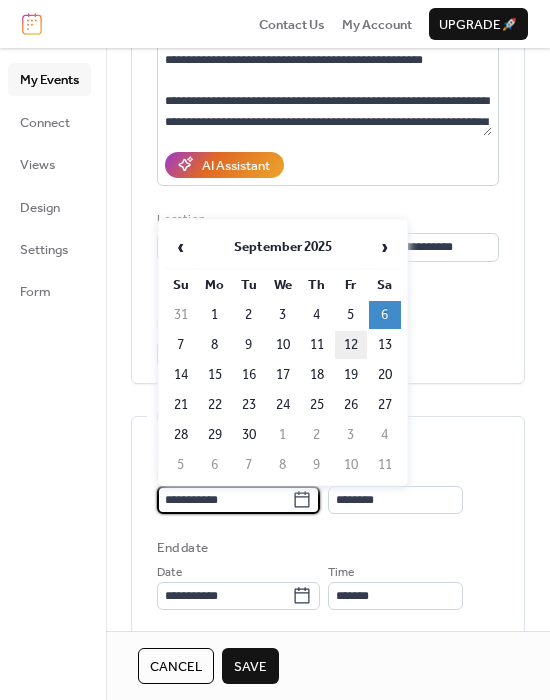 click on "12" at bounding box center [351, 345] 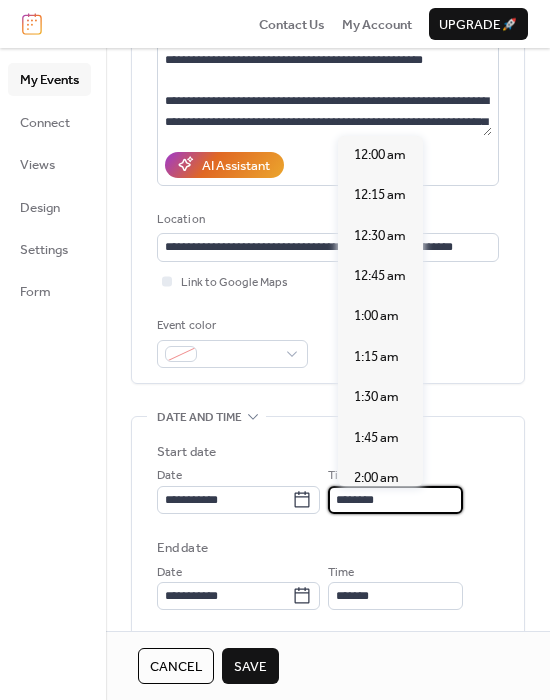 click on "********" at bounding box center [395, 500] 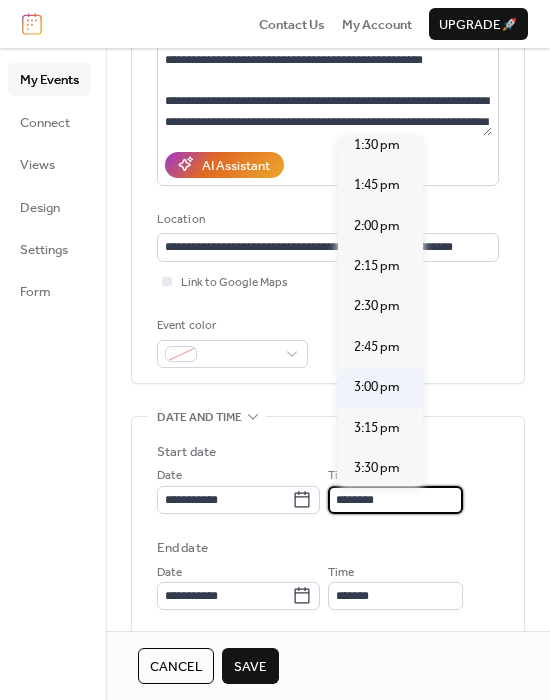 scroll, scrollTop: 2194, scrollLeft: 0, axis: vertical 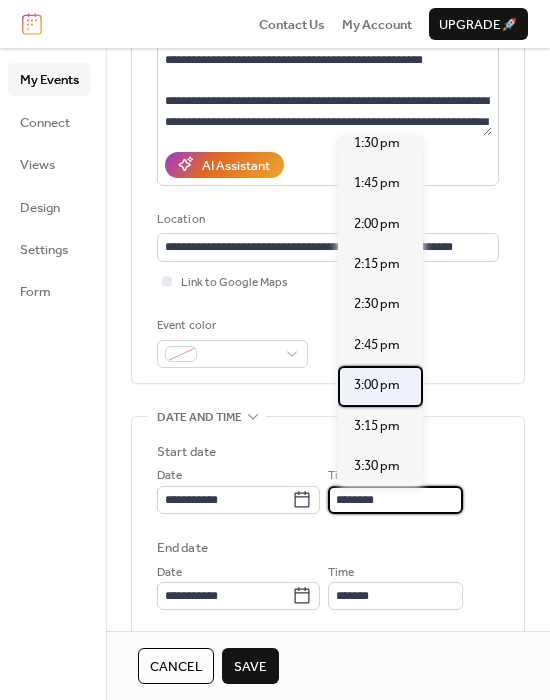 click on "3:00 pm" at bounding box center (377, 385) 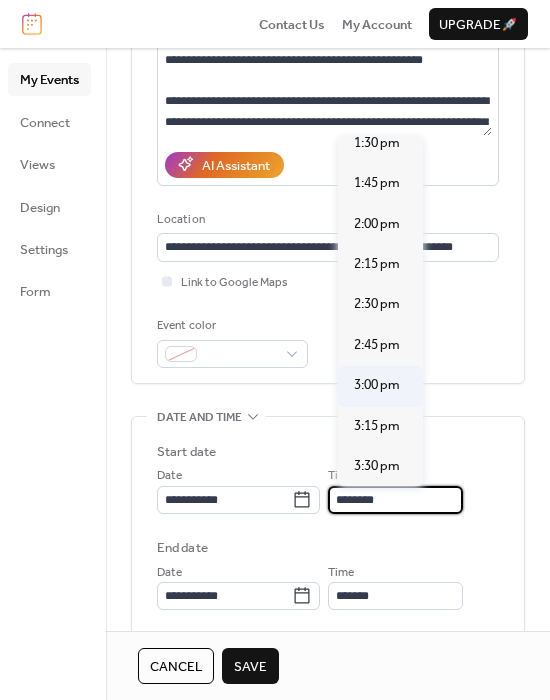type on "*******" 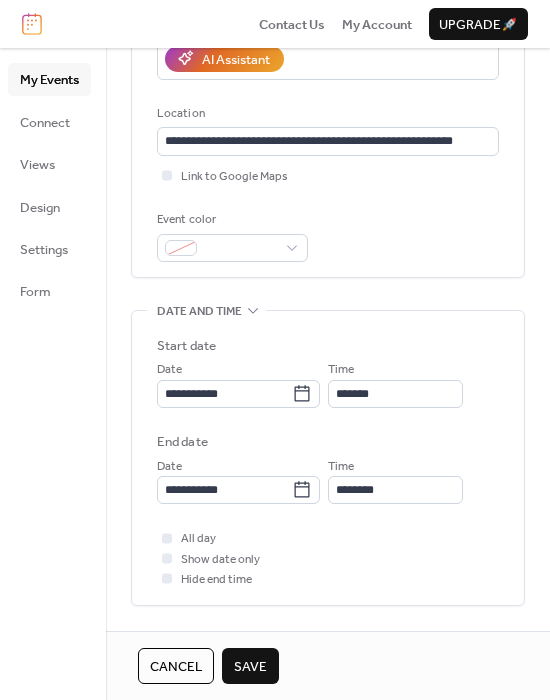 scroll, scrollTop: 374, scrollLeft: 0, axis: vertical 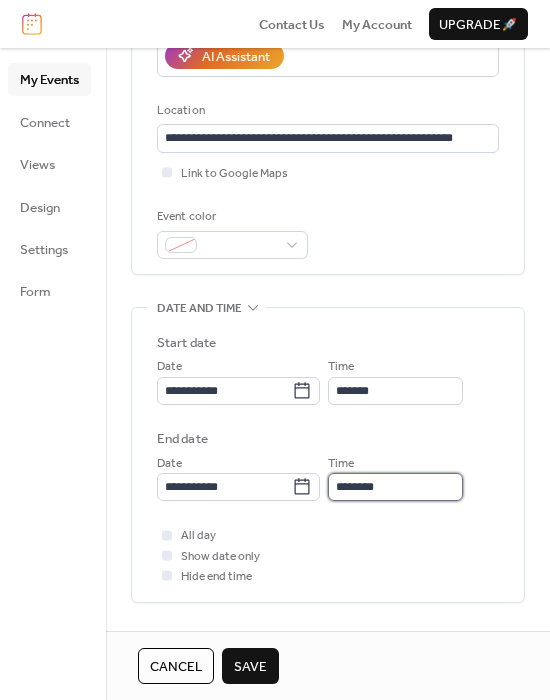 click on "********" at bounding box center (395, 487) 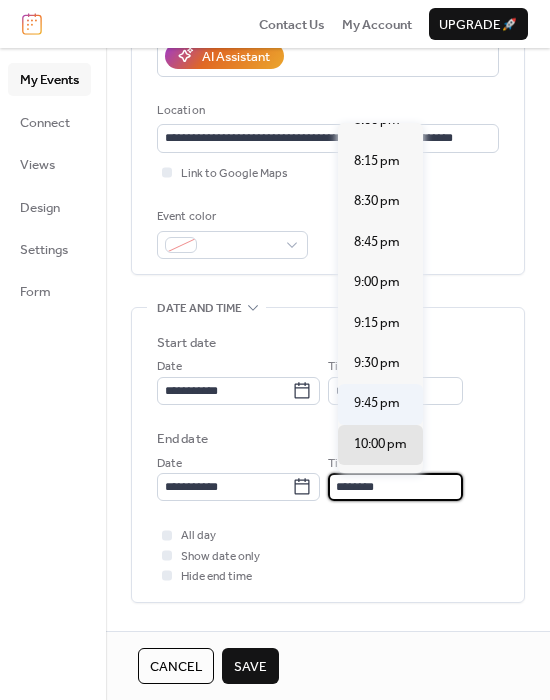 scroll, scrollTop: 3247, scrollLeft: 0, axis: vertical 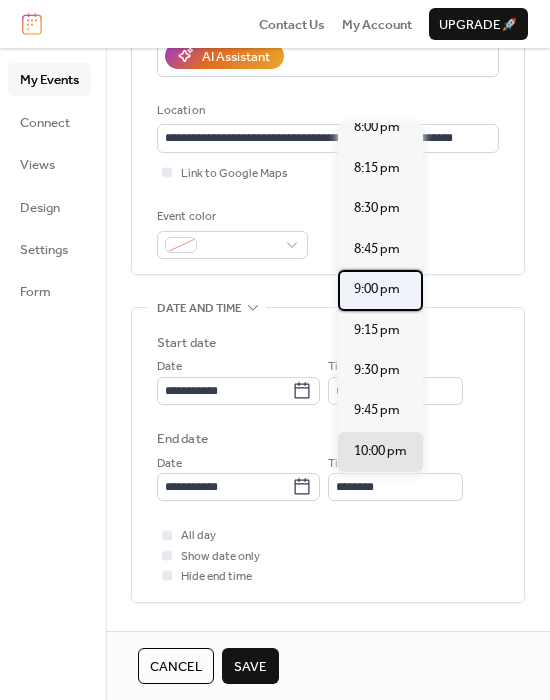 click on "9:00 pm" at bounding box center [377, 289] 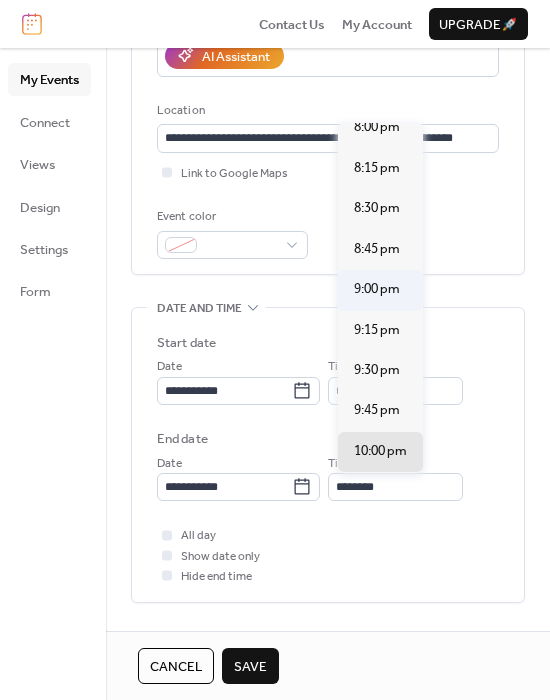type on "*******" 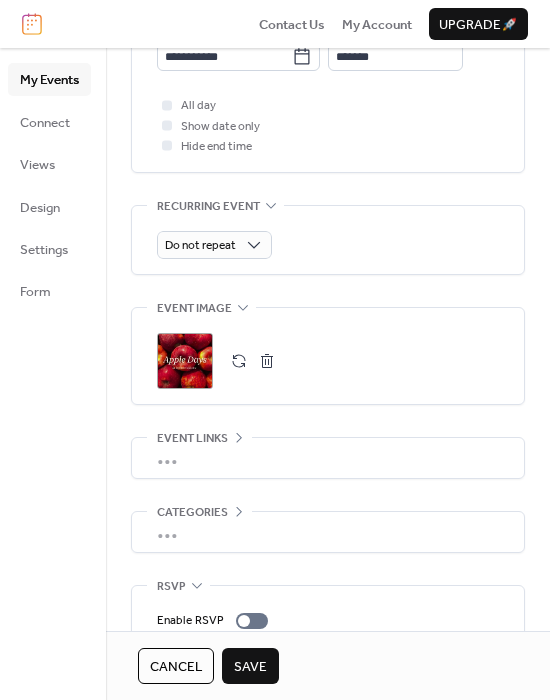 scroll, scrollTop: 807, scrollLeft: 0, axis: vertical 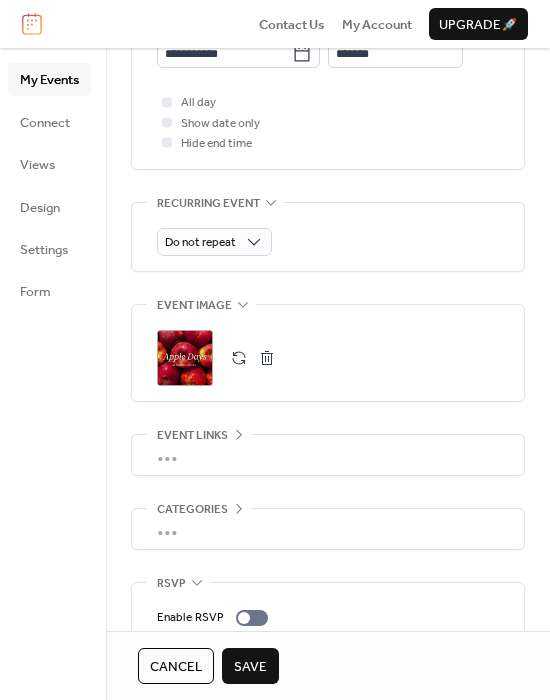 click at bounding box center (267, 358) 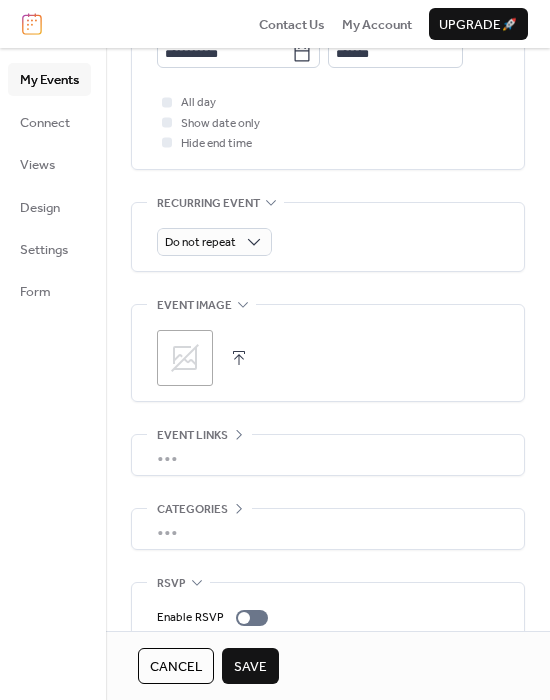 click on ";" at bounding box center [185, 358] 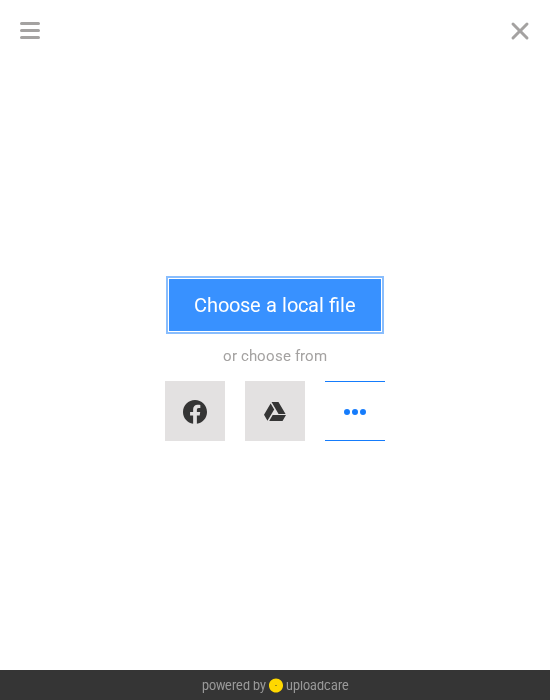 click on "Choose a local file" at bounding box center (275, 305) 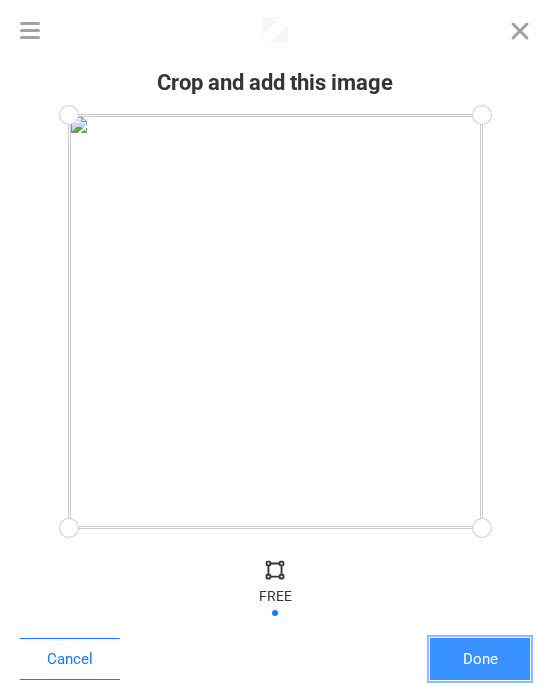 click on "Done" at bounding box center [480, 659] 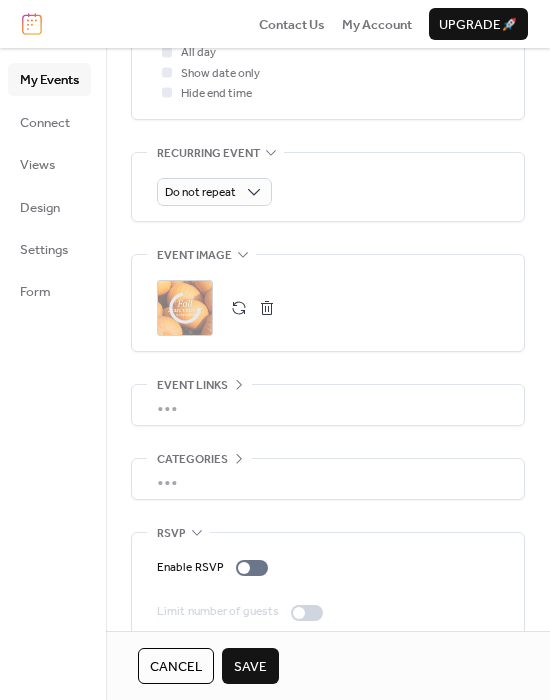 scroll, scrollTop: 885, scrollLeft: 0, axis: vertical 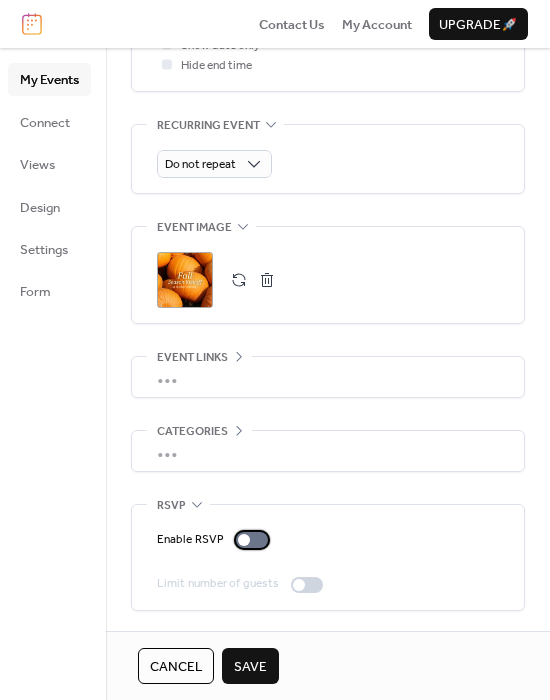 click at bounding box center [252, 540] 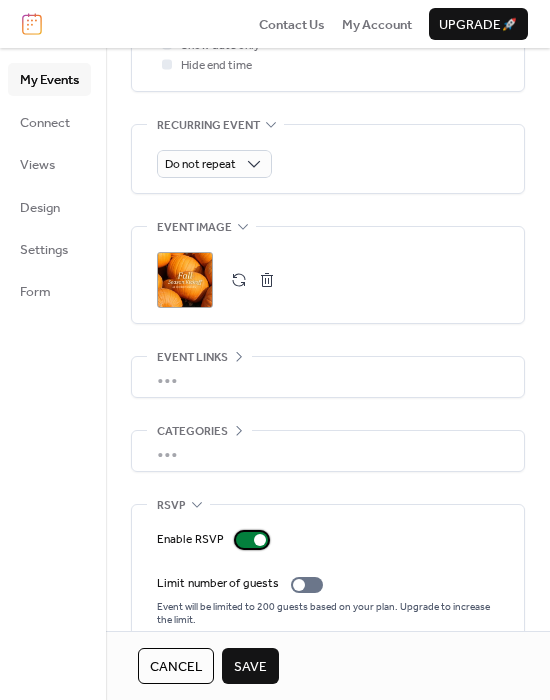 scroll, scrollTop: 917, scrollLeft: 0, axis: vertical 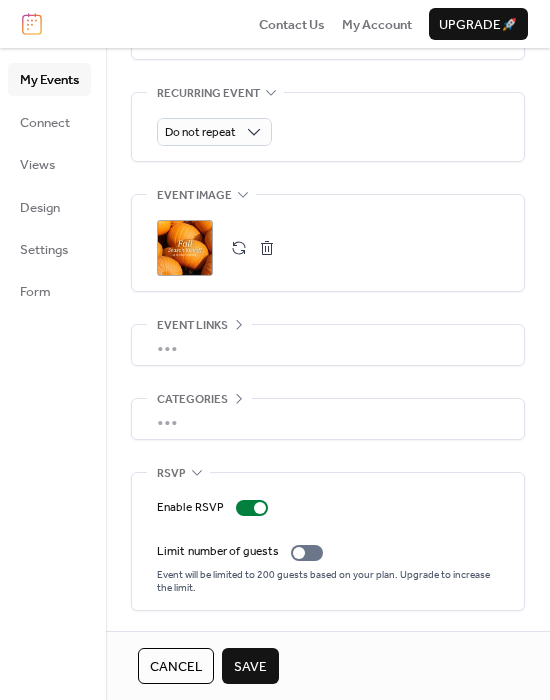 click on "Save" at bounding box center (250, 667) 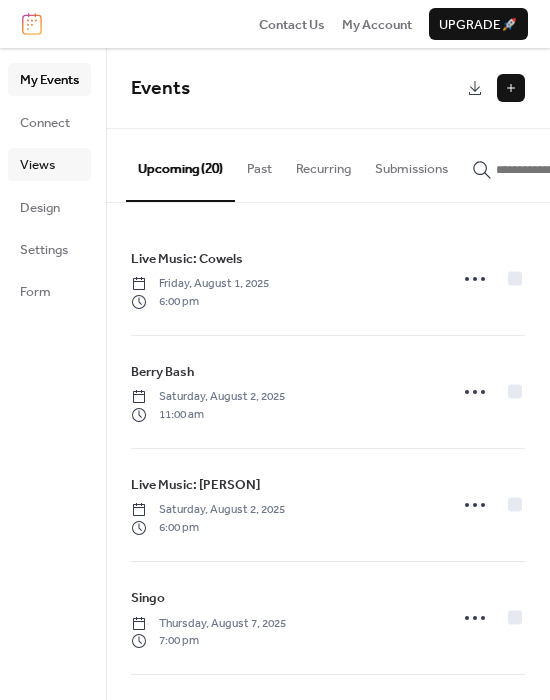 click on "Views" at bounding box center [37, 165] 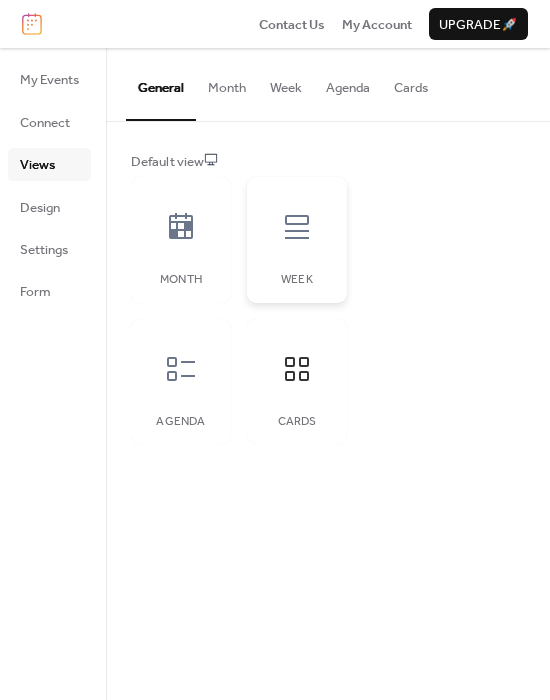 click 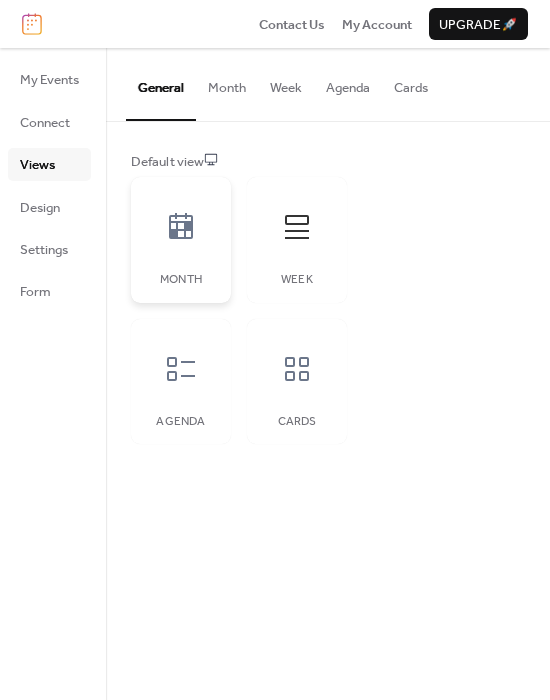 click at bounding box center [181, 227] 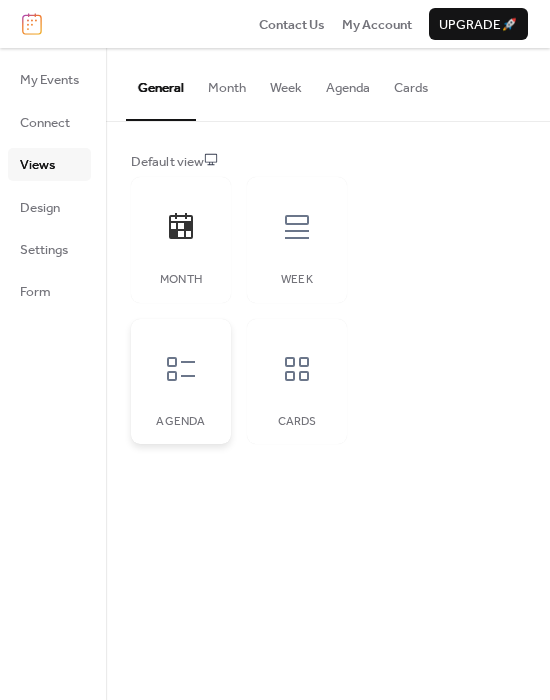 click on "Agenda" at bounding box center [181, 382] 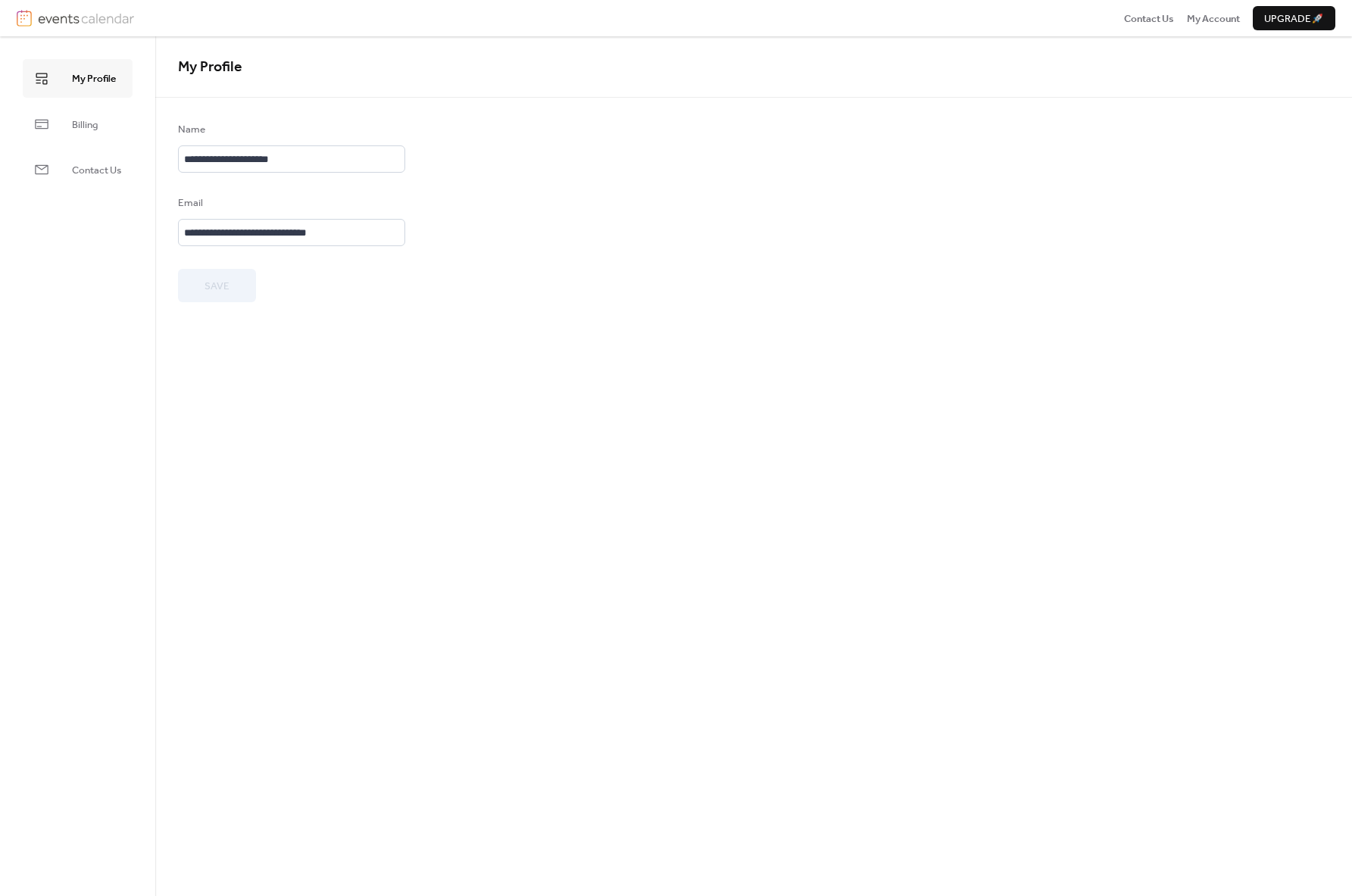 scroll, scrollTop: 0, scrollLeft: 0, axis: both 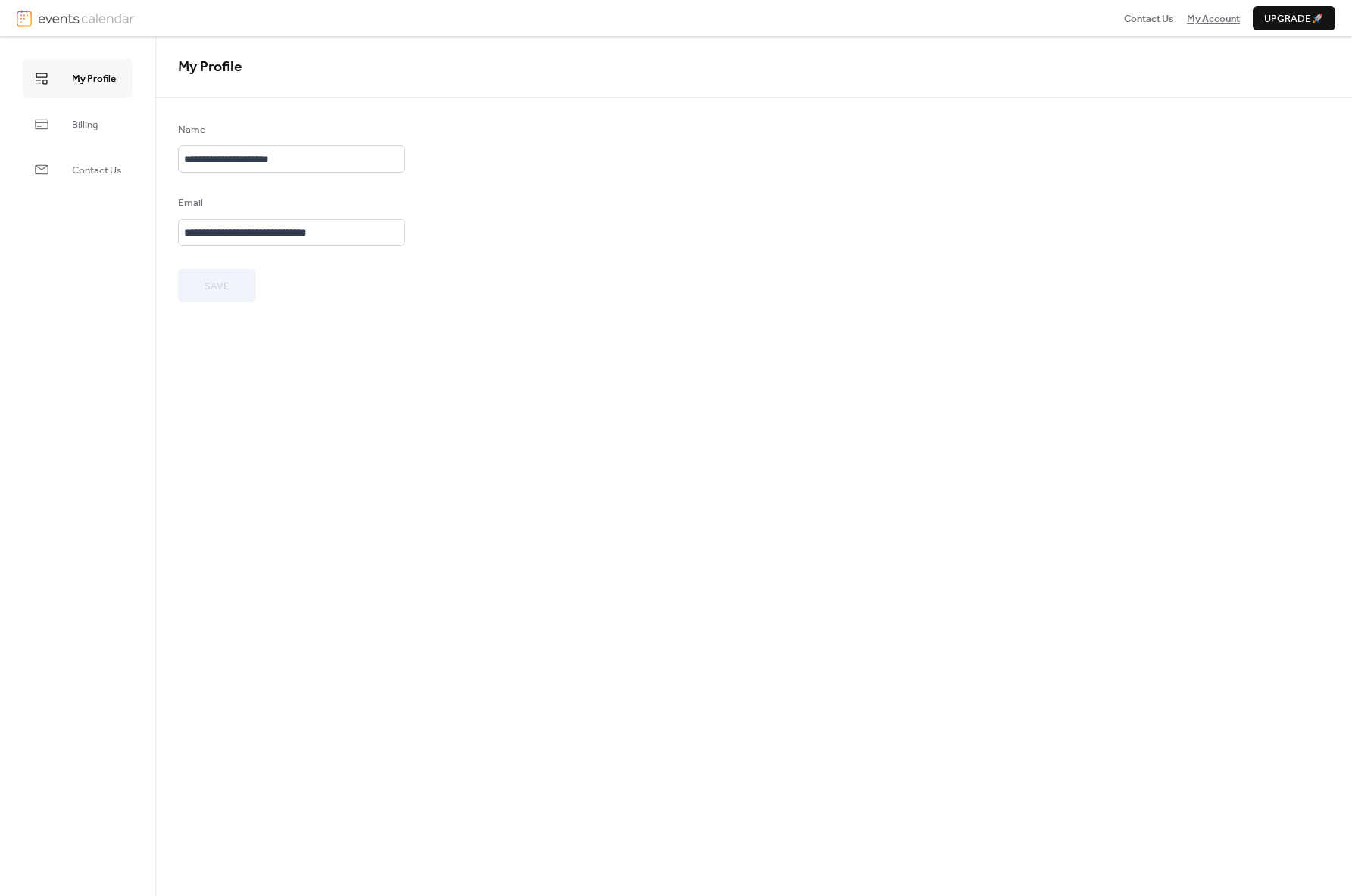 click on "My Account" at bounding box center [1213, 19] 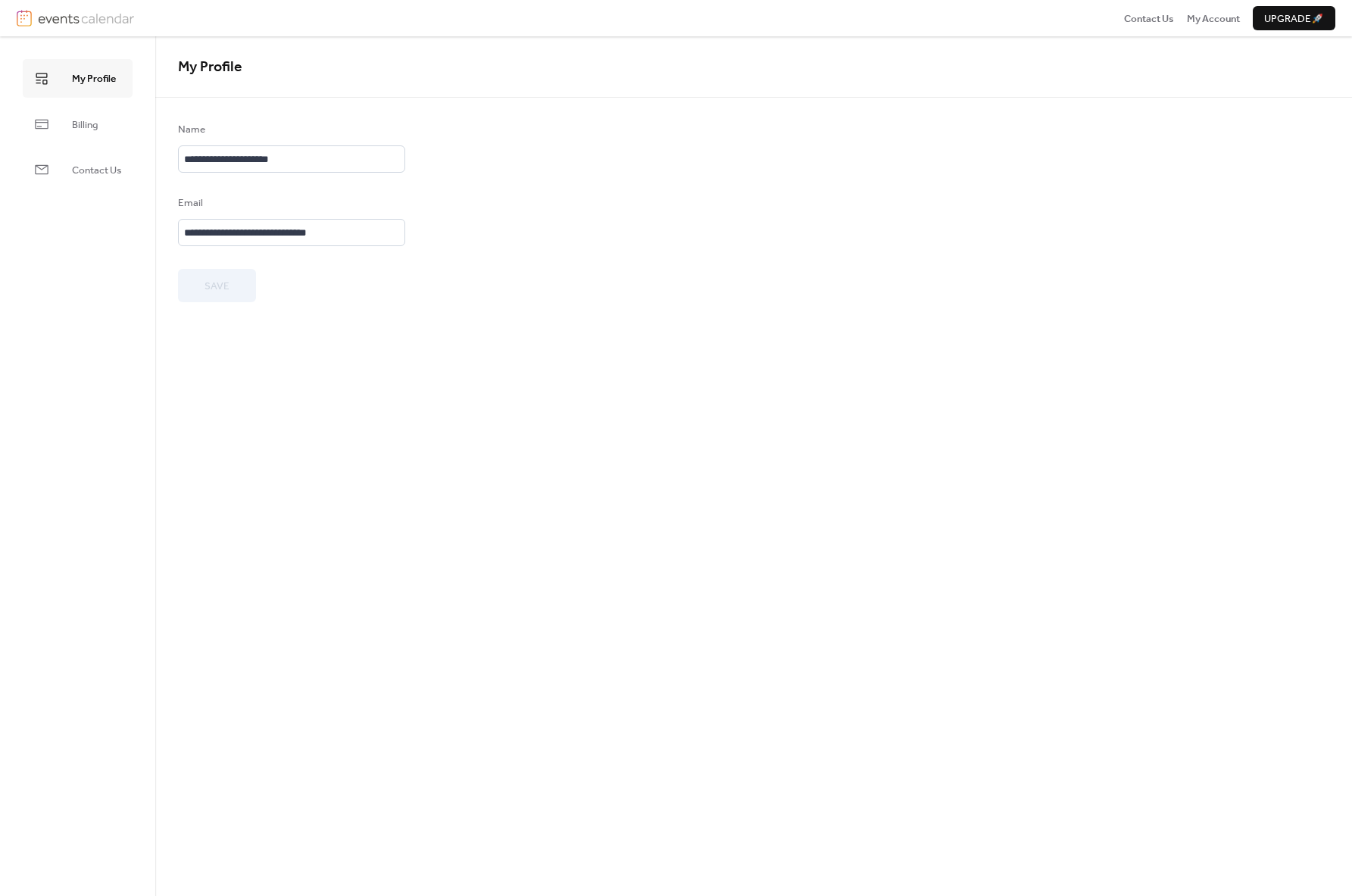 scroll, scrollTop: 0, scrollLeft: 0, axis: both 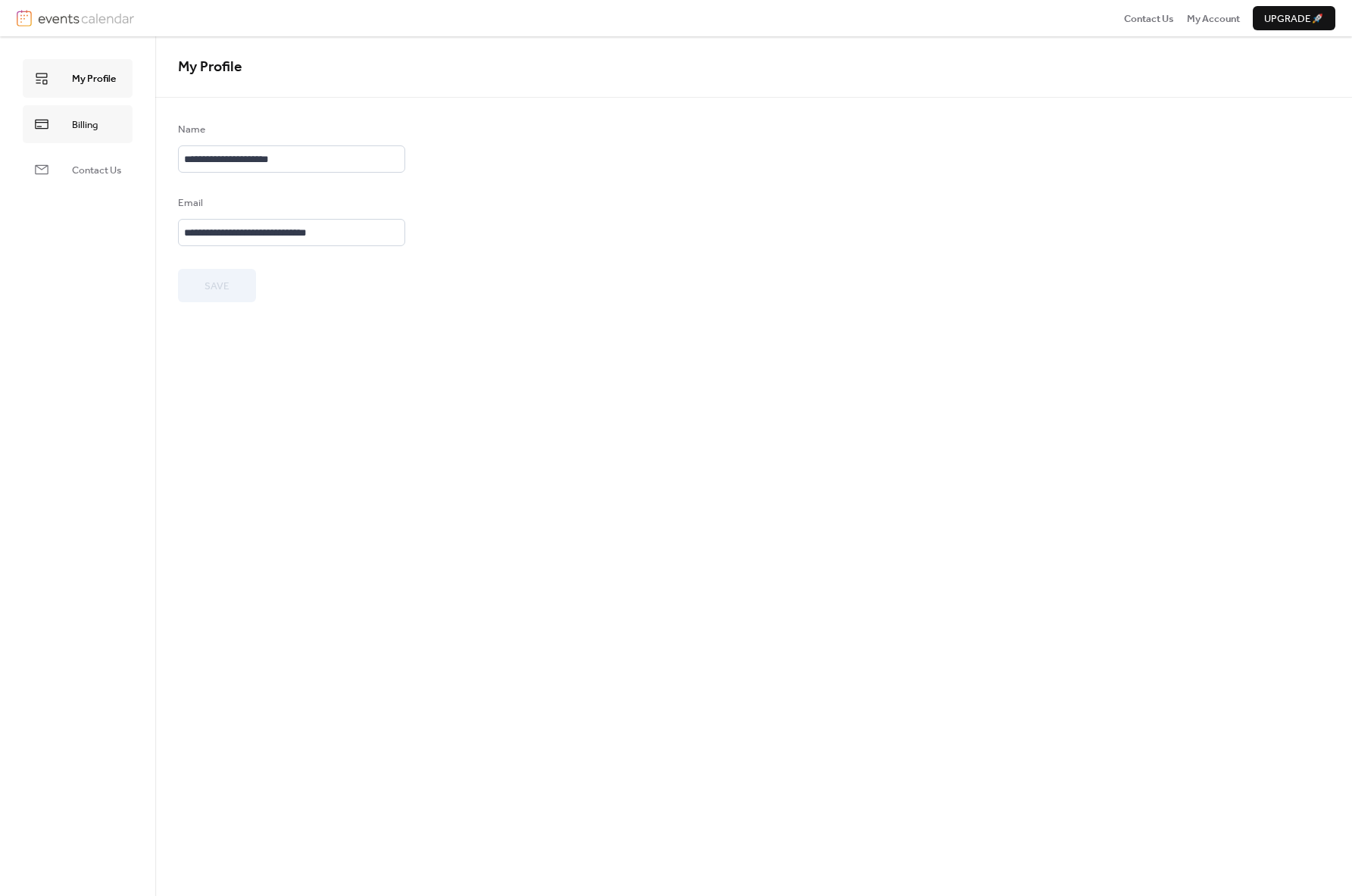 click on "Billing" at bounding box center [77, 124] 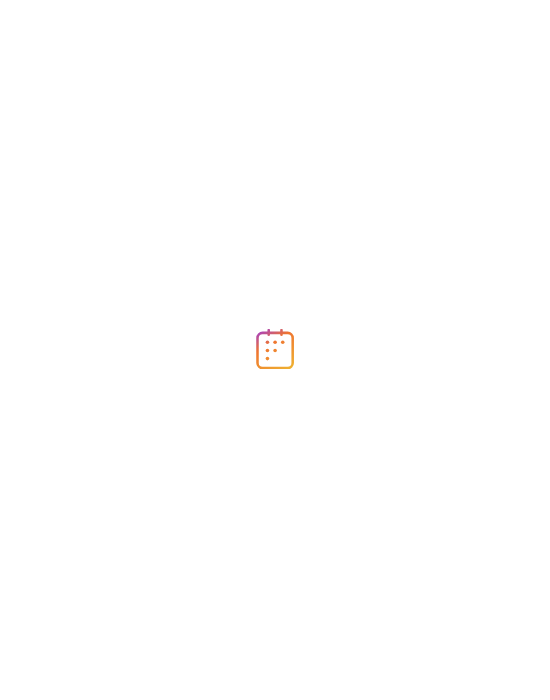 scroll, scrollTop: 0, scrollLeft: 0, axis: both 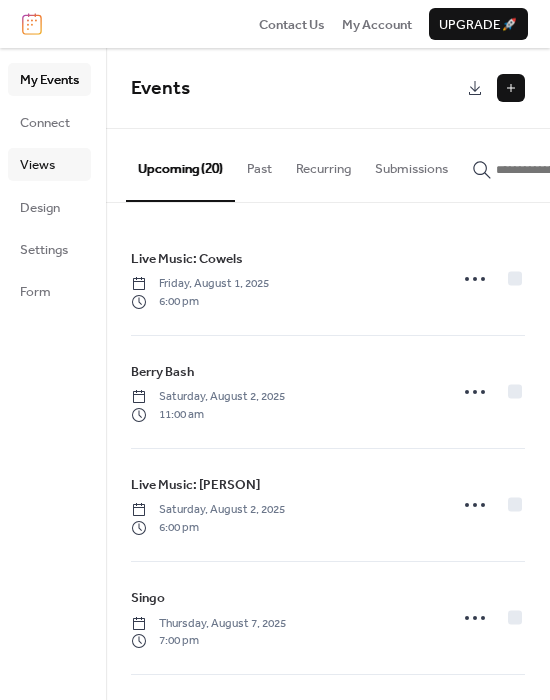 click on "Views" at bounding box center [37, 165] 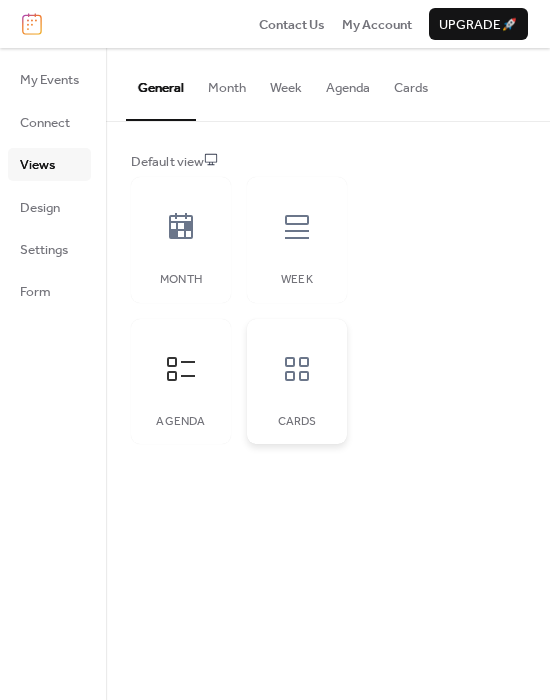 click 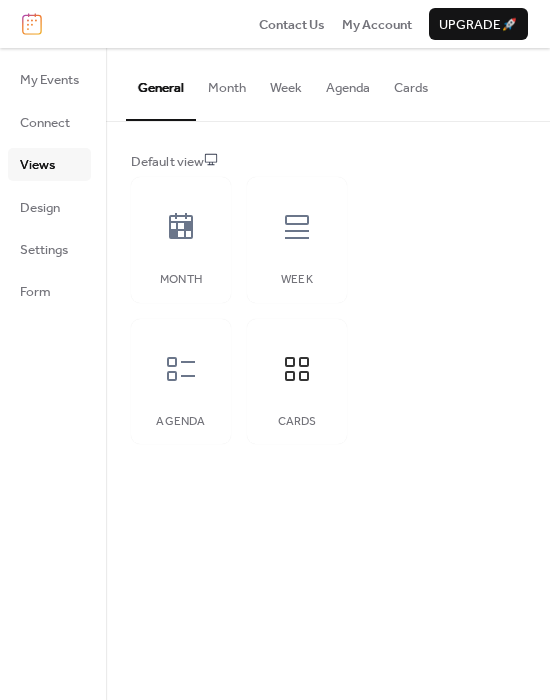 click on "Cards" at bounding box center [411, 83] 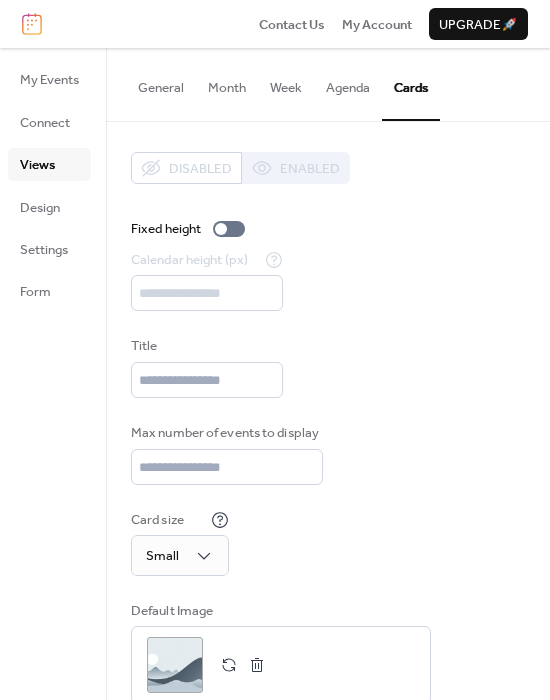 click on "Agenda" at bounding box center (348, 83) 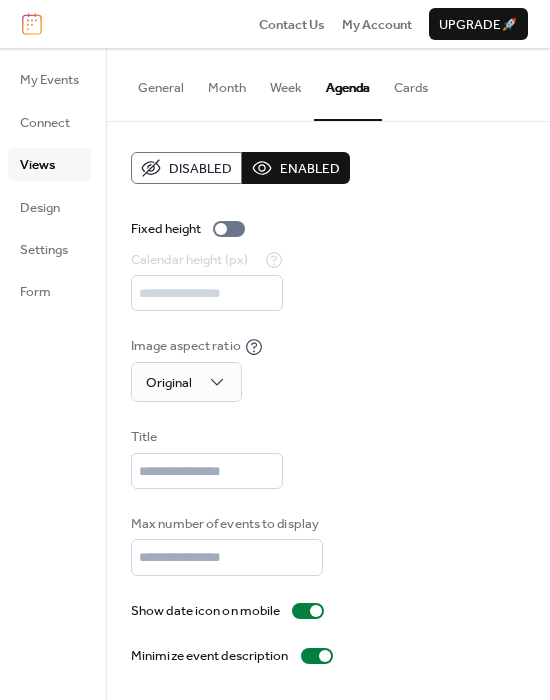 click on "Disabled" at bounding box center [200, 169] 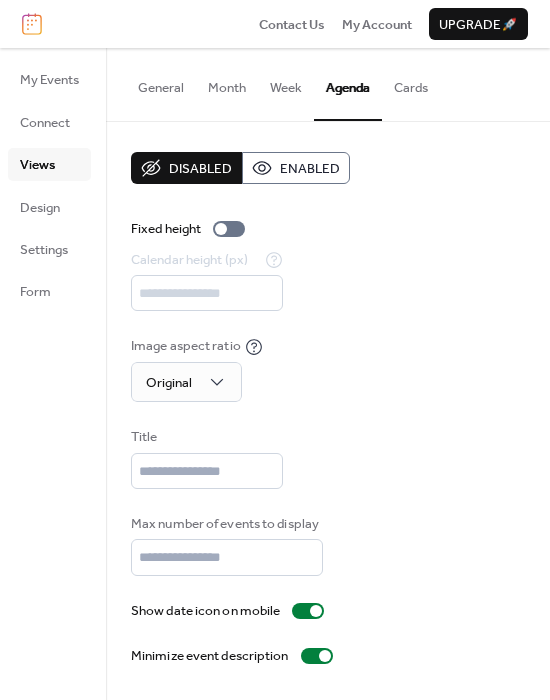 click on "Enabled" at bounding box center [296, 168] 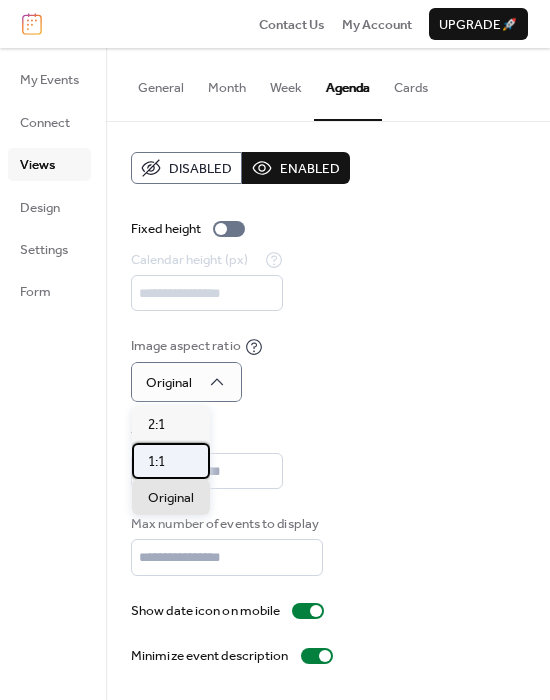 click on "1:1" at bounding box center (171, 461) 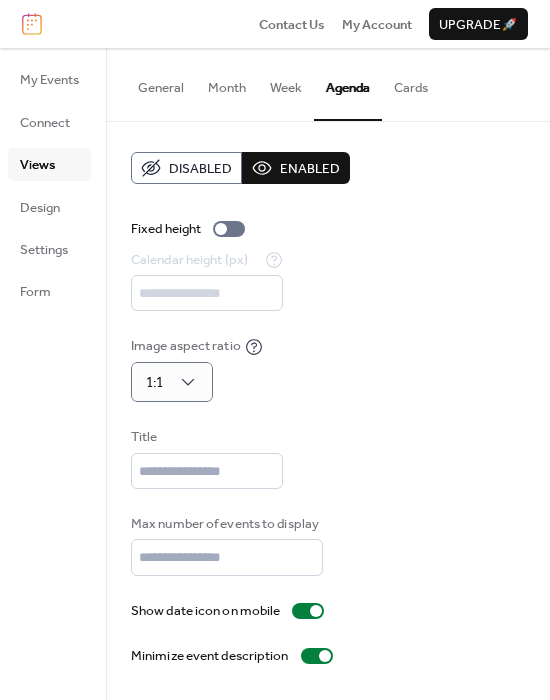 click on "Cards" at bounding box center [411, 83] 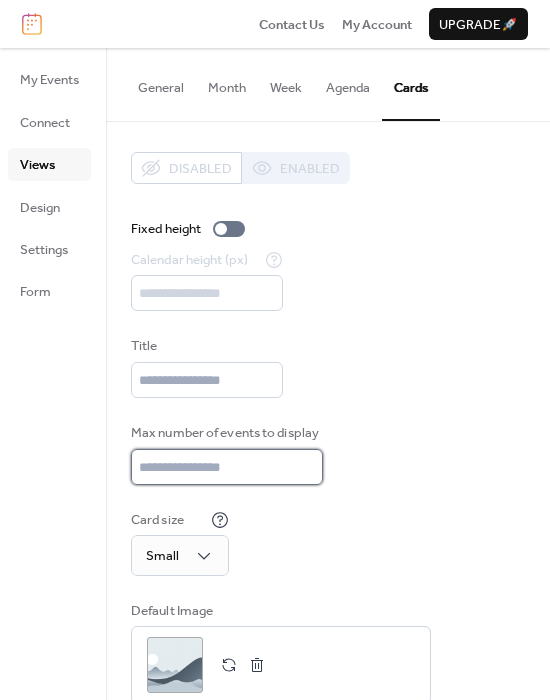 click on "**" at bounding box center (227, 467) 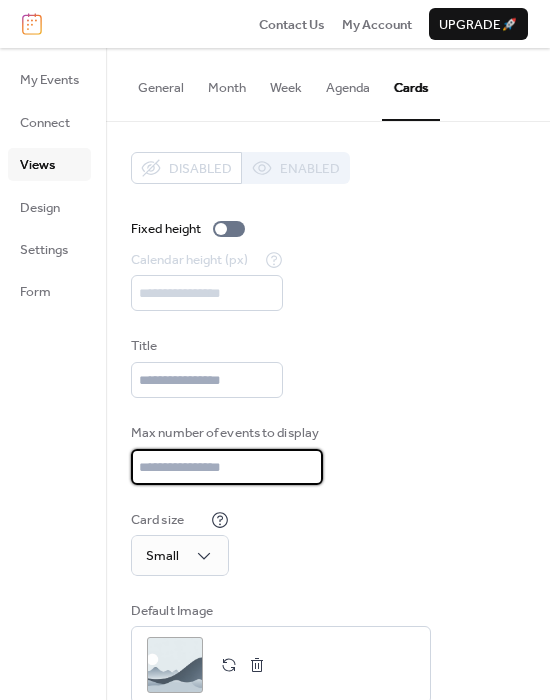 drag, startPoint x: 223, startPoint y: 464, endPoint x: 134, endPoint y: 464, distance: 89 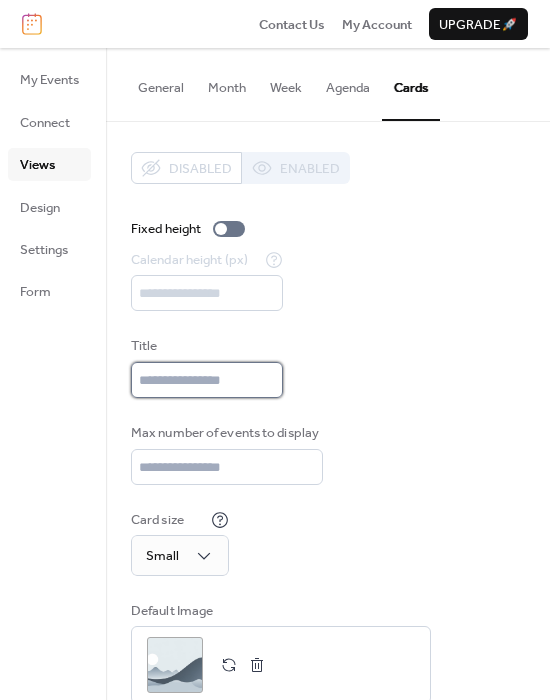 click at bounding box center (207, 380) 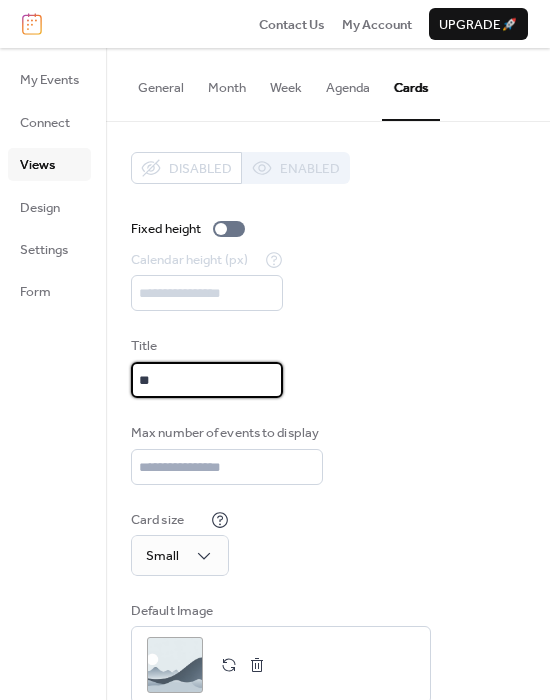 click on "**" at bounding box center [207, 380] 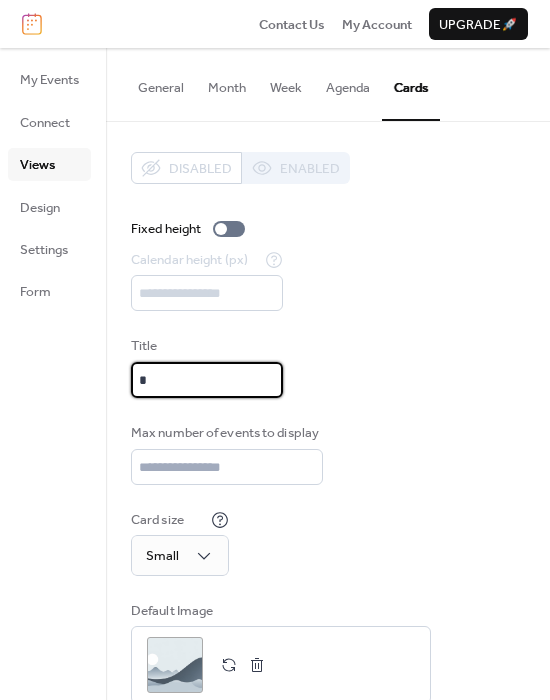 type 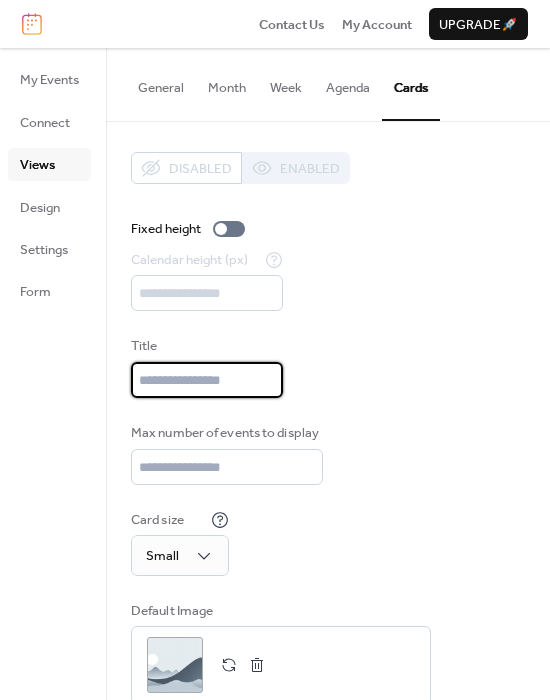 scroll, scrollTop: 34, scrollLeft: 0, axis: vertical 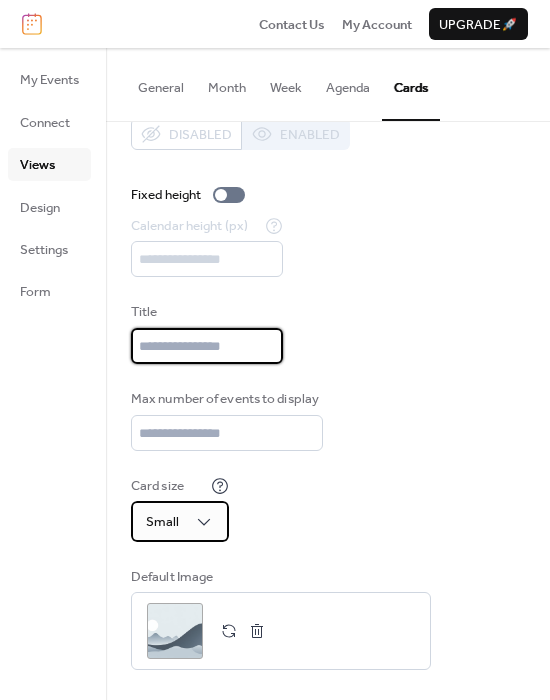 click on "Small" at bounding box center [180, 521] 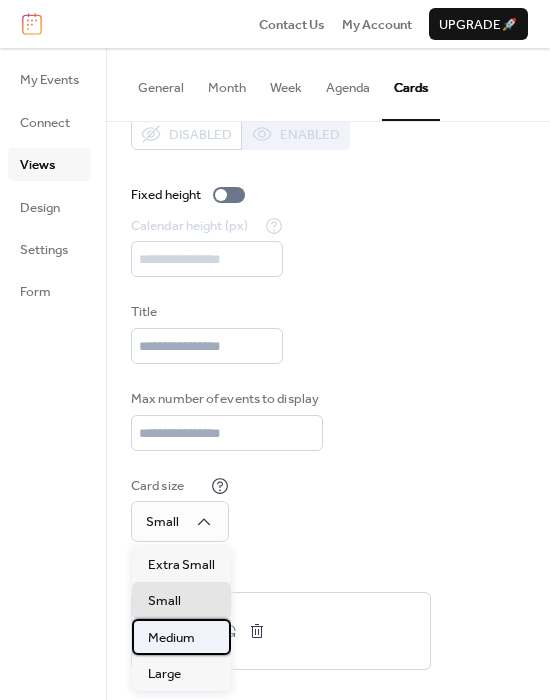 click on "Medium" at bounding box center (171, 638) 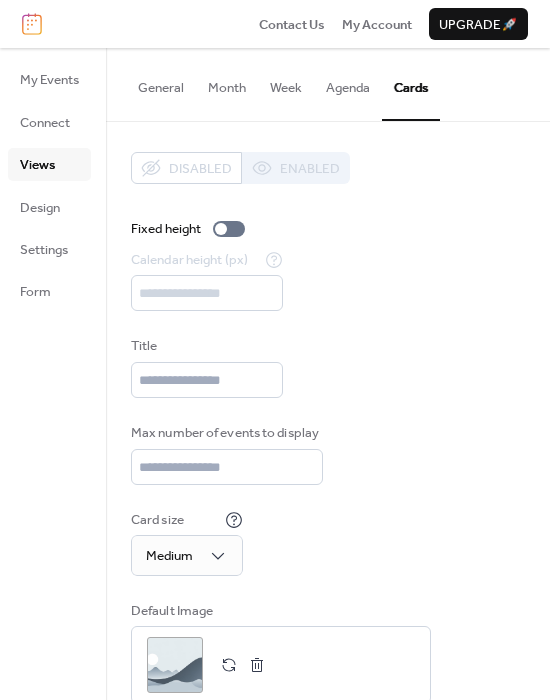 scroll, scrollTop: 34, scrollLeft: 0, axis: vertical 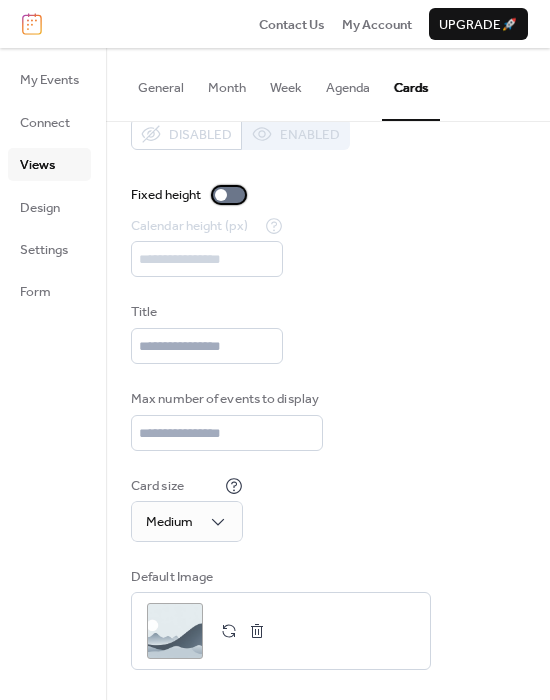 click at bounding box center (229, 195) 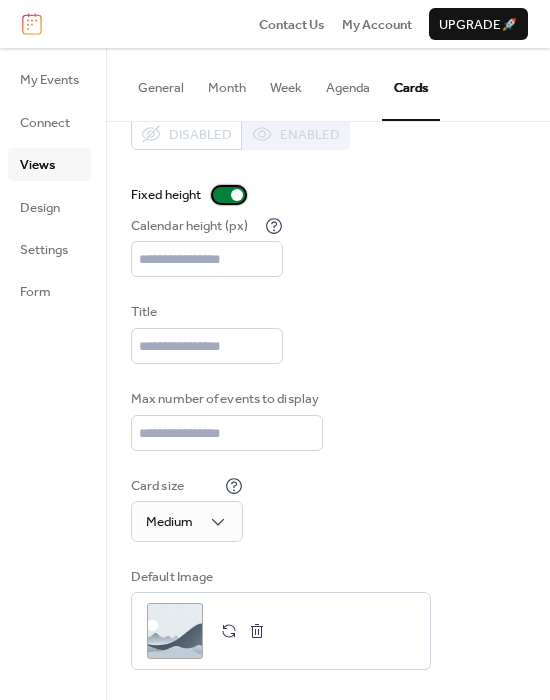 click at bounding box center (229, 195) 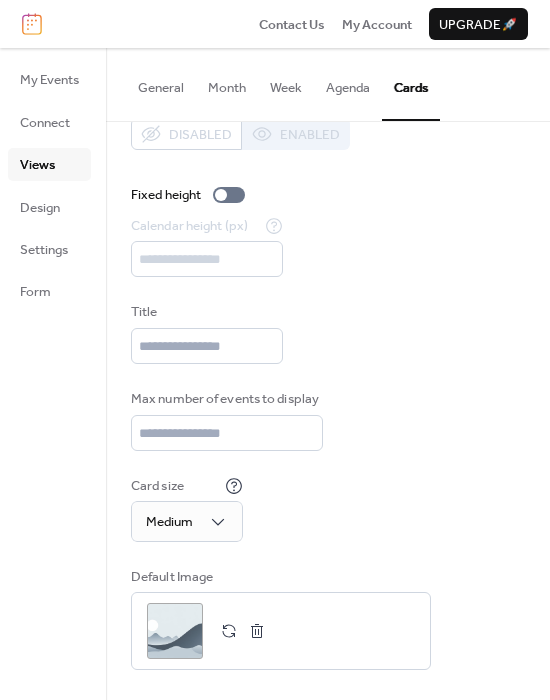 click on "General" at bounding box center [161, 83] 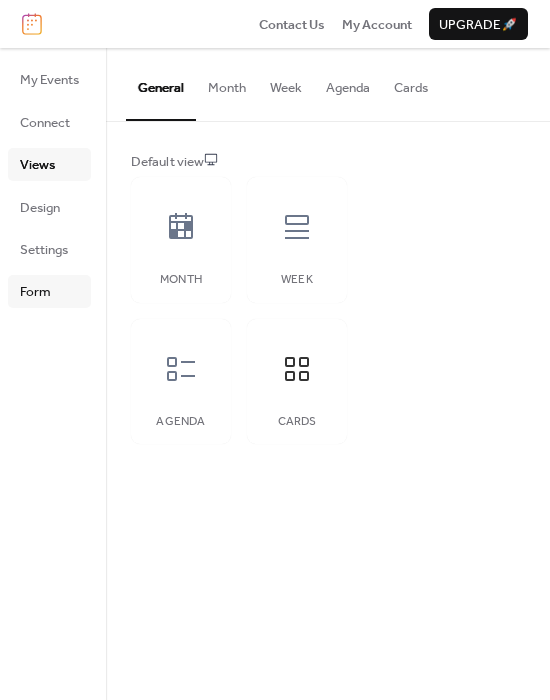 click on "Form" at bounding box center (49, 291) 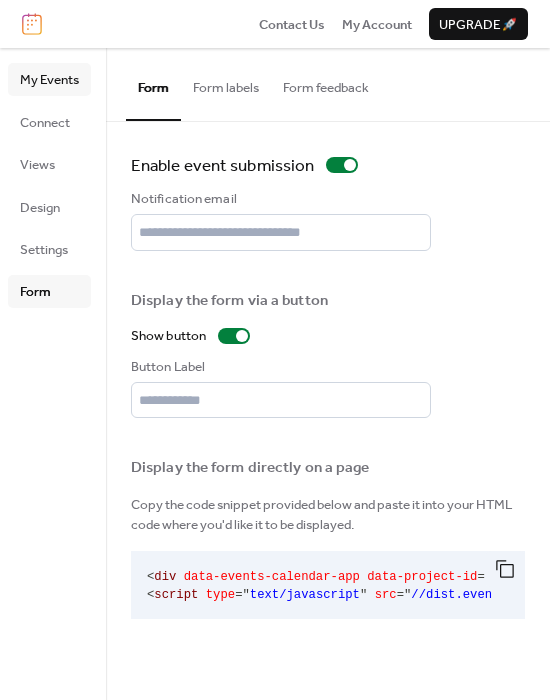 click on "My Events" at bounding box center (49, 80) 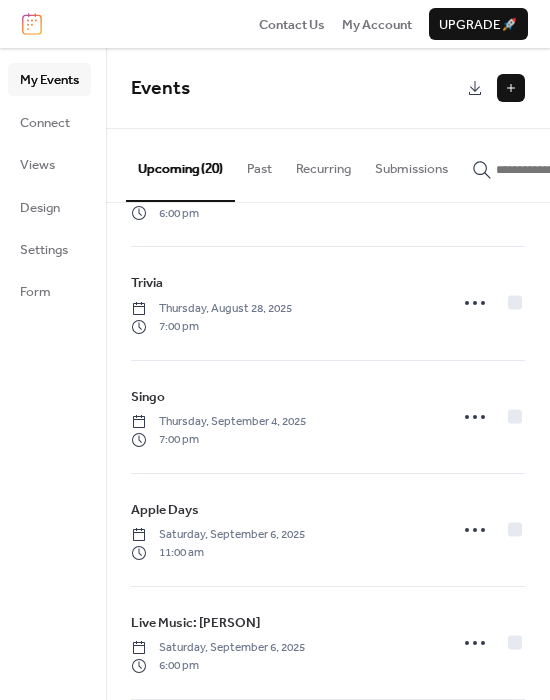 scroll, scrollTop: 1863, scrollLeft: 0, axis: vertical 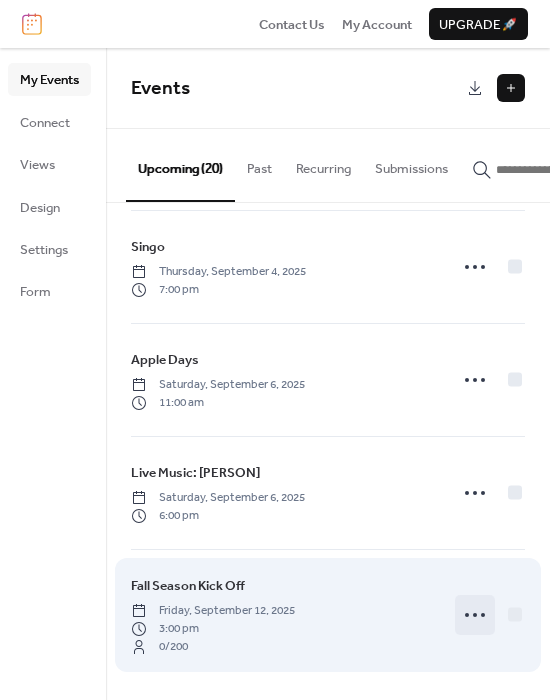 click 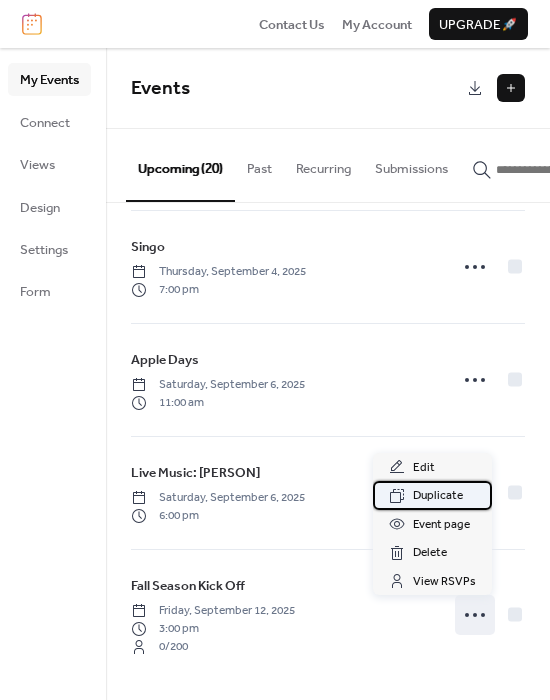 click on "Duplicate" at bounding box center (438, 496) 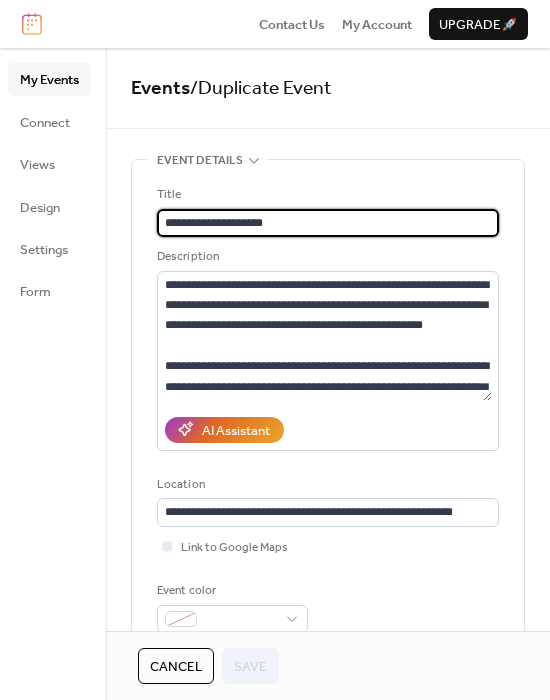 click on "**********" at bounding box center (328, 223) 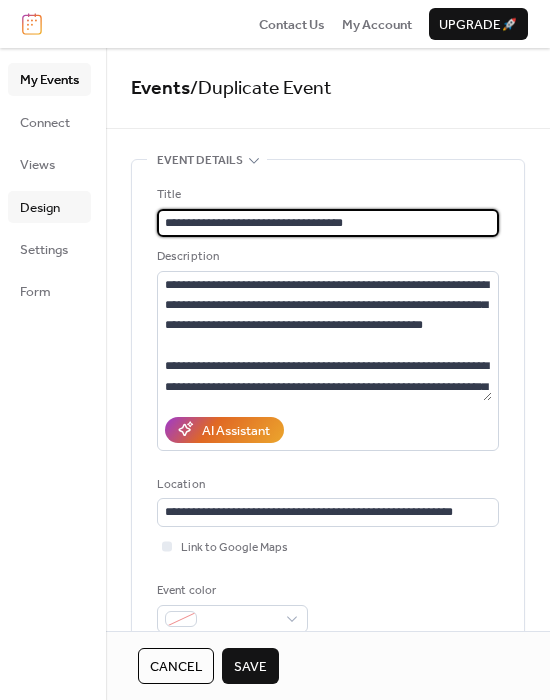 type on "**********" 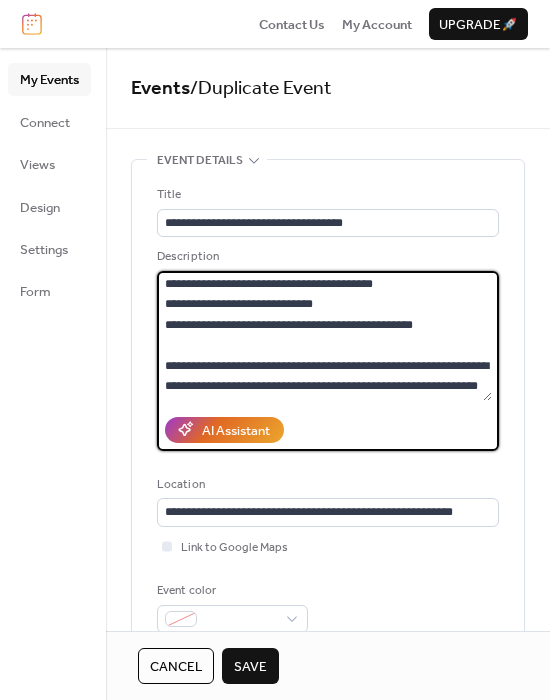 drag, startPoint x: 168, startPoint y: 279, endPoint x: 475, endPoint y: 539, distance: 402.3046 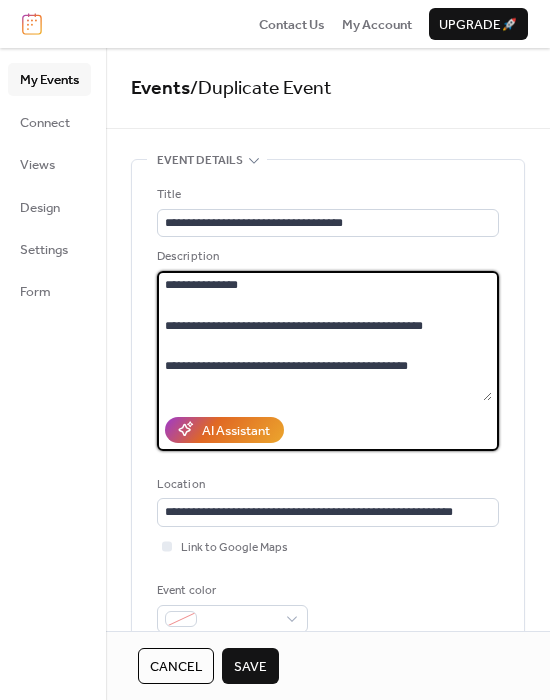 scroll, scrollTop: 466, scrollLeft: 0, axis: vertical 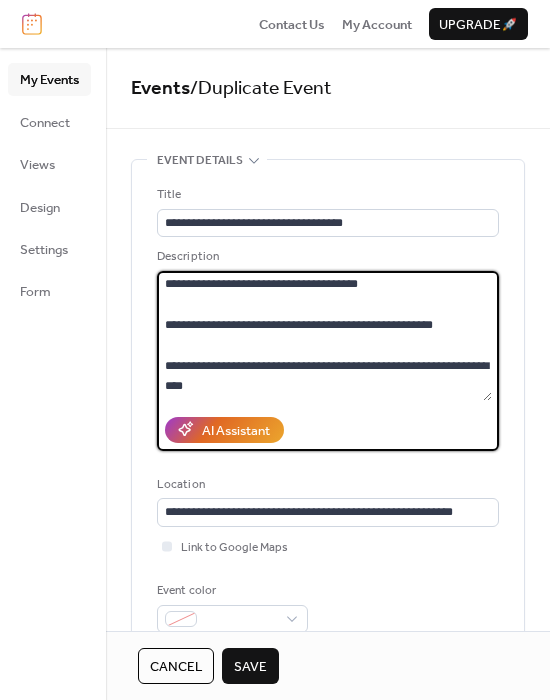 click on "**********" at bounding box center (324, 336) 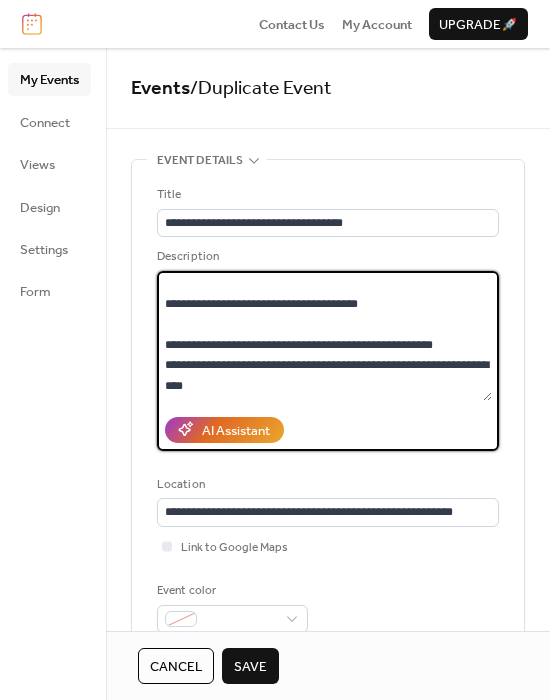 scroll, scrollTop: 448, scrollLeft: 0, axis: vertical 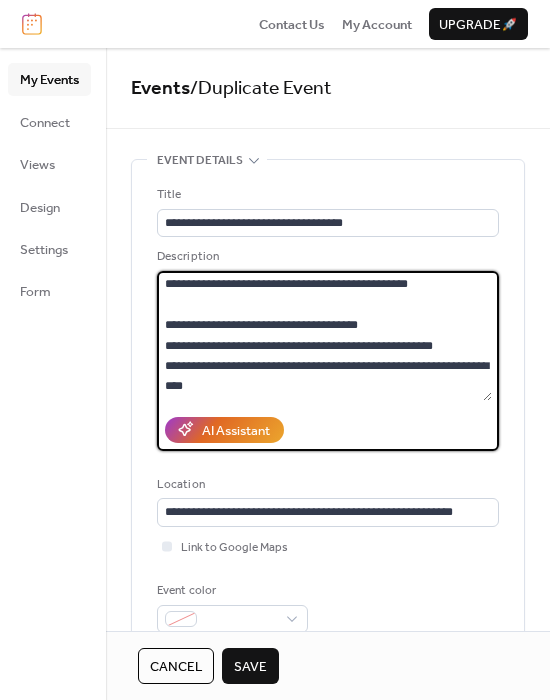 click on "**********" at bounding box center (324, 336) 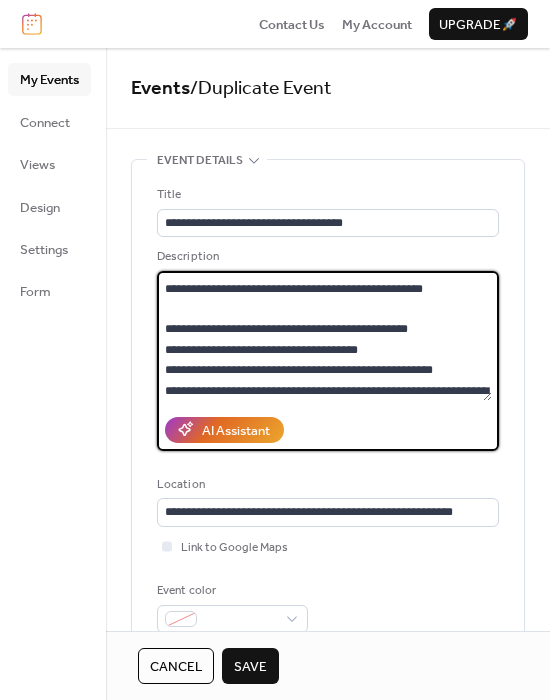 scroll, scrollTop: 340, scrollLeft: 0, axis: vertical 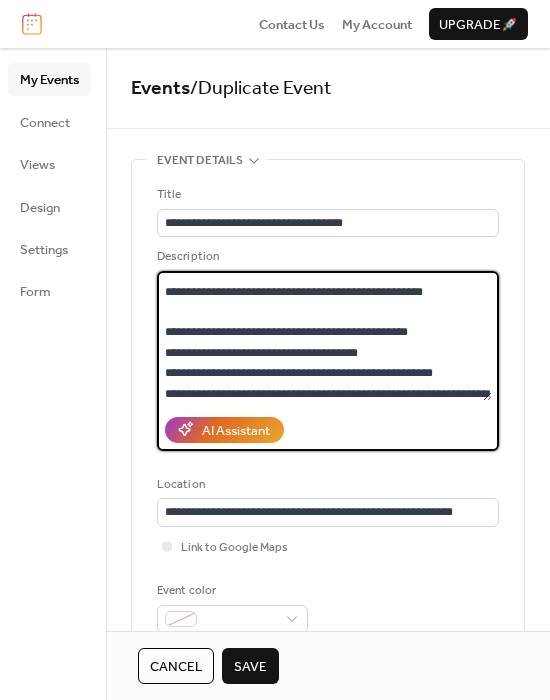 click on "**********" at bounding box center (324, 336) 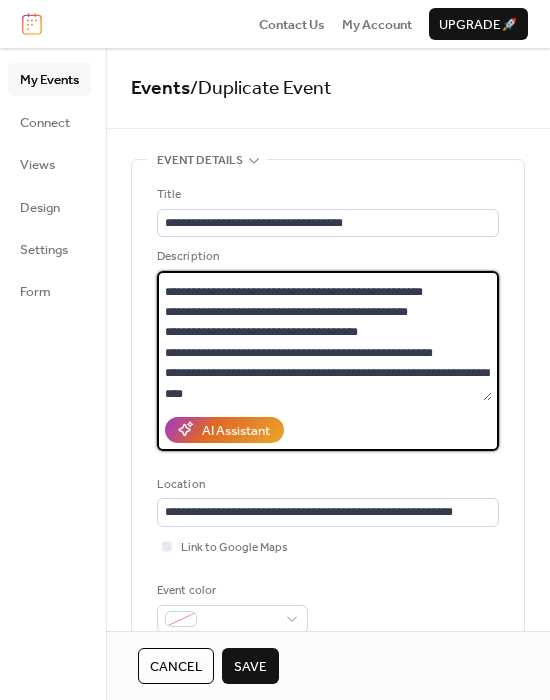 drag, startPoint x: 204, startPoint y: 305, endPoint x: 227, endPoint y: 306, distance: 23.021729 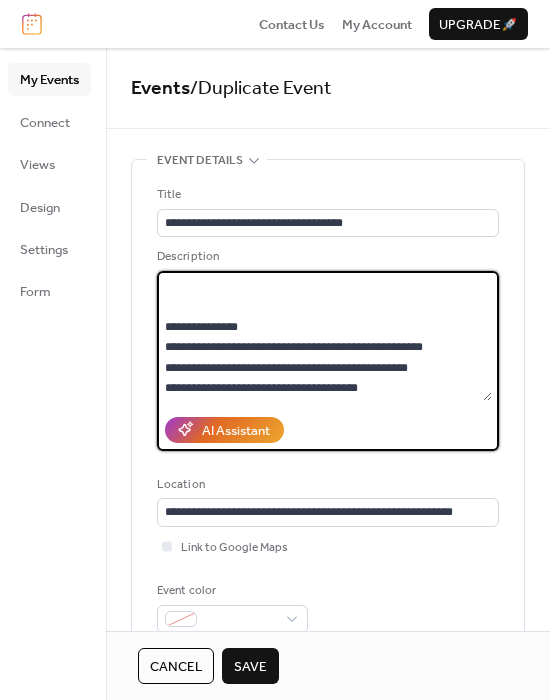 click on "**********" at bounding box center [324, 336] 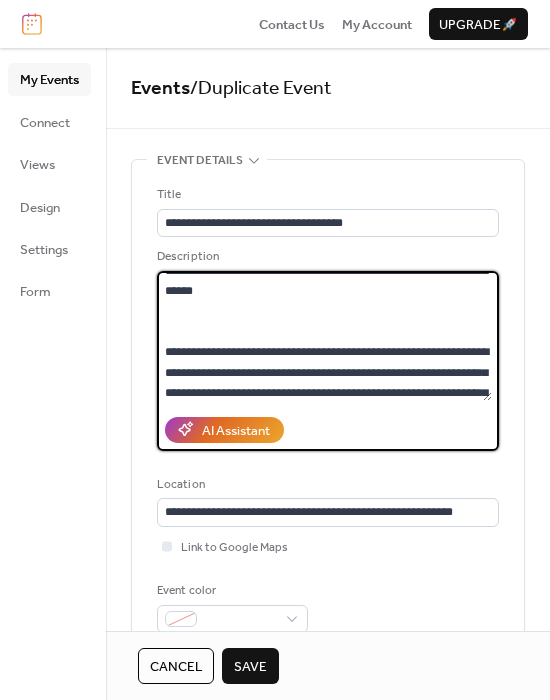 click on "**********" at bounding box center (324, 336) 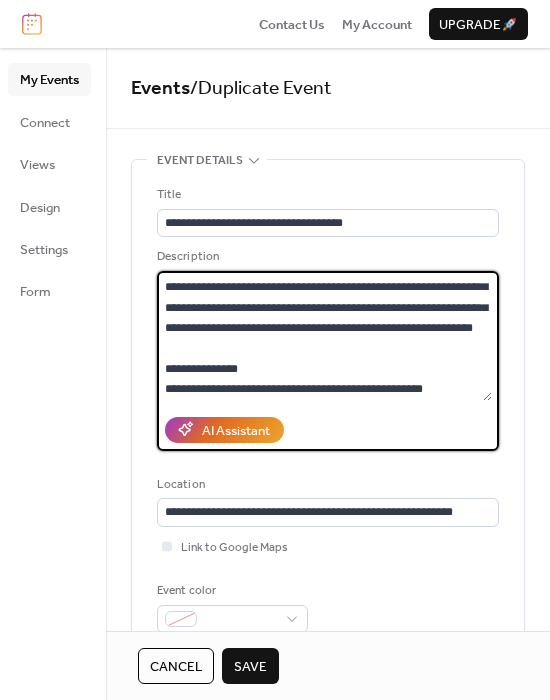 scroll, scrollTop: 326, scrollLeft: 0, axis: vertical 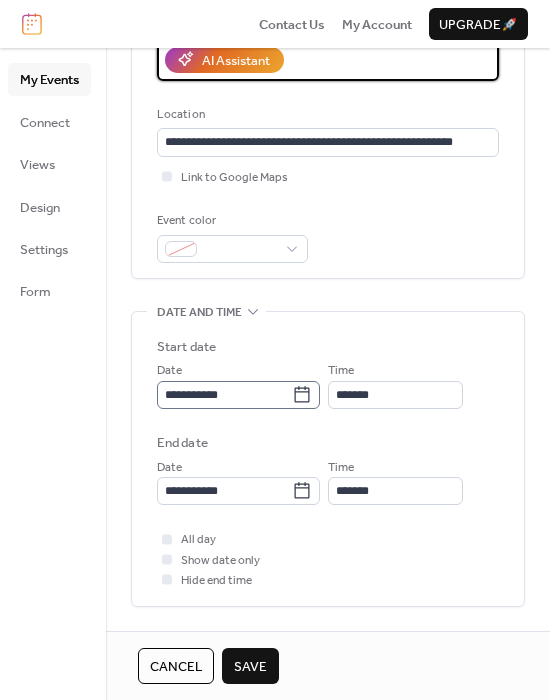 type on "**********" 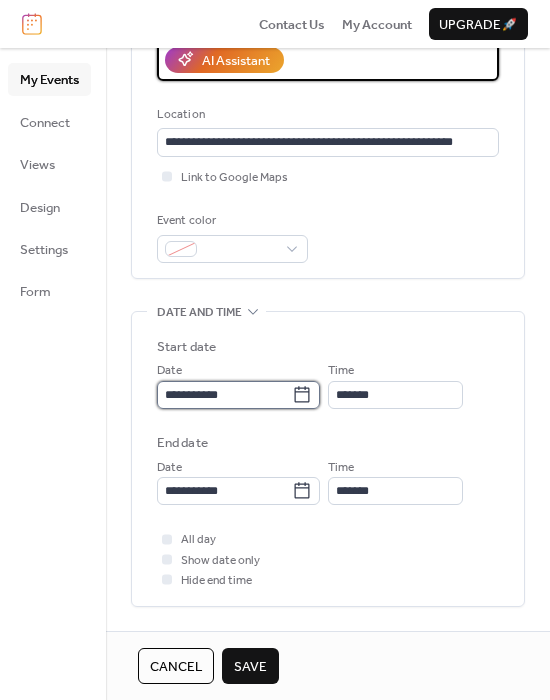 click on "**********" at bounding box center (224, 395) 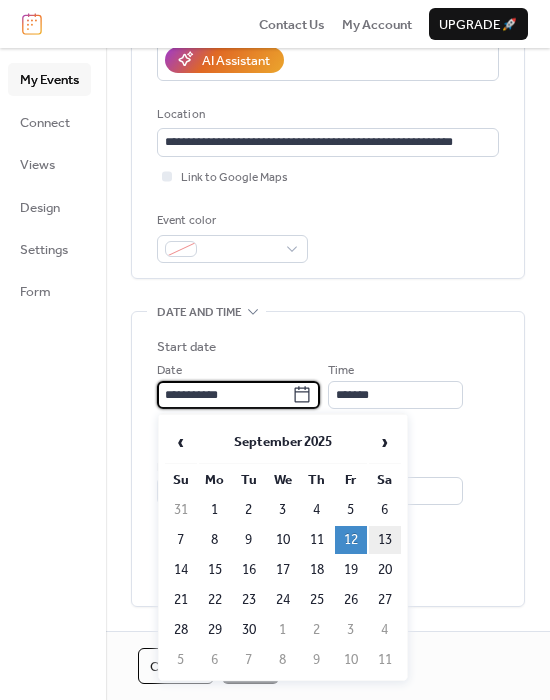 click on "13" at bounding box center (385, 540) 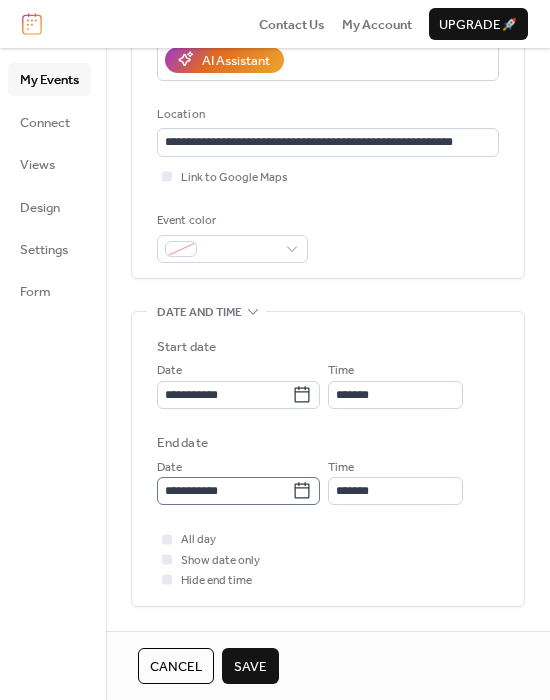 click on "**********" at bounding box center [238, 491] 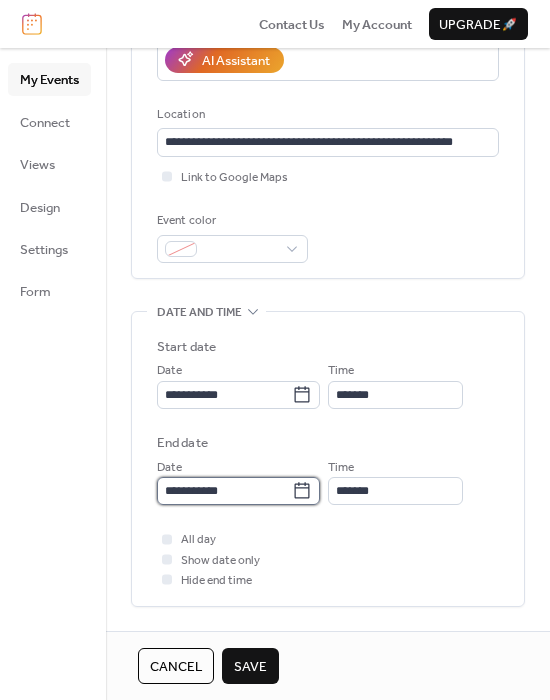 click on "**********" at bounding box center (224, 491) 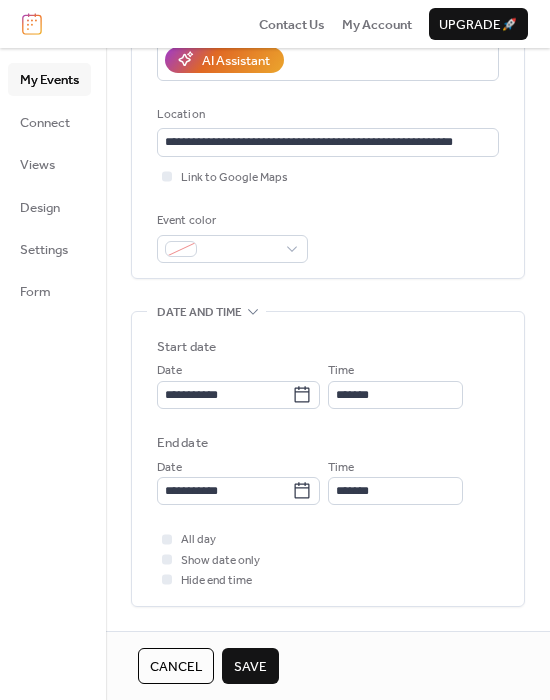 click on "**********" at bounding box center [328, 469] 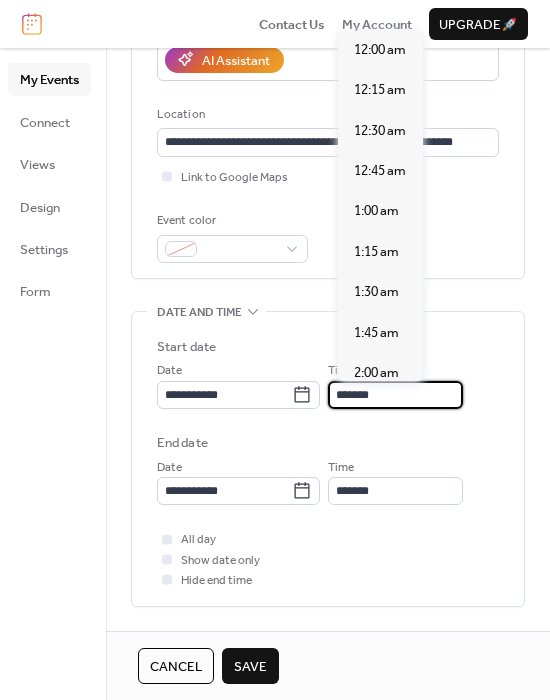 click on "*******" at bounding box center (395, 395) 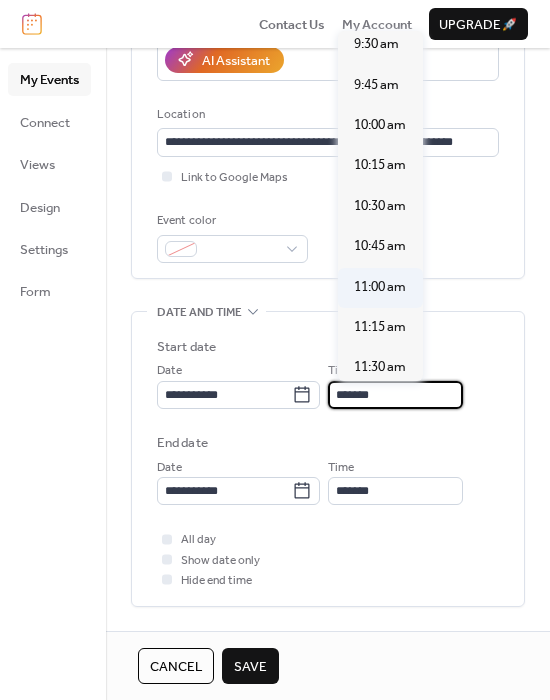 scroll, scrollTop: 1547, scrollLeft: 0, axis: vertical 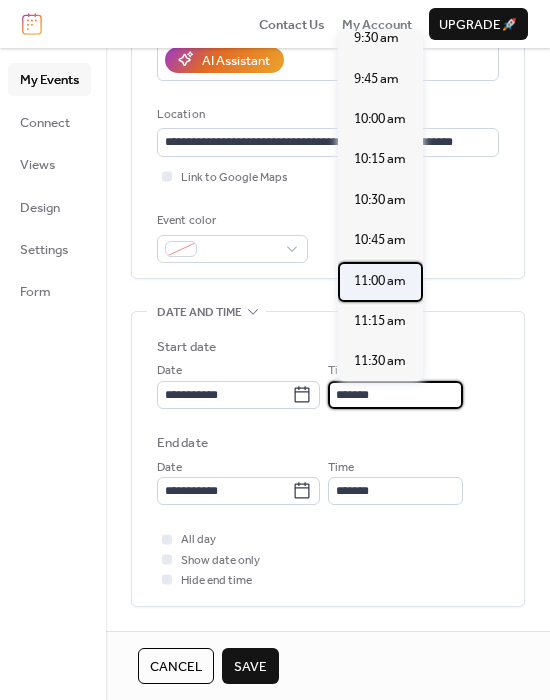 click on "11:00 am" at bounding box center (380, 281) 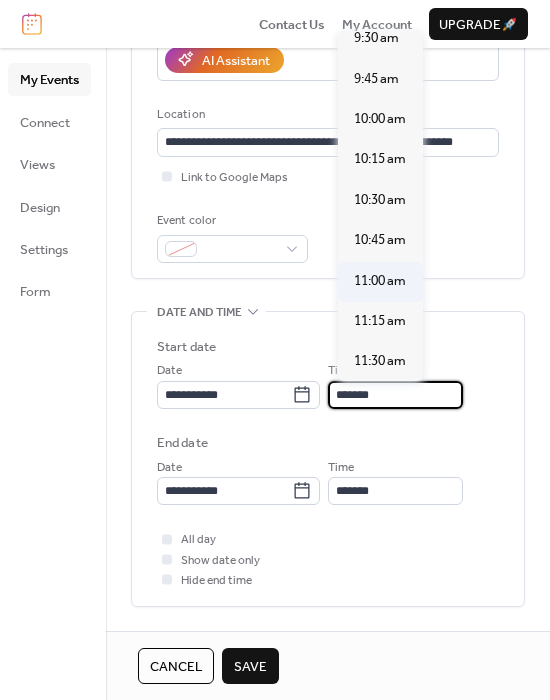type on "********" 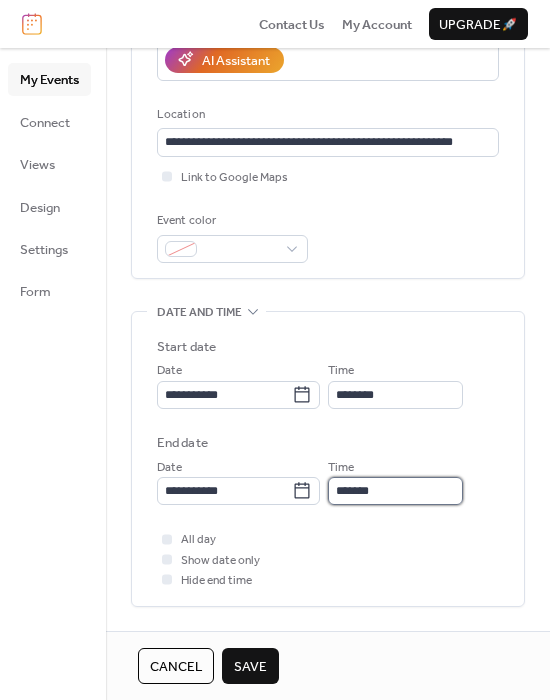 click on "*******" at bounding box center [395, 491] 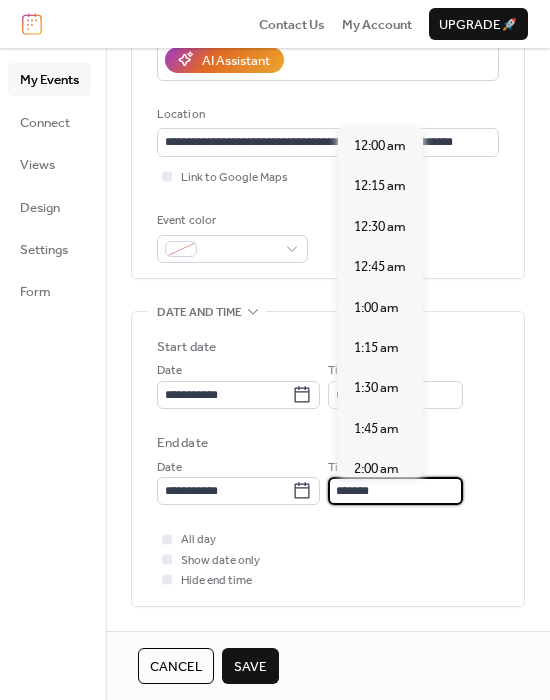scroll, scrollTop: 2713, scrollLeft: 0, axis: vertical 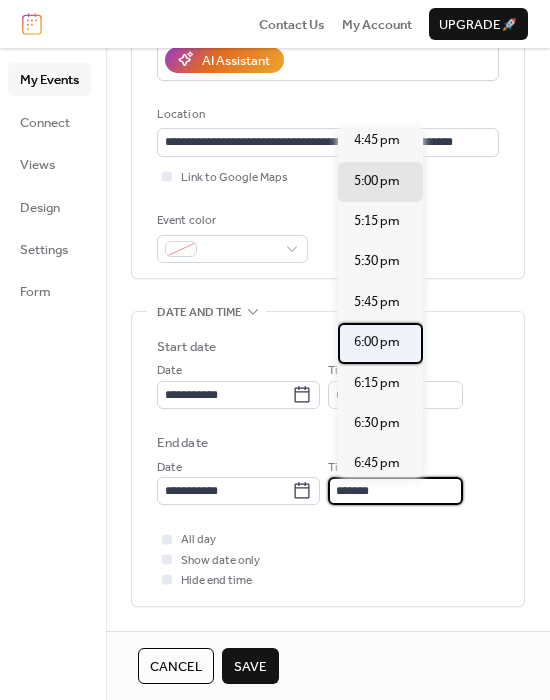 click on "6:00 pm" at bounding box center [377, 342] 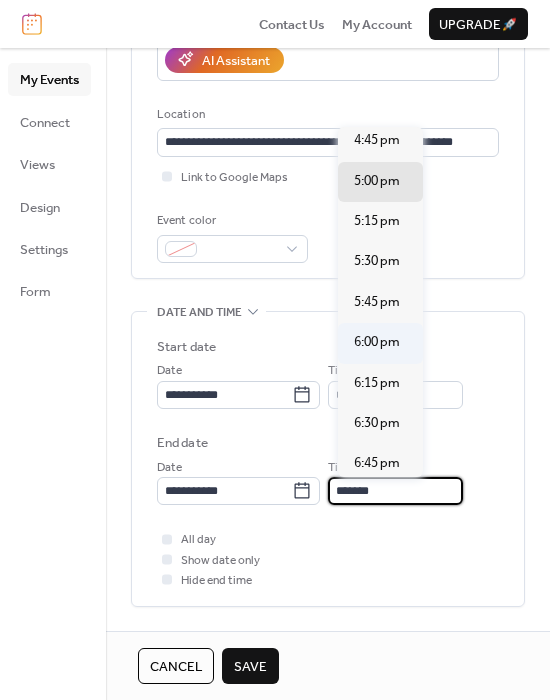 type on "*******" 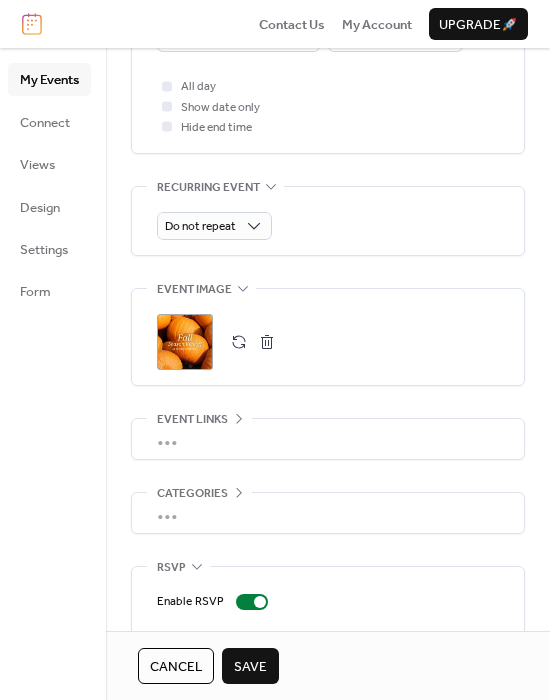 scroll, scrollTop: 824, scrollLeft: 0, axis: vertical 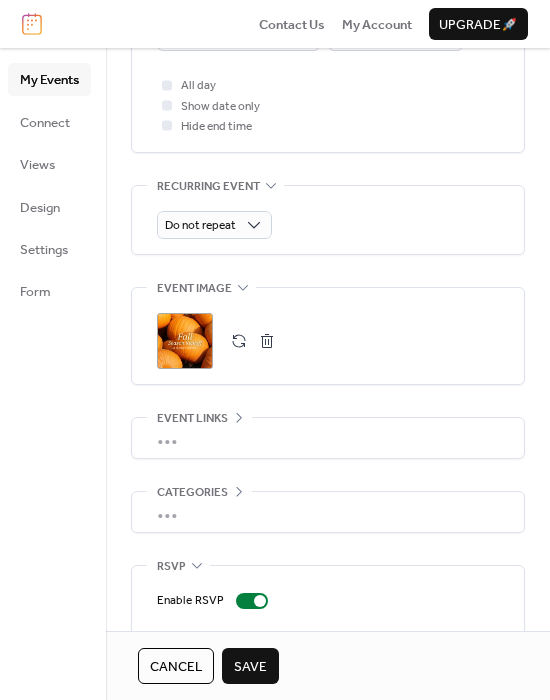 click at bounding box center (239, 341) 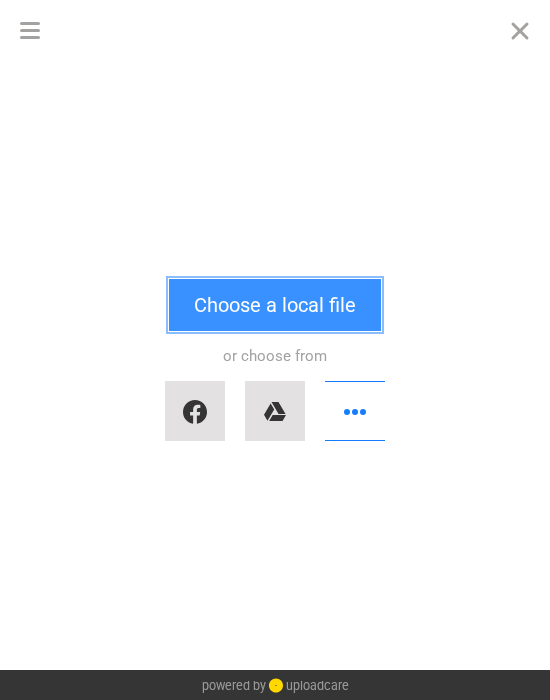 click on "Choose a local file" at bounding box center (275, 305) 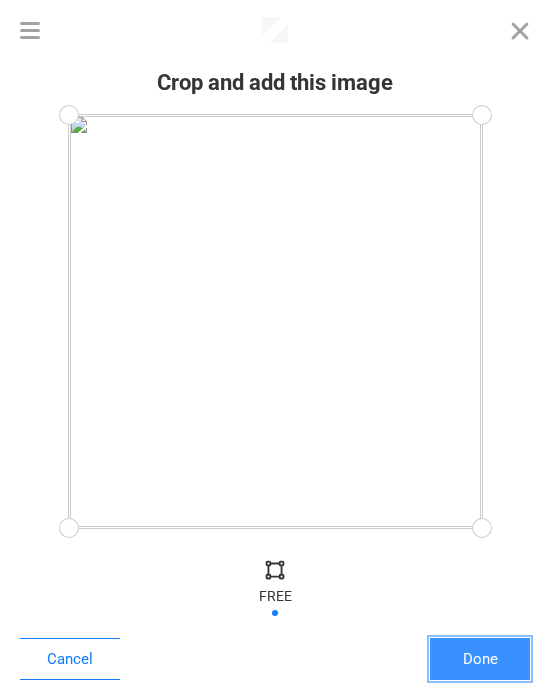 click on "Done" at bounding box center (480, 659) 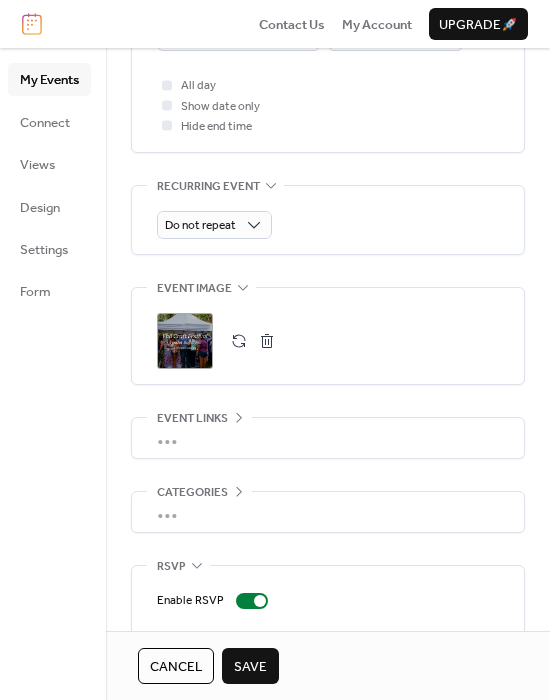 scroll, scrollTop: 917, scrollLeft: 0, axis: vertical 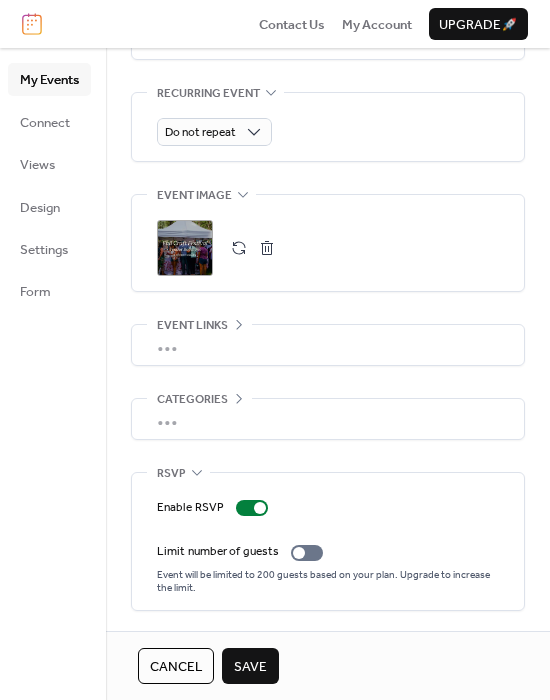 click on "•••" at bounding box center (328, 345) 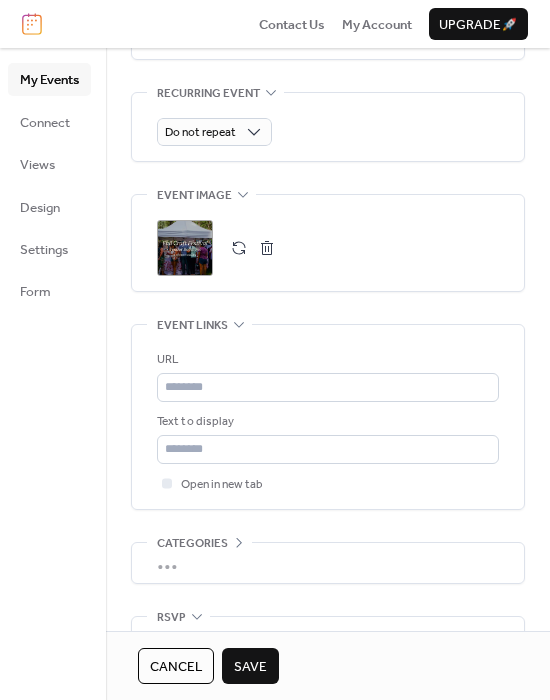 click on "URL Text to display Open in new tab" at bounding box center [328, 417] 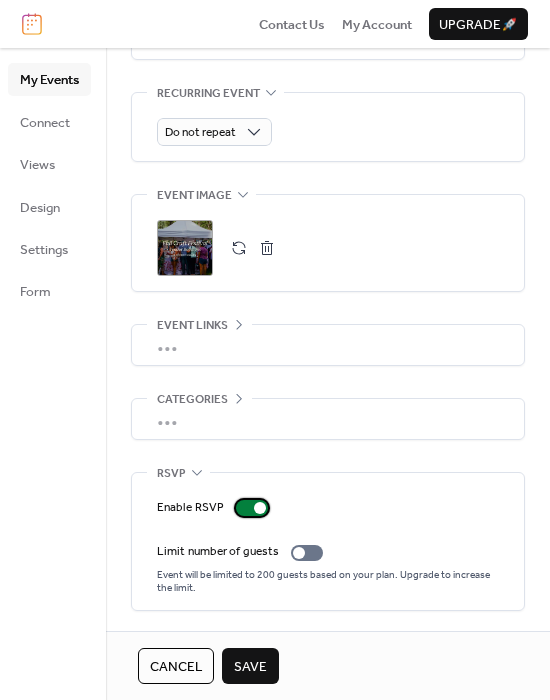 click at bounding box center [260, 508] 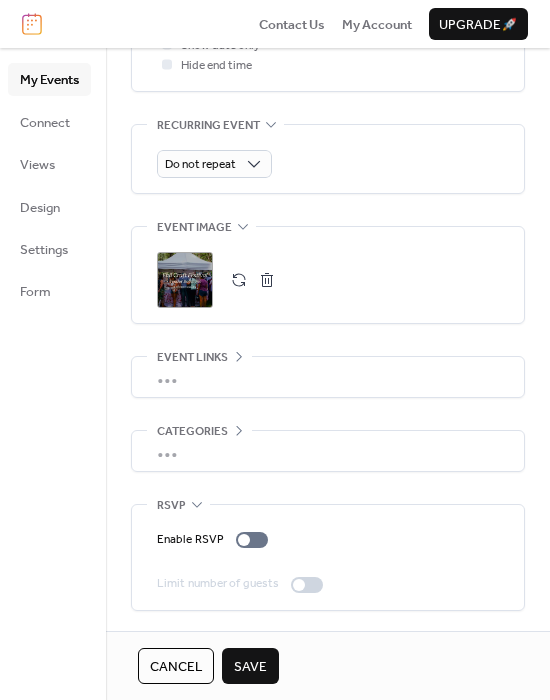 click on "Save" at bounding box center (250, 667) 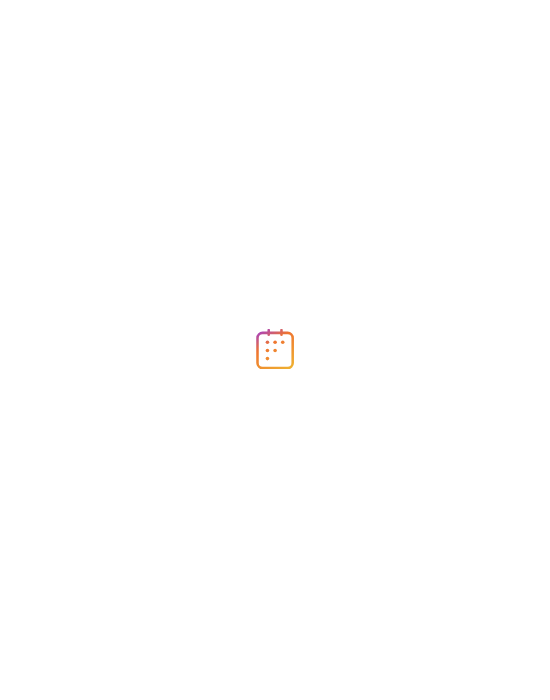 scroll, scrollTop: 0, scrollLeft: 0, axis: both 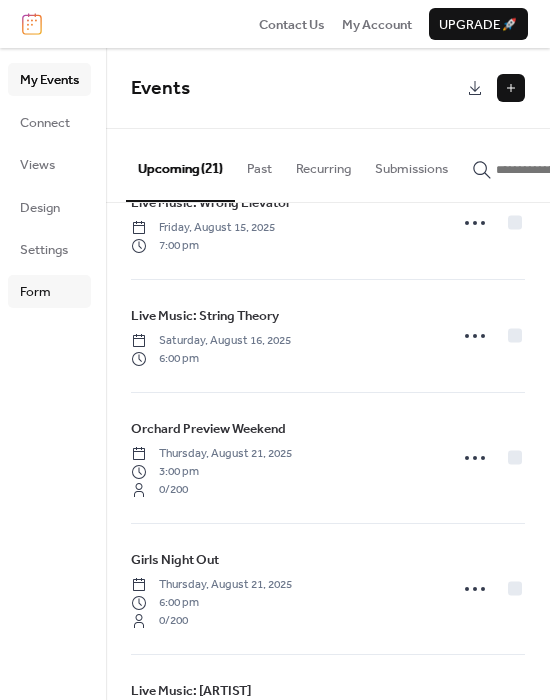 click on "Form" at bounding box center (35, 292) 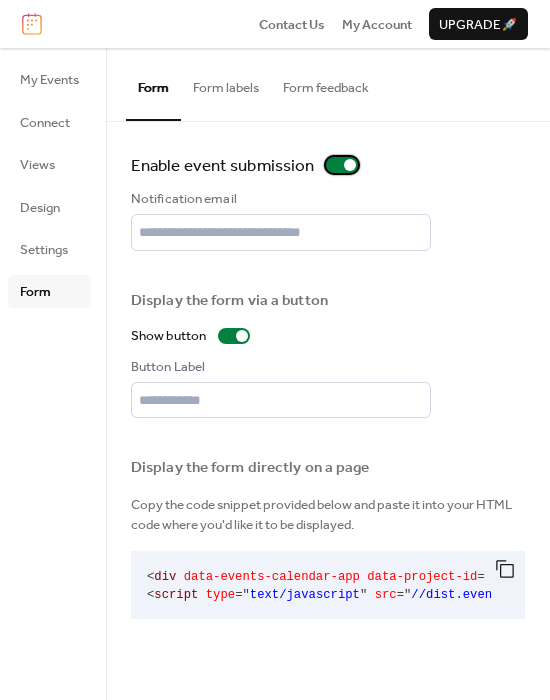 click at bounding box center [342, 165] 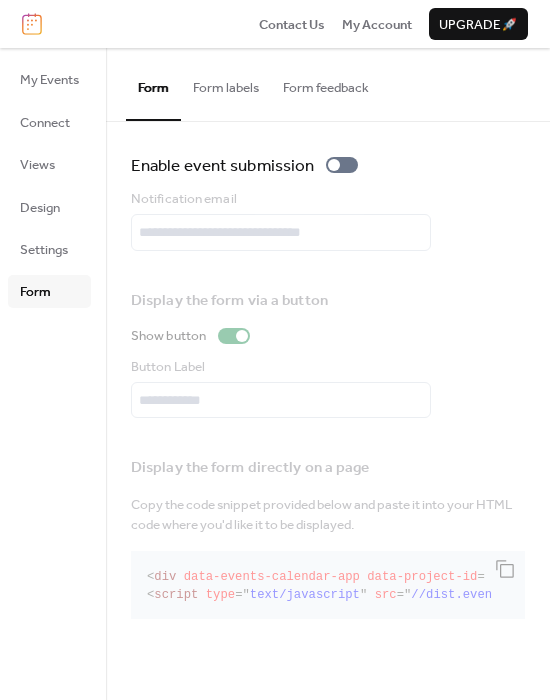 click on "My Events Connect Views Design Settings Form" at bounding box center [49, 185] 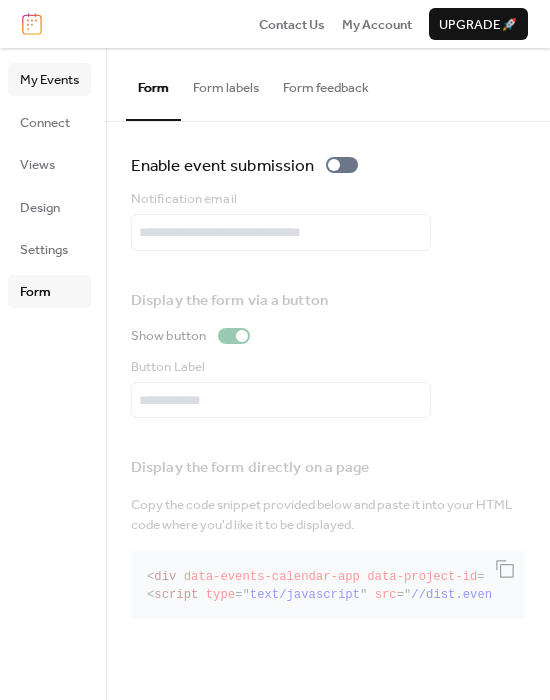 click on "My Events" at bounding box center (49, 80) 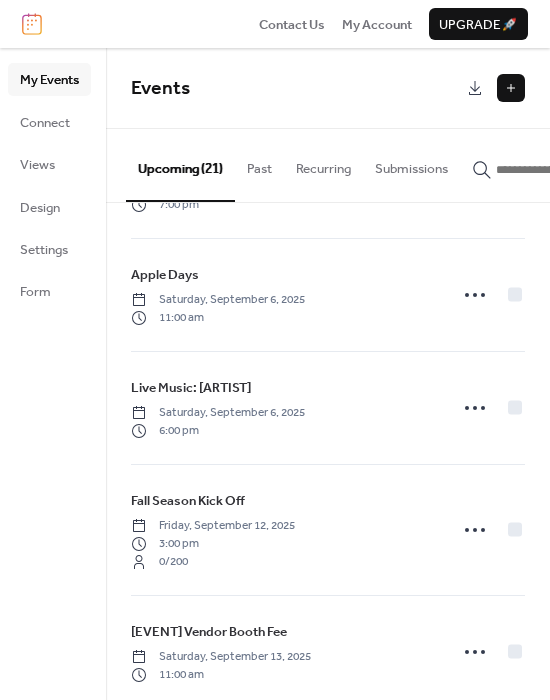 scroll, scrollTop: 1976, scrollLeft: 0, axis: vertical 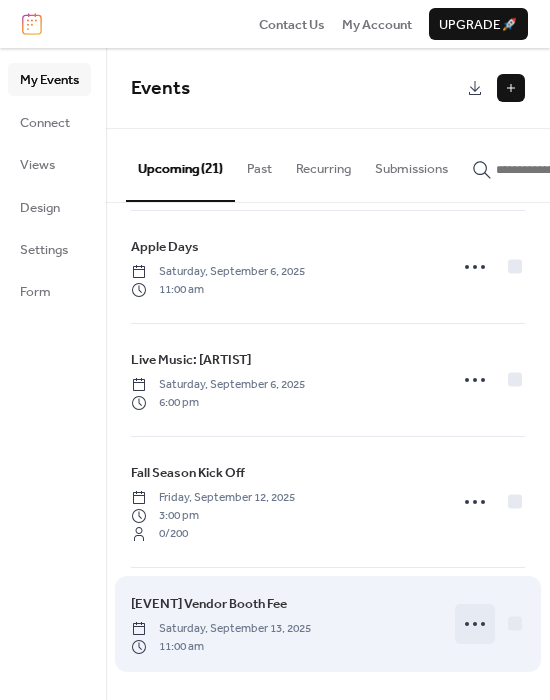 click 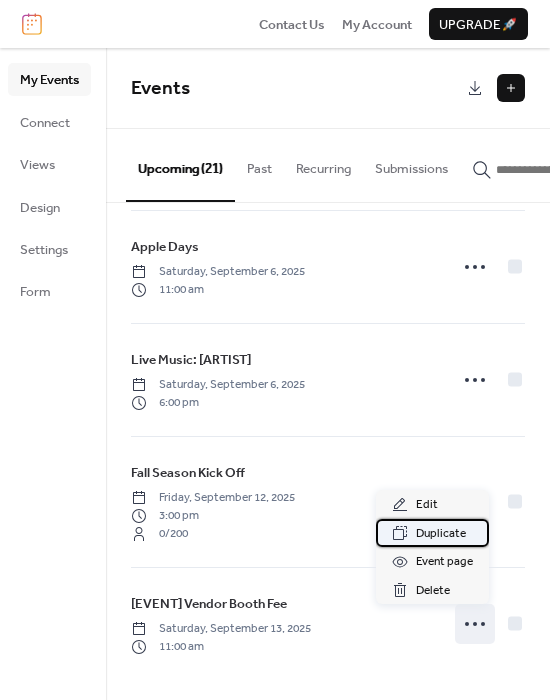 click on "Duplicate" at bounding box center [441, 534] 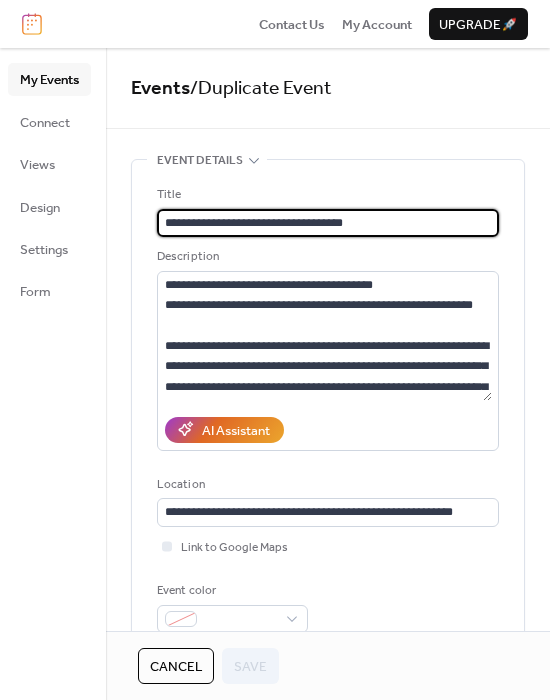 click on "**********" at bounding box center [328, 223] 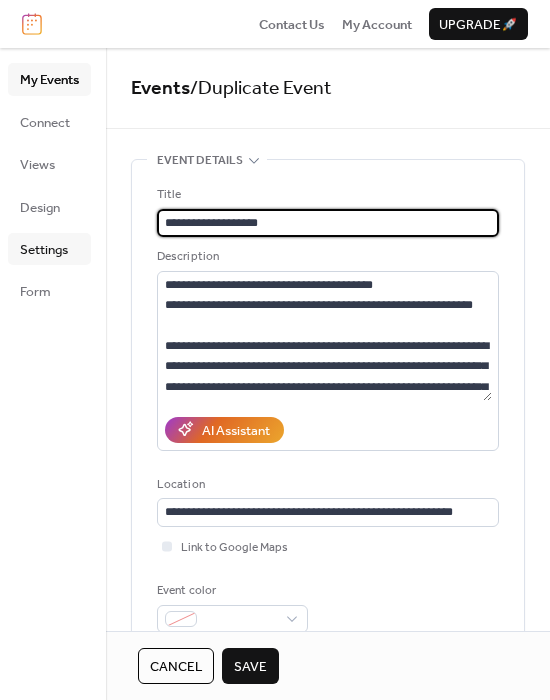 type on "**********" 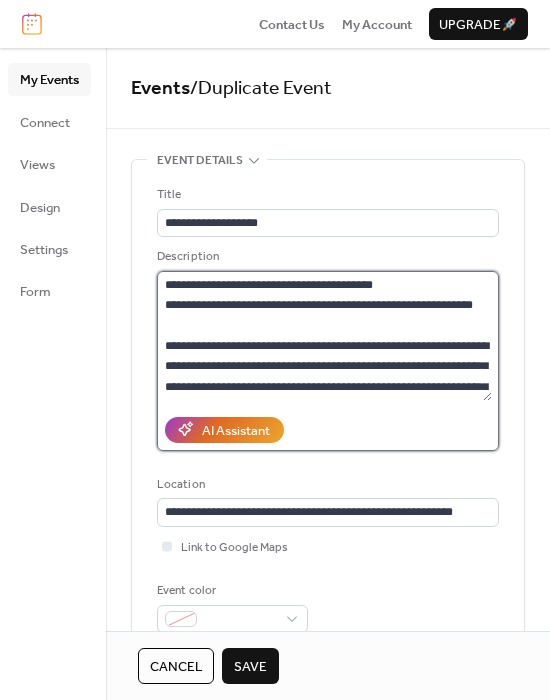click on "**********" at bounding box center [324, 336] 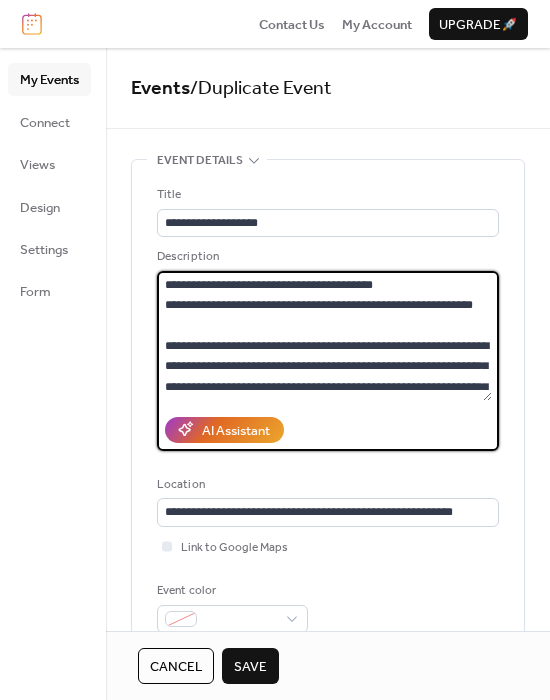 click on "**********" at bounding box center (324, 336) 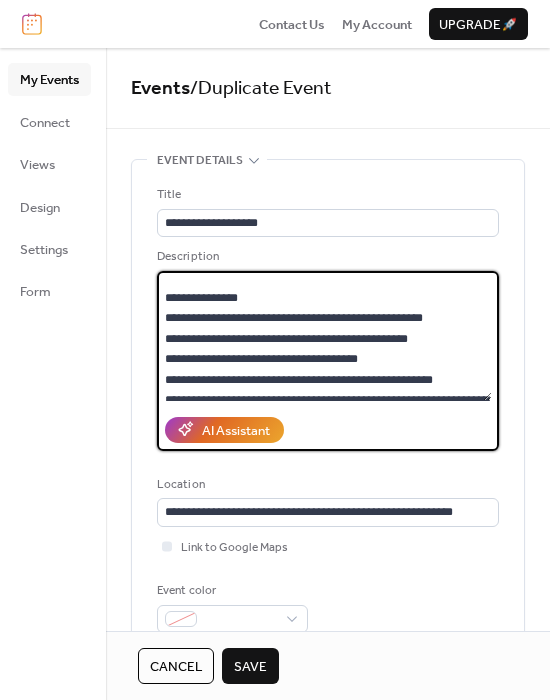 scroll, scrollTop: 326, scrollLeft: 0, axis: vertical 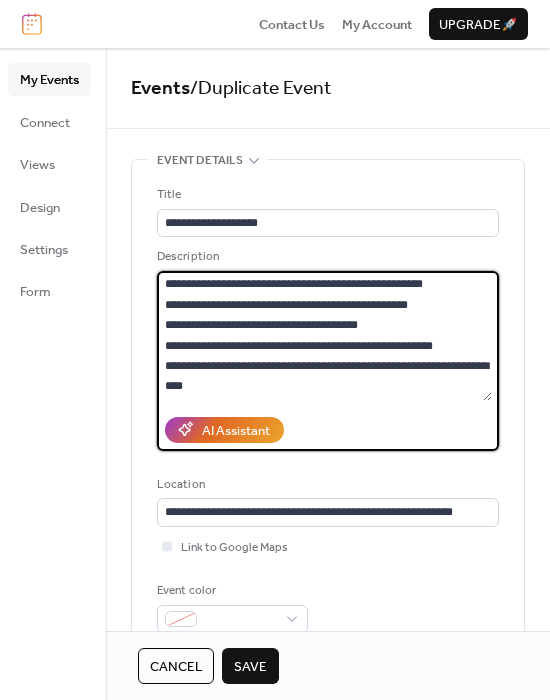 drag, startPoint x: 169, startPoint y: 283, endPoint x: 499, endPoint y: 427, distance: 360.05 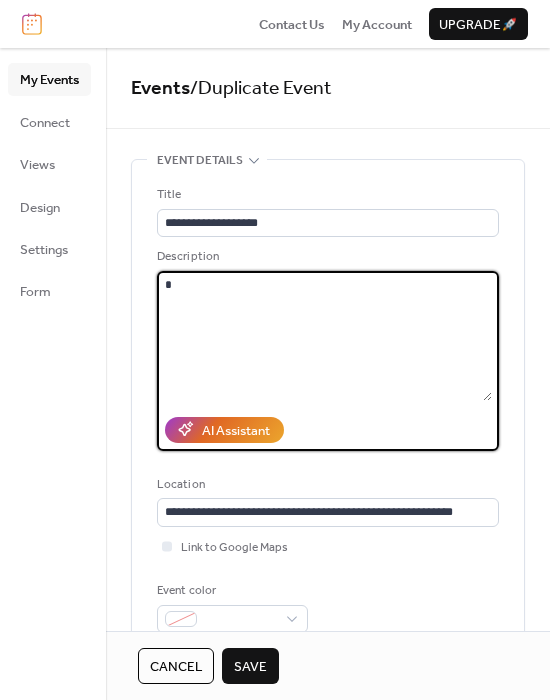 scroll, scrollTop: 0, scrollLeft: 0, axis: both 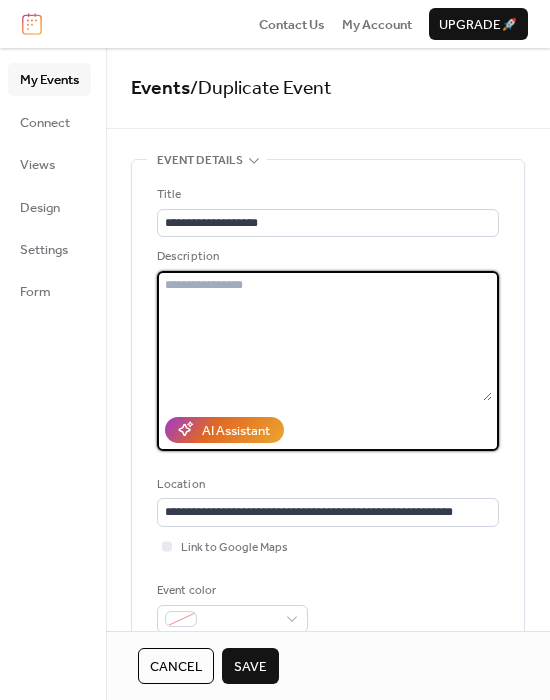 paste on "**********" 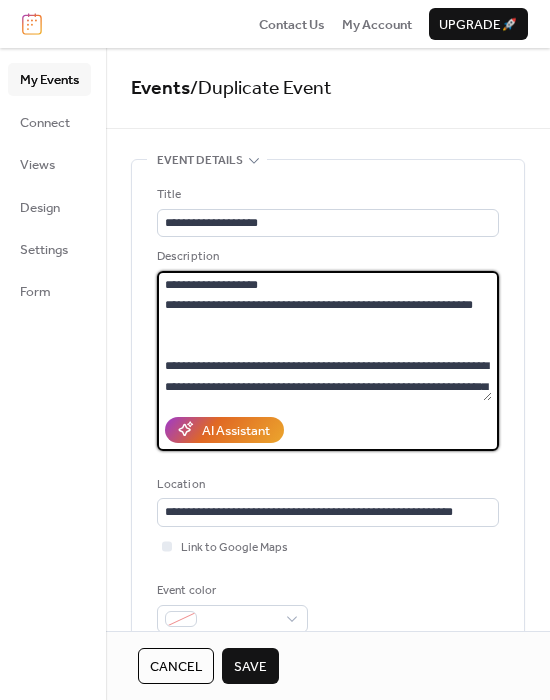 scroll, scrollTop: 670, scrollLeft: 0, axis: vertical 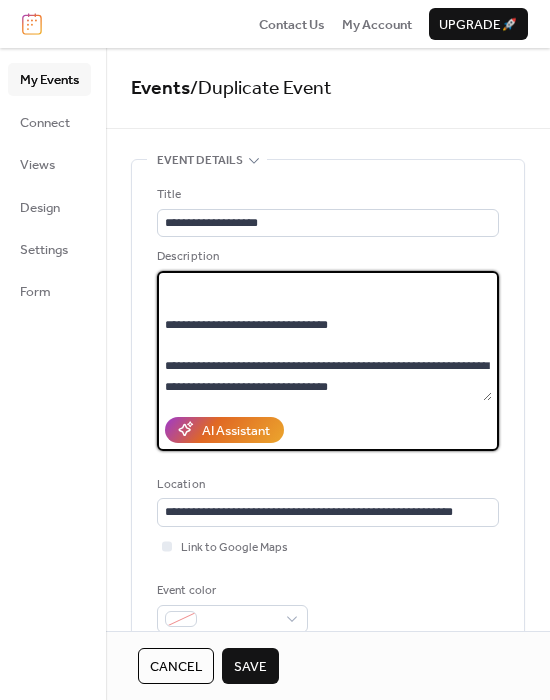 click at bounding box center (324, 336) 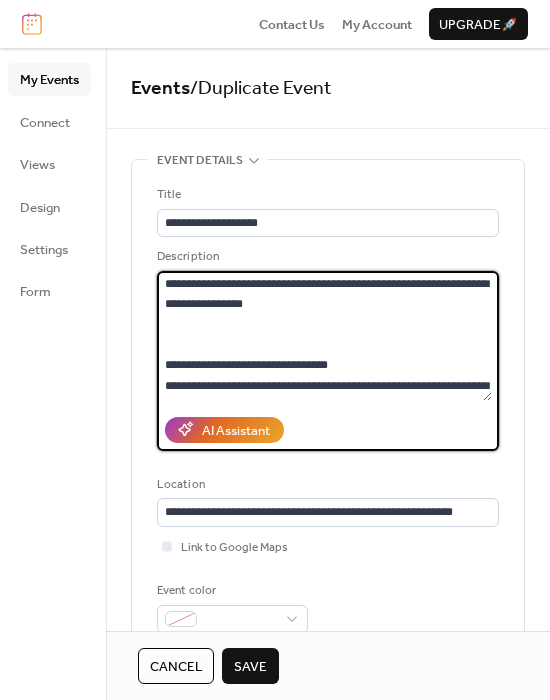 click at bounding box center (324, 336) 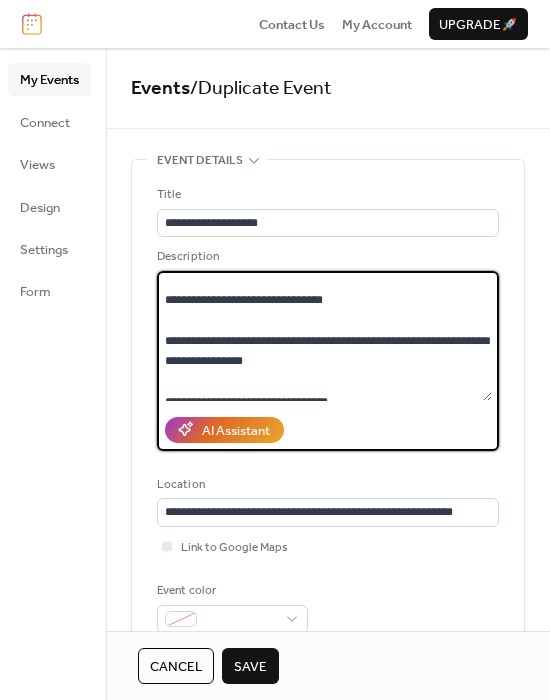 scroll, scrollTop: 541, scrollLeft: 0, axis: vertical 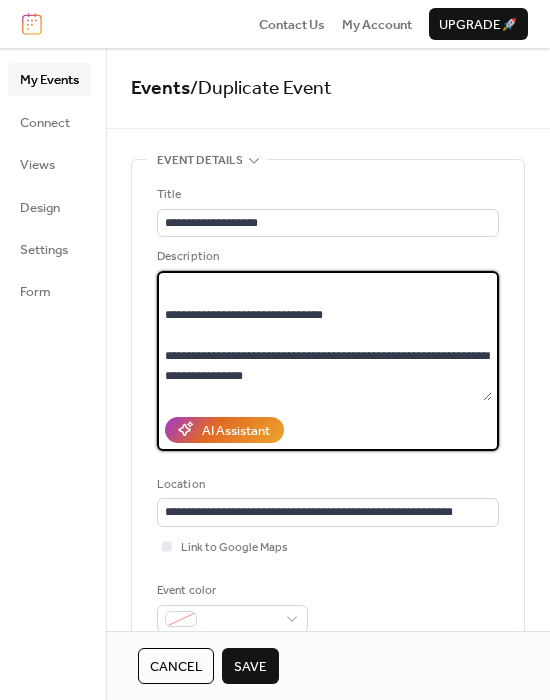 click at bounding box center [324, 336] 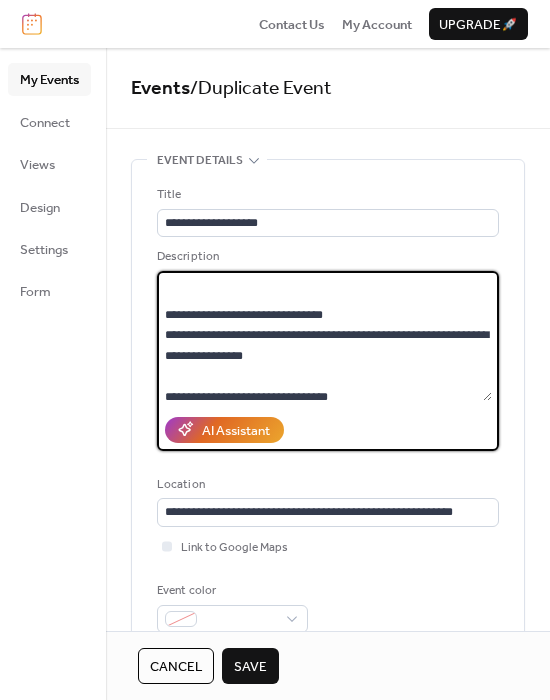 click at bounding box center [324, 336] 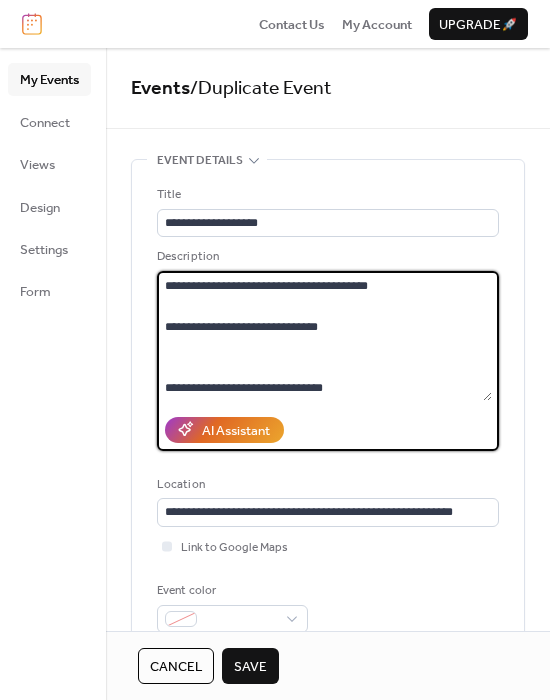 scroll, scrollTop: 449, scrollLeft: 0, axis: vertical 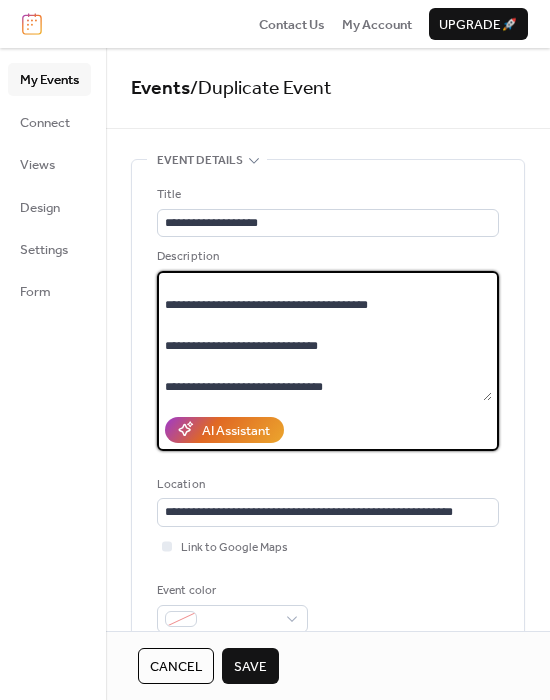 click at bounding box center (324, 336) 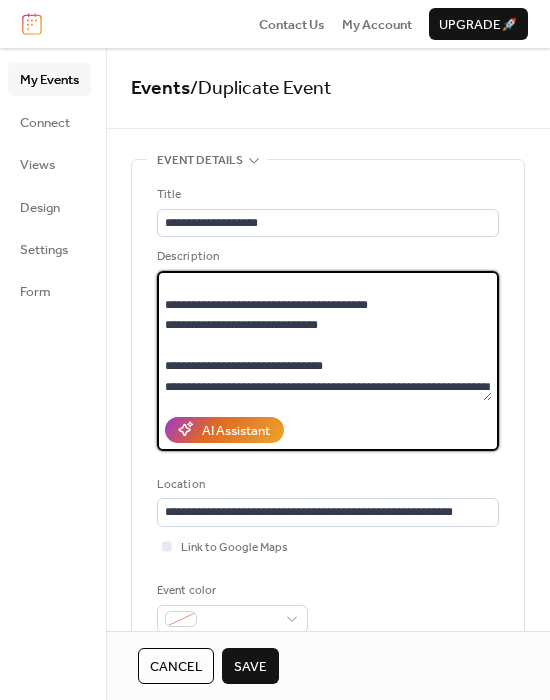 click at bounding box center (324, 336) 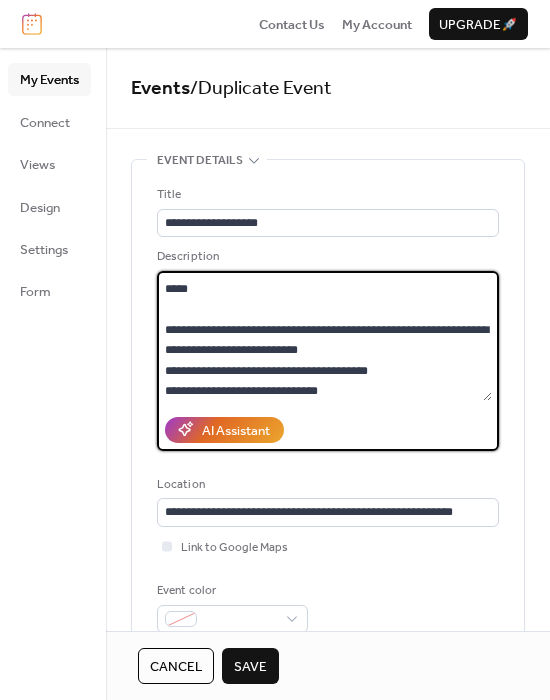 click at bounding box center (324, 336) 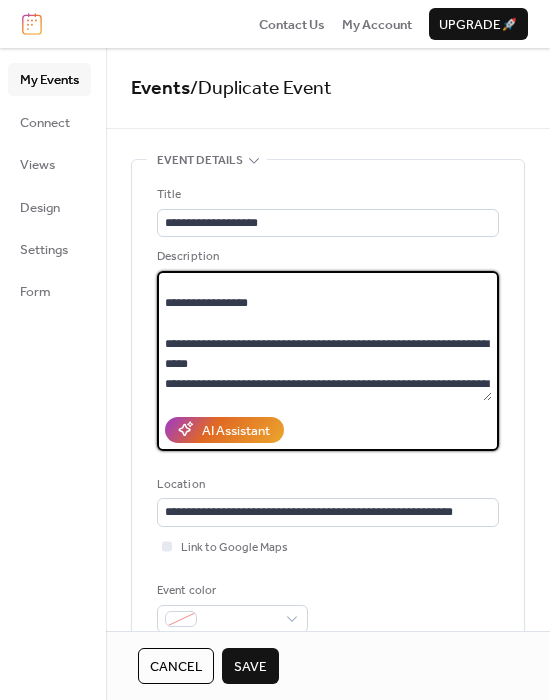 click at bounding box center (324, 336) 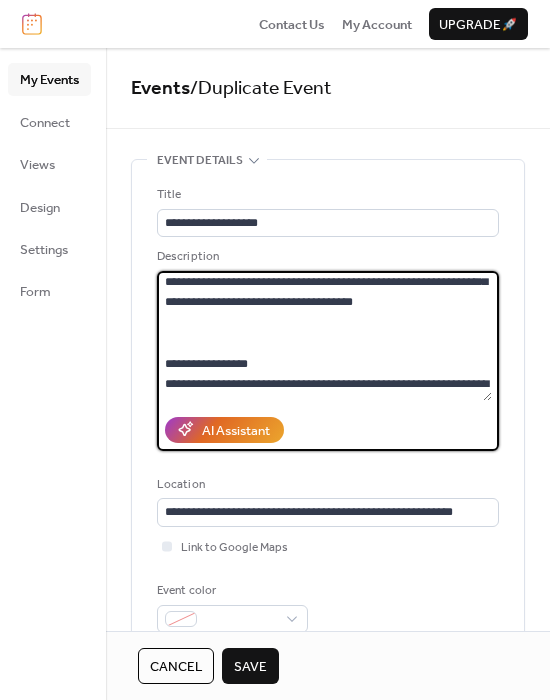 click at bounding box center [324, 336] 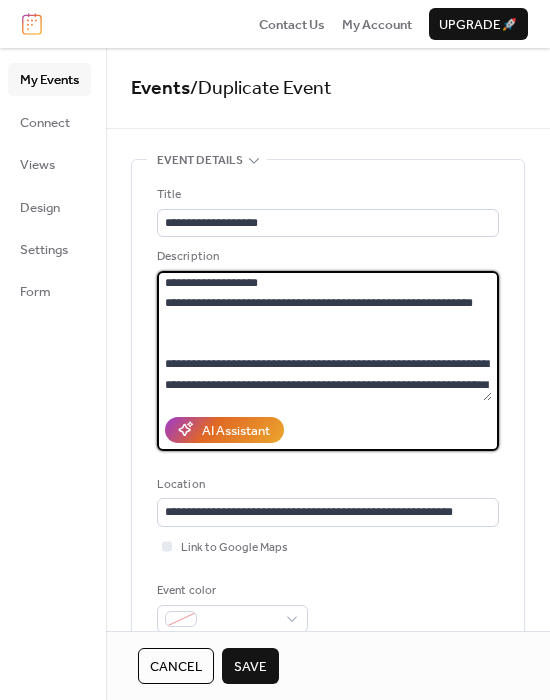 scroll, scrollTop: 0, scrollLeft: 0, axis: both 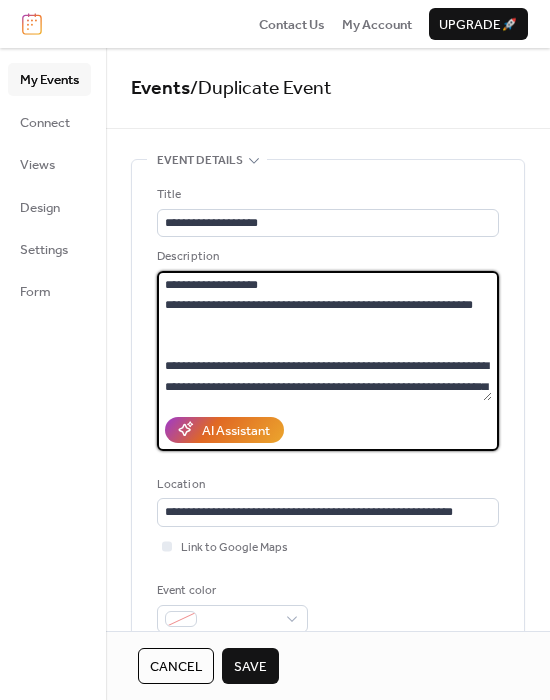 click at bounding box center (324, 336) 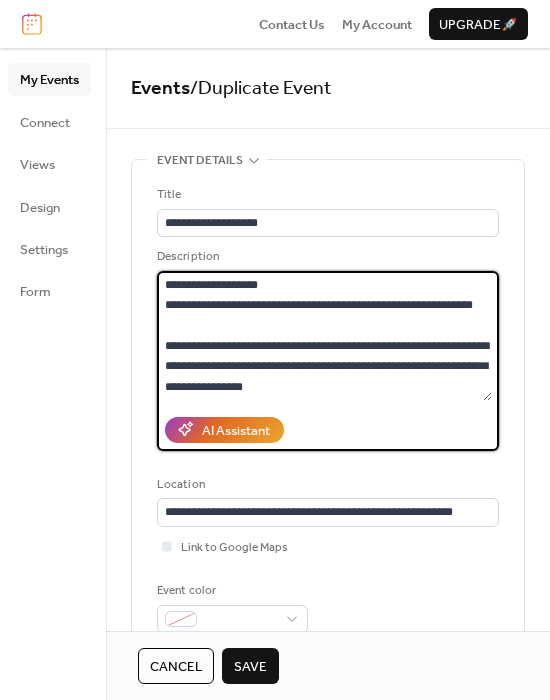 drag, startPoint x: 272, startPoint y: 284, endPoint x: 204, endPoint y: 306, distance: 71.470276 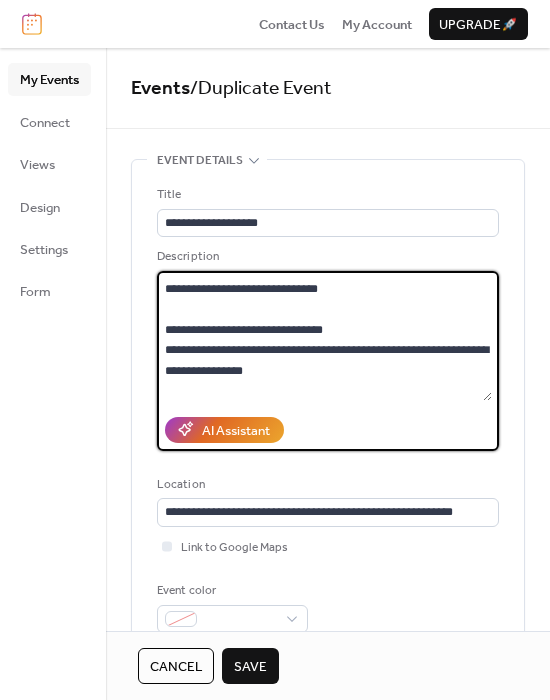 scroll, scrollTop: 387, scrollLeft: 0, axis: vertical 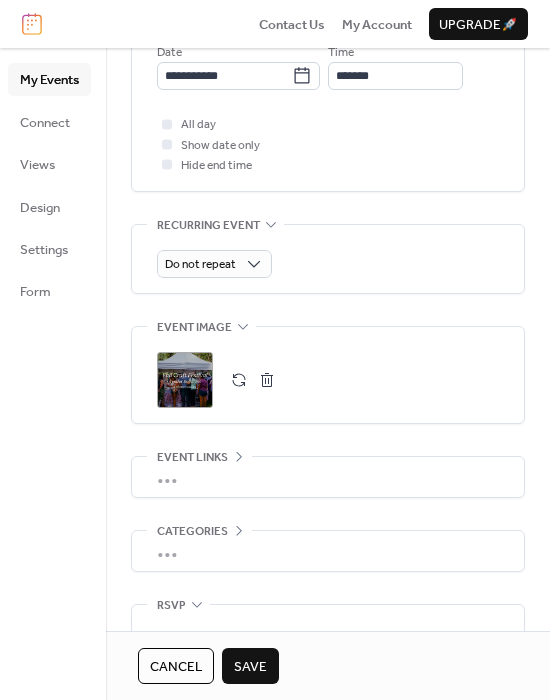 type on "**********" 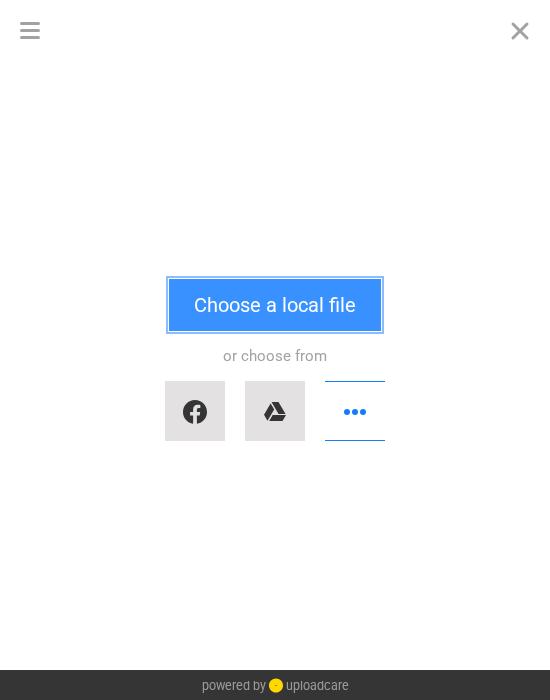 click on "Choose a local file" at bounding box center (275, 305) 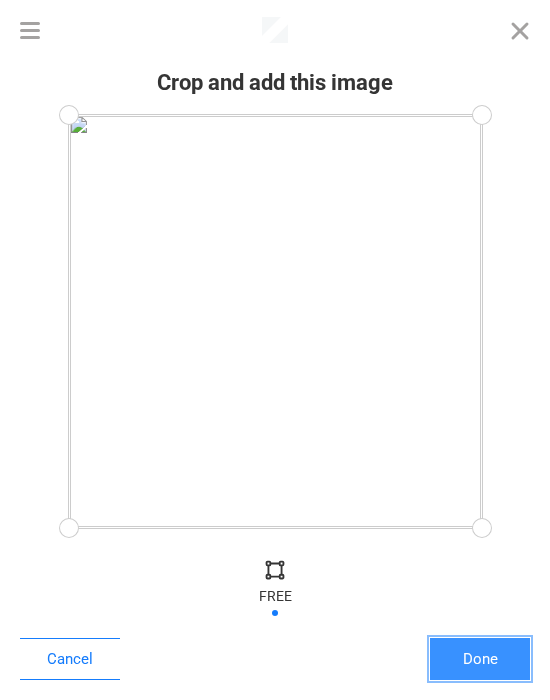 click on "Done" at bounding box center [480, 659] 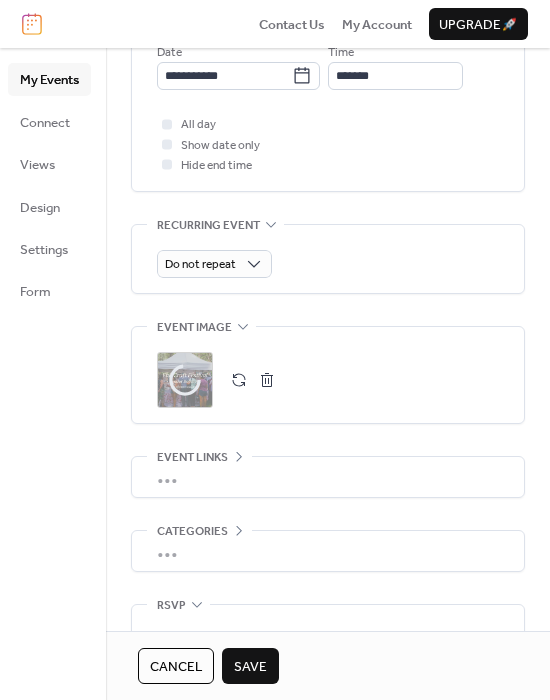 scroll, scrollTop: 885, scrollLeft: 0, axis: vertical 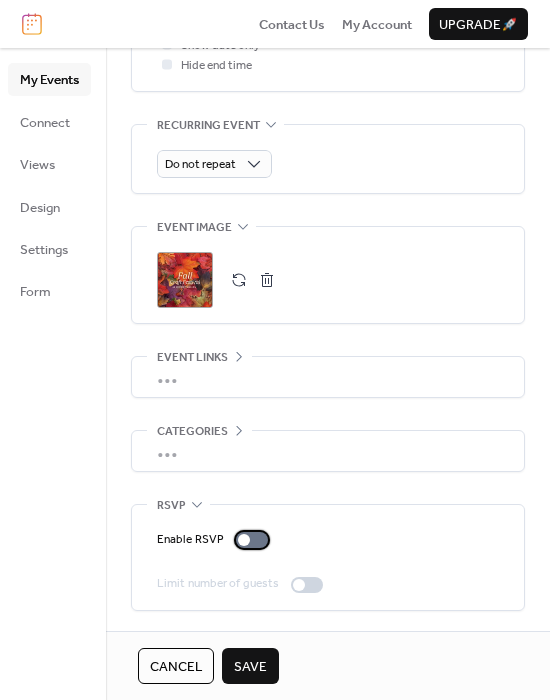 click at bounding box center (252, 540) 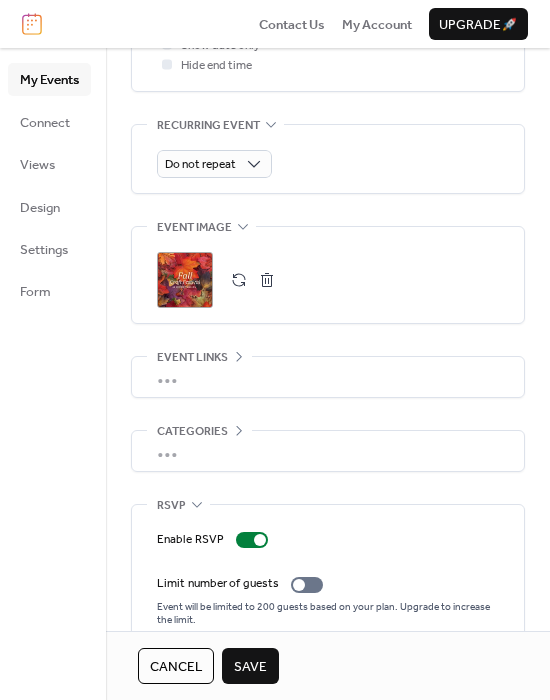 click on "Save" at bounding box center (250, 667) 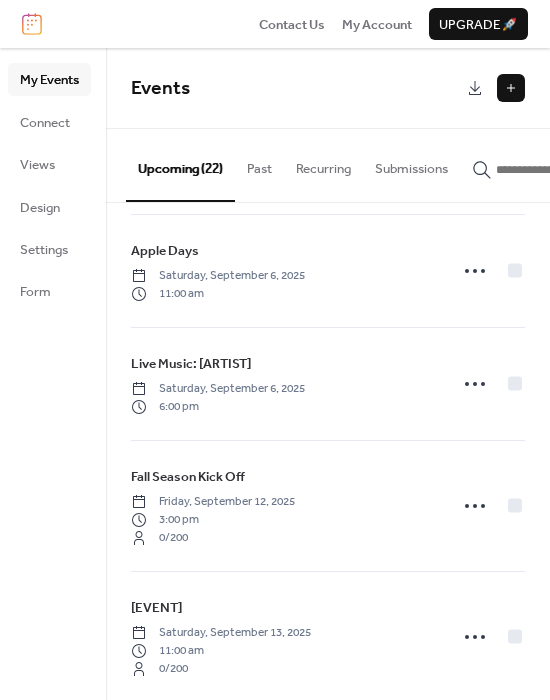 scroll, scrollTop: 2107, scrollLeft: 0, axis: vertical 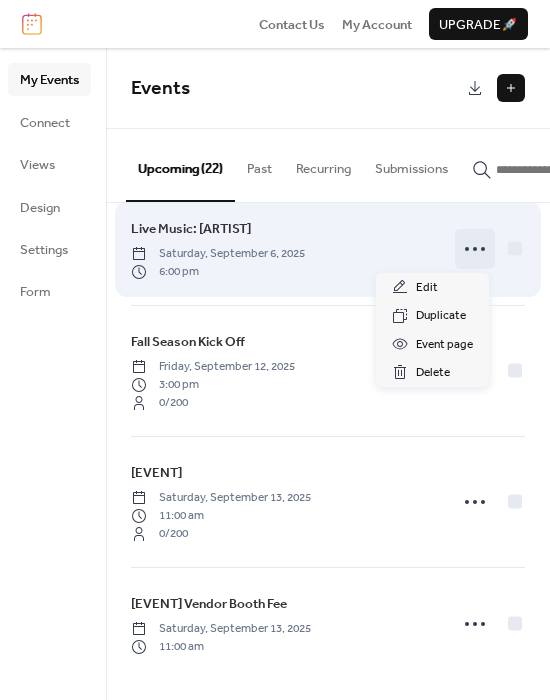 click 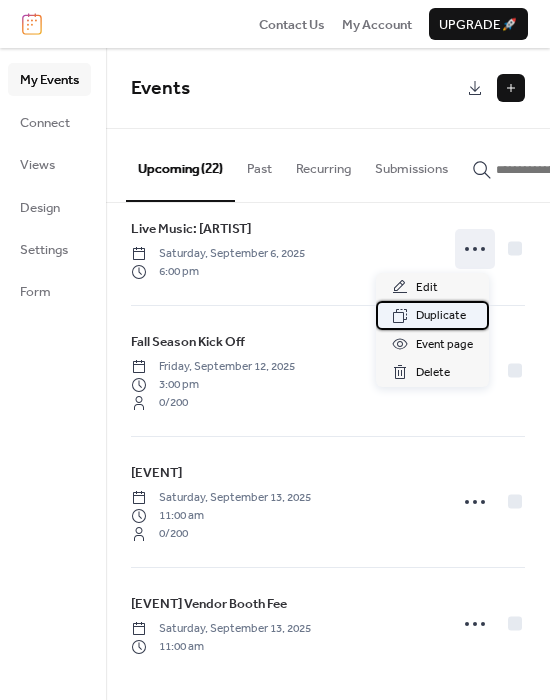 click on "Duplicate" at bounding box center [441, 316] 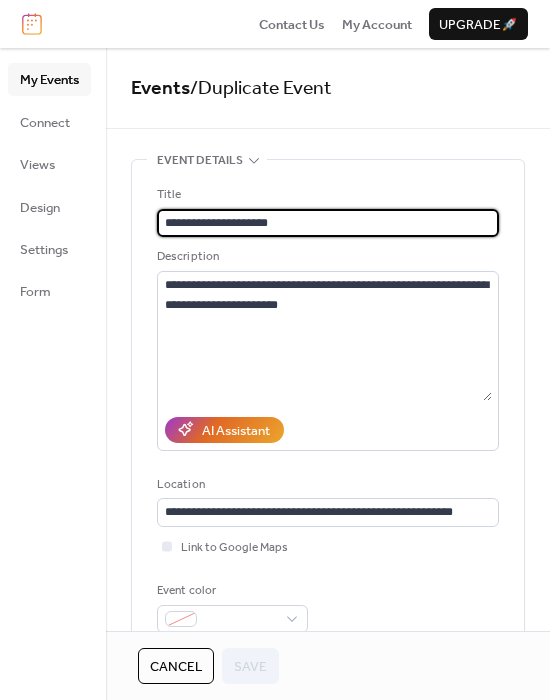scroll, scrollTop: 0, scrollLeft: 0, axis: both 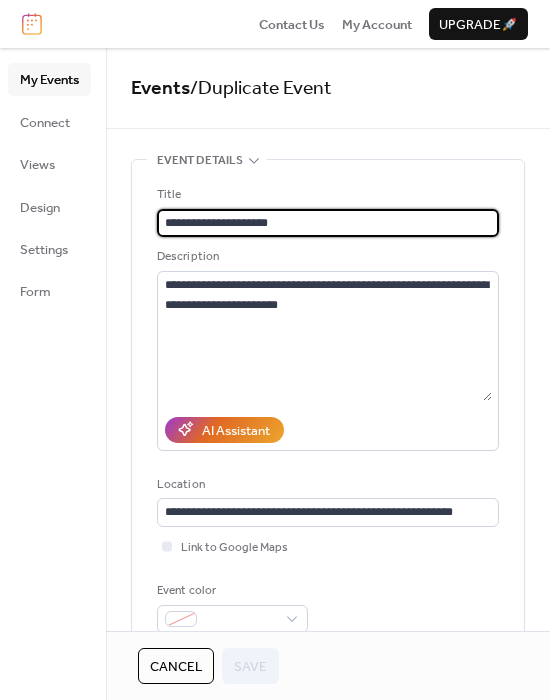 drag, startPoint x: 269, startPoint y: 222, endPoint x: 257, endPoint y: 225, distance: 12.369317 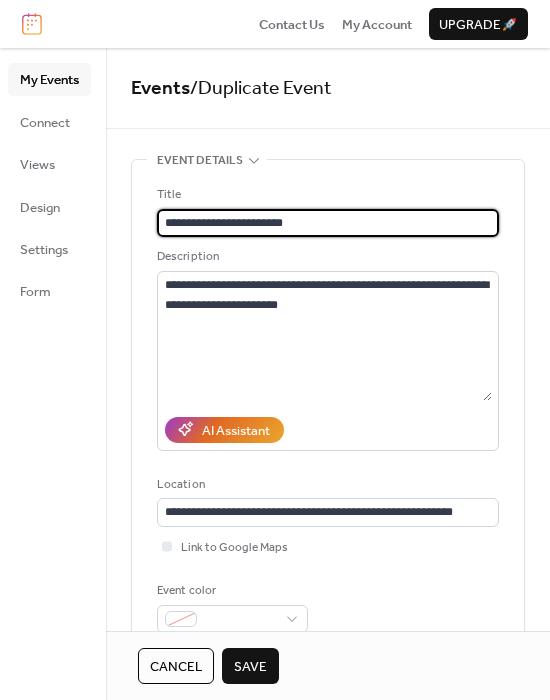 type on "**********" 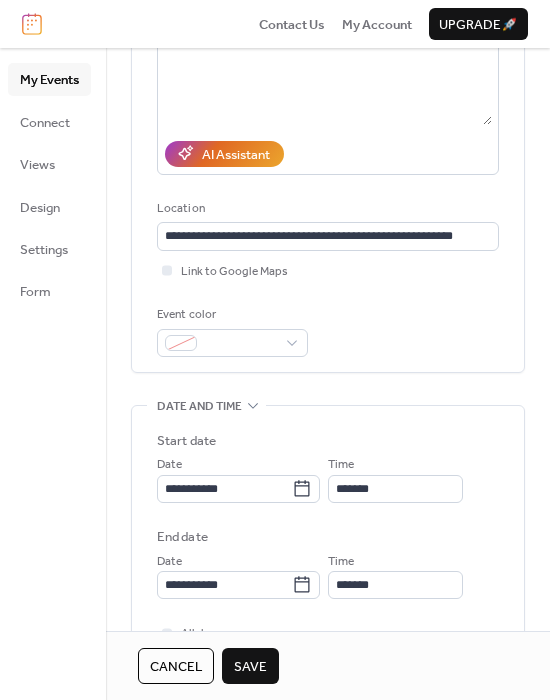 scroll, scrollTop: 283, scrollLeft: 0, axis: vertical 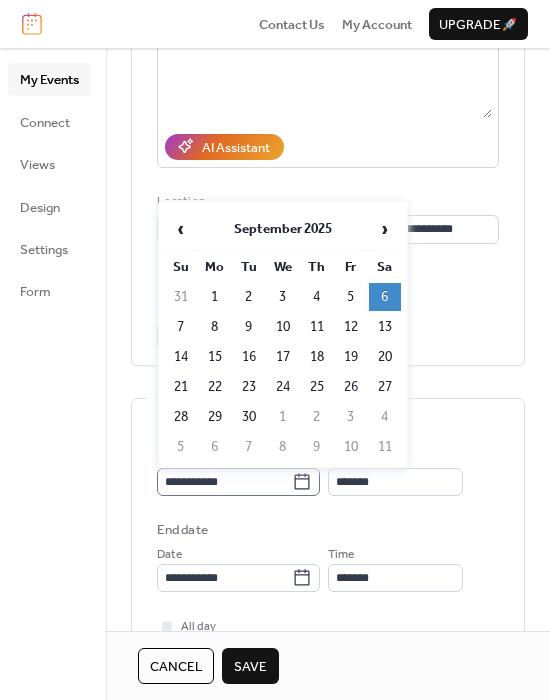 click 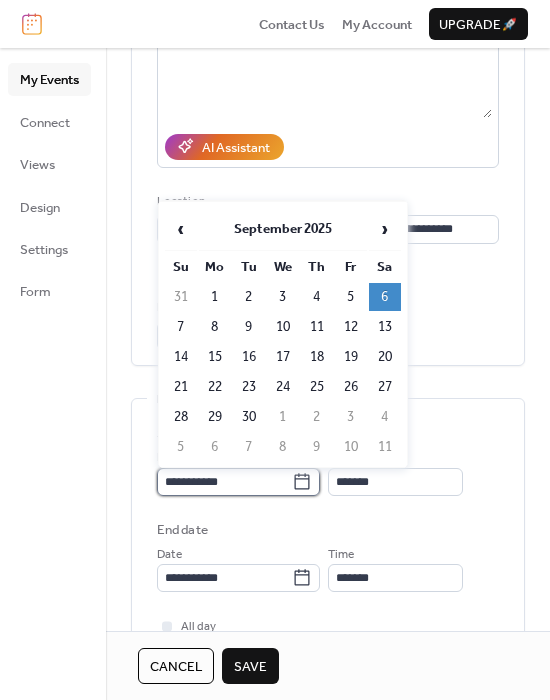 click on "**********" at bounding box center [224, 482] 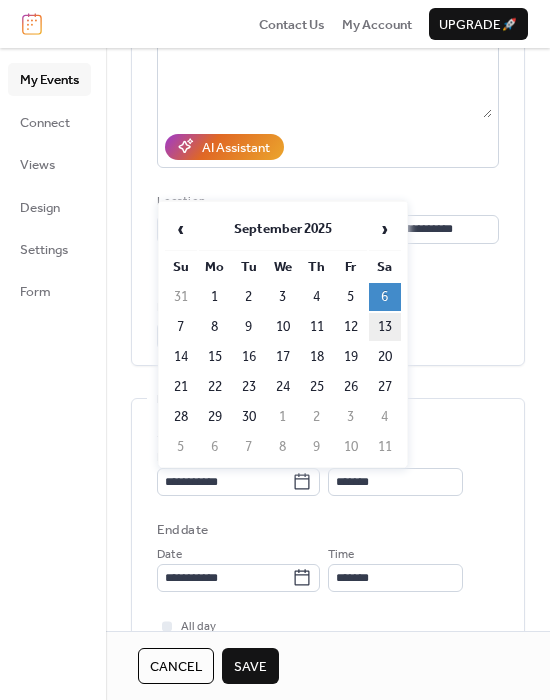 click on "13" at bounding box center [385, 327] 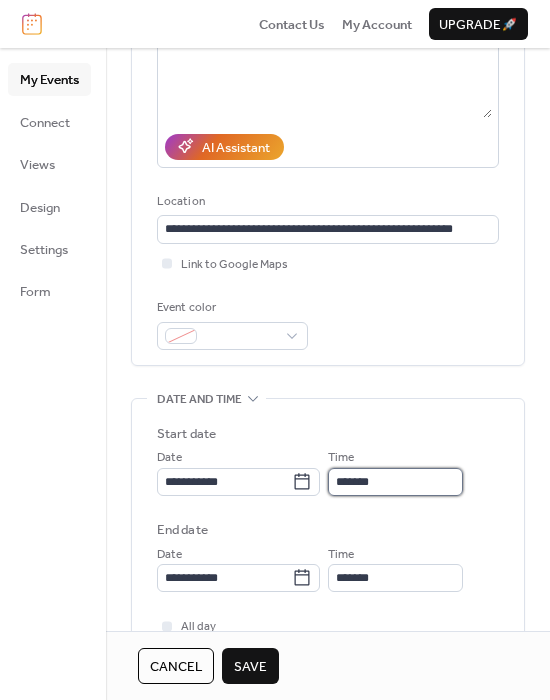 click on "*******" at bounding box center (395, 482) 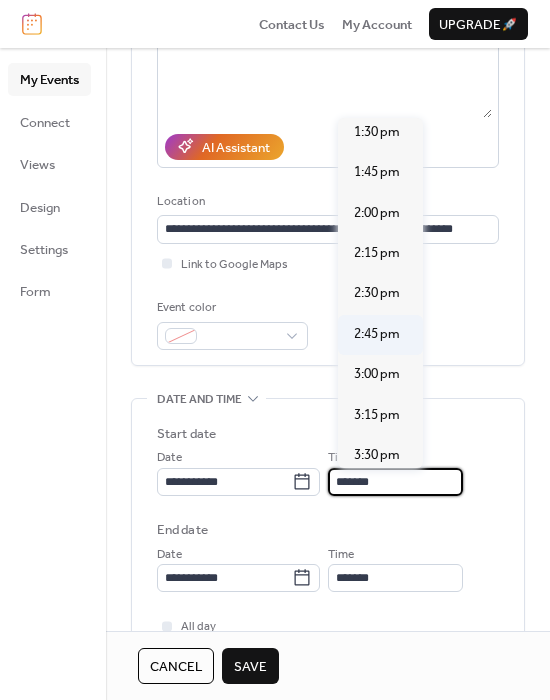 scroll, scrollTop: 2183, scrollLeft: 0, axis: vertical 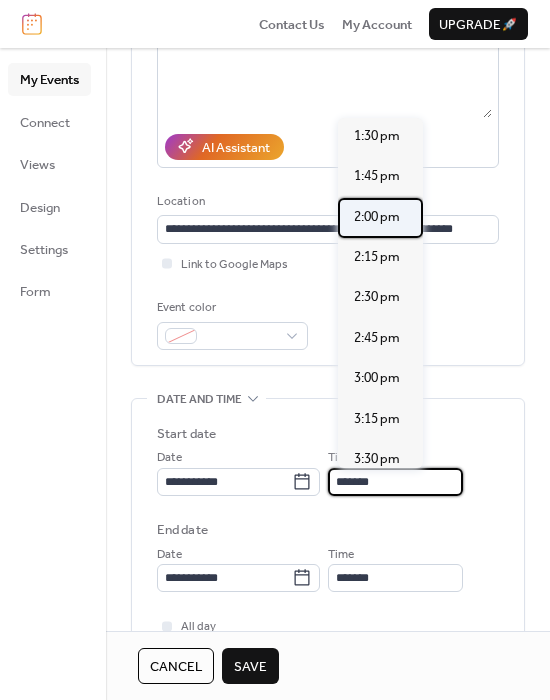 click on "2:00 pm" at bounding box center [377, 217] 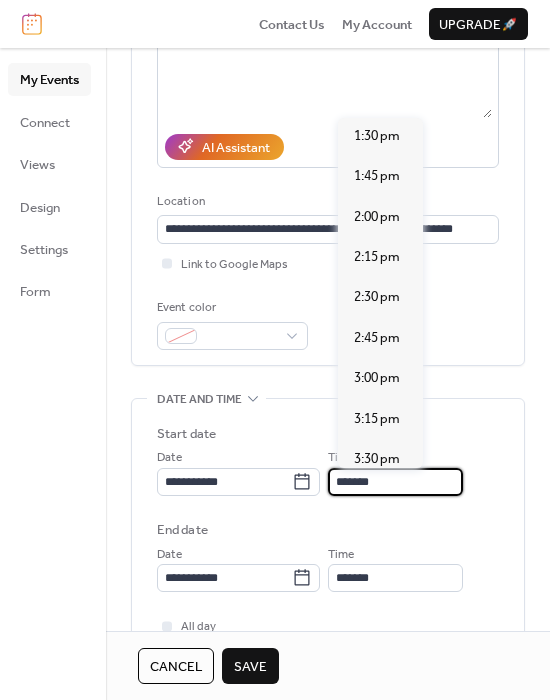 type on "*******" 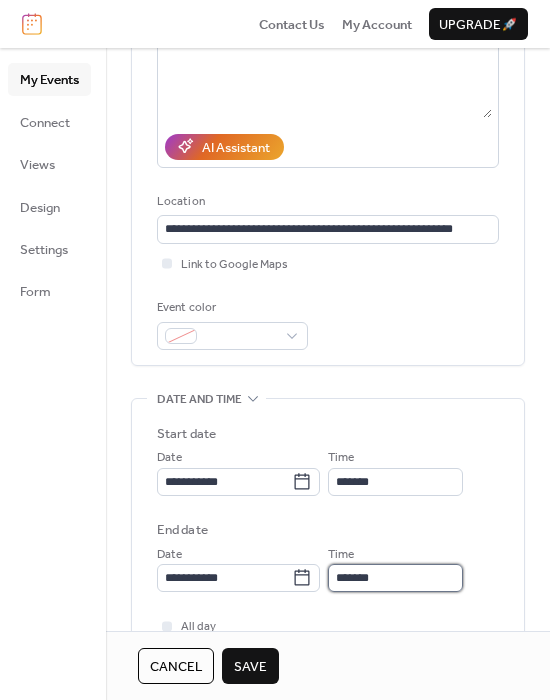 click on "*******" at bounding box center (395, 578) 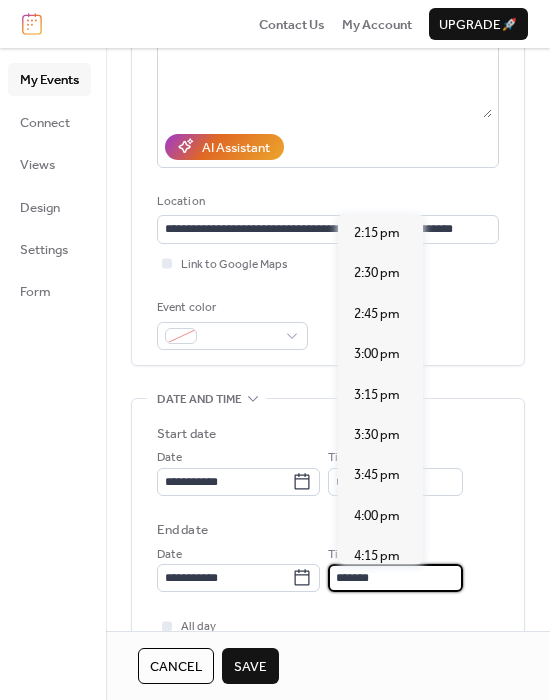 scroll, scrollTop: 439, scrollLeft: 0, axis: vertical 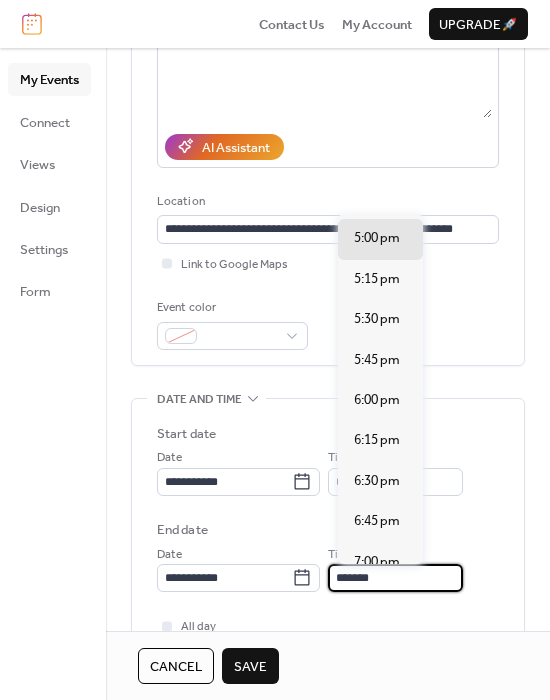 click on "End date" at bounding box center [328, 530] 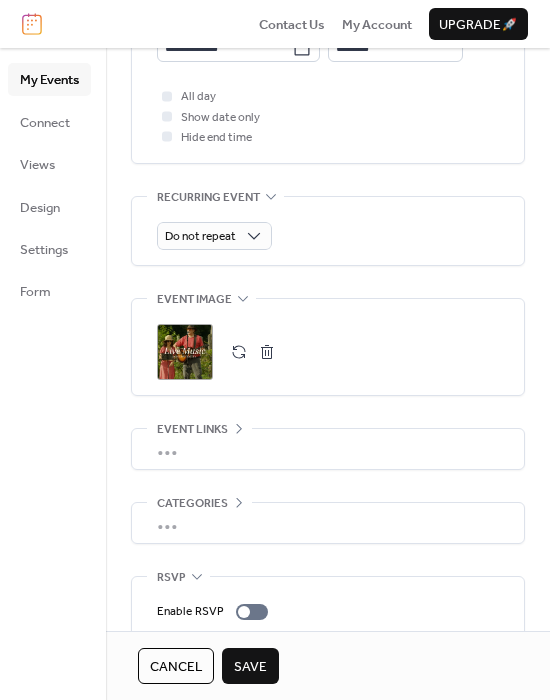 scroll, scrollTop: 885, scrollLeft: 0, axis: vertical 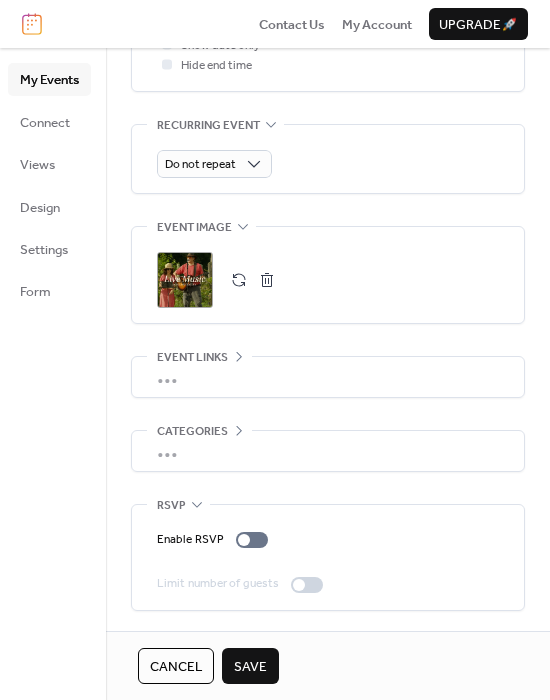click on "Save" at bounding box center [250, 667] 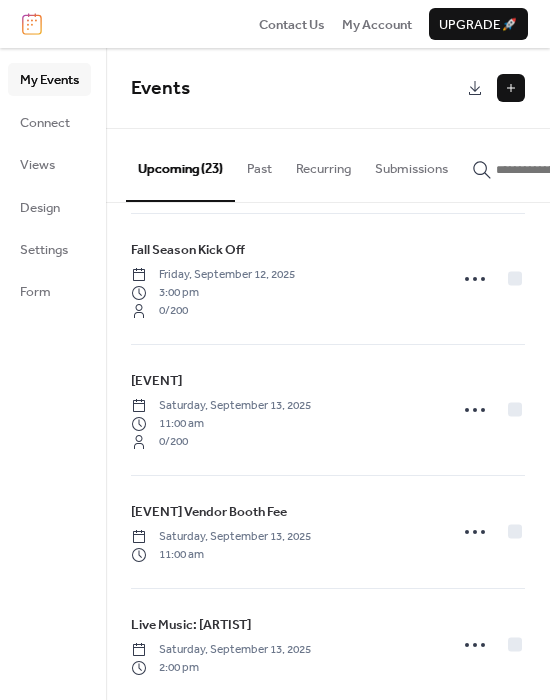scroll, scrollTop: 2220, scrollLeft: 0, axis: vertical 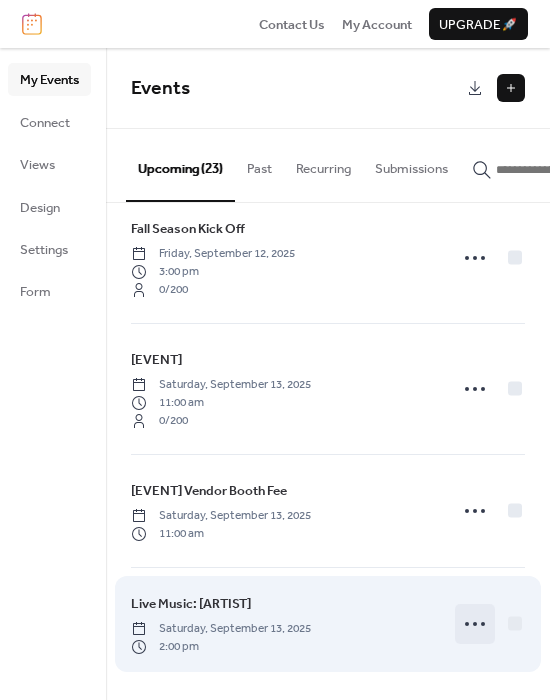 click 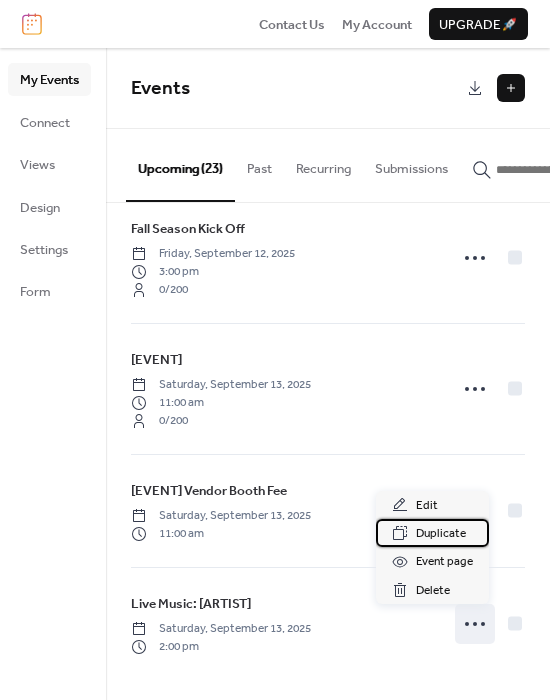 click on "Duplicate" at bounding box center (441, 534) 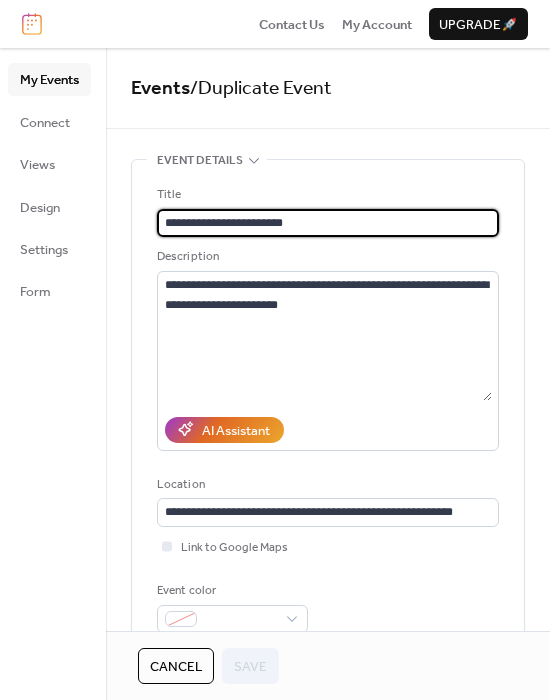 scroll, scrollTop: 0, scrollLeft: 0, axis: both 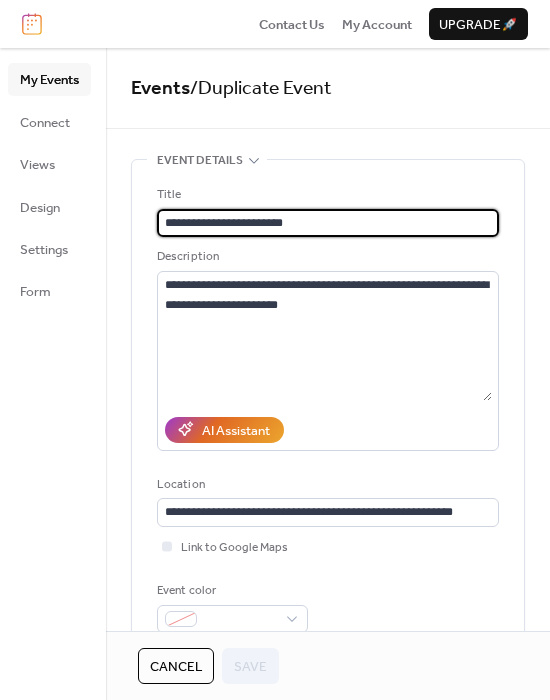 drag, startPoint x: 295, startPoint y: 227, endPoint x: 226, endPoint y: 231, distance: 69.115845 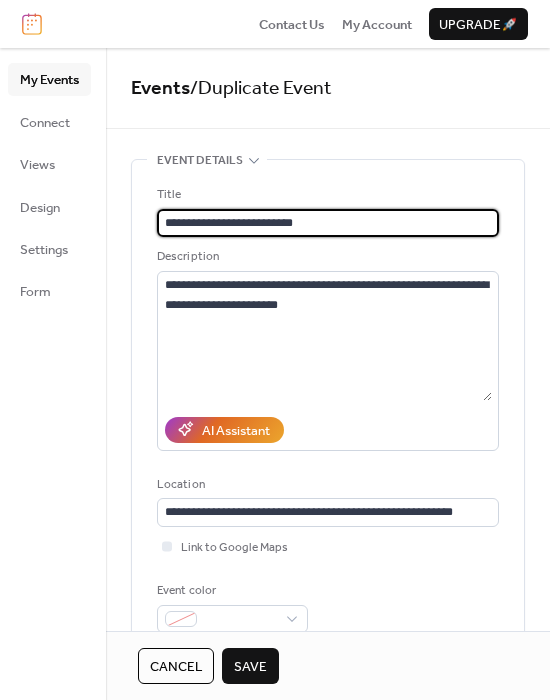 type on "**********" 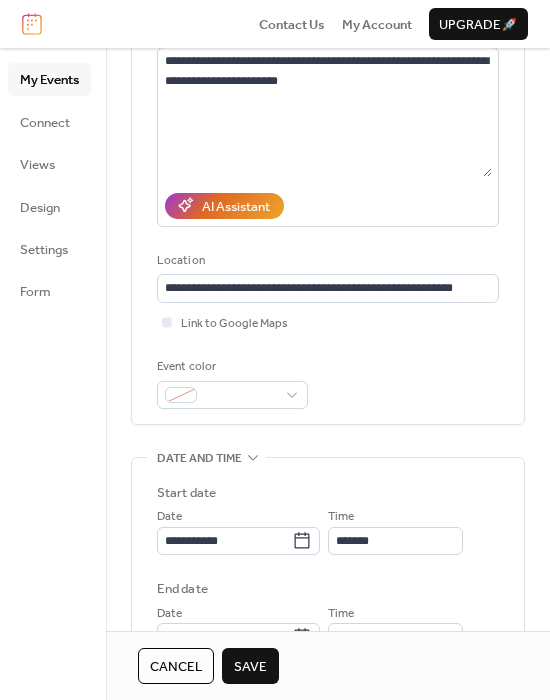 scroll, scrollTop: 315, scrollLeft: 0, axis: vertical 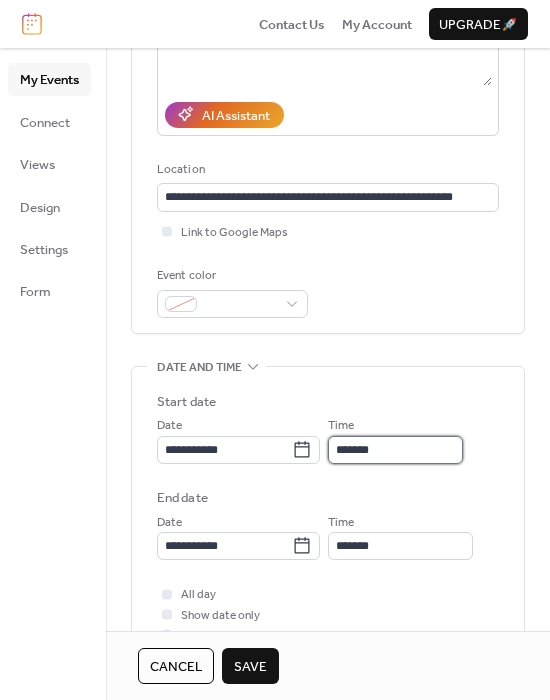 click on "*******" at bounding box center [395, 450] 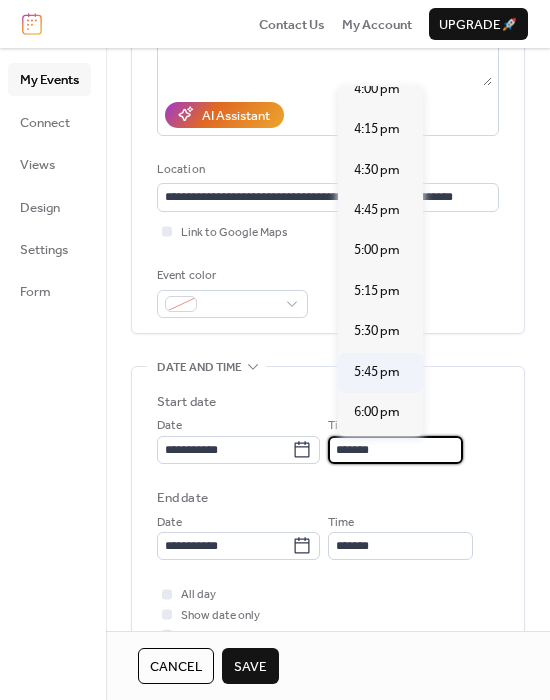 scroll, scrollTop: 2604, scrollLeft: 0, axis: vertical 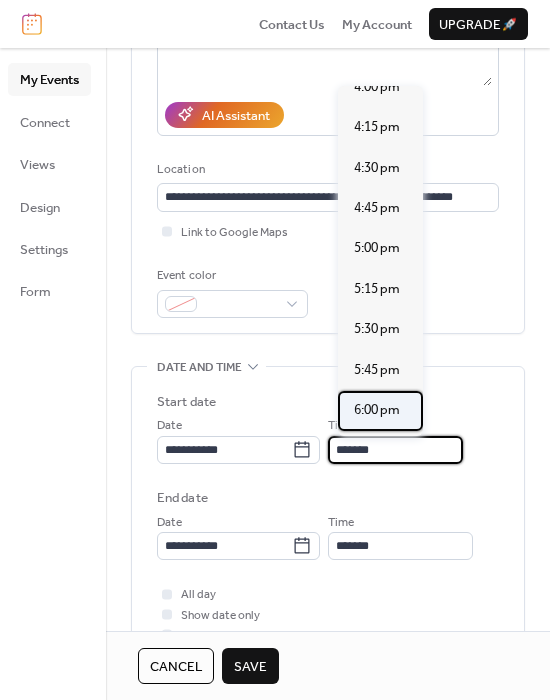 click on "6:00 pm" at bounding box center [380, 411] 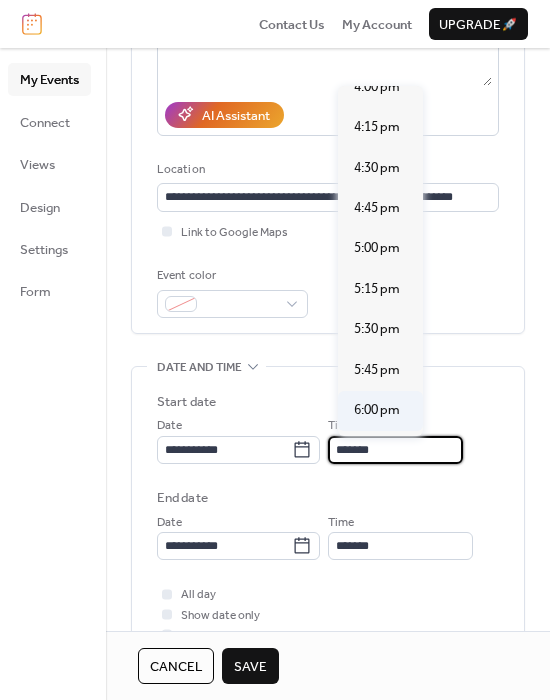 type on "*******" 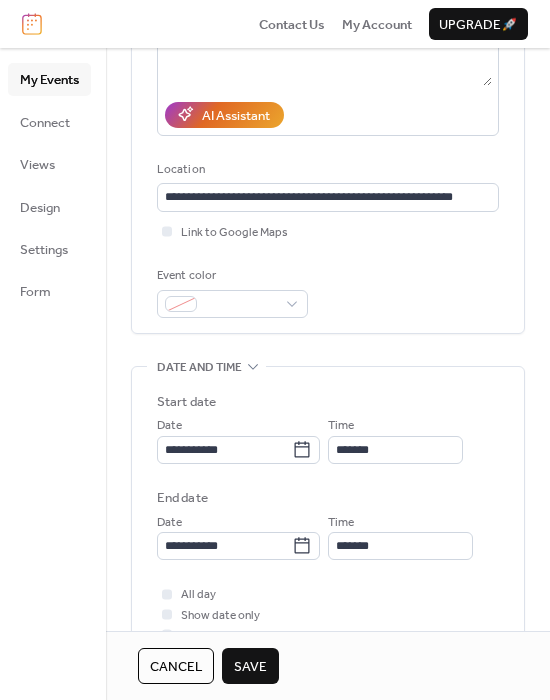 click on "Save" at bounding box center (250, 667) 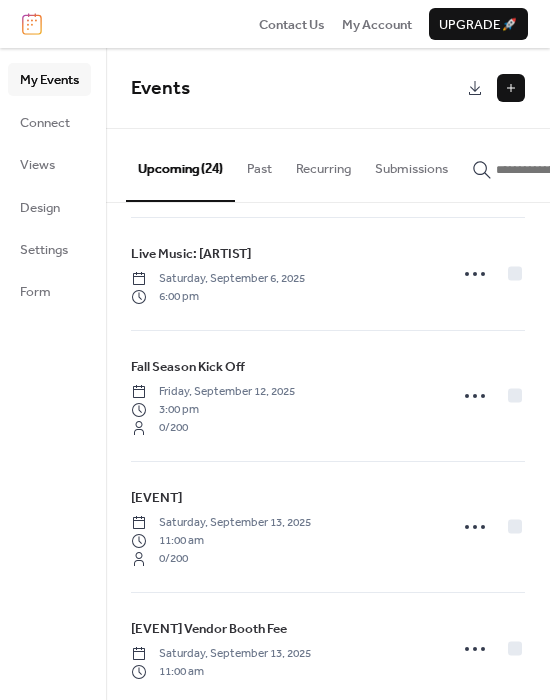 scroll, scrollTop: 2333, scrollLeft: 0, axis: vertical 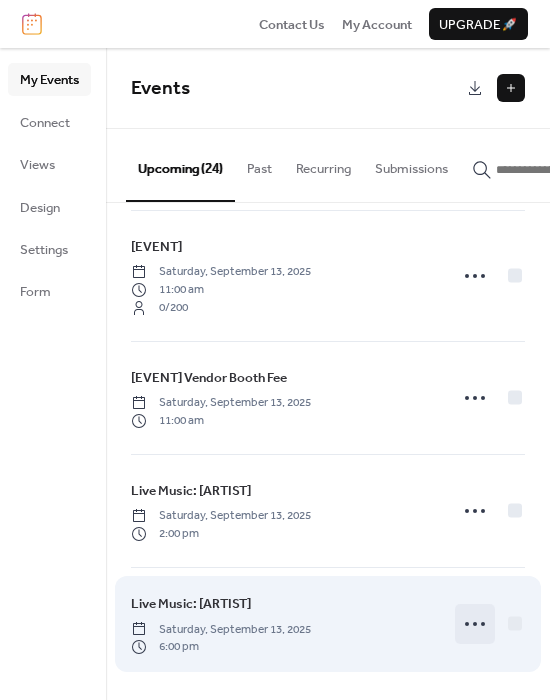click 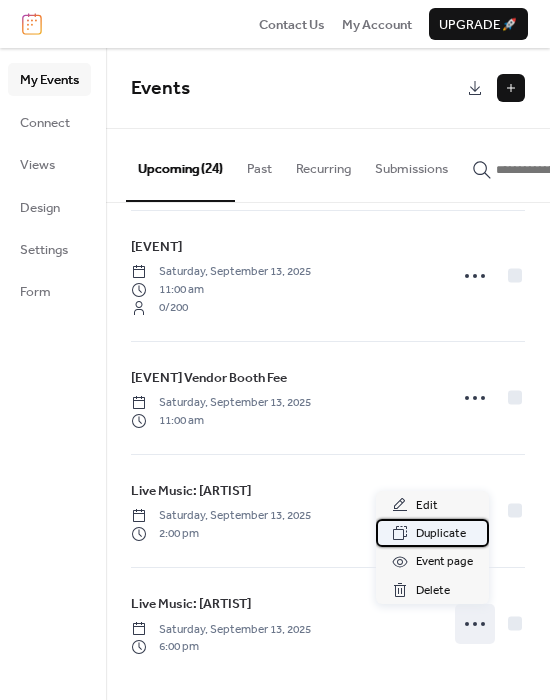 click on "Duplicate" at bounding box center (441, 534) 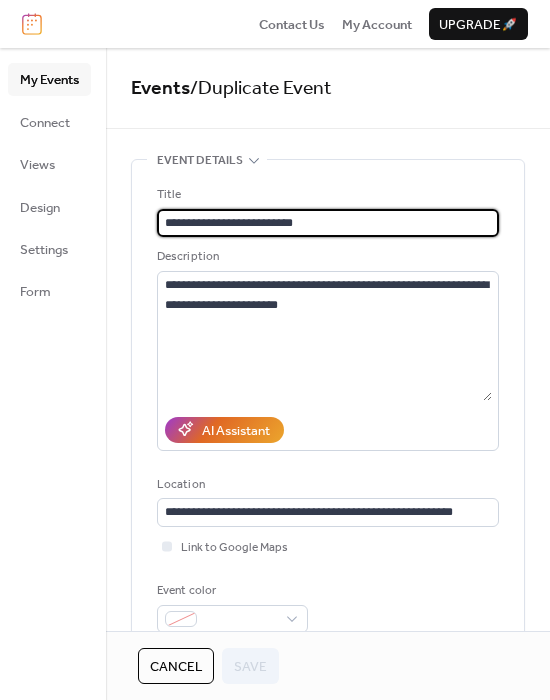 scroll, scrollTop: 0, scrollLeft: 0, axis: both 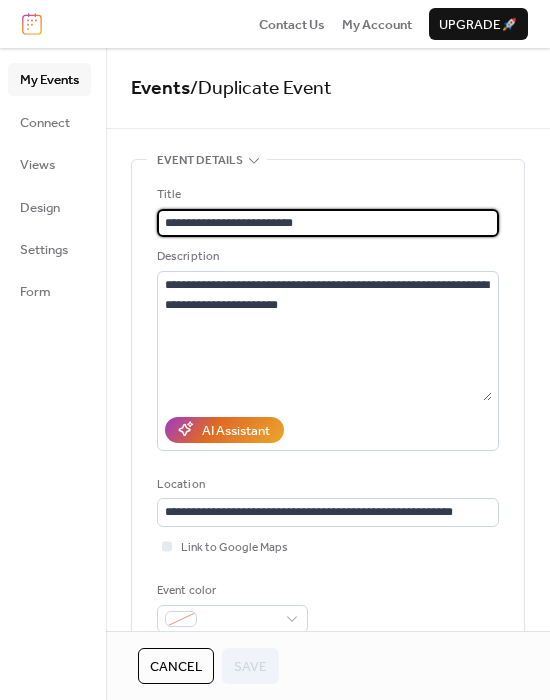 drag, startPoint x: 314, startPoint y: 222, endPoint x: 325, endPoint y: 268, distance: 47.296936 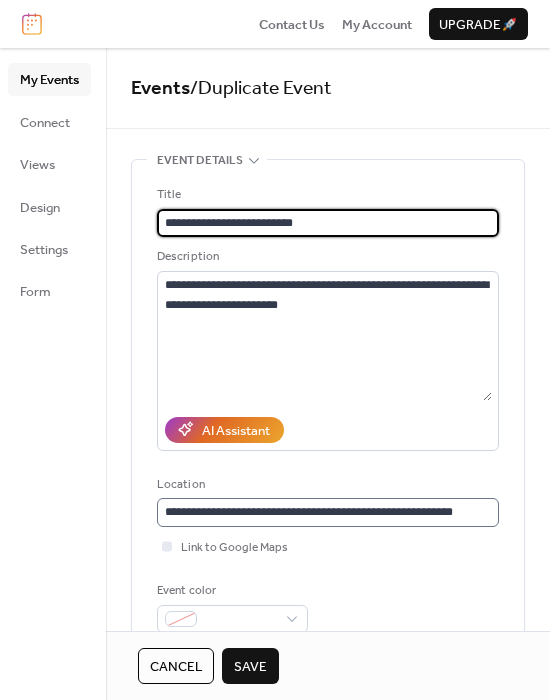 scroll, scrollTop: 0, scrollLeft: 0, axis: both 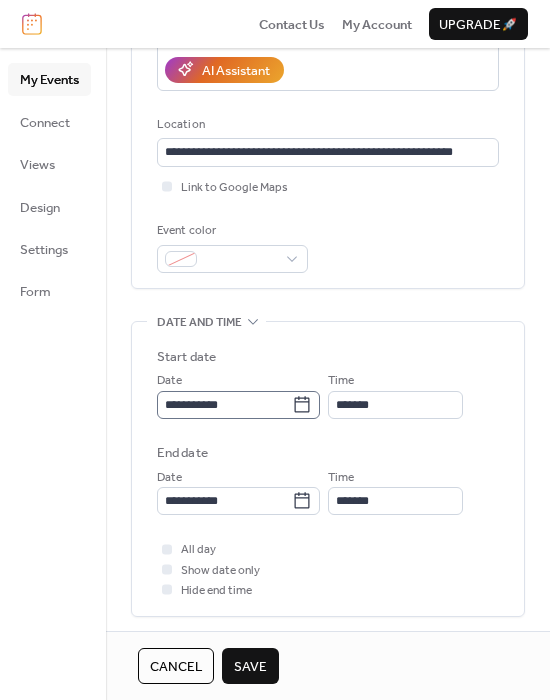type on "**********" 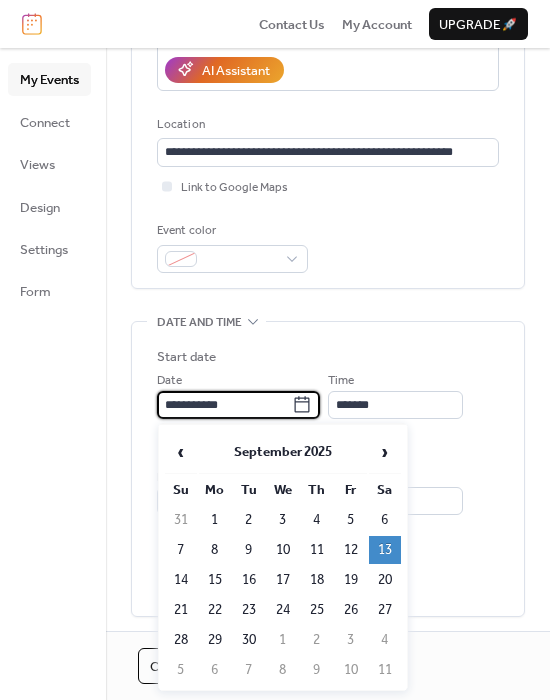 scroll, scrollTop: 0, scrollLeft: 0, axis: both 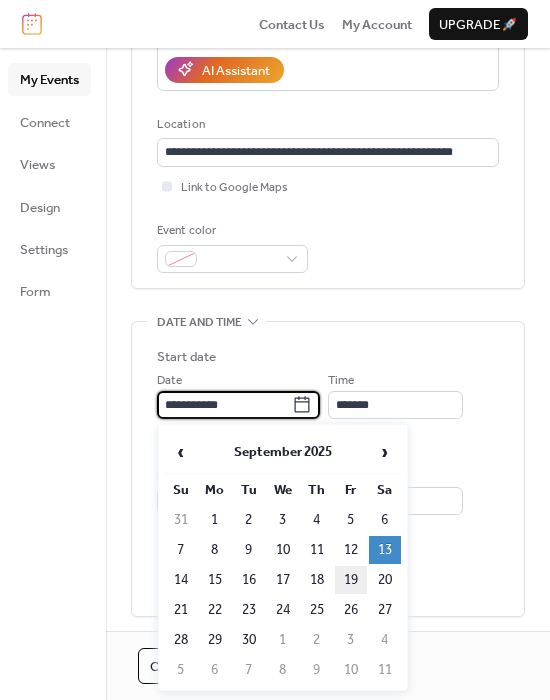 click on "19" at bounding box center (351, 580) 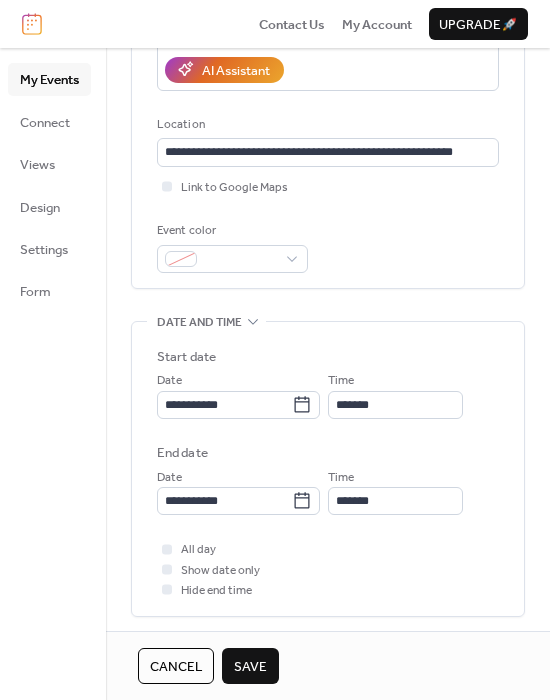 click on "Save" at bounding box center (250, 667) 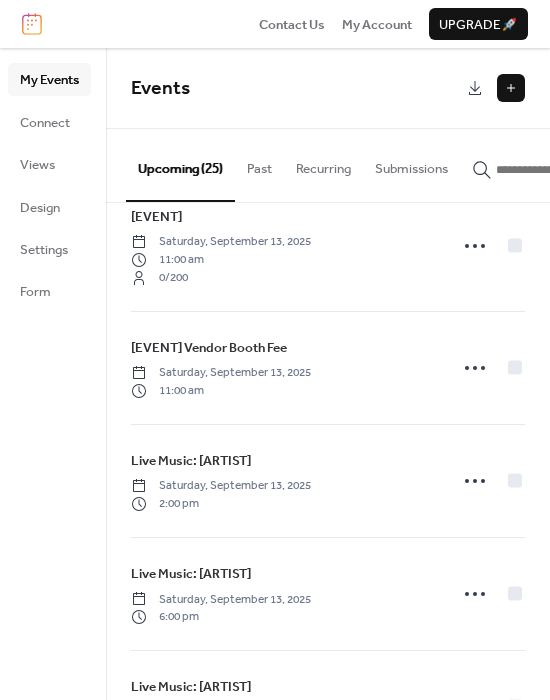 scroll, scrollTop: 2446, scrollLeft: 0, axis: vertical 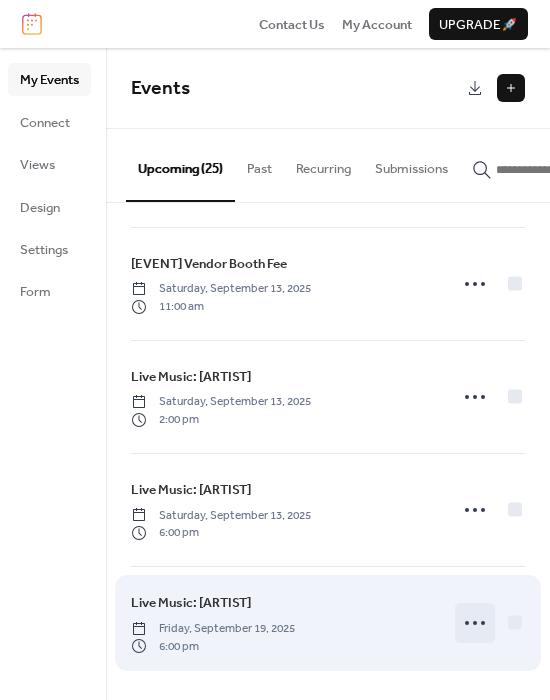click 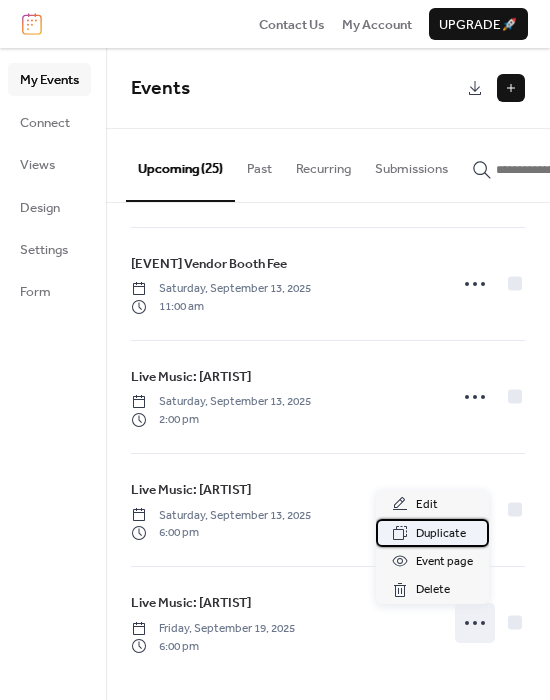 click on "Duplicate" at bounding box center (441, 534) 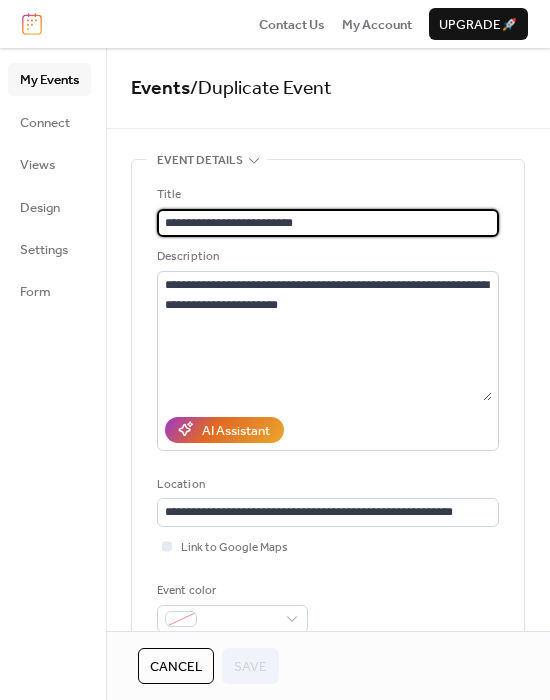 scroll, scrollTop: 0, scrollLeft: 0, axis: both 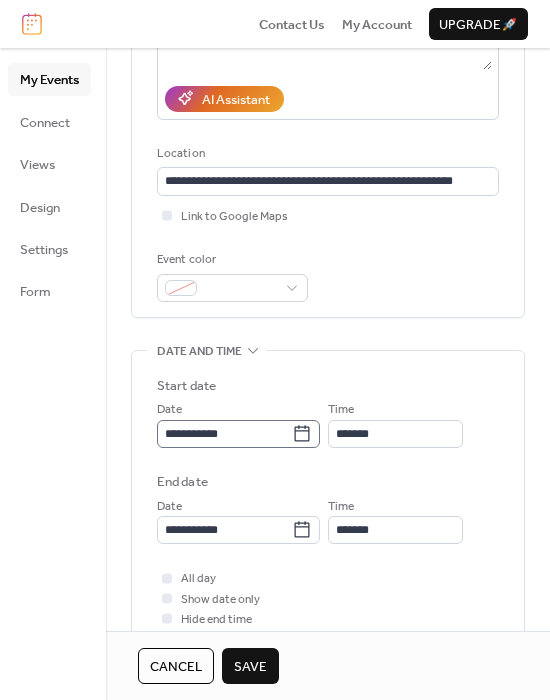 type on "**********" 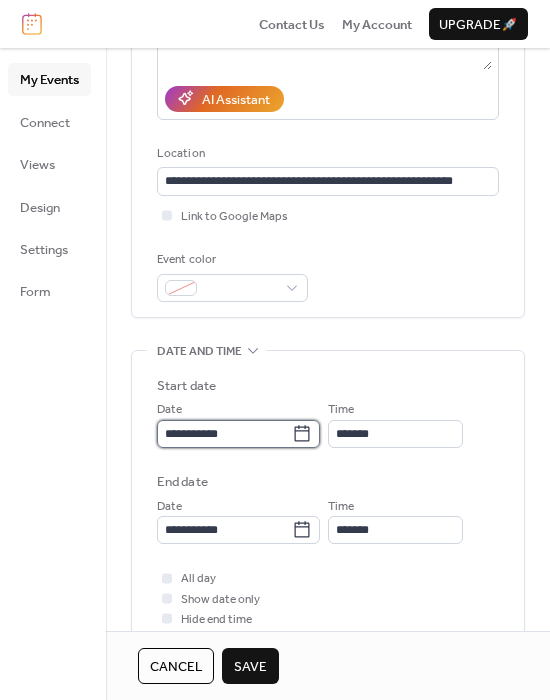 click on "**********" at bounding box center [224, 434] 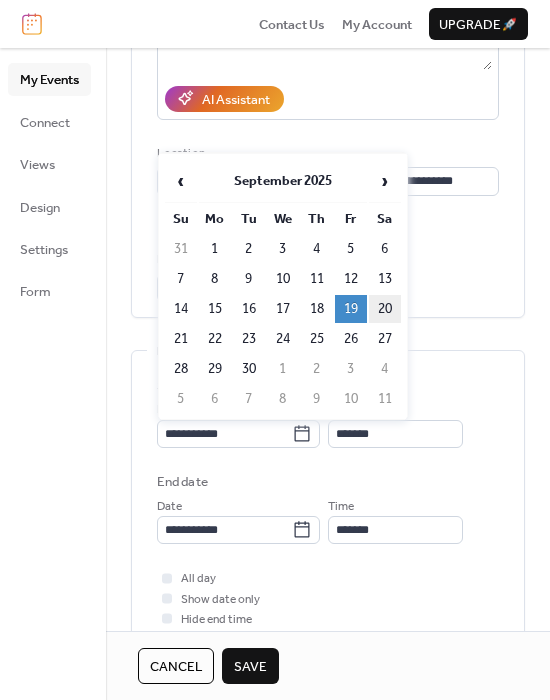 click on "20" at bounding box center (385, 309) 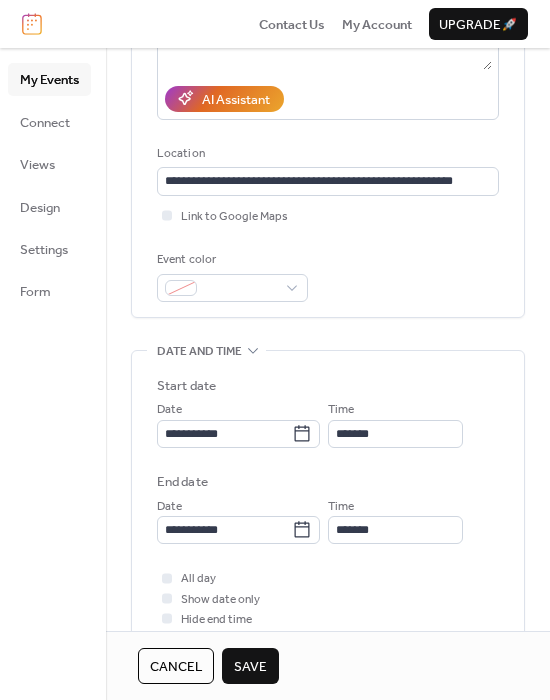 click on "Save" at bounding box center [250, 667] 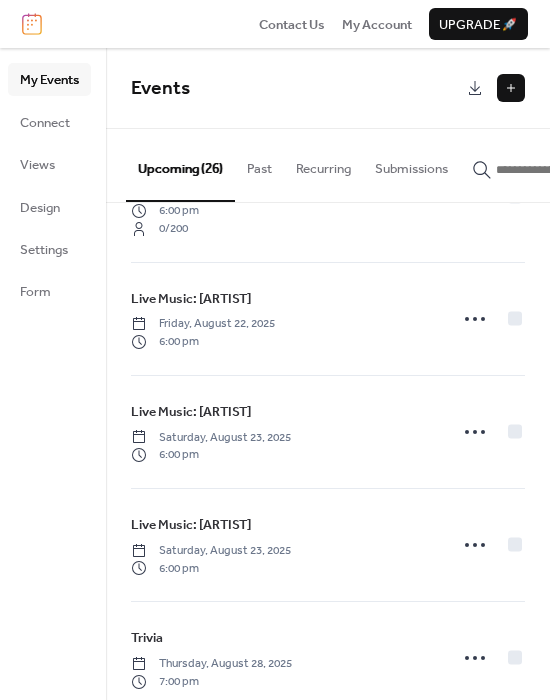 scroll, scrollTop: 2559, scrollLeft: 0, axis: vertical 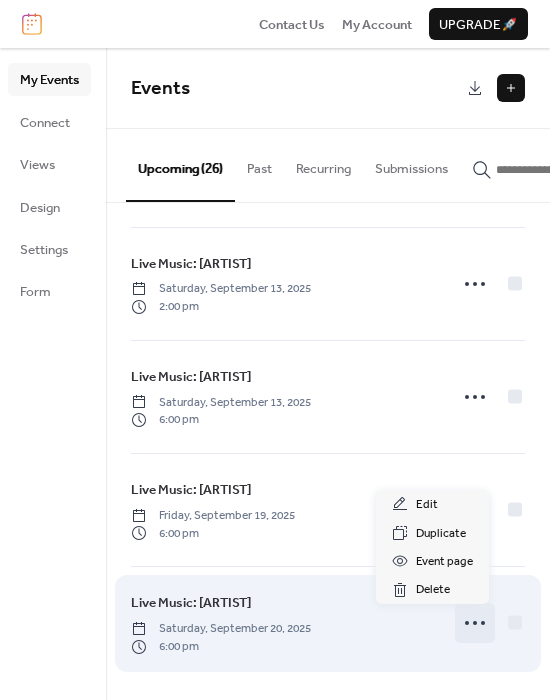click 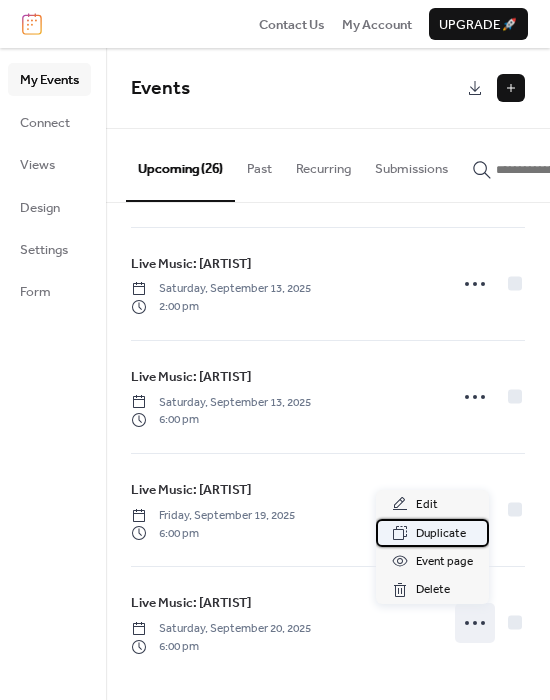 click on "Duplicate" at bounding box center (441, 534) 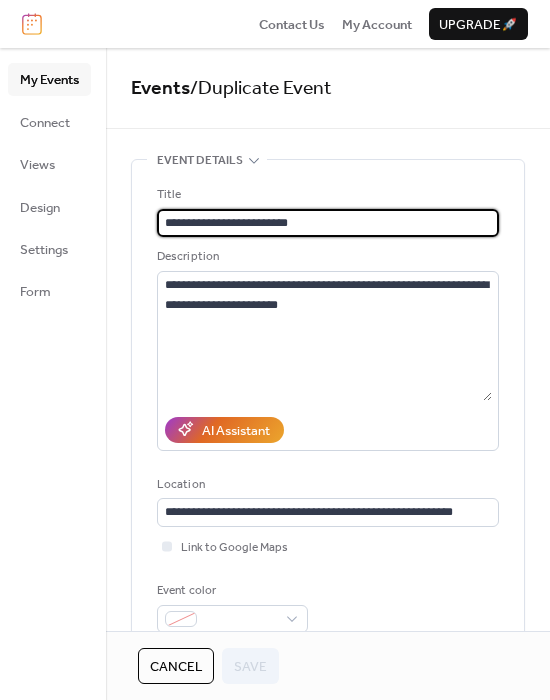 scroll, scrollTop: 0, scrollLeft: 0, axis: both 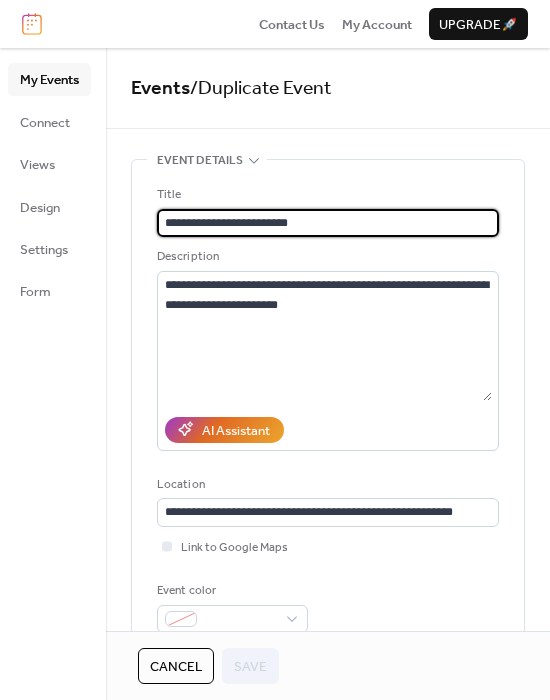 drag, startPoint x: 307, startPoint y: 223, endPoint x: 225, endPoint y: 229, distance: 82.219215 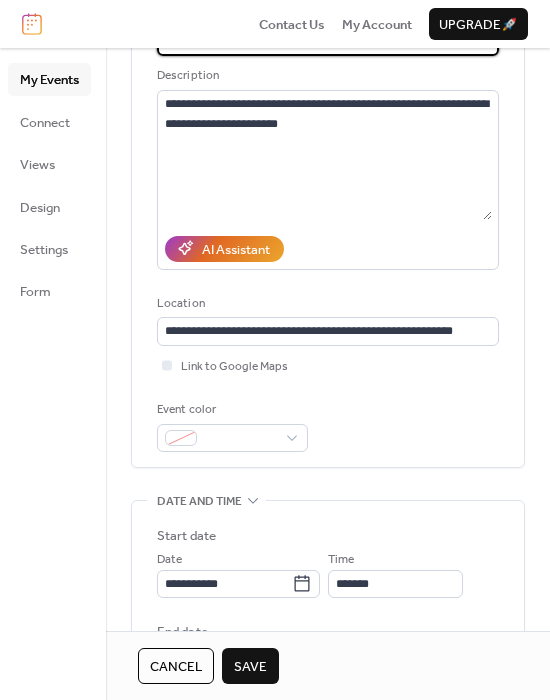 scroll, scrollTop: 188, scrollLeft: 0, axis: vertical 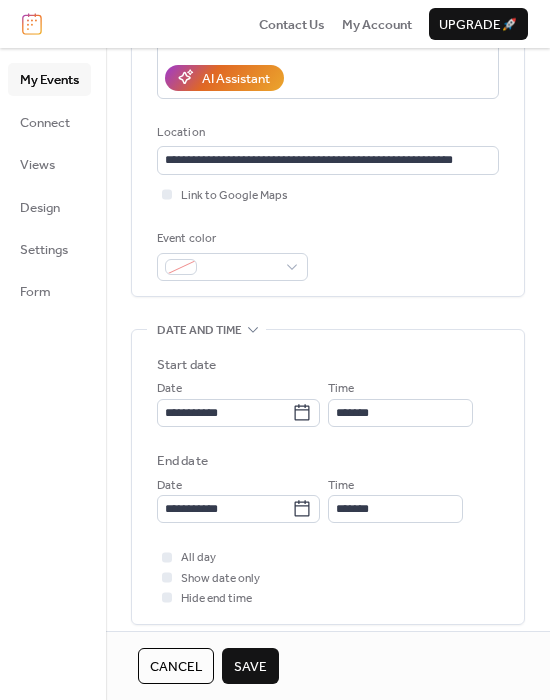 type on "**********" 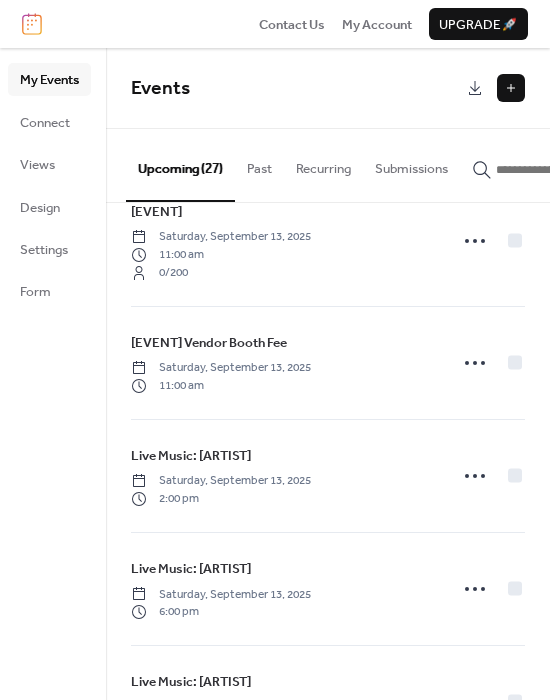 scroll, scrollTop: 2672, scrollLeft: 0, axis: vertical 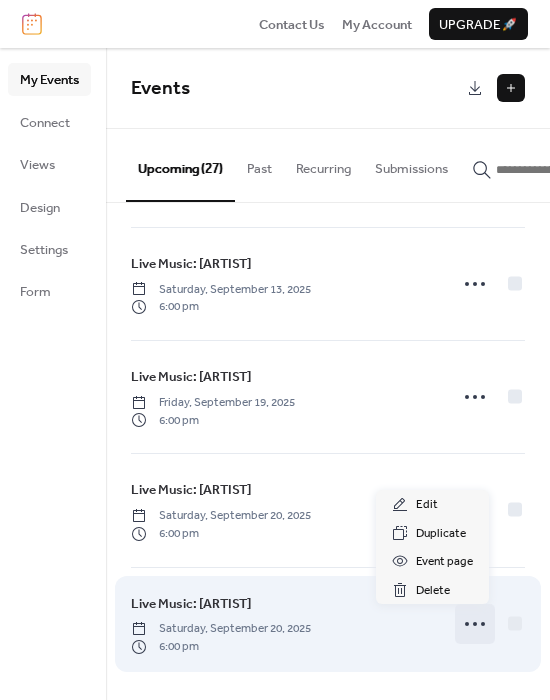 click 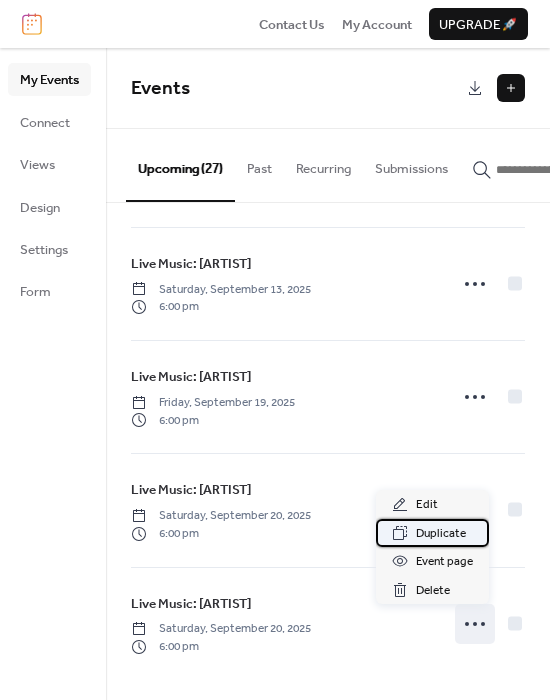click on "Duplicate" at bounding box center (441, 534) 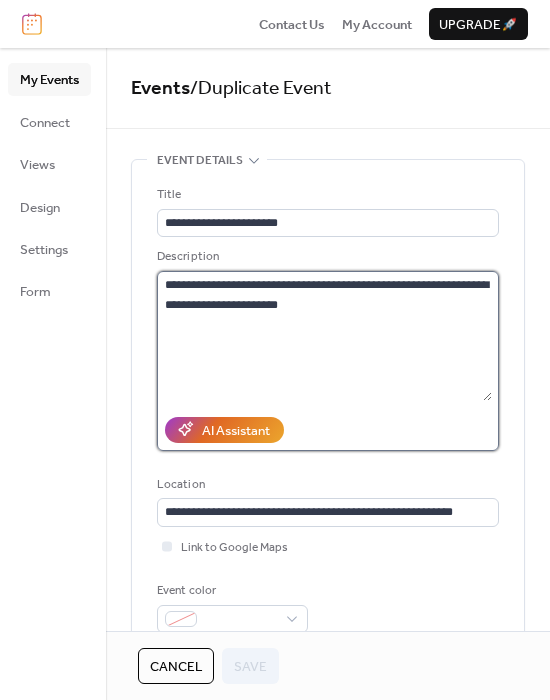 click on "**********" at bounding box center (324, 336) 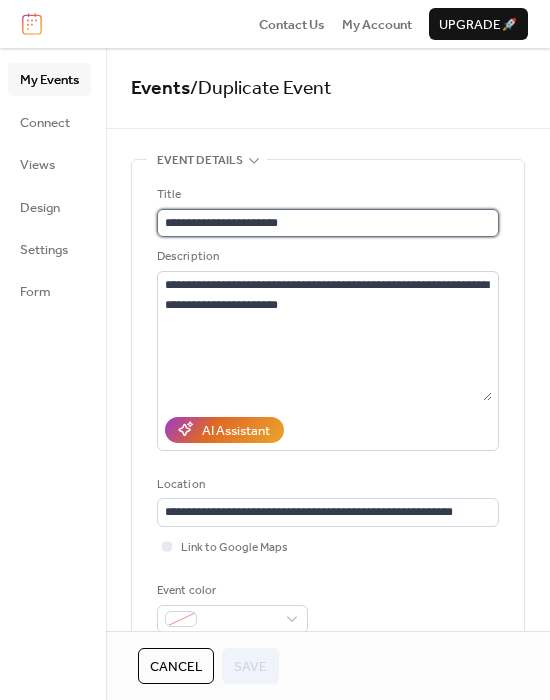 click on "**********" at bounding box center (328, 223) 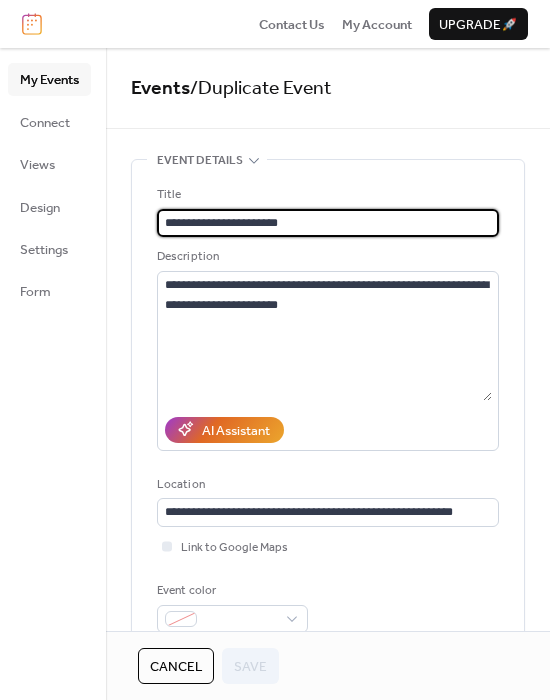 drag, startPoint x: 285, startPoint y: 221, endPoint x: 159, endPoint y: 232, distance: 126.47925 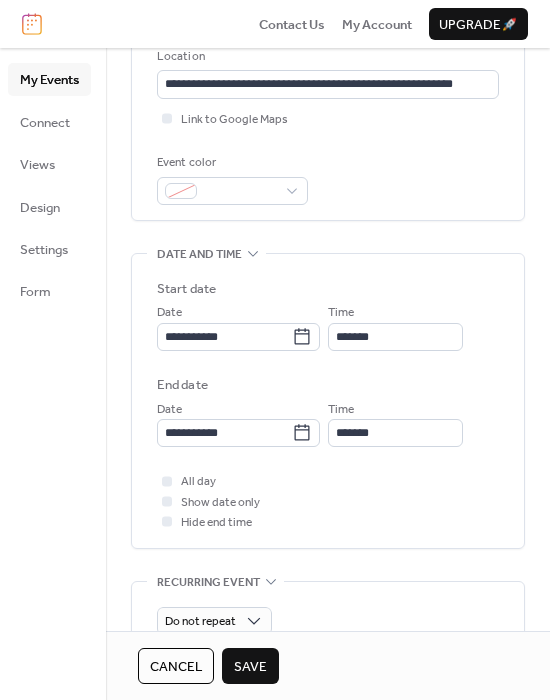 scroll, scrollTop: 432, scrollLeft: 0, axis: vertical 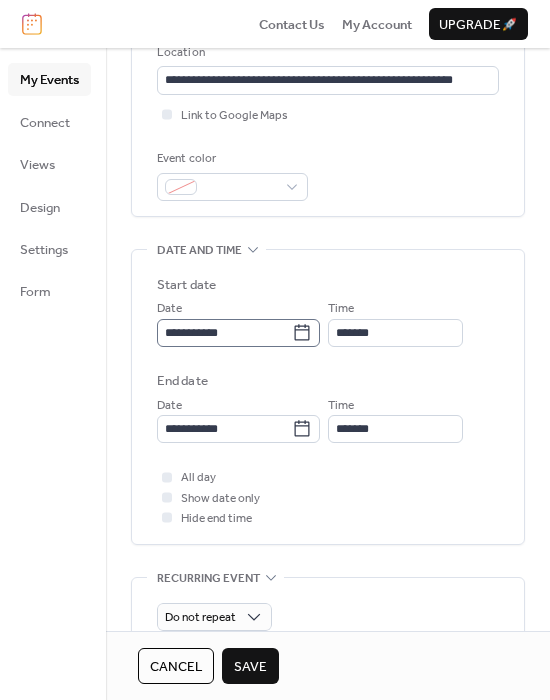 type on "**********" 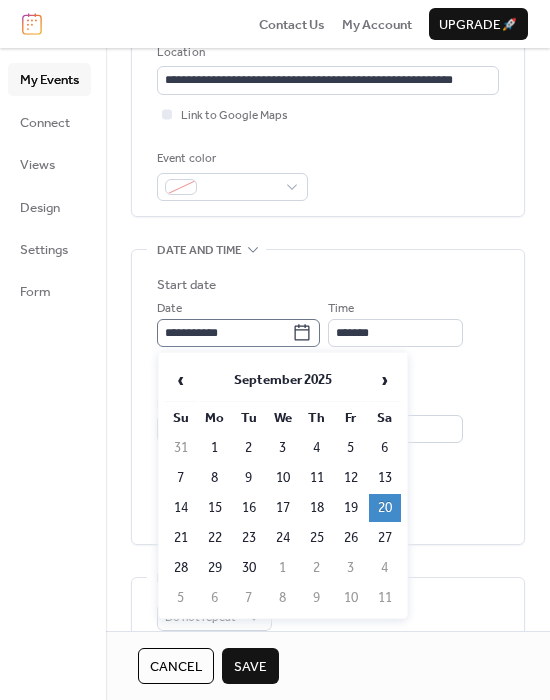 click 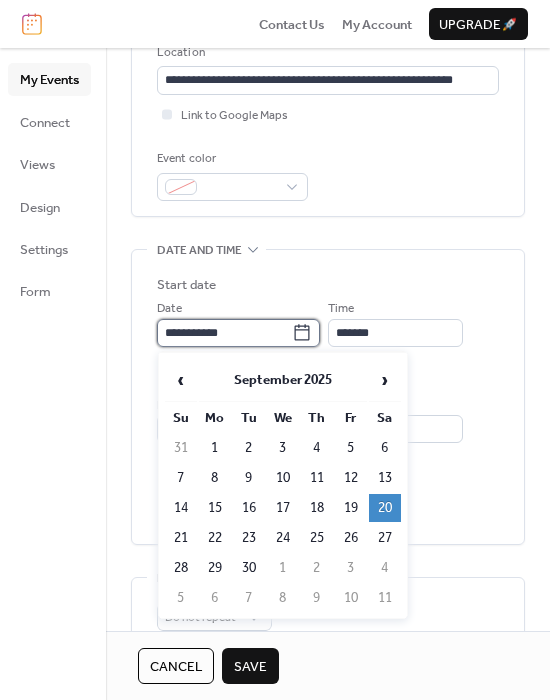 click on "**********" at bounding box center (224, 333) 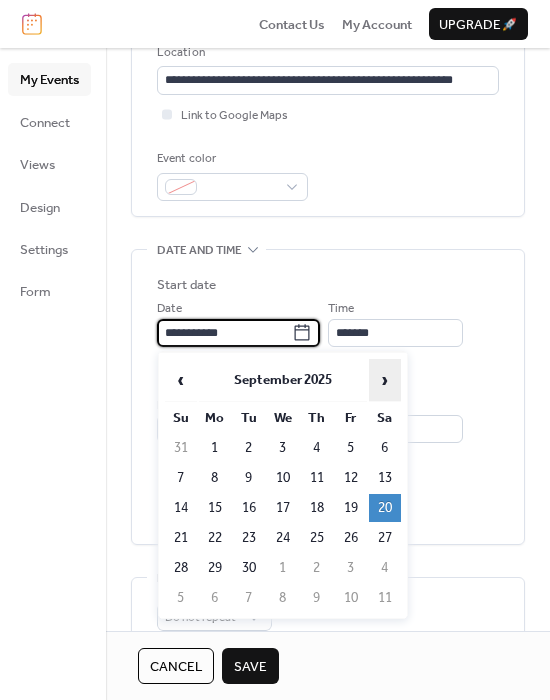 click on "›" at bounding box center [385, 380] 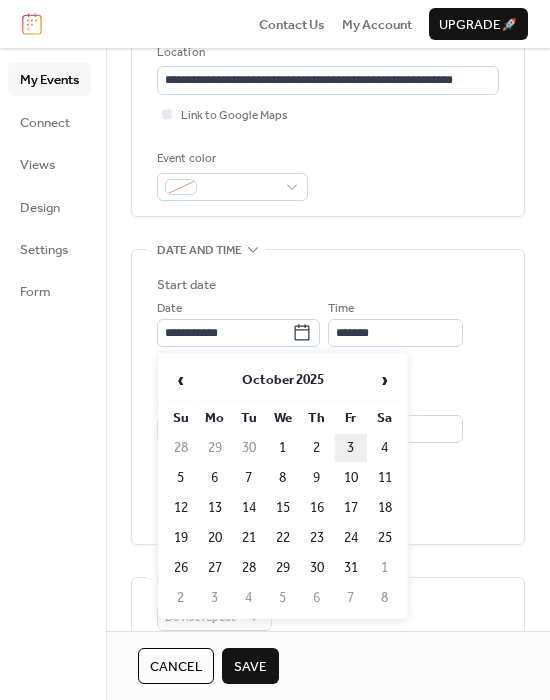 click on "3" at bounding box center (351, 448) 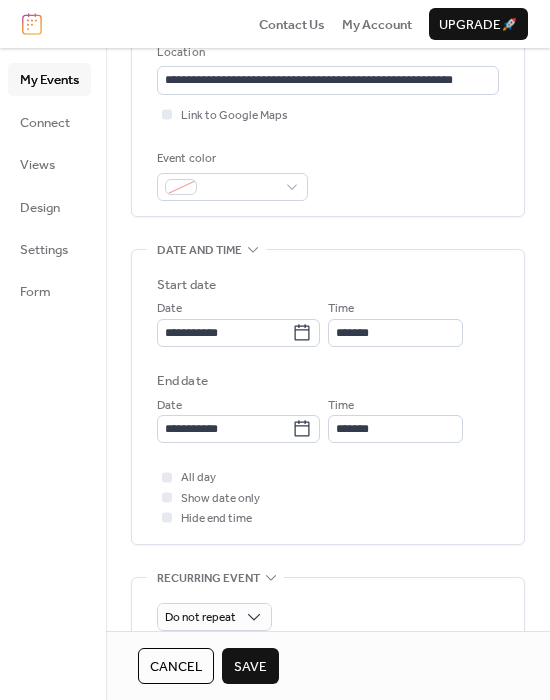 click on "Save" at bounding box center (250, 667) 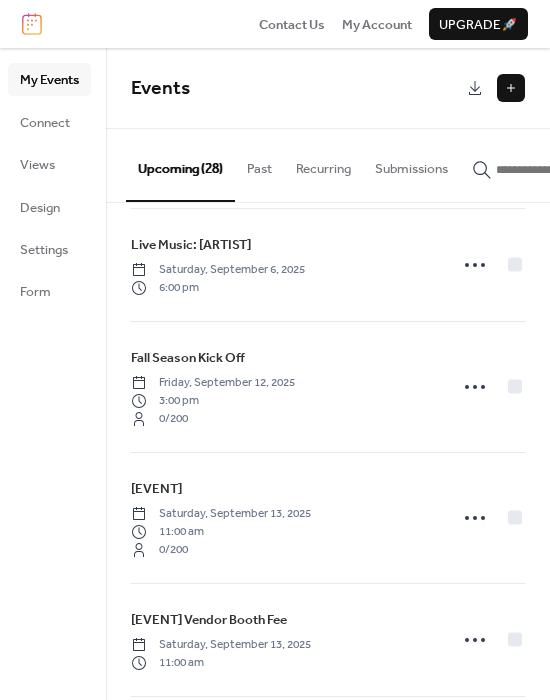 scroll, scrollTop: 2785, scrollLeft: 0, axis: vertical 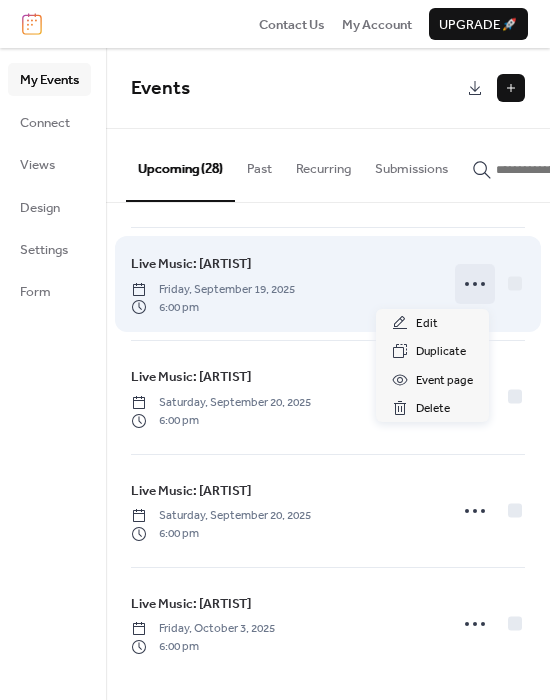 click 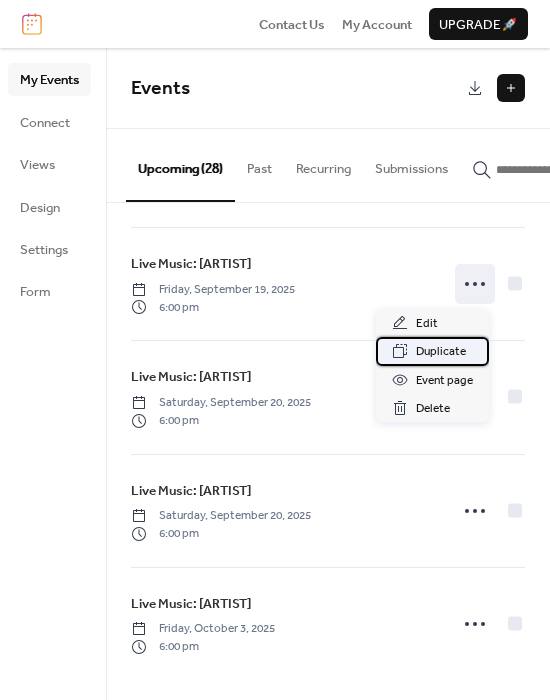 click on "Duplicate" at bounding box center [441, 352] 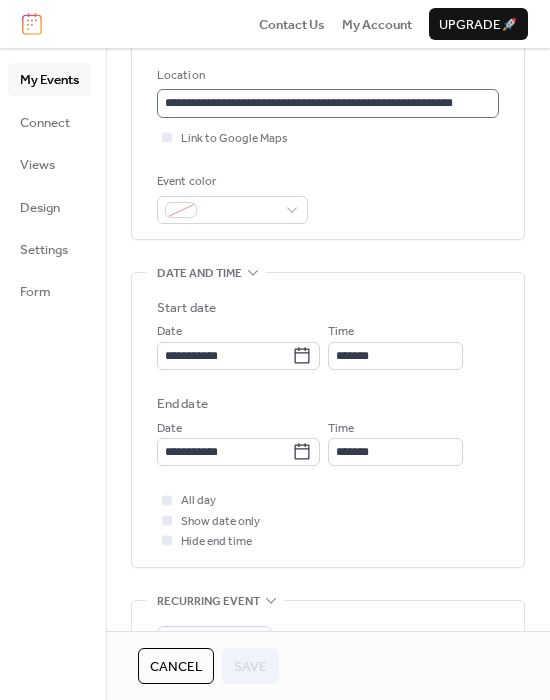 scroll, scrollTop: 407, scrollLeft: 0, axis: vertical 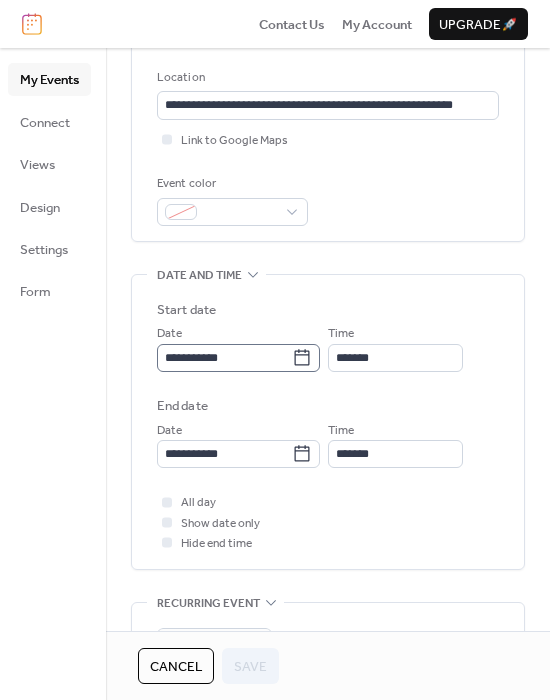 click 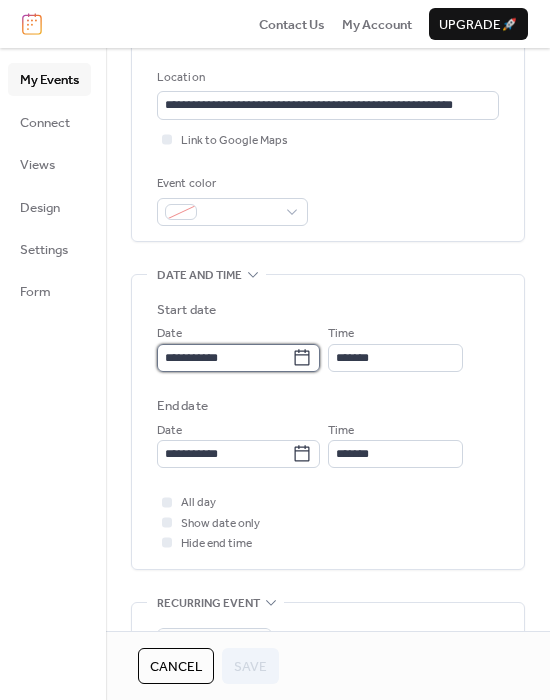 click on "**********" at bounding box center [224, 358] 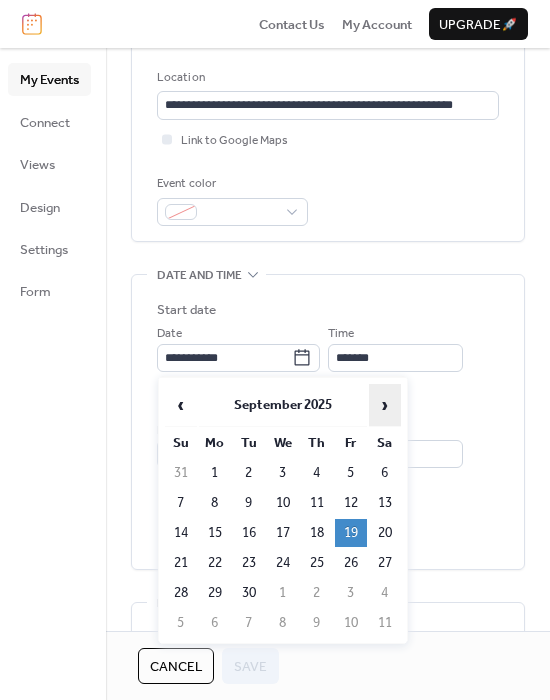 click on "›" at bounding box center [385, 405] 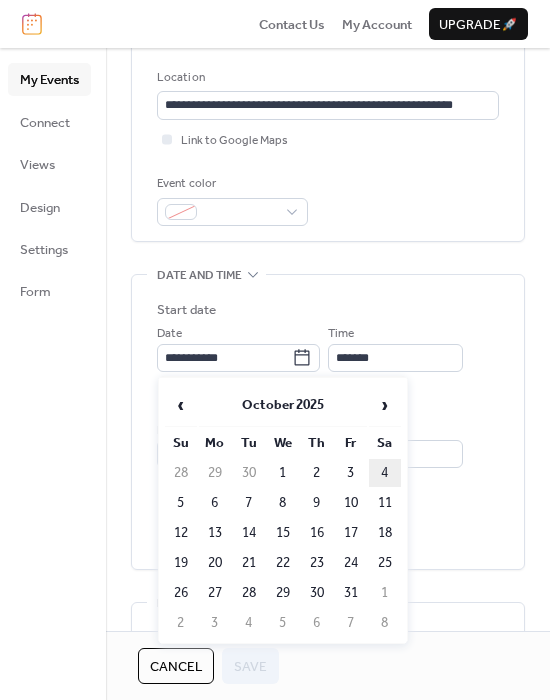 click on "4" at bounding box center (385, 473) 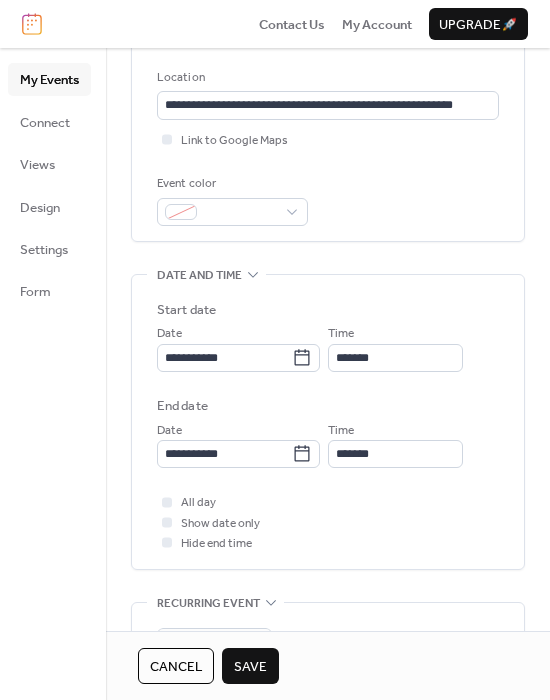 click on "Save" at bounding box center (250, 667) 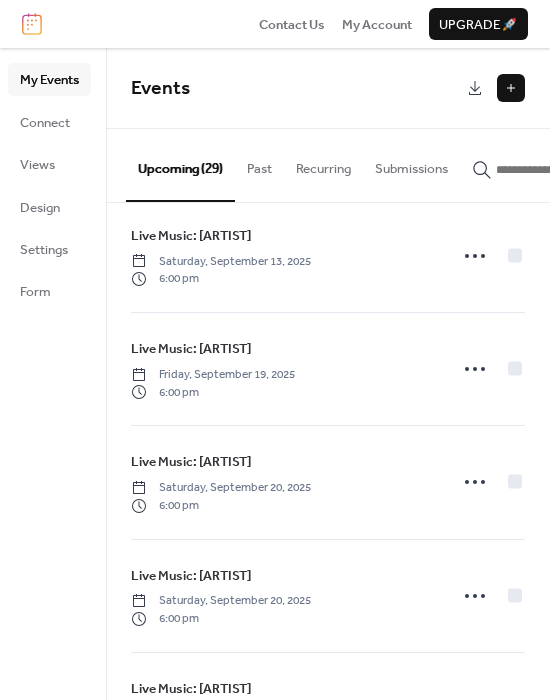 scroll, scrollTop: 2898, scrollLeft: 0, axis: vertical 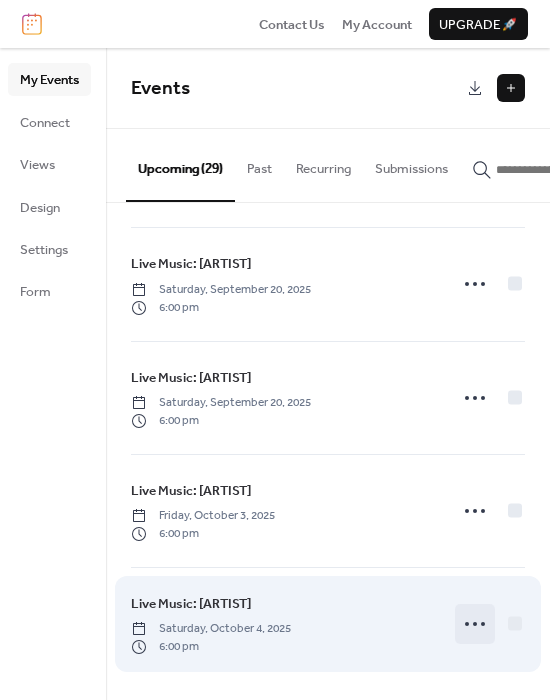 click 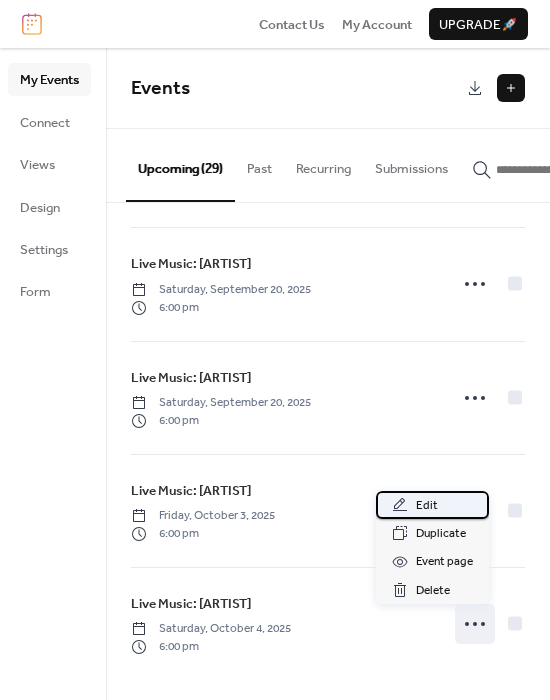 click on "Edit" at bounding box center (432, 505) 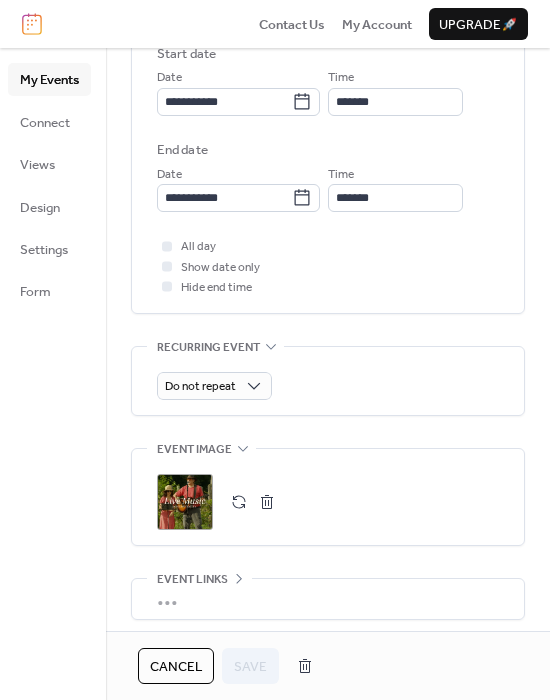 scroll, scrollTop: 587, scrollLeft: 0, axis: vertical 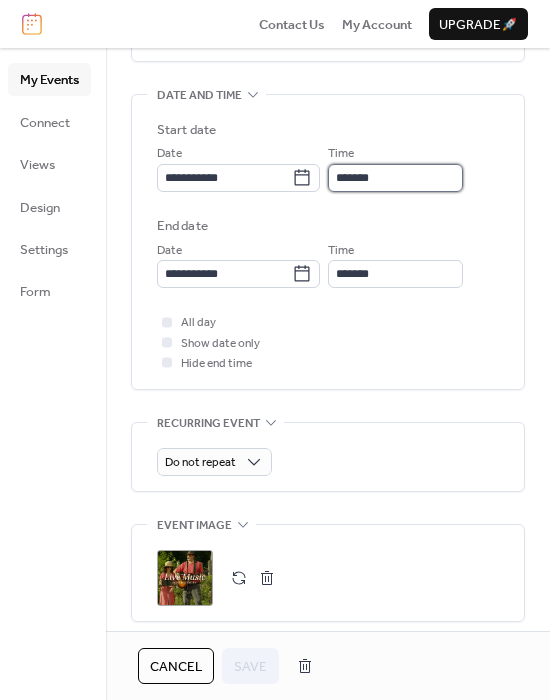 click on "*******" at bounding box center [395, 178] 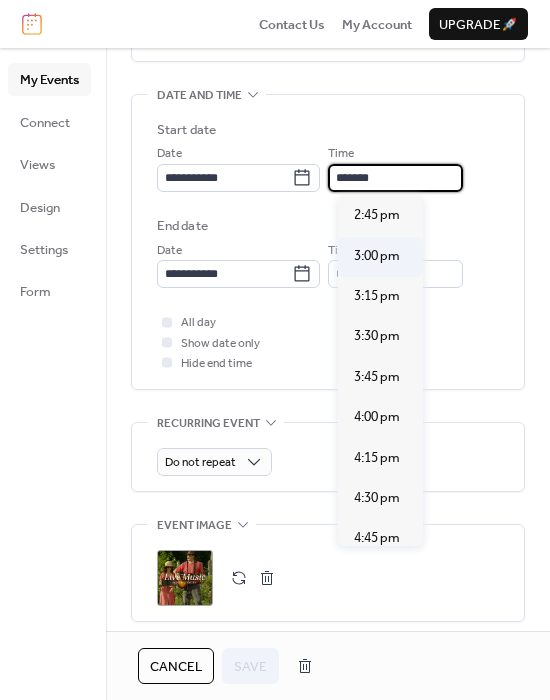 scroll, scrollTop: 2387, scrollLeft: 0, axis: vertical 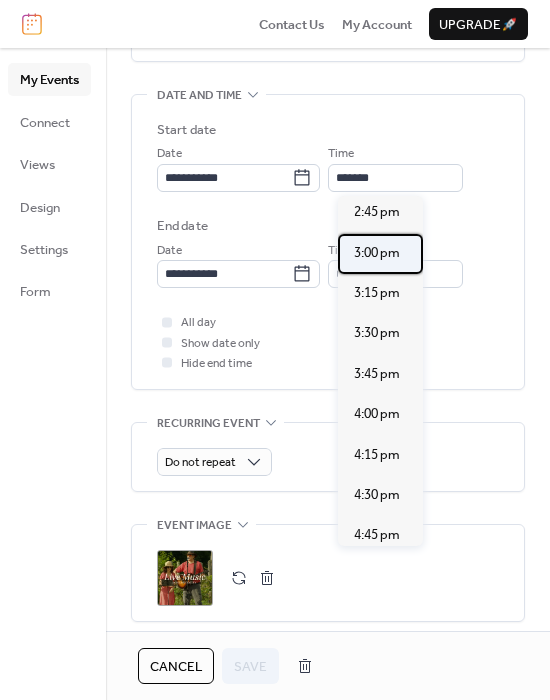 click on "3:00 pm" at bounding box center (377, 253) 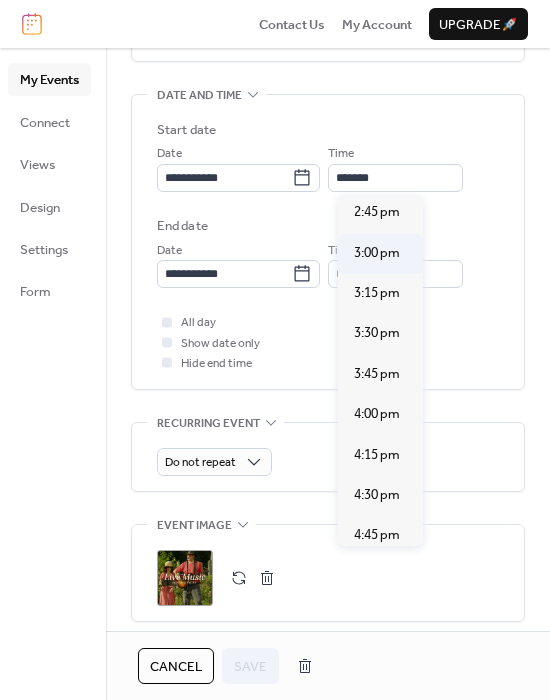 type on "*******" 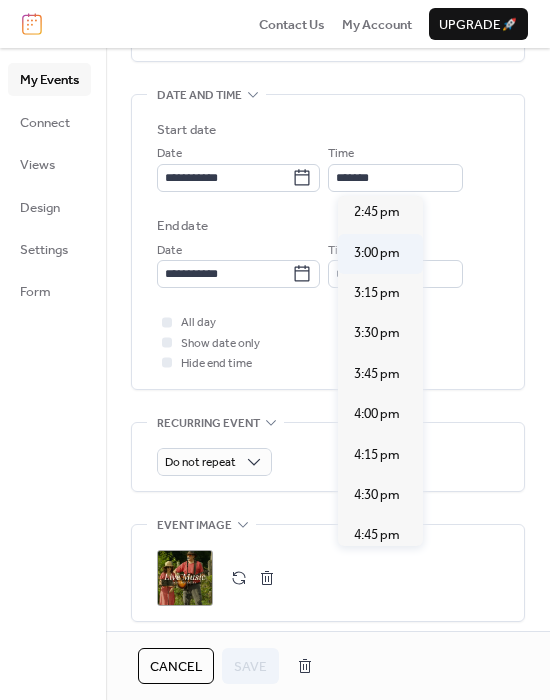 type on "*******" 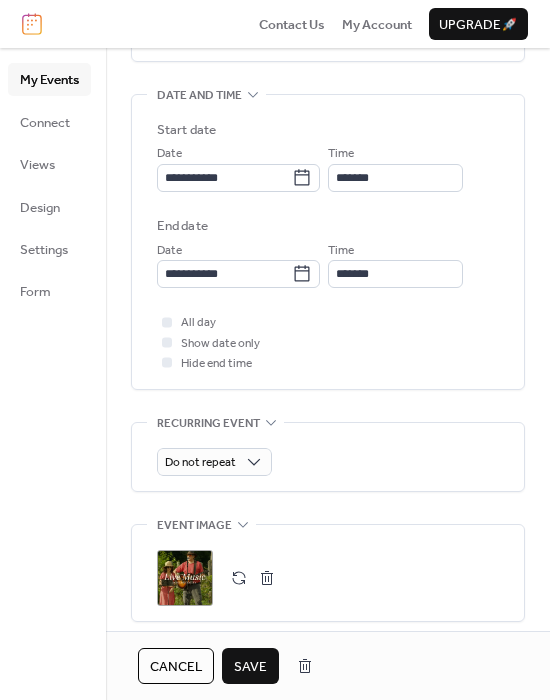 drag, startPoint x: 248, startPoint y: 659, endPoint x: 277, endPoint y: 653, distance: 29.614185 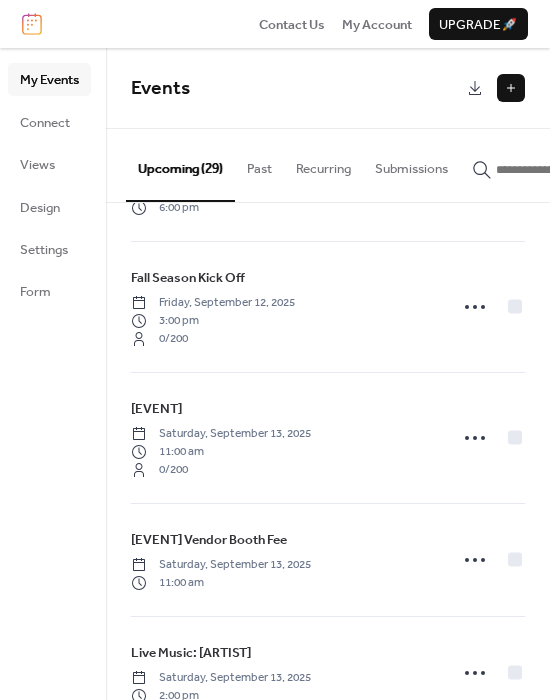 scroll, scrollTop: 2898, scrollLeft: 0, axis: vertical 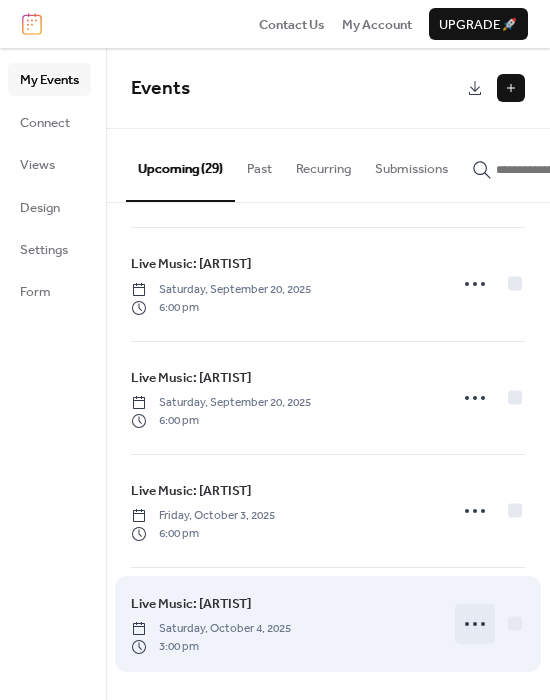 click 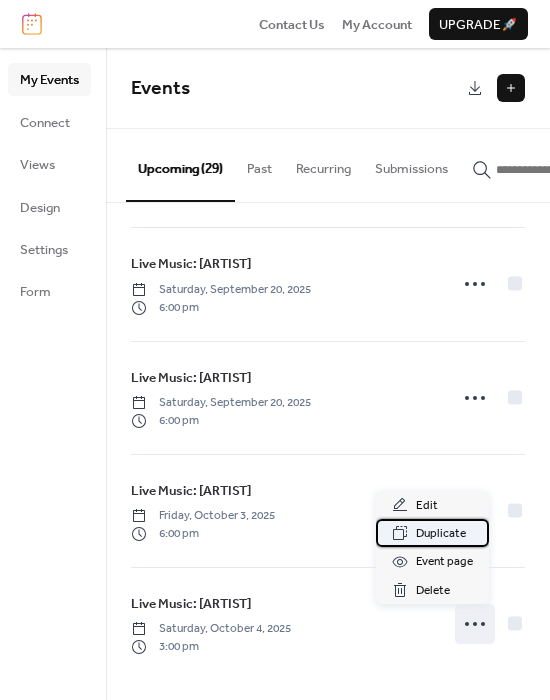 click on "Duplicate" at bounding box center [441, 534] 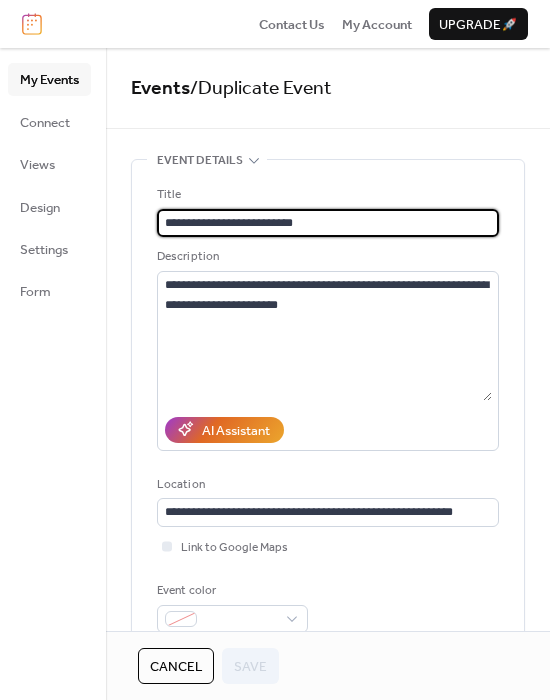 drag, startPoint x: 317, startPoint y: 220, endPoint x: 280, endPoint y: 225, distance: 37.336308 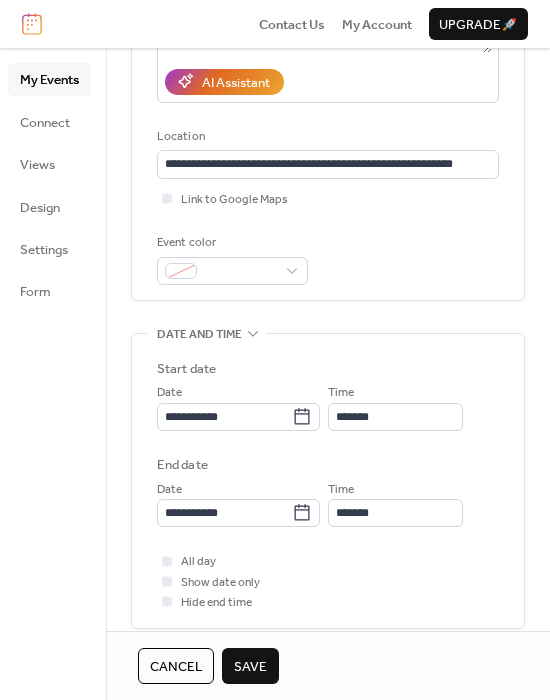 scroll, scrollTop: 353, scrollLeft: 0, axis: vertical 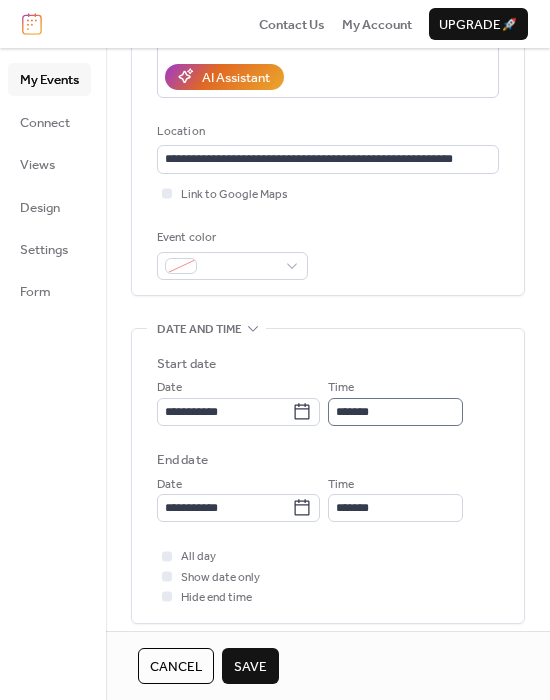 type on "**********" 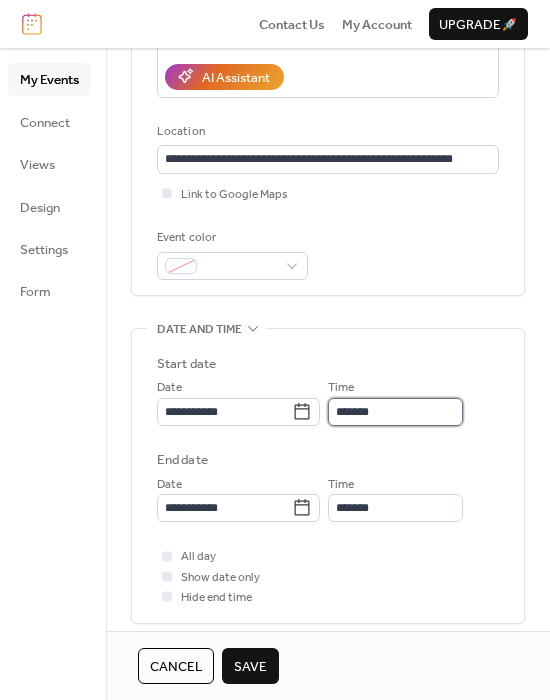 click on "*******" at bounding box center (395, 412) 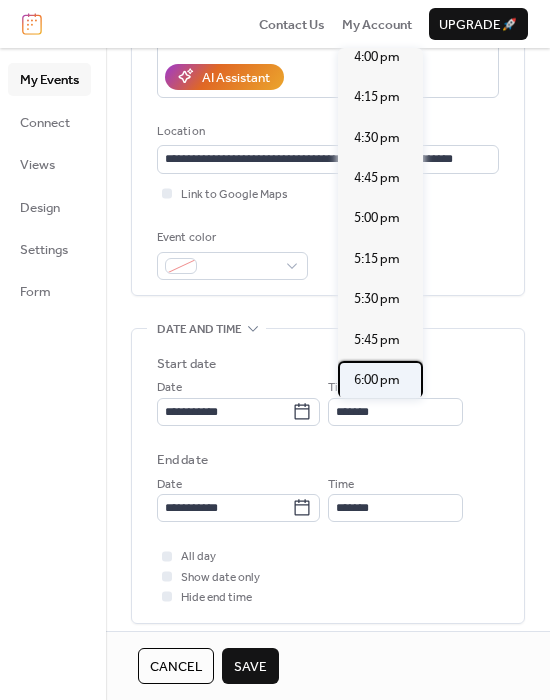 scroll, scrollTop: 2593, scrollLeft: 0, axis: vertical 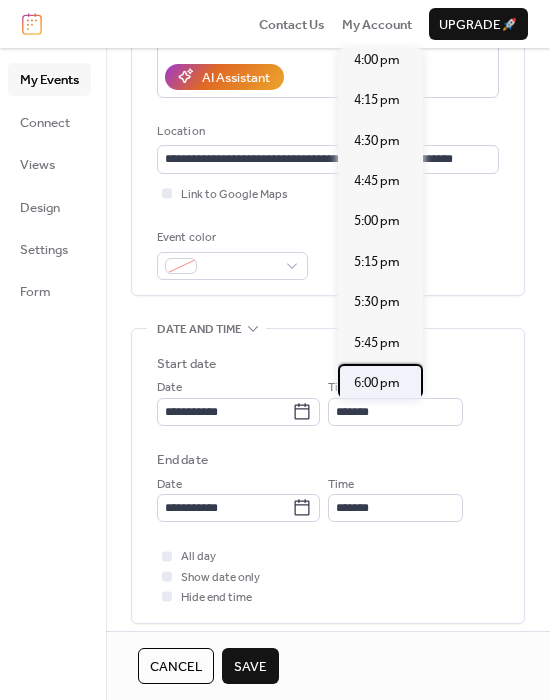 click on "6:00 pm" at bounding box center (377, 383) 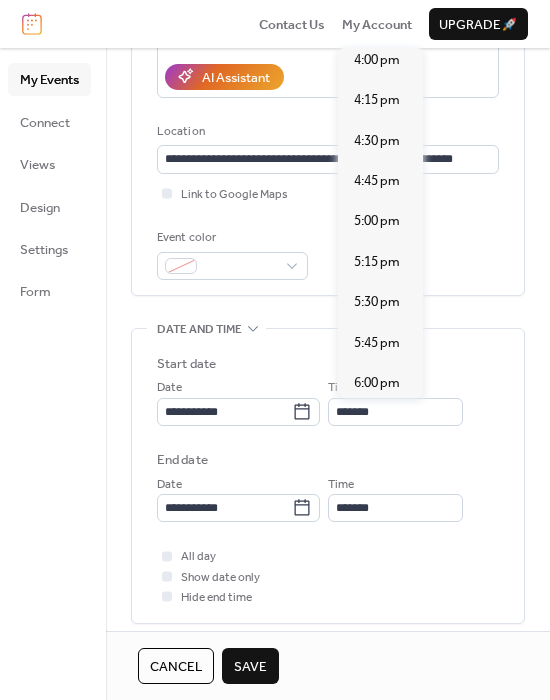 type on "*******" 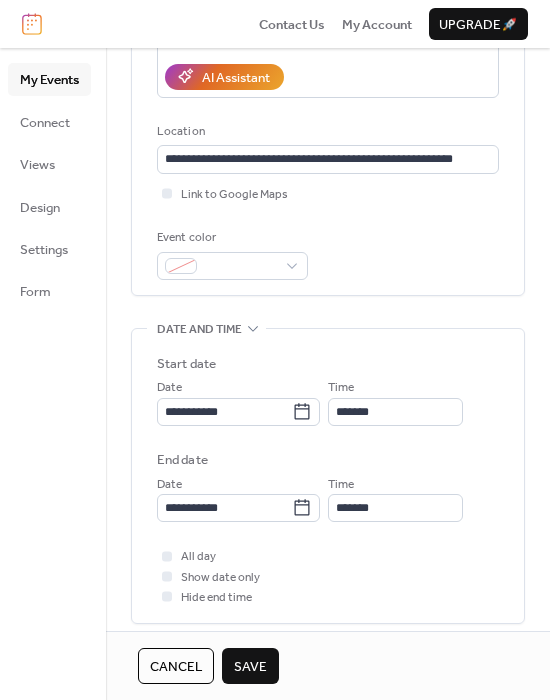 click on "Save" at bounding box center [250, 667] 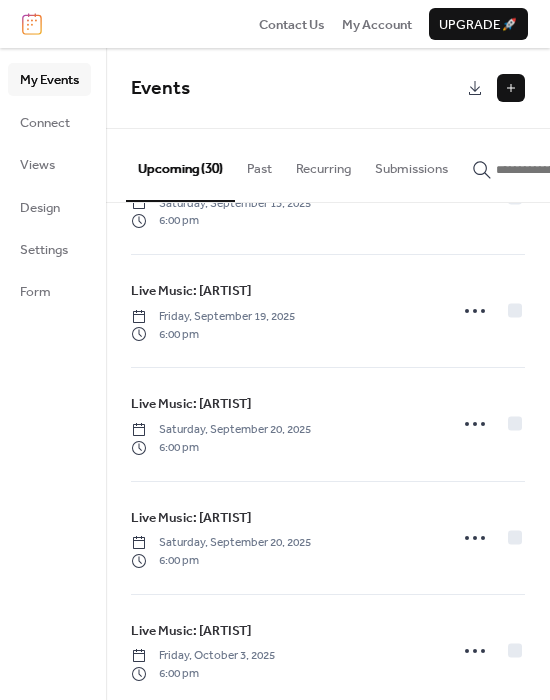 scroll, scrollTop: 3012, scrollLeft: 0, axis: vertical 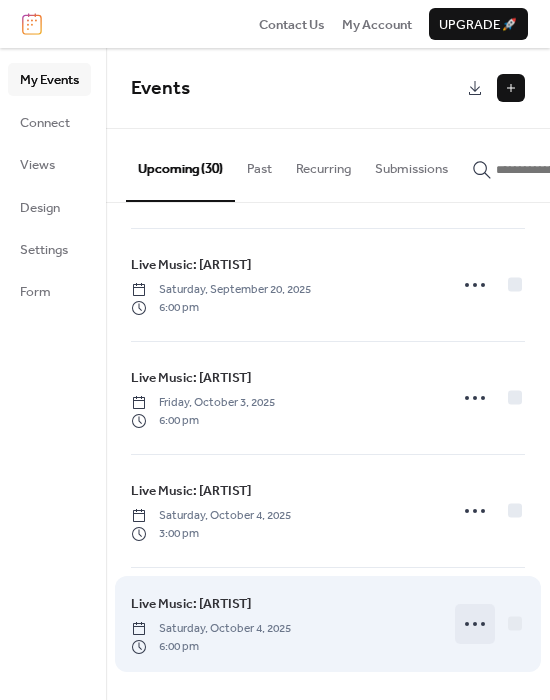 click 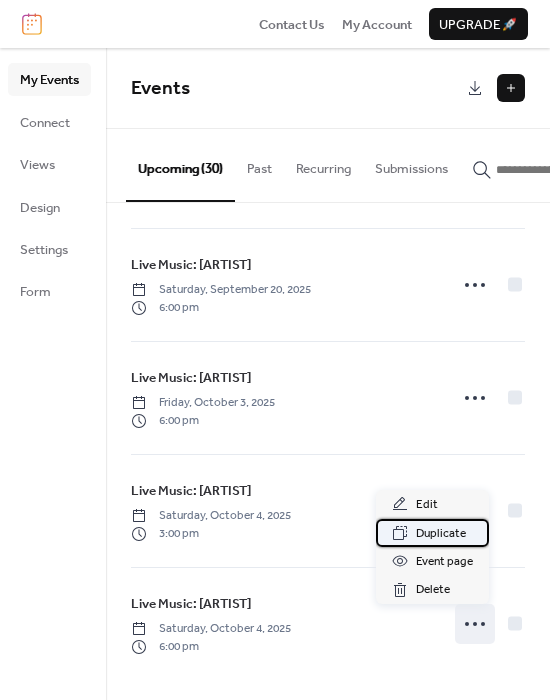 click on "Duplicate" at bounding box center [432, 533] 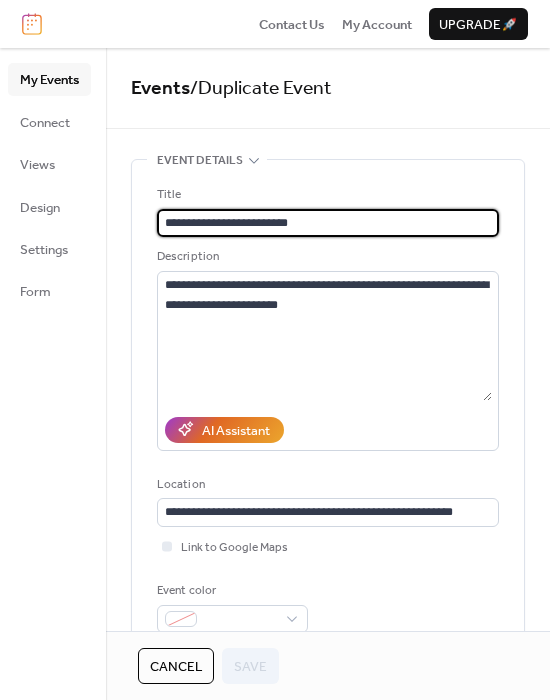 drag, startPoint x: 295, startPoint y: 222, endPoint x: 337, endPoint y: 262, distance: 58 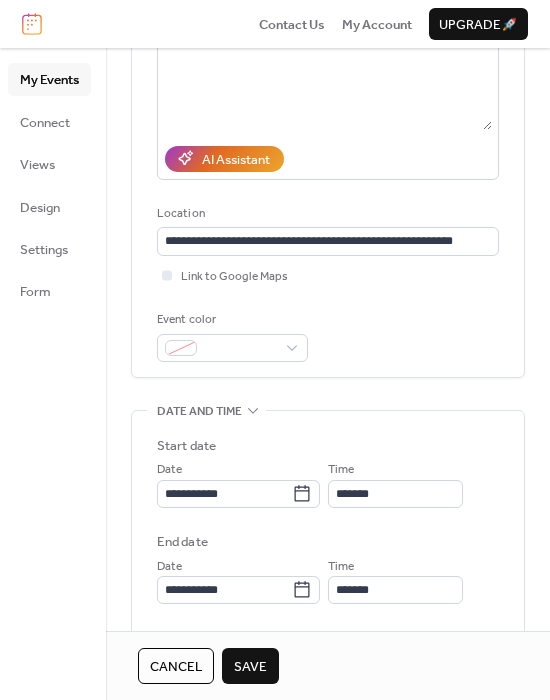 scroll, scrollTop: 277, scrollLeft: 0, axis: vertical 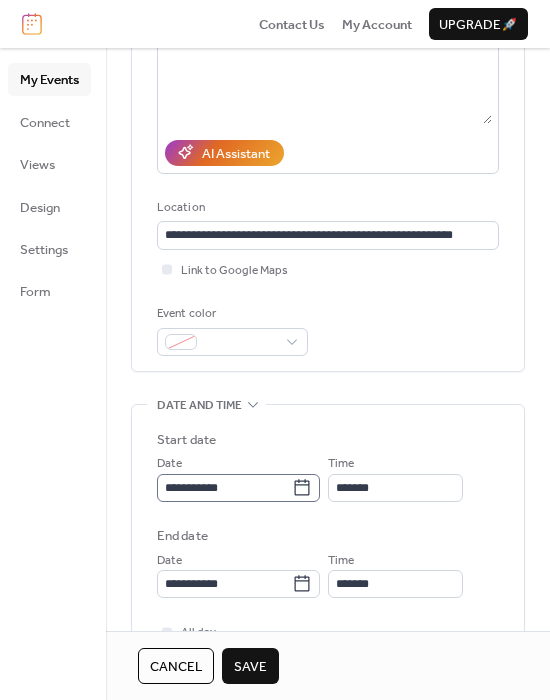 type on "**********" 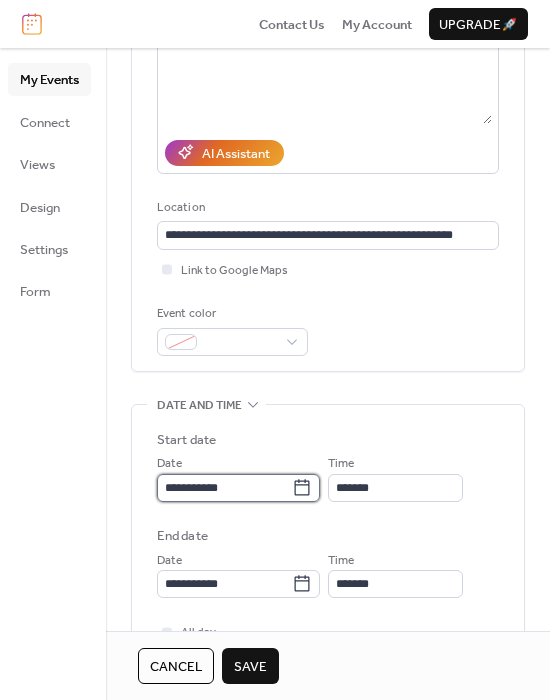 click on "**********" at bounding box center (224, 488) 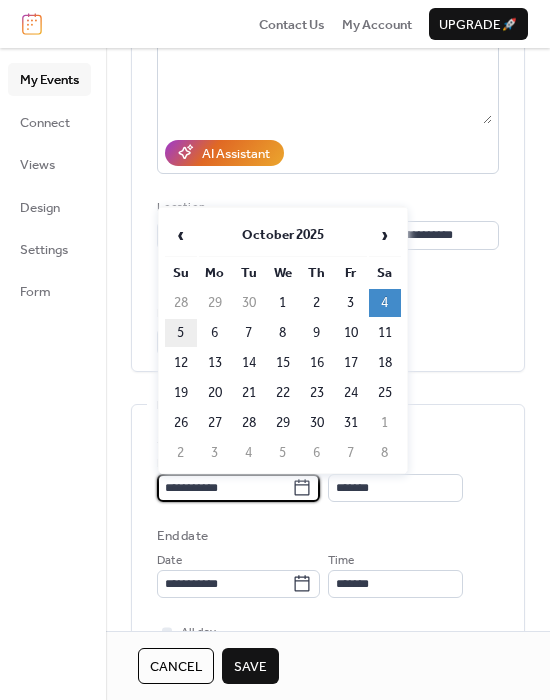click on "5" at bounding box center [181, 333] 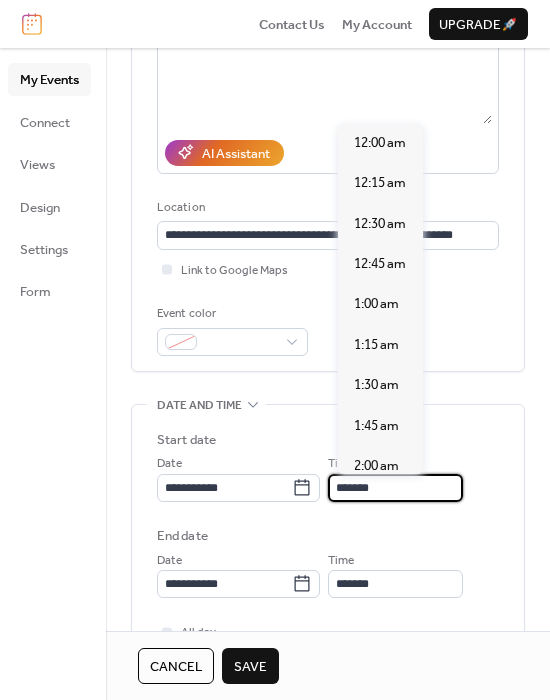 click on "*******" at bounding box center [395, 488] 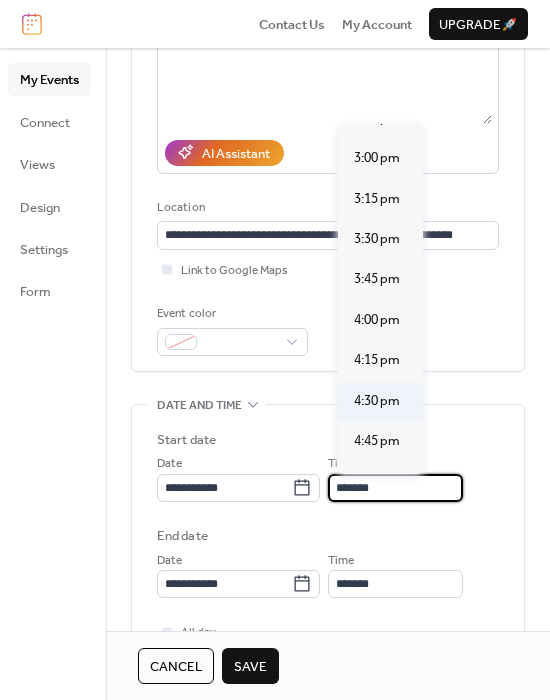 scroll, scrollTop: 2396, scrollLeft: 0, axis: vertical 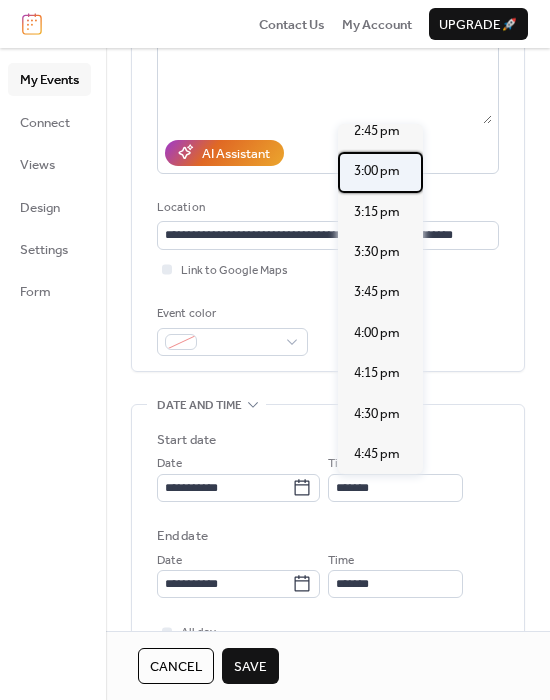 click on "3:00 pm" at bounding box center (377, 171) 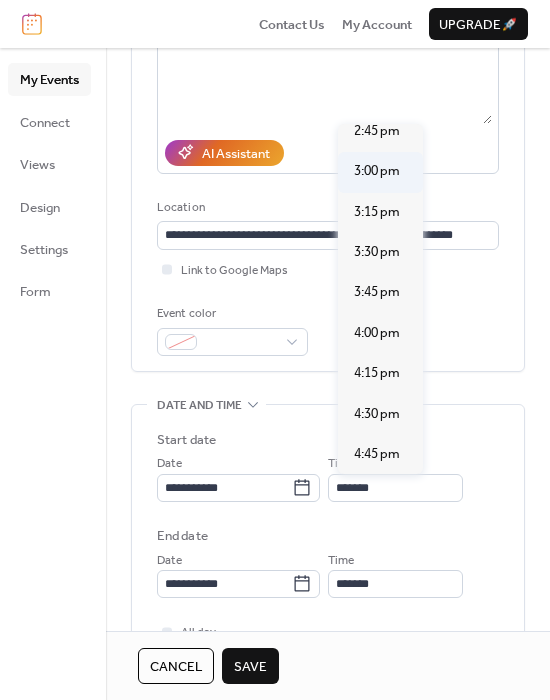 type on "*******" 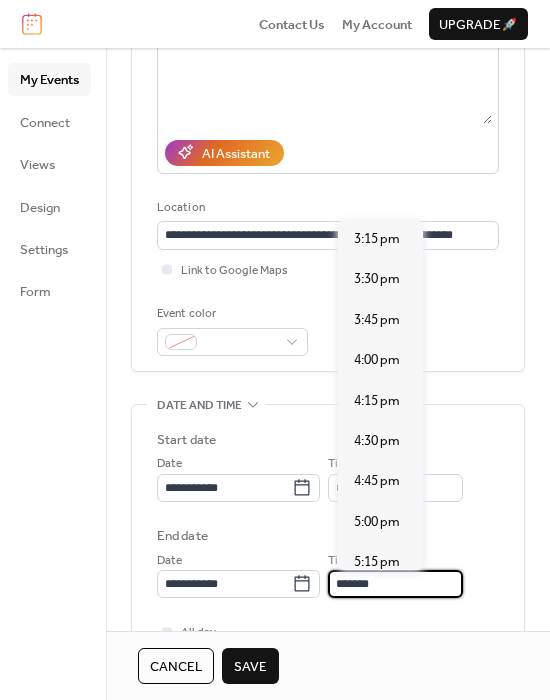 click on "*******" at bounding box center [395, 584] 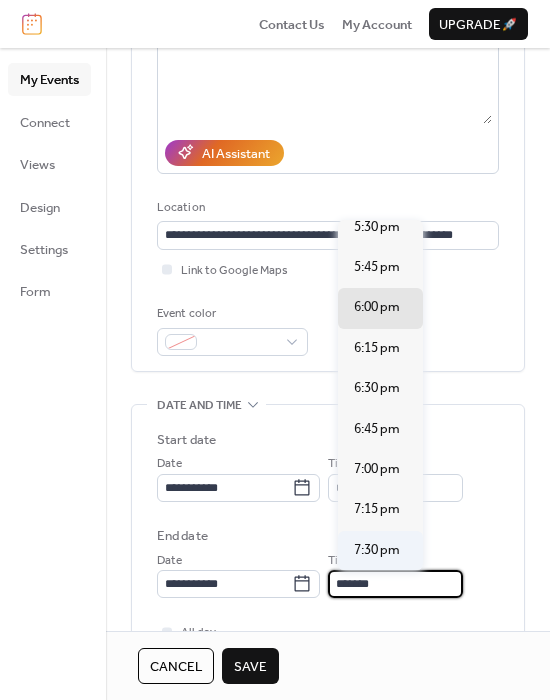 scroll, scrollTop: 363, scrollLeft: 0, axis: vertical 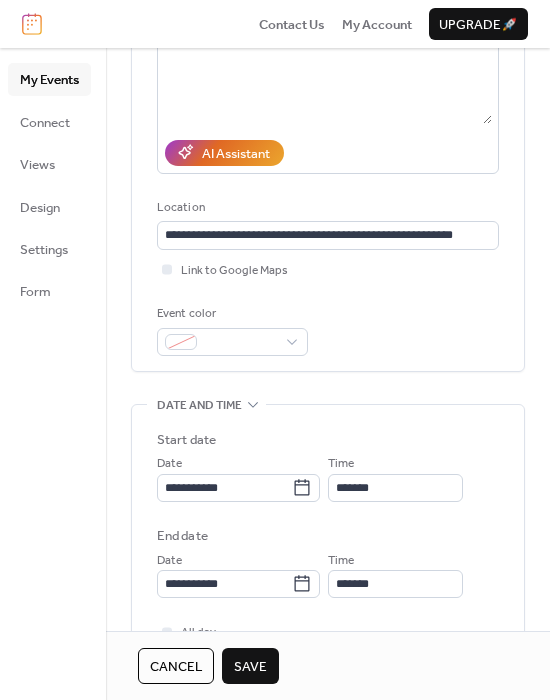 click on "Cancel Save" at bounding box center (328, 665) 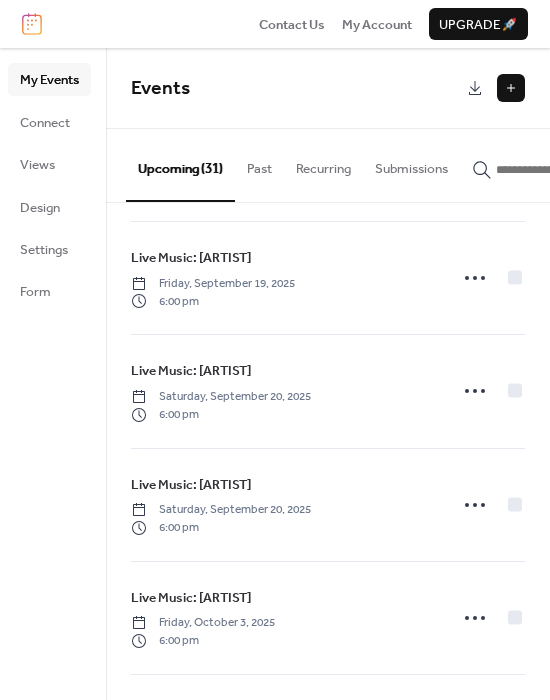scroll, scrollTop: 3125, scrollLeft: 0, axis: vertical 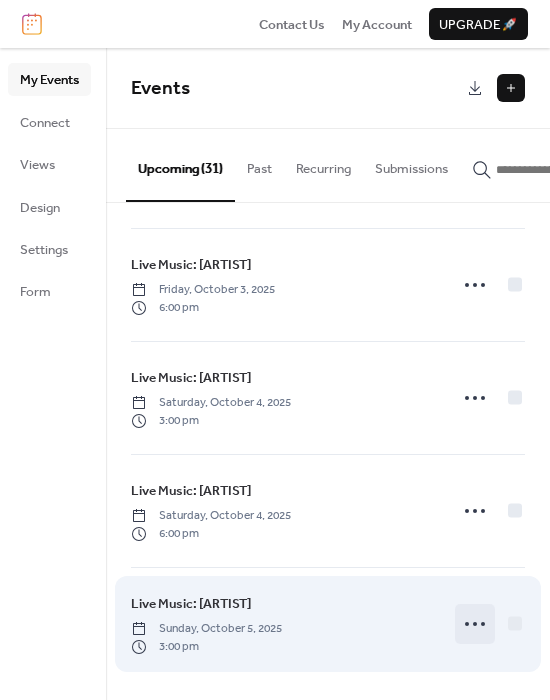 click 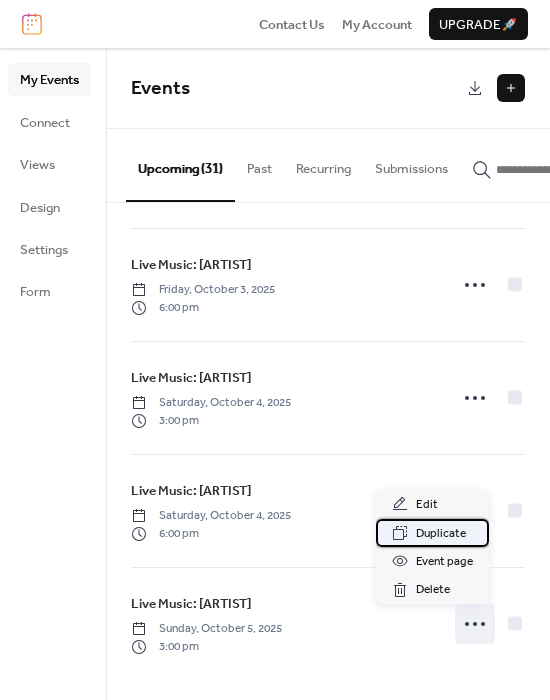 click on "Duplicate" at bounding box center (441, 534) 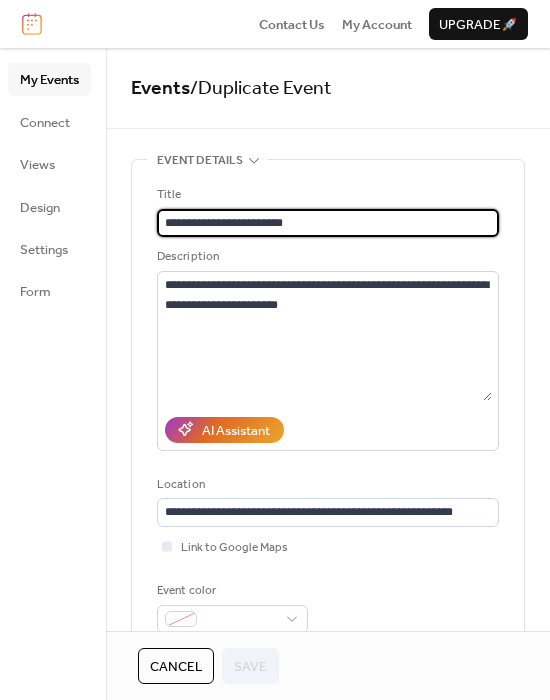 scroll, scrollTop: 0, scrollLeft: 0, axis: both 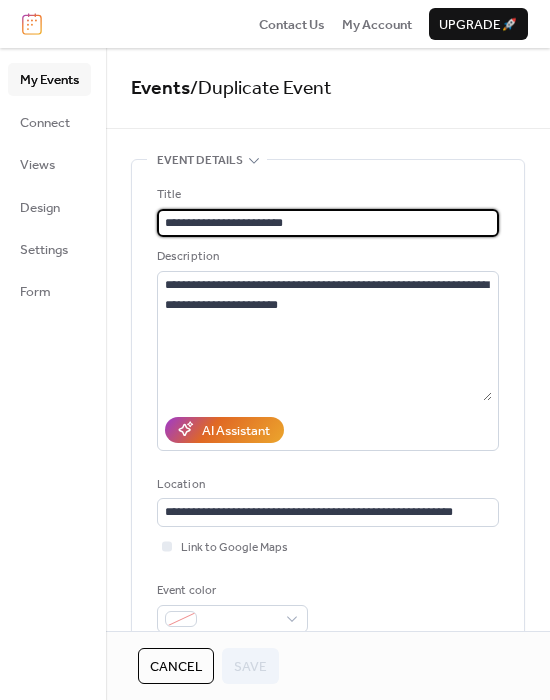 drag, startPoint x: 307, startPoint y: 221, endPoint x: 225, endPoint y: 228, distance: 82.29824 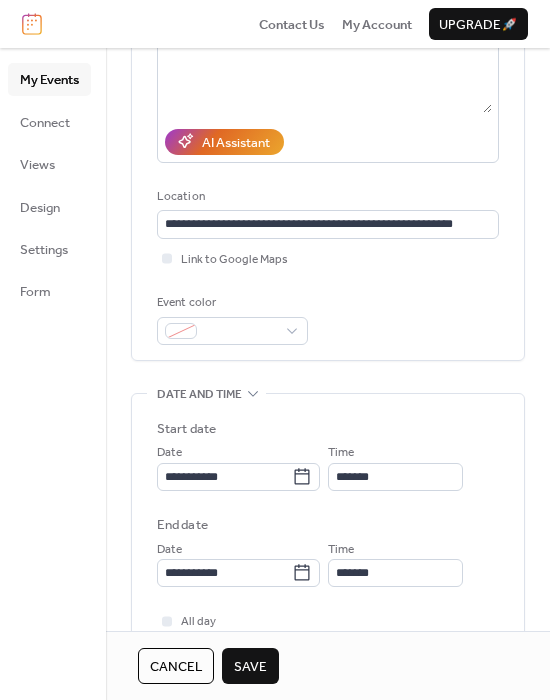scroll, scrollTop: 328, scrollLeft: 0, axis: vertical 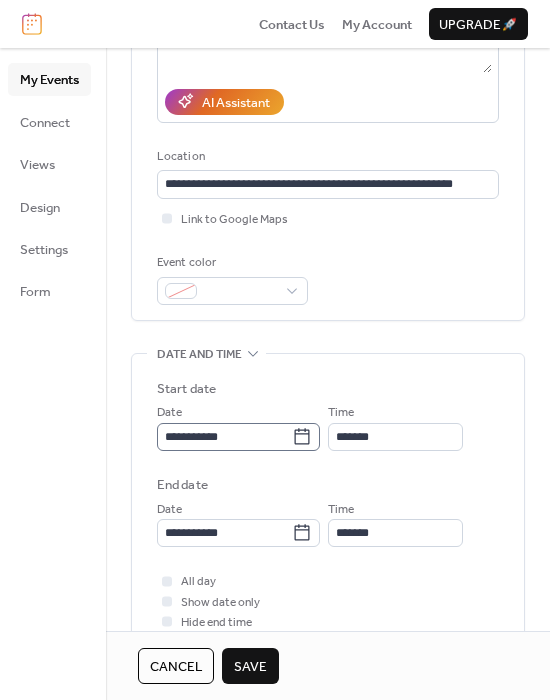 type on "**********" 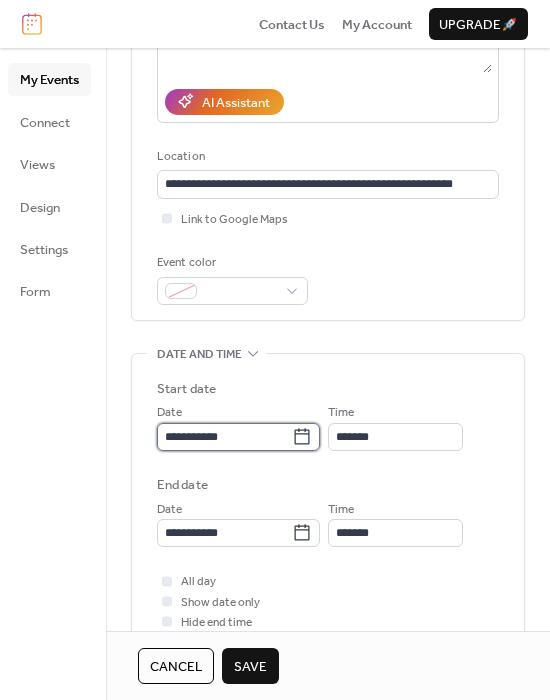 click on "**********" at bounding box center [224, 437] 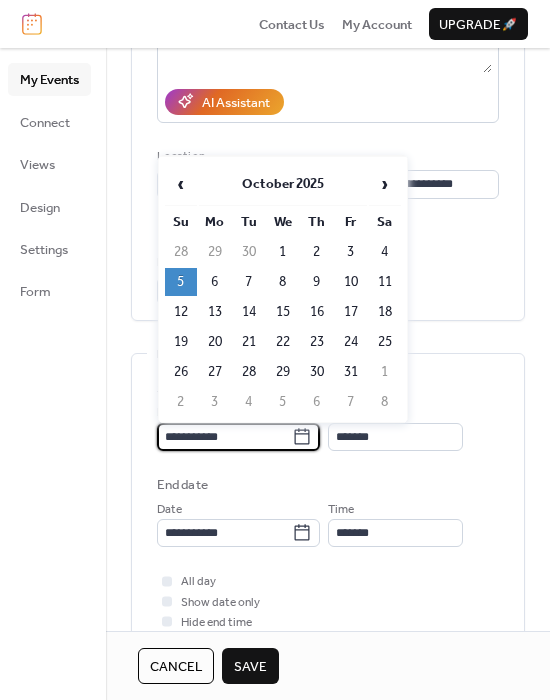 scroll, scrollTop: 329, scrollLeft: 0, axis: vertical 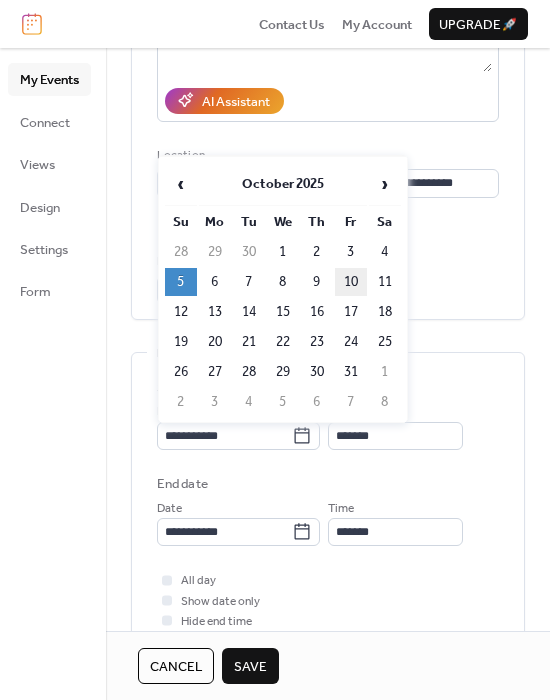 click on "10" at bounding box center (351, 282) 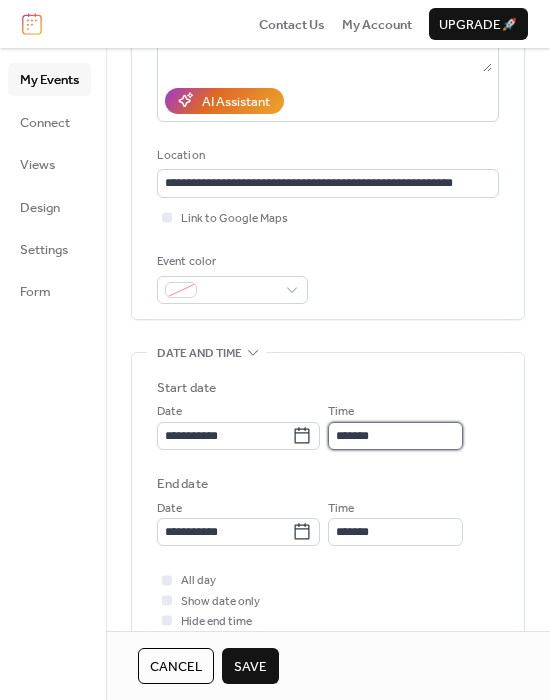 click on "*******" at bounding box center [395, 436] 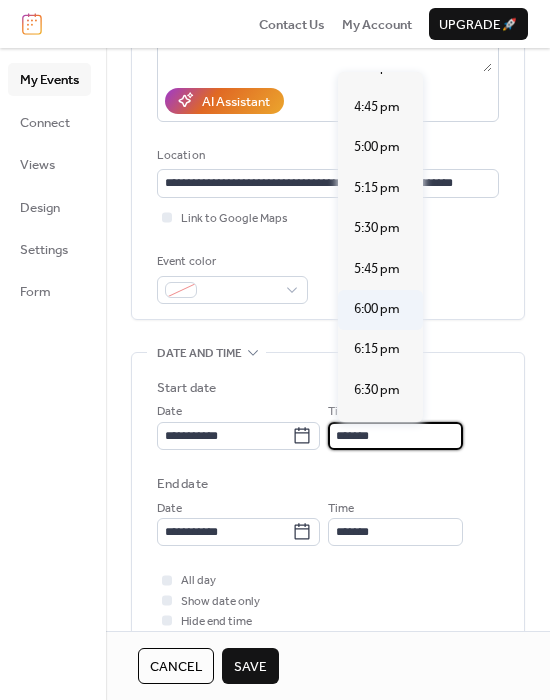 scroll, scrollTop: 2688, scrollLeft: 0, axis: vertical 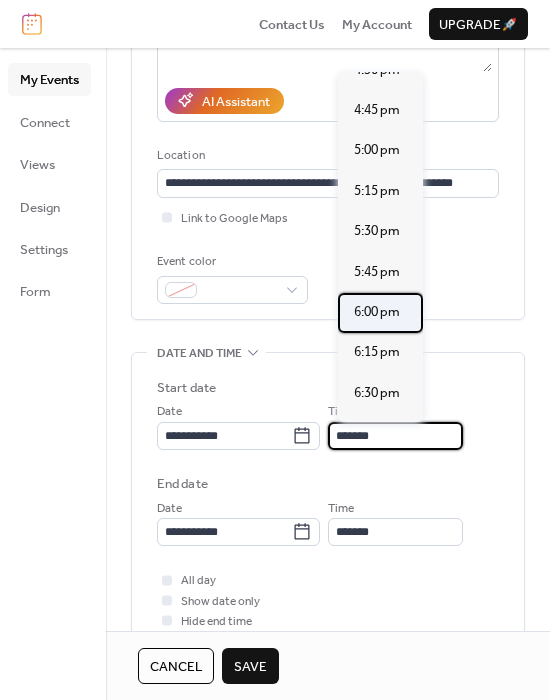 click on "6:00 pm" at bounding box center [377, 312] 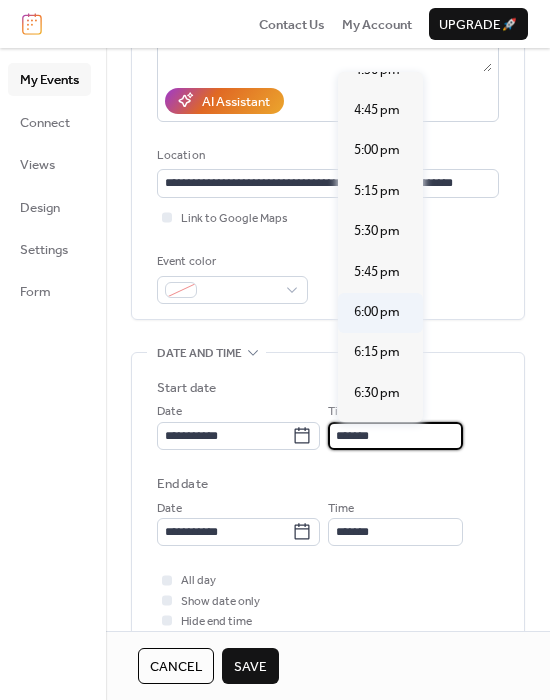 type on "*******" 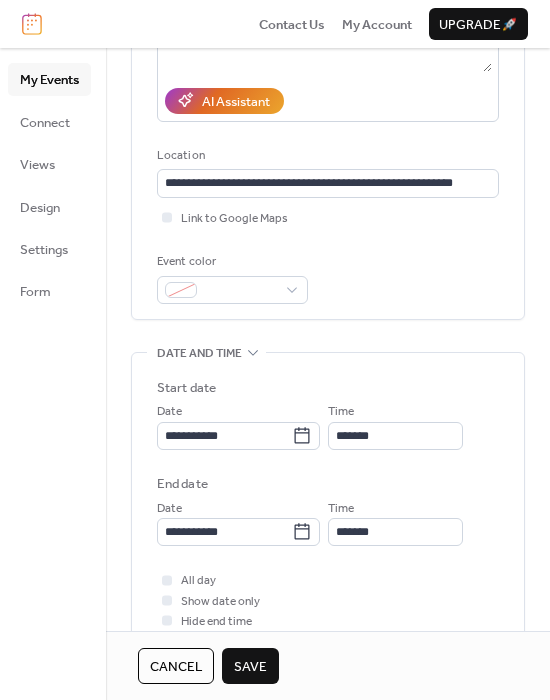 click on "Save" at bounding box center [250, 667] 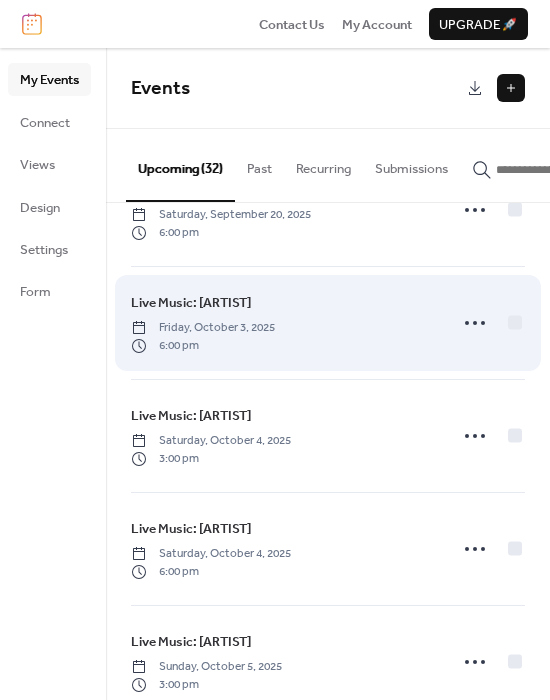 scroll, scrollTop: 3238, scrollLeft: 0, axis: vertical 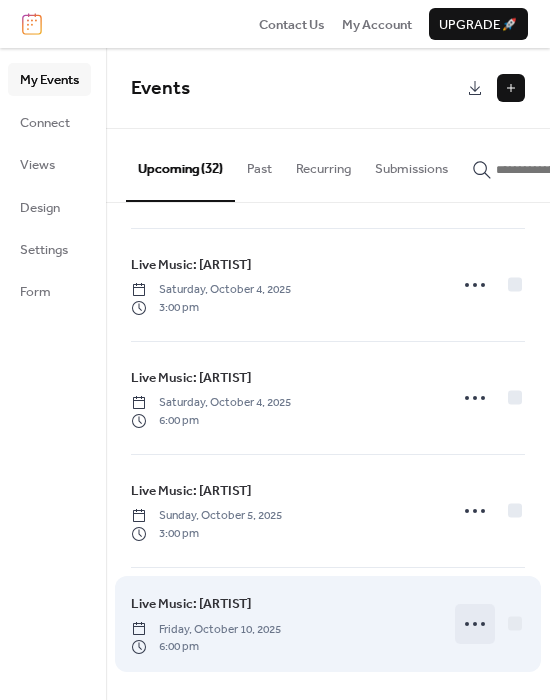 click 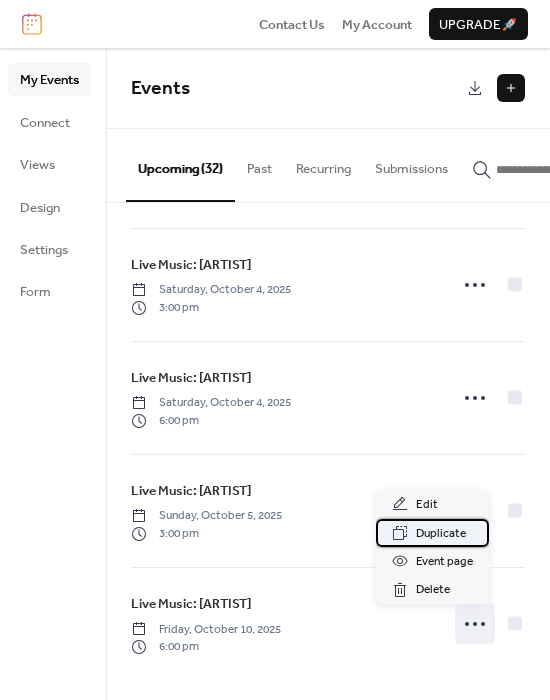 click on "Duplicate" at bounding box center (441, 534) 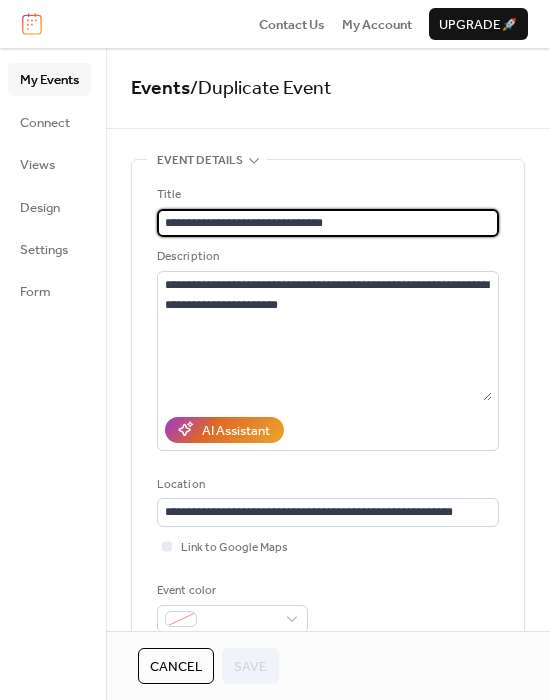 drag, startPoint x: 302, startPoint y: 217, endPoint x: 226, endPoint y: 219, distance: 76.02631 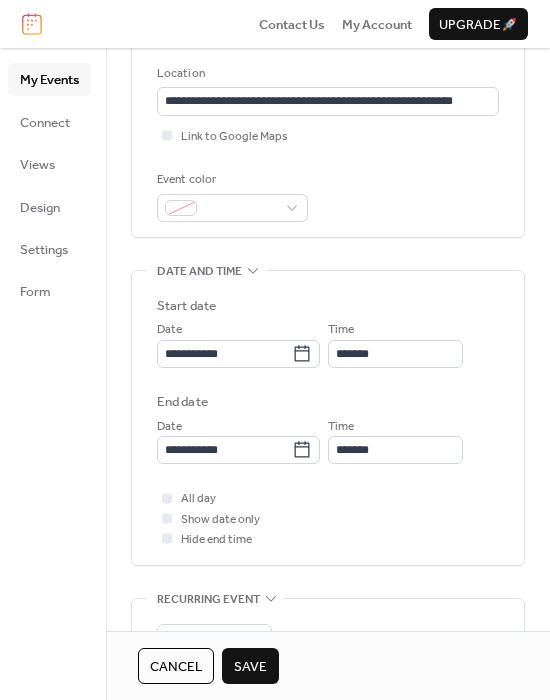 scroll, scrollTop: 415, scrollLeft: 0, axis: vertical 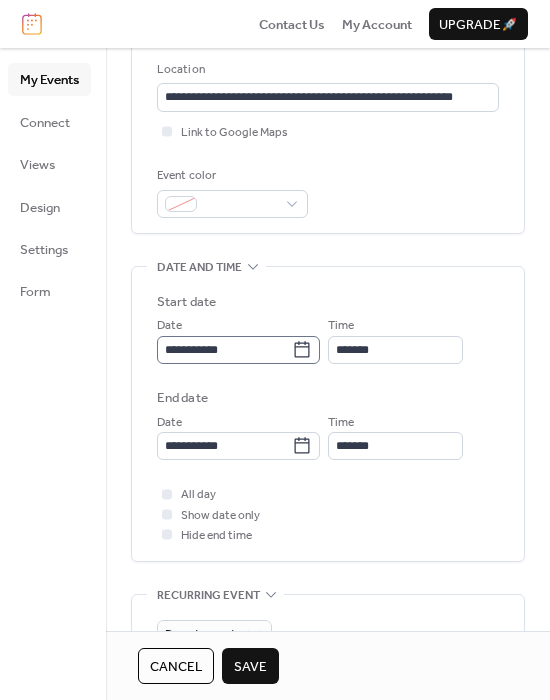 type on "**********" 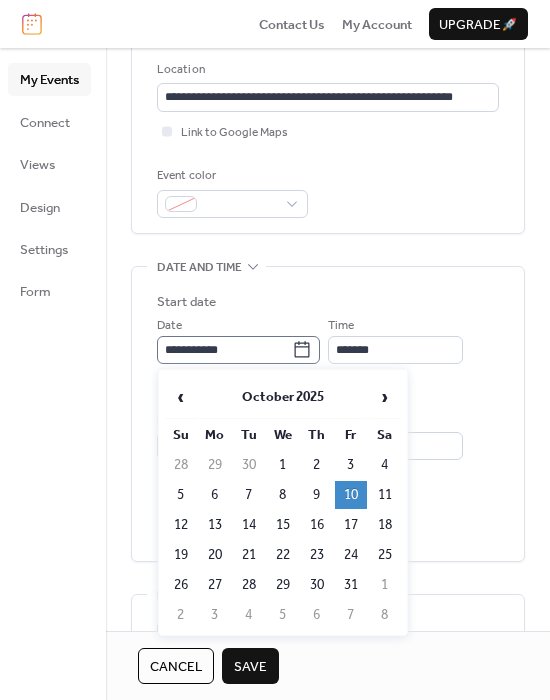 click 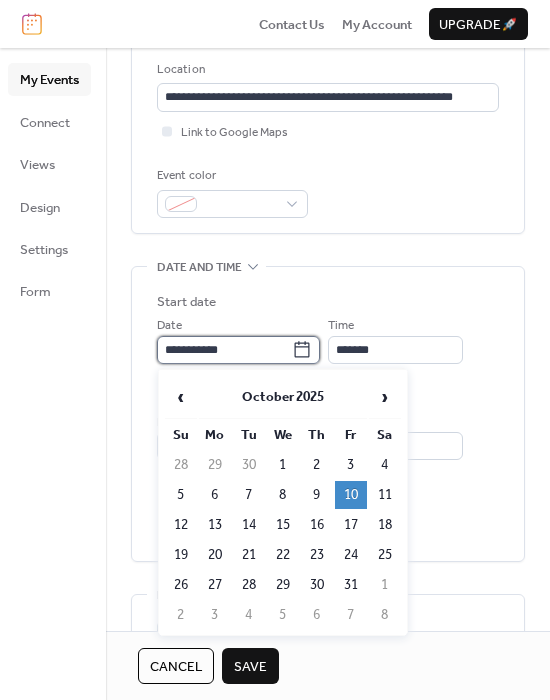 click on "**********" at bounding box center (224, 350) 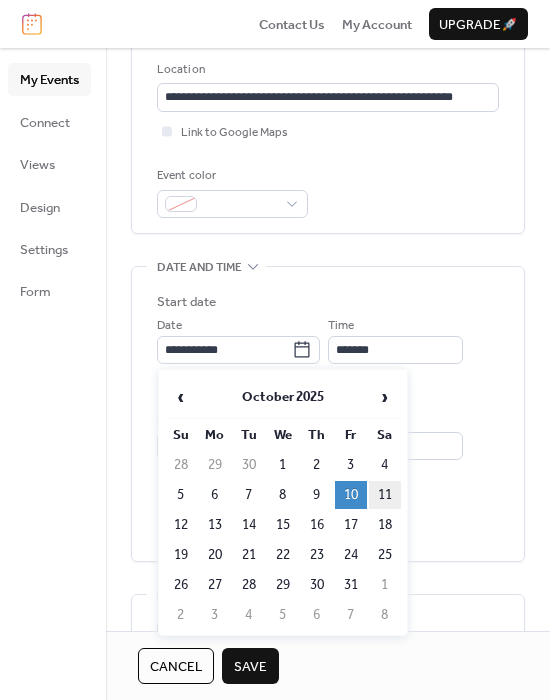 click on "11" at bounding box center (385, 495) 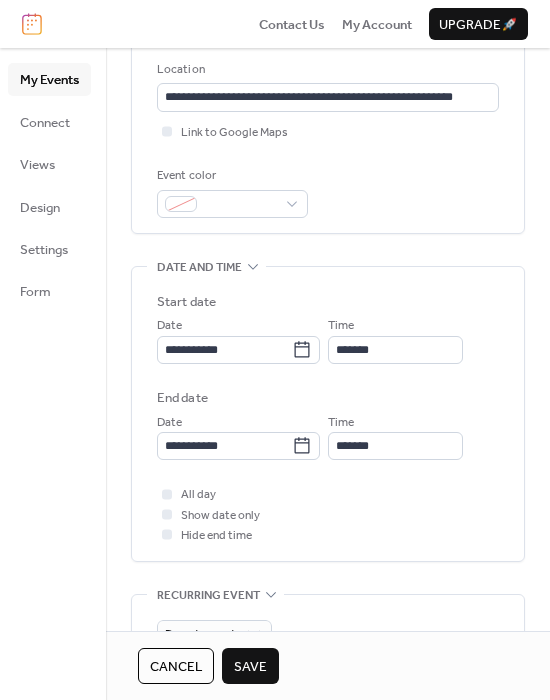 click on "Save" at bounding box center [250, 667] 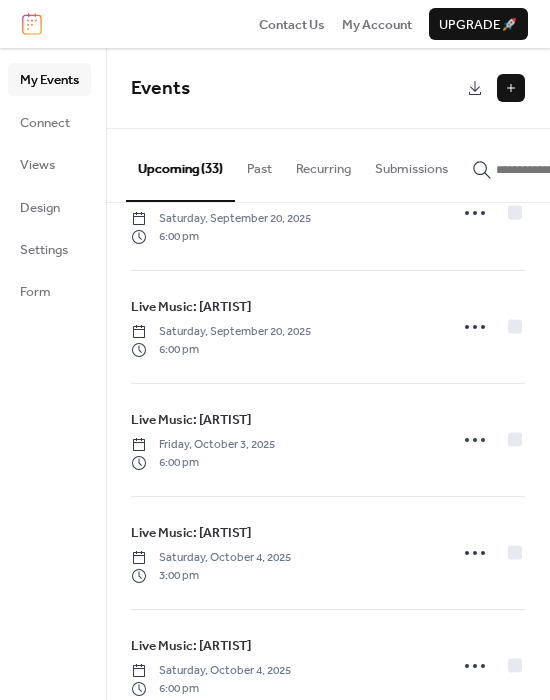 scroll, scrollTop: 3351, scrollLeft: 0, axis: vertical 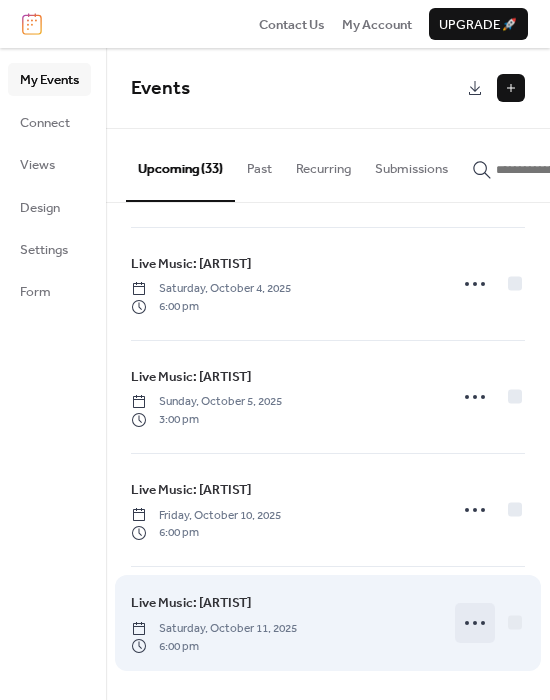 click 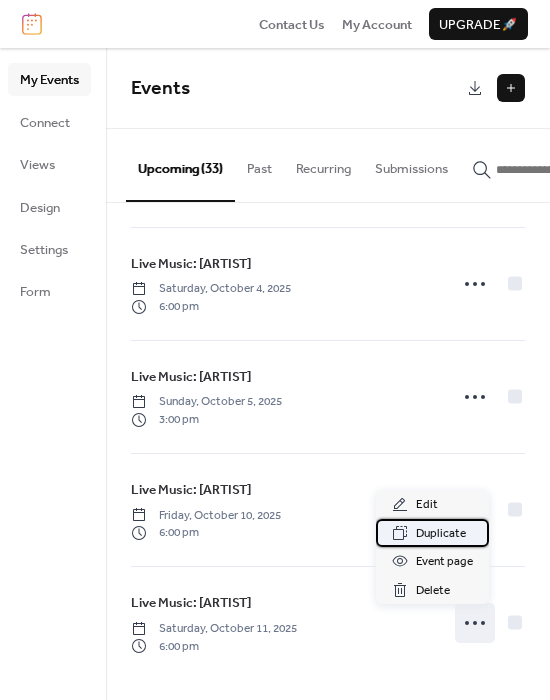 click on "Duplicate" at bounding box center (441, 534) 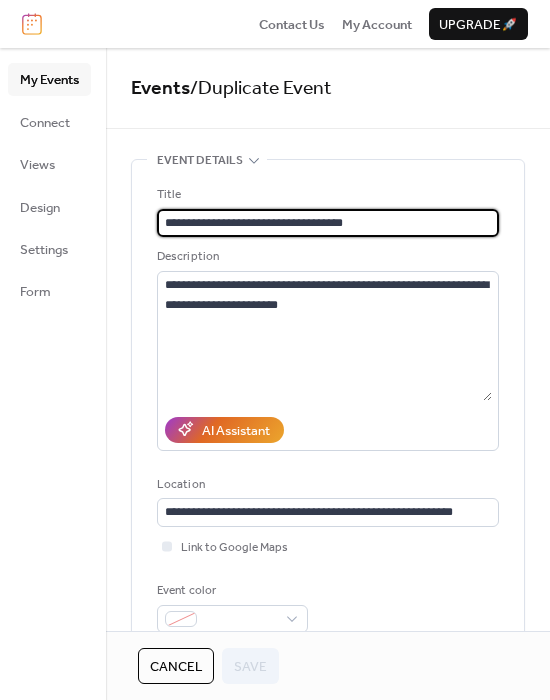 scroll, scrollTop: 0, scrollLeft: 0, axis: both 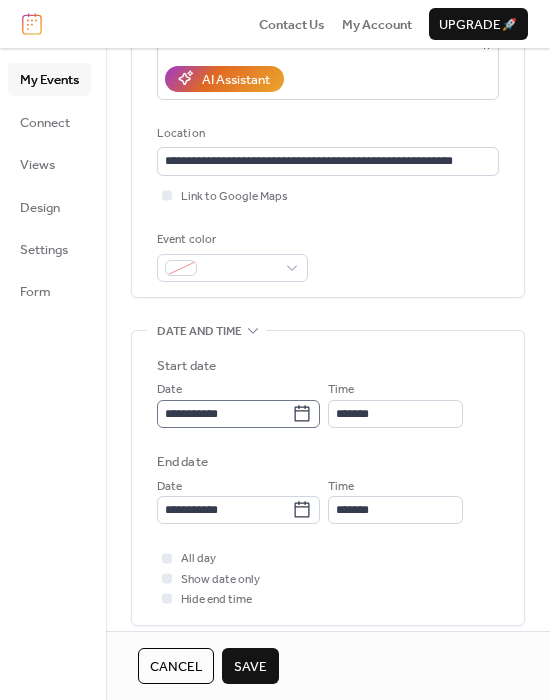 type on "**********" 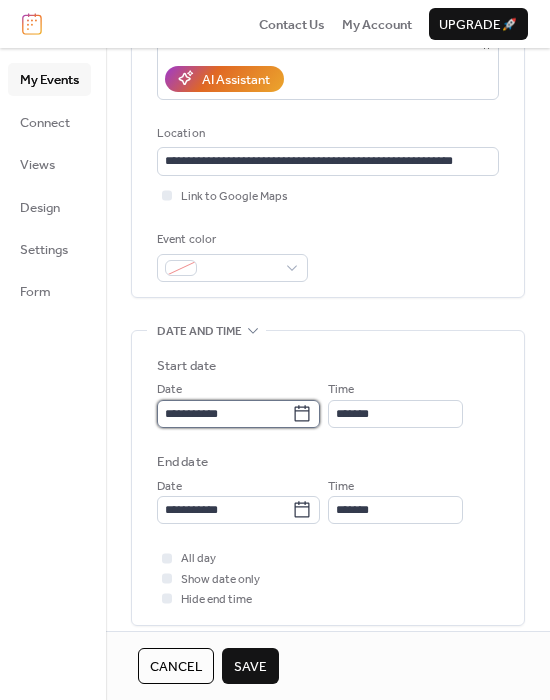 click on "**********" at bounding box center (224, 414) 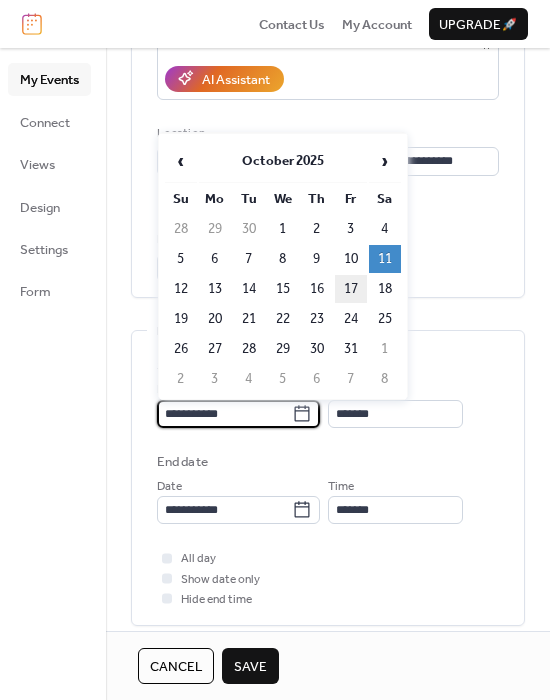 click on "17" at bounding box center [351, 289] 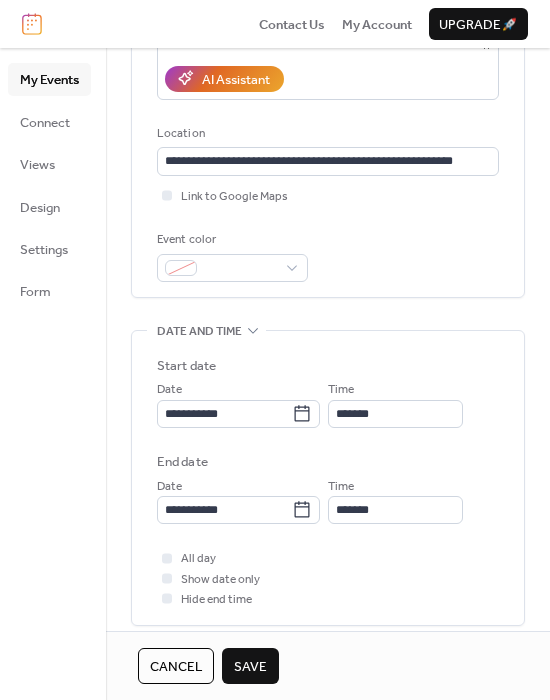click on "Save" at bounding box center (250, 667) 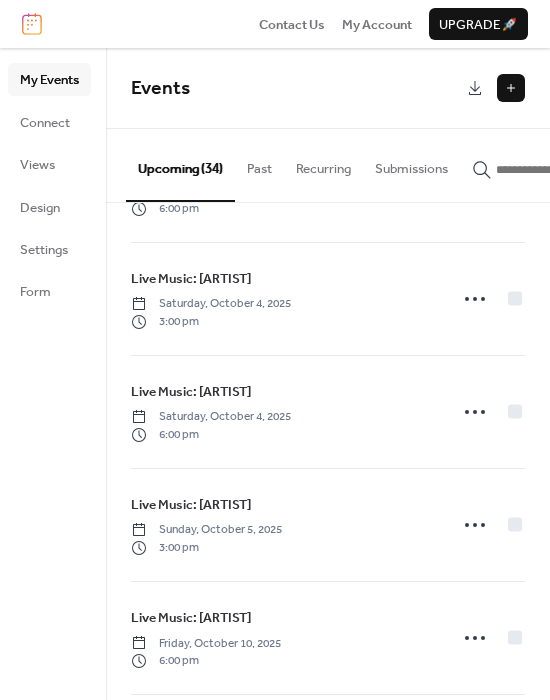 scroll, scrollTop: 3464, scrollLeft: 0, axis: vertical 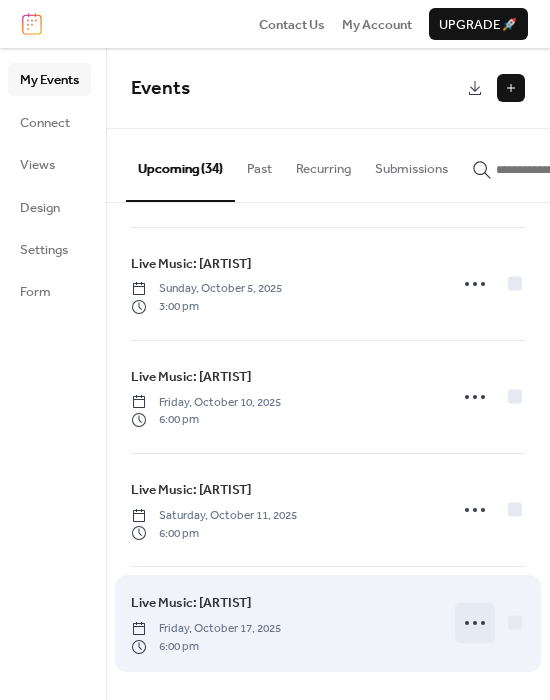 click 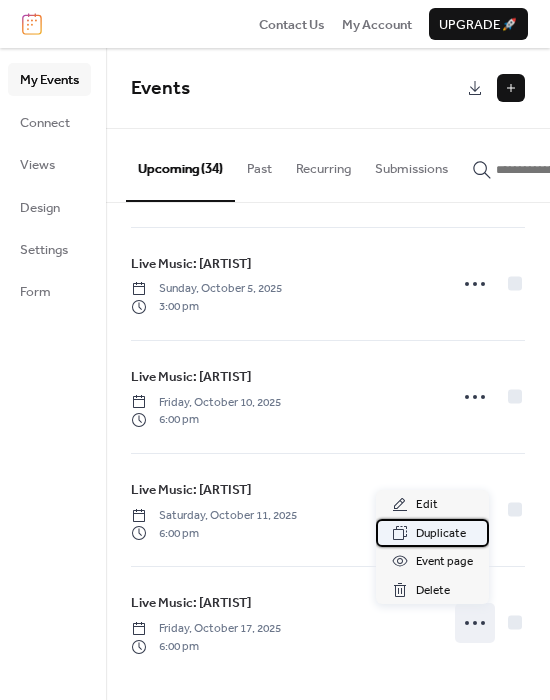 click on "Duplicate" at bounding box center [441, 534] 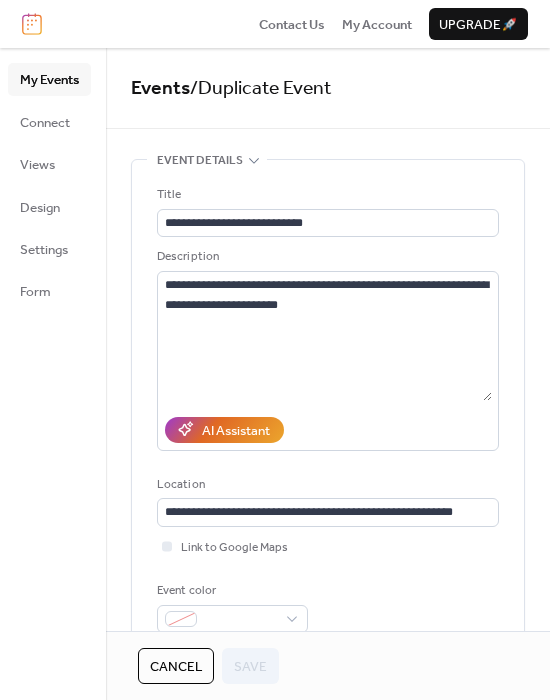 scroll, scrollTop: 0, scrollLeft: 0, axis: both 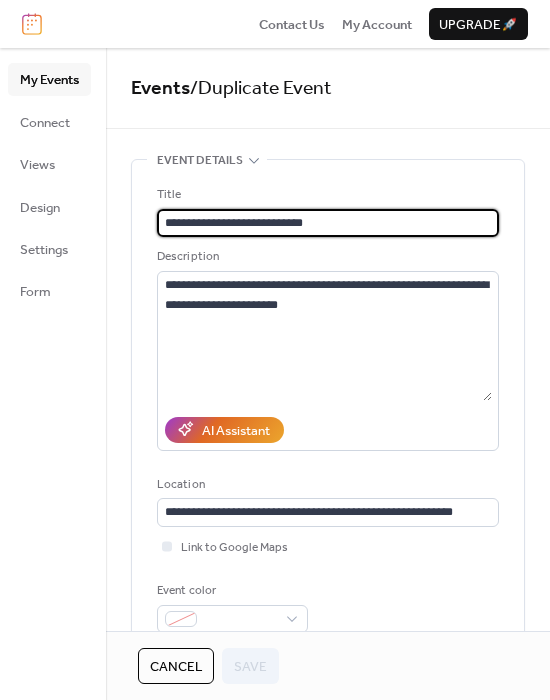 drag, startPoint x: 313, startPoint y: 221, endPoint x: 228, endPoint y: 226, distance: 85.146935 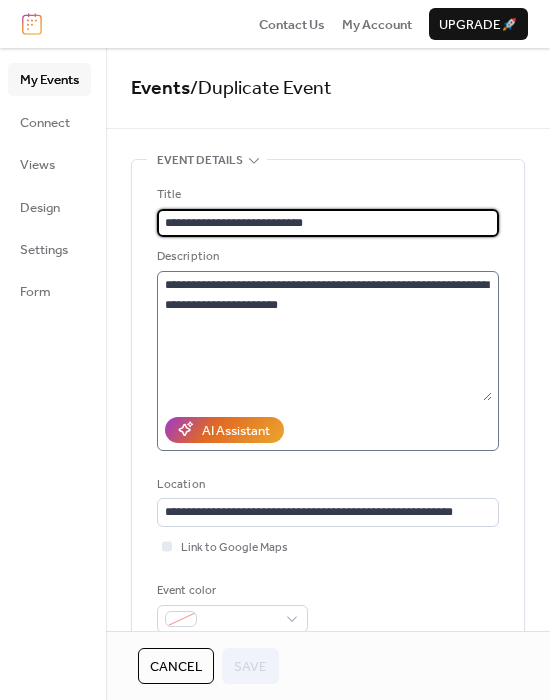 paste 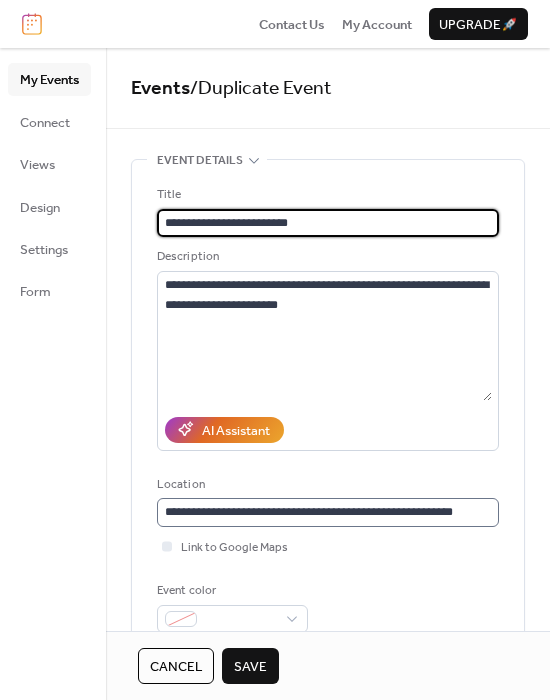 scroll, scrollTop: 0, scrollLeft: 0, axis: both 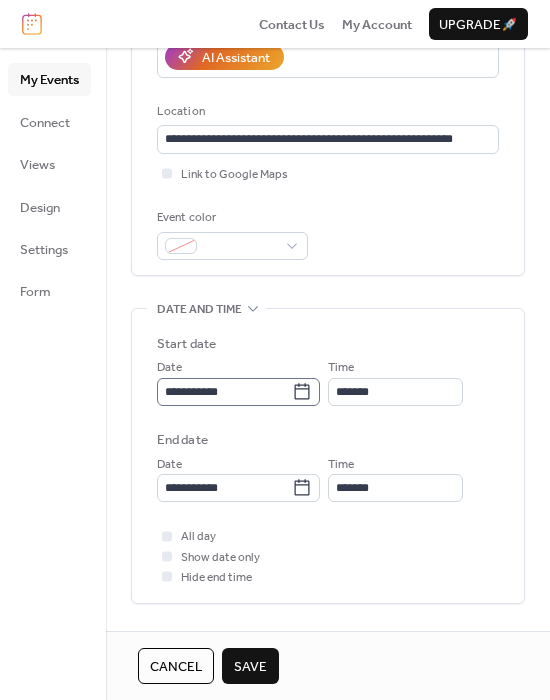 type on "**********" 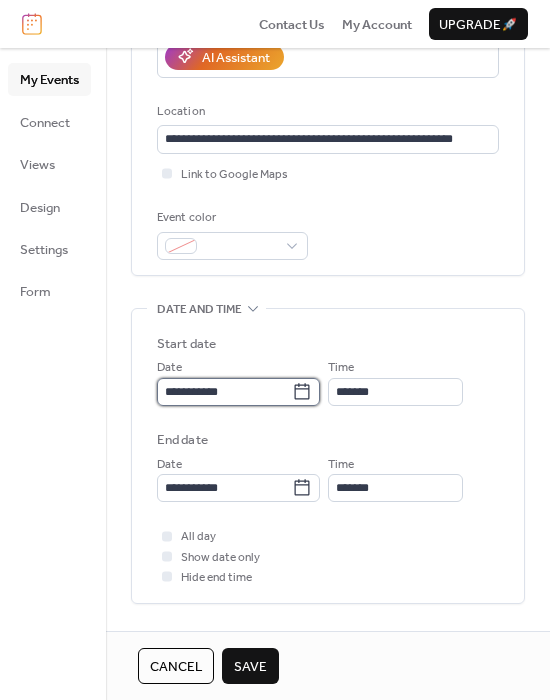 click on "**********" at bounding box center (224, 392) 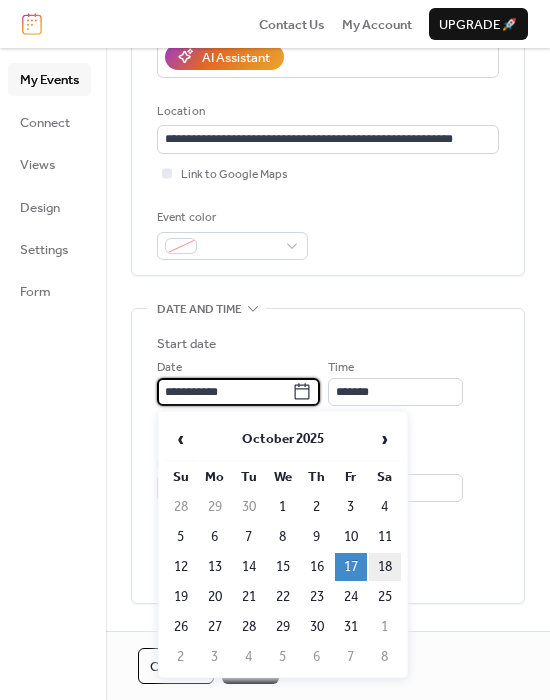 click on "18" at bounding box center (385, 567) 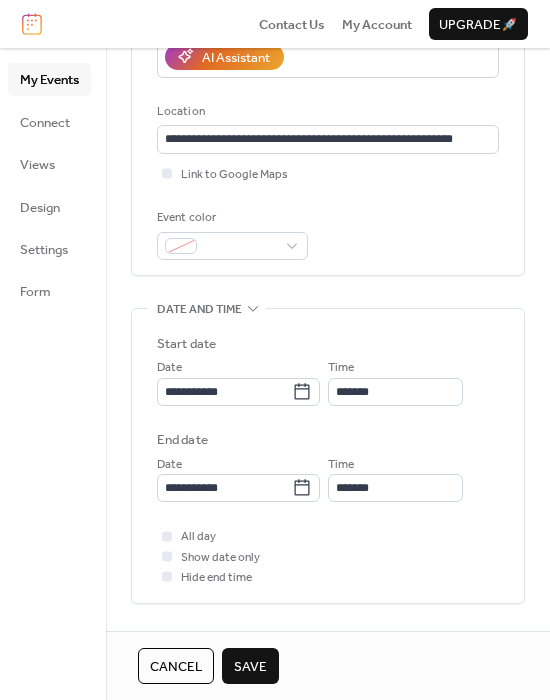 click on "Save" at bounding box center [250, 667] 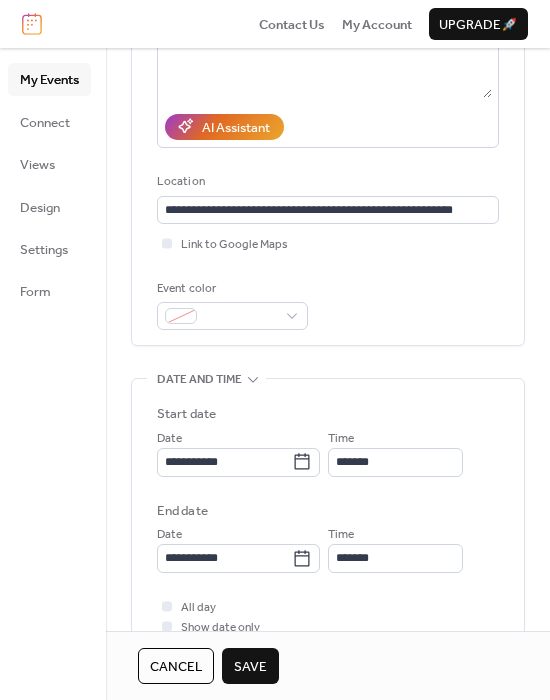 scroll, scrollTop: 443, scrollLeft: 0, axis: vertical 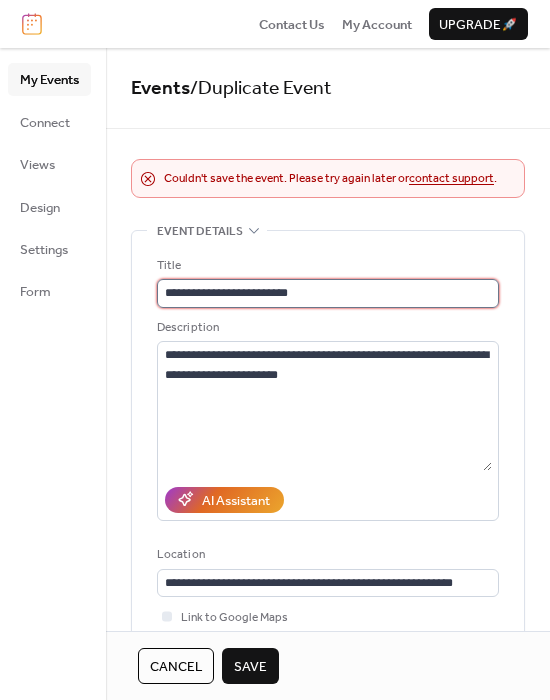 click on "**********" at bounding box center [324, 293] 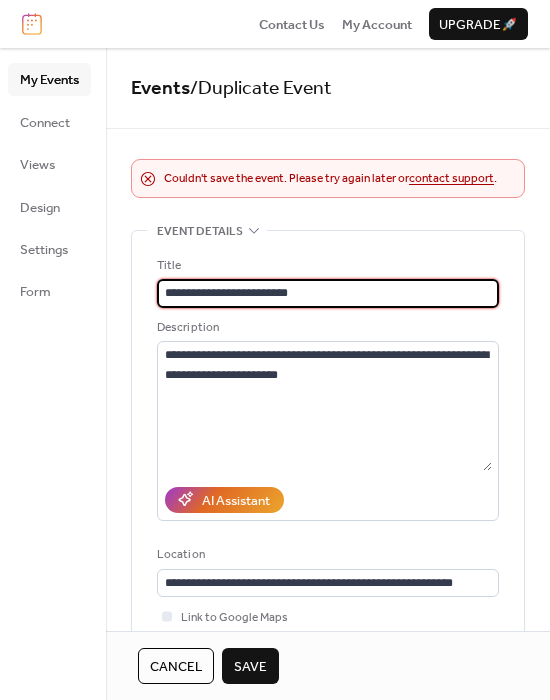 scroll, scrollTop: 0, scrollLeft: 0, axis: both 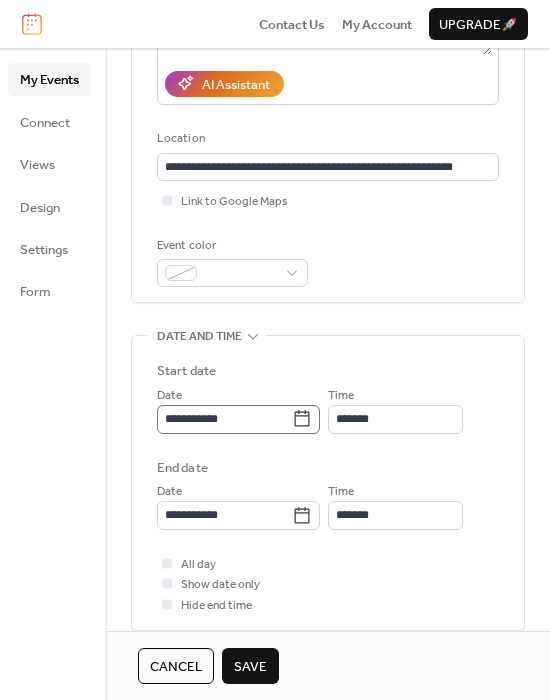type on "**********" 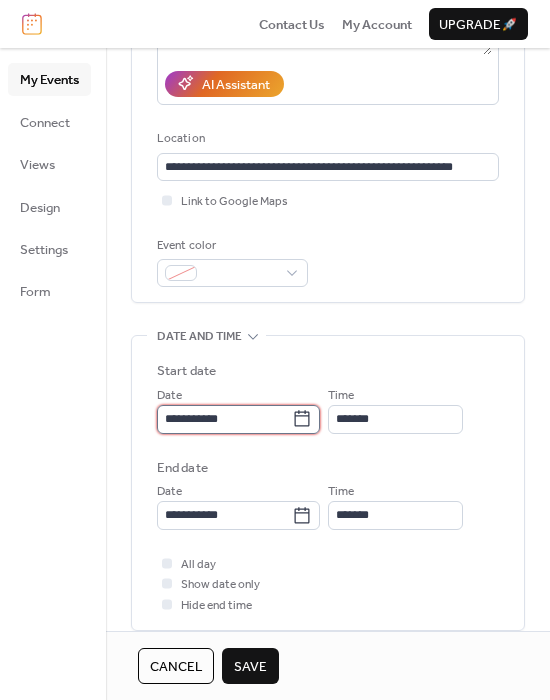 click on "**********" at bounding box center [224, 419] 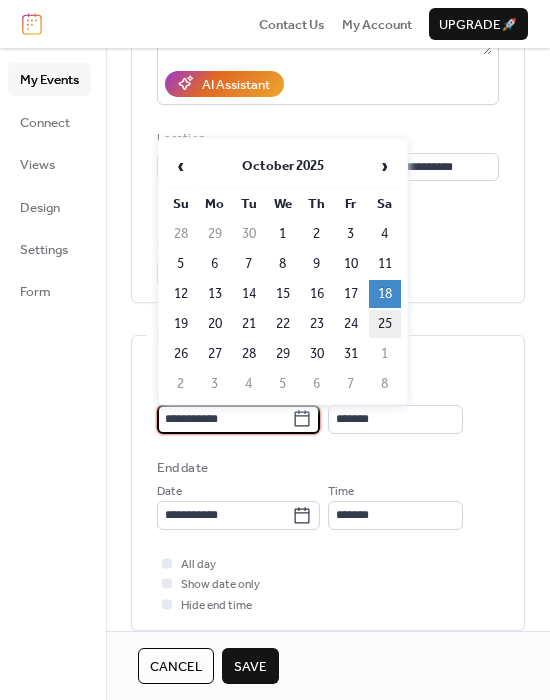 click on "25" at bounding box center [385, 324] 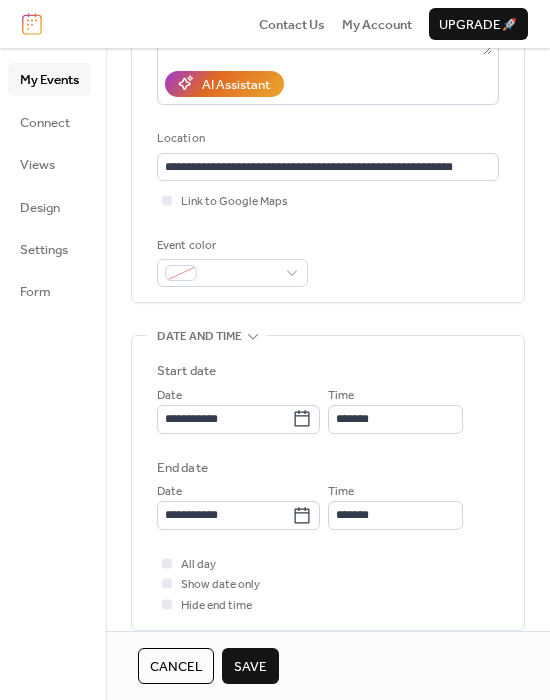 click on "Save" at bounding box center [250, 666] 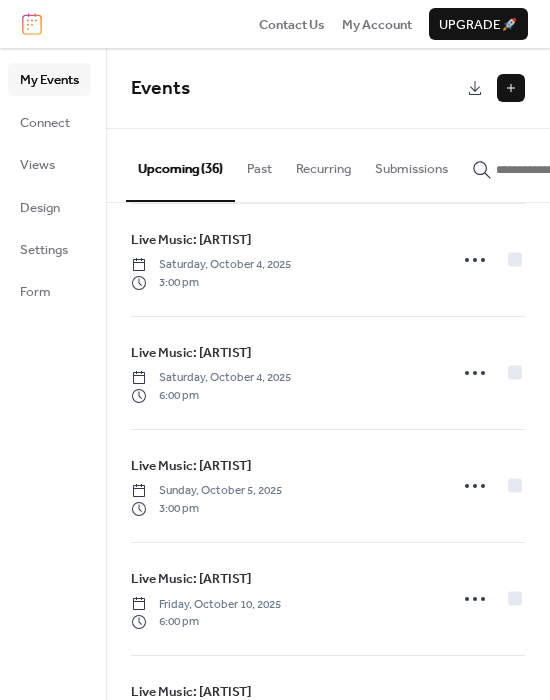 scroll, scrollTop: 3690, scrollLeft: 0, axis: vertical 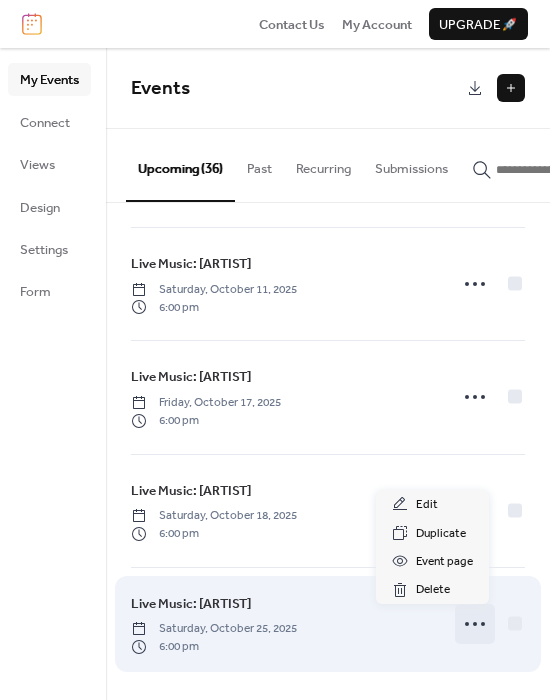 click 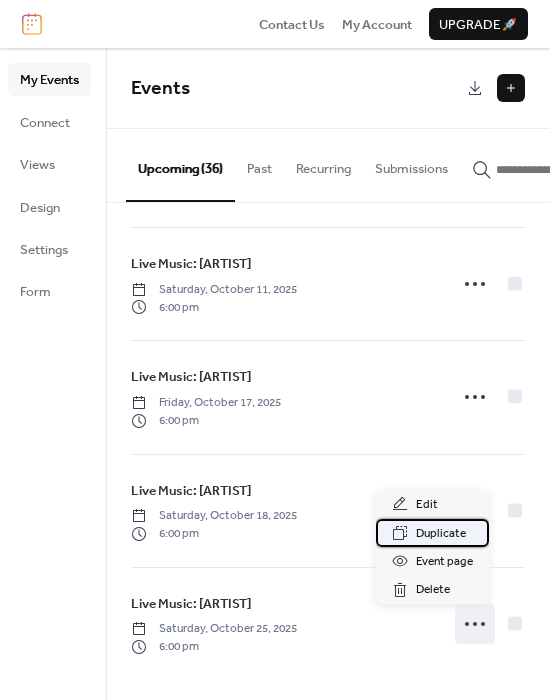 click on "Duplicate" at bounding box center (441, 534) 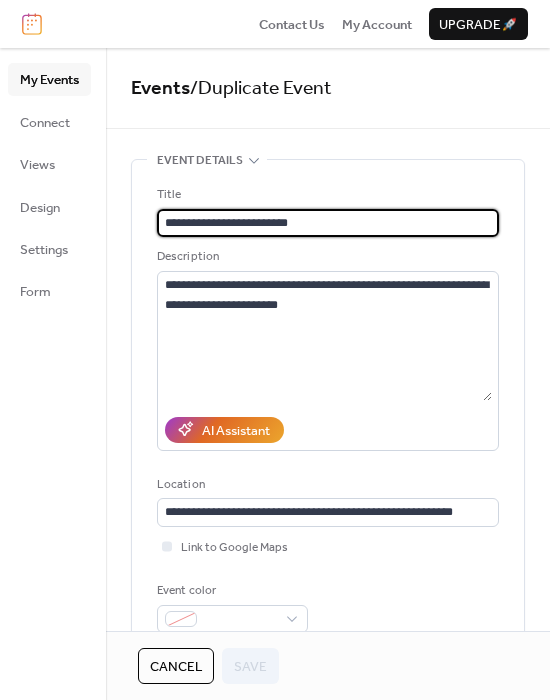 scroll, scrollTop: 0, scrollLeft: 0, axis: both 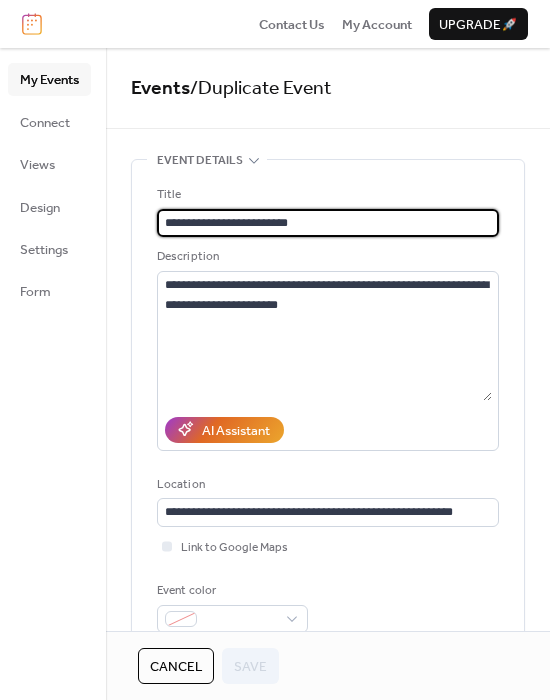 drag, startPoint x: 314, startPoint y: 222, endPoint x: 226, endPoint y: 223, distance: 88.005684 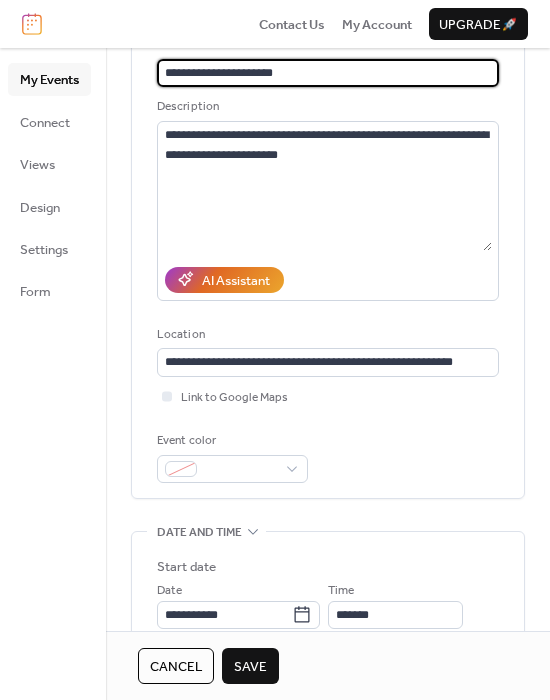 scroll, scrollTop: 198, scrollLeft: 0, axis: vertical 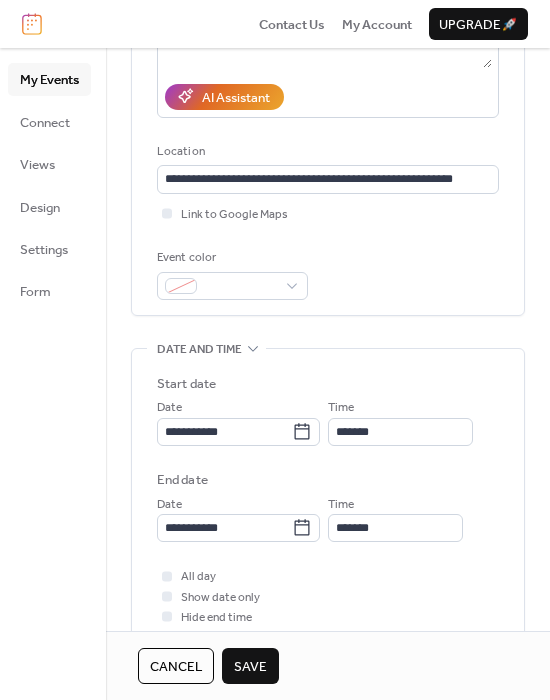 type on "**********" 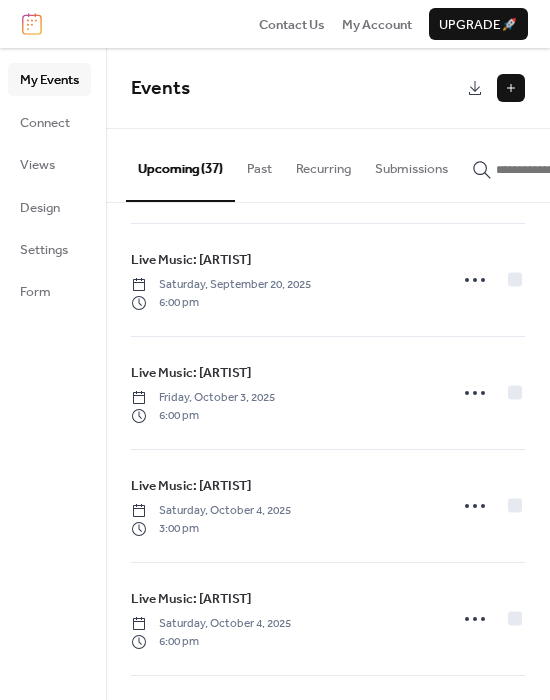 scroll, scrollTop: 3803, scrollLeft: 0, axis: vertical 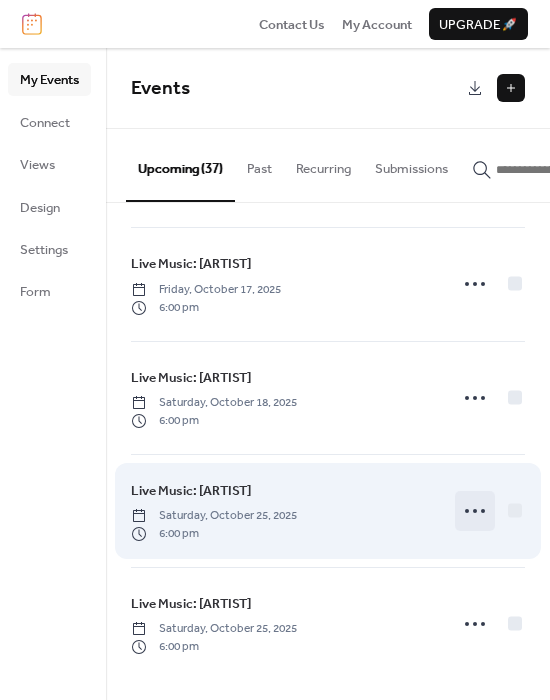 click 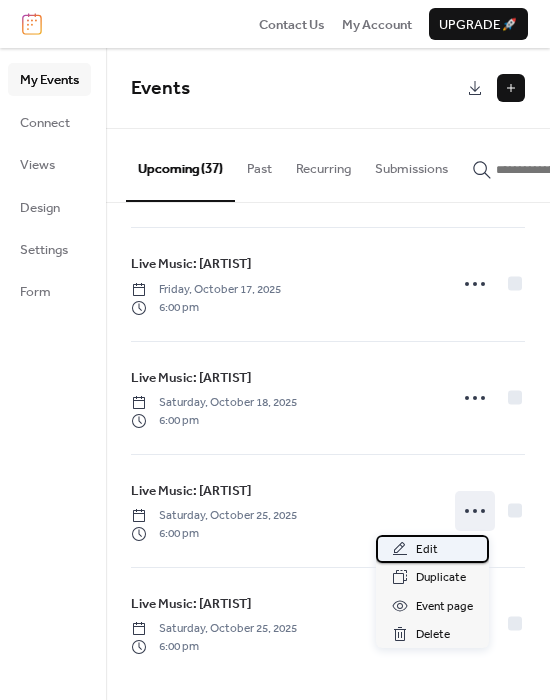 click on "Edit" at bounding box center [432, 549] 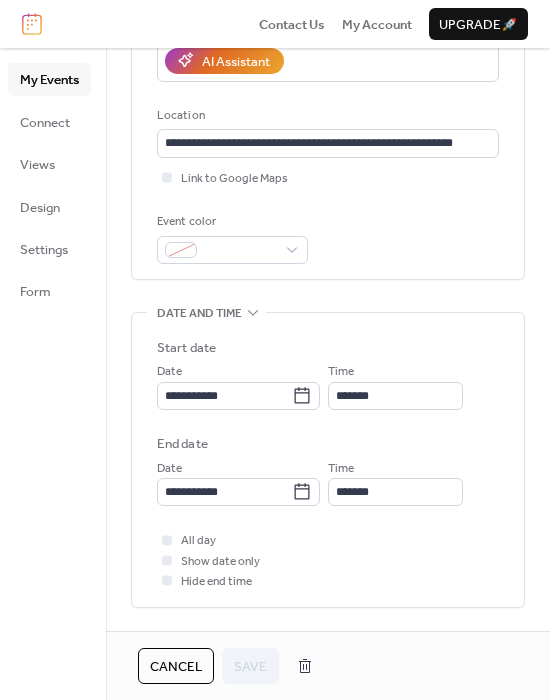 scroll, scrollTop: 456, scrollLeft: 0, axis: vertical 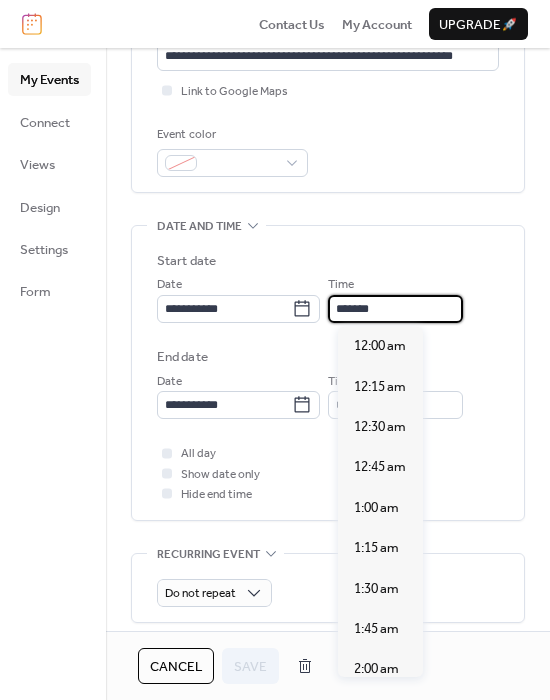 click on "*******" at bounding box center (395, 309) 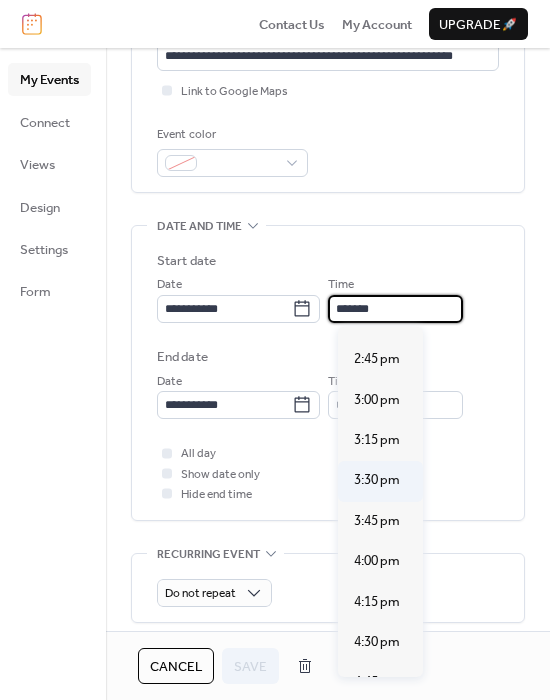scroll, scrollTop: 2378, scrollLeft: 0, axis: vertical 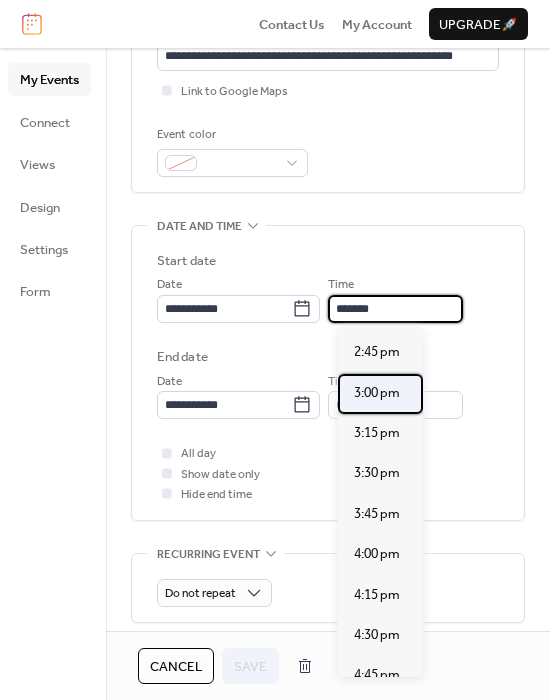 click on "3:00 pm" at bounding box center (377, 393) 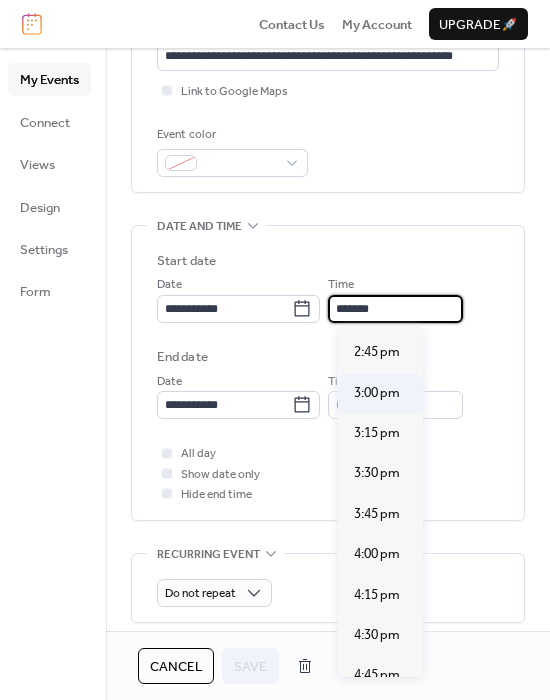 type on "*******" 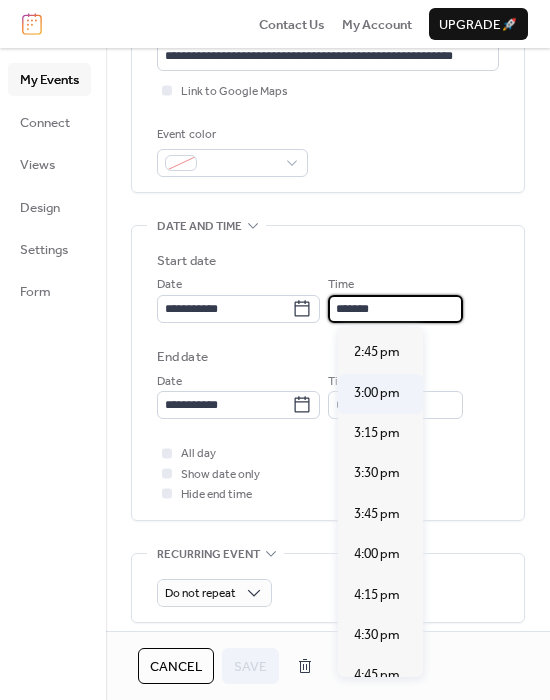 type on "*******" 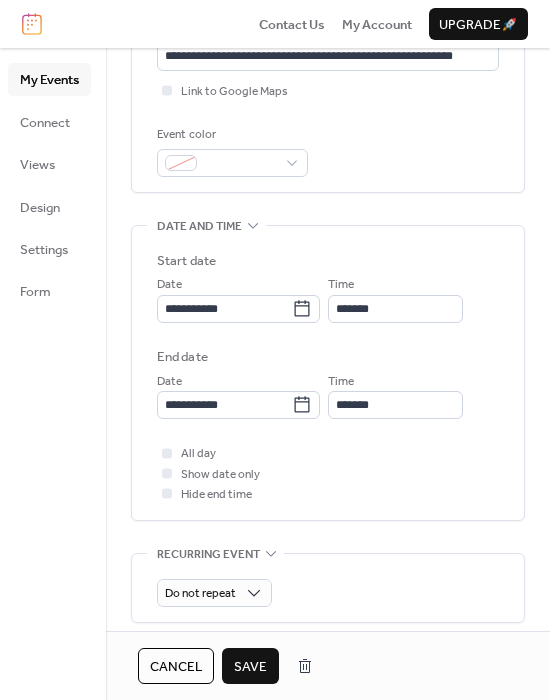 click on "Save" at bounding box center (250, 667) 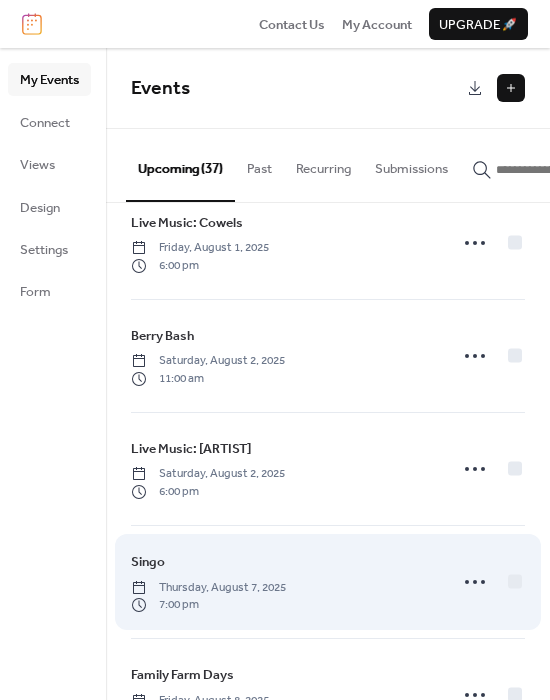 scroll, scrollTop: 0, scrollLeft: 0, axis: both 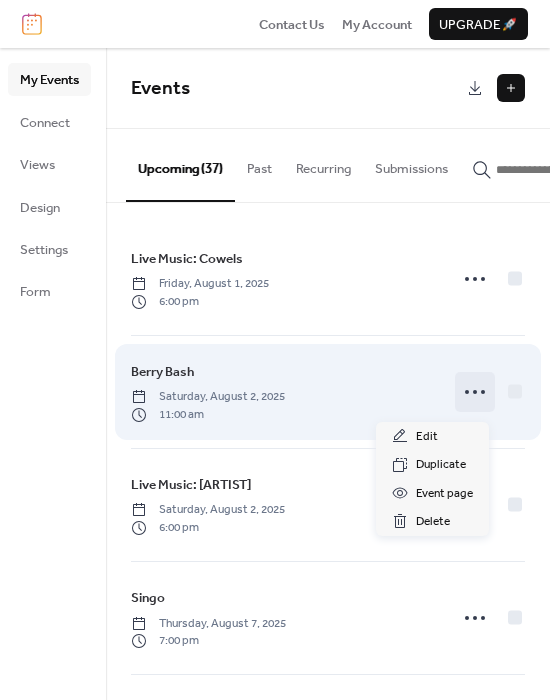 click 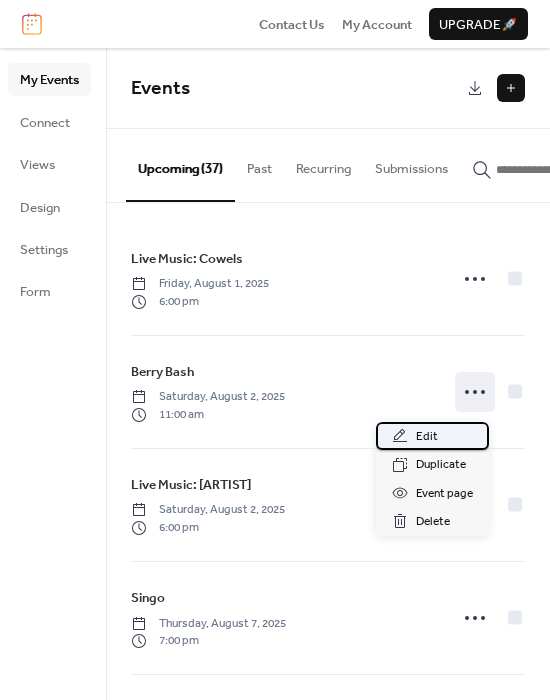 click on "Edit" at bounding box center (427, 437) 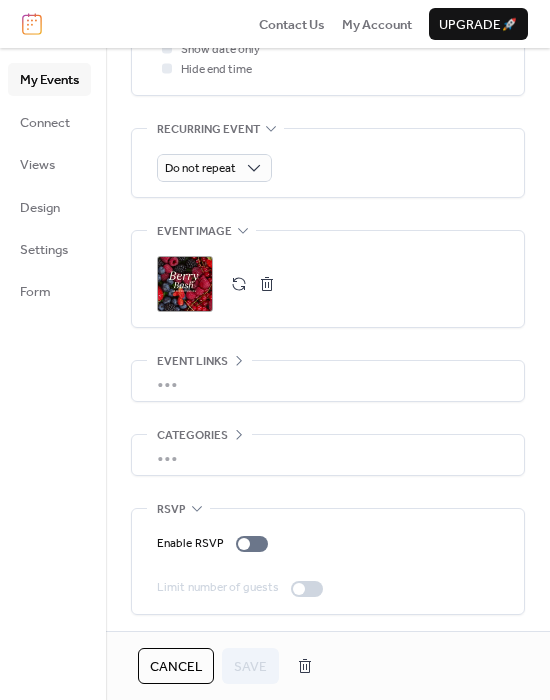 scroll, scrollTop: 885, scrollLeft: 0, axis: vertical 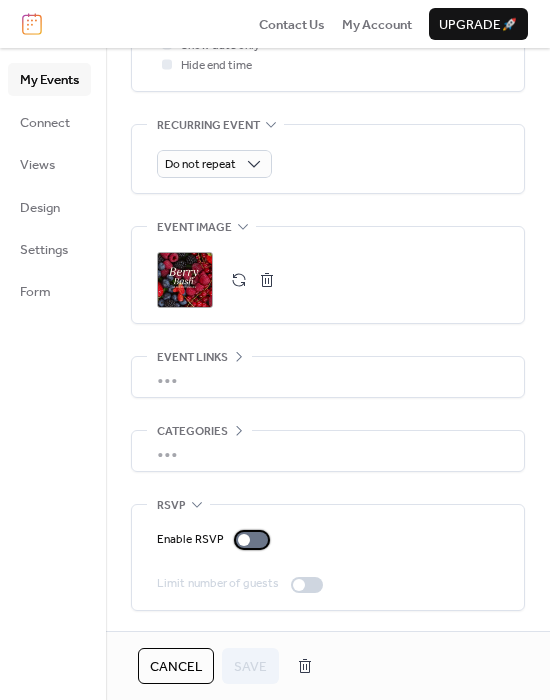click at bounding box center [252, 540] 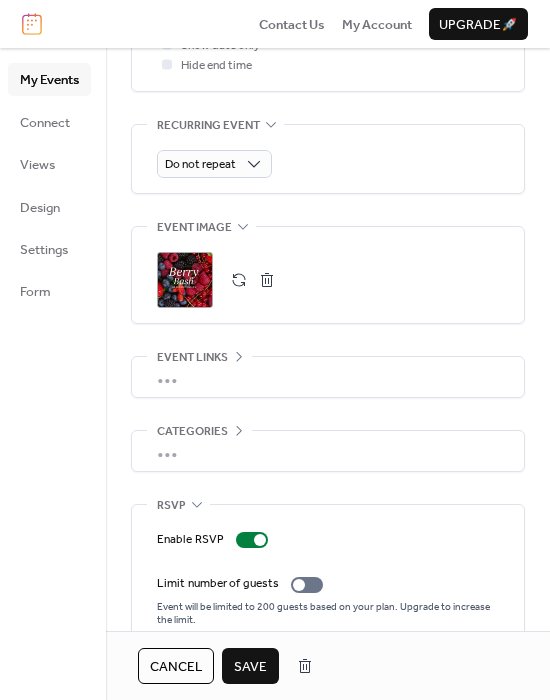click on "Save" at bounding box center (250, 667) 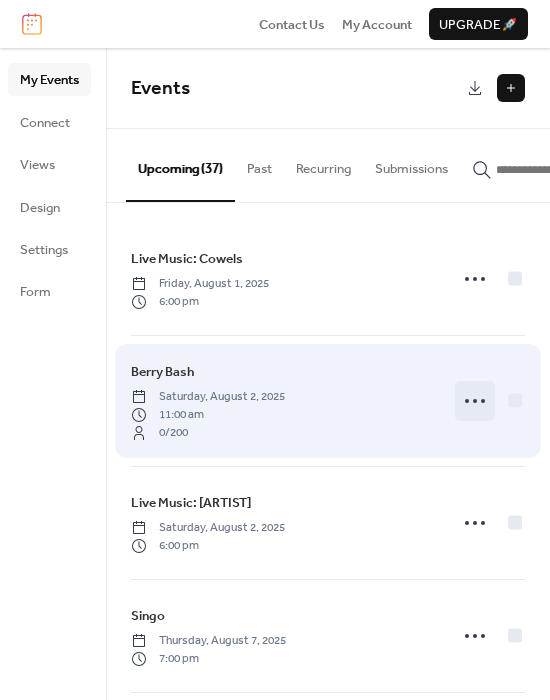 click 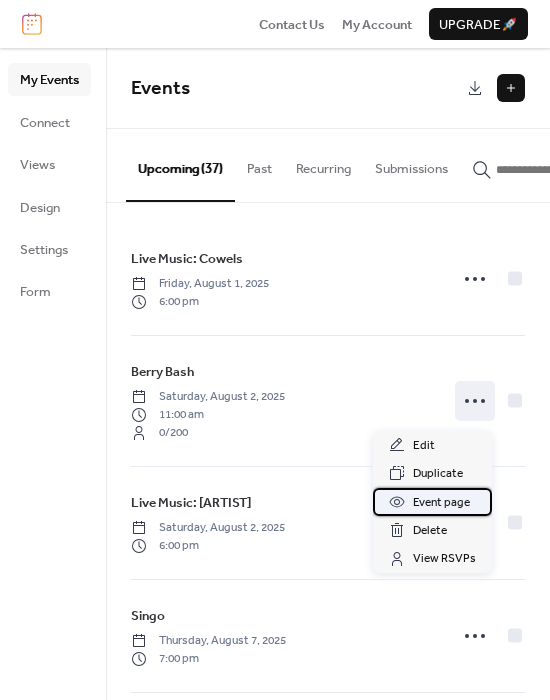 click on "Event page" at bounding box center (441, 503) 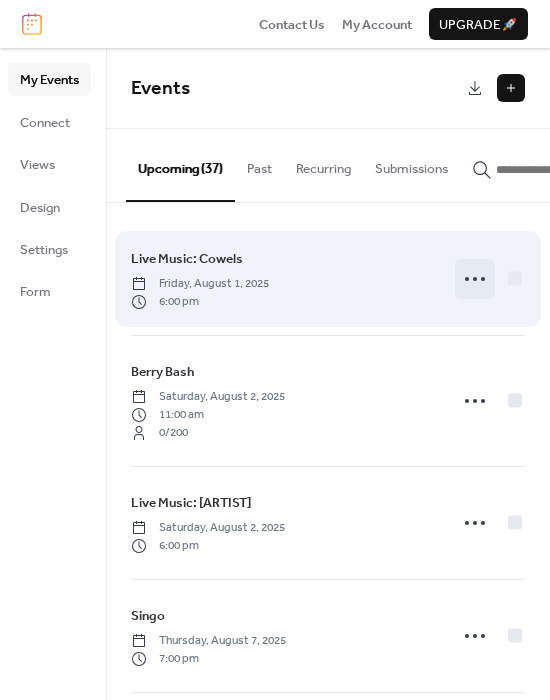click 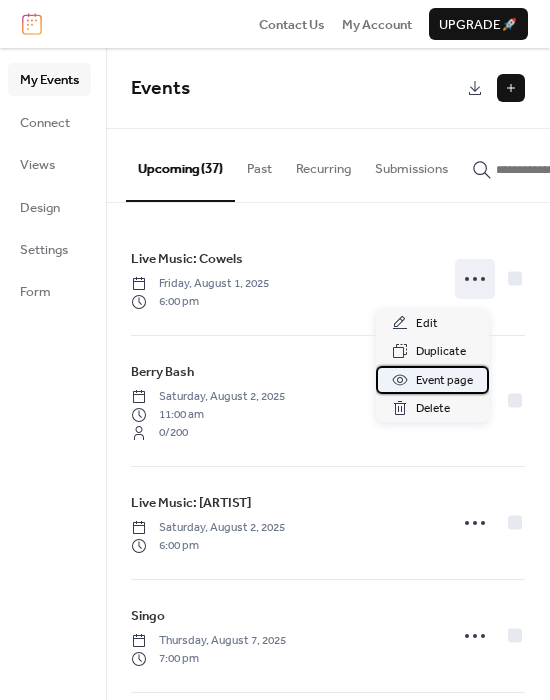 click on "Event page" at bounding box center [444, 381] 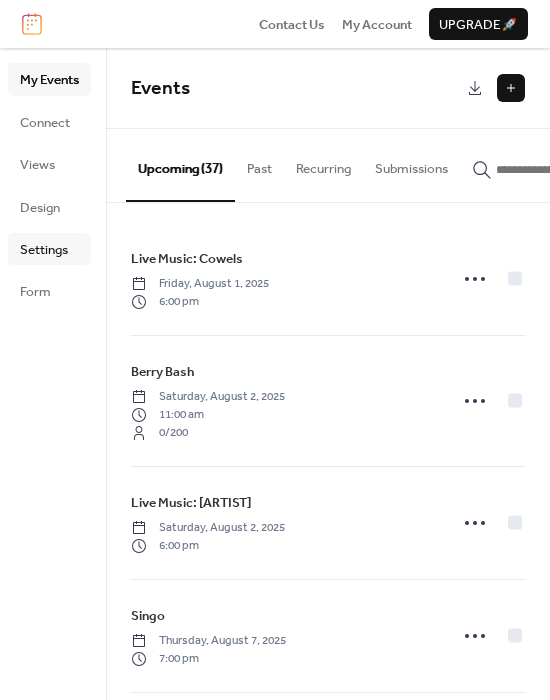 click on "Settings" at bounding box center (49, 249) 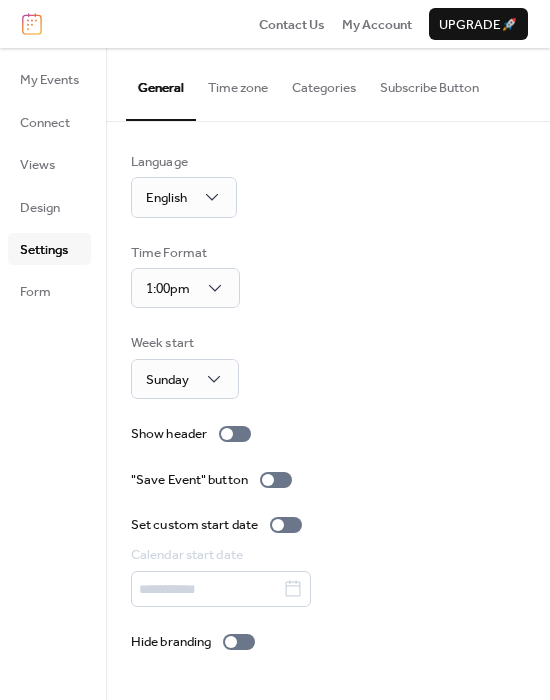 click on "Subscribe Button" at bounding box center [429, 83] 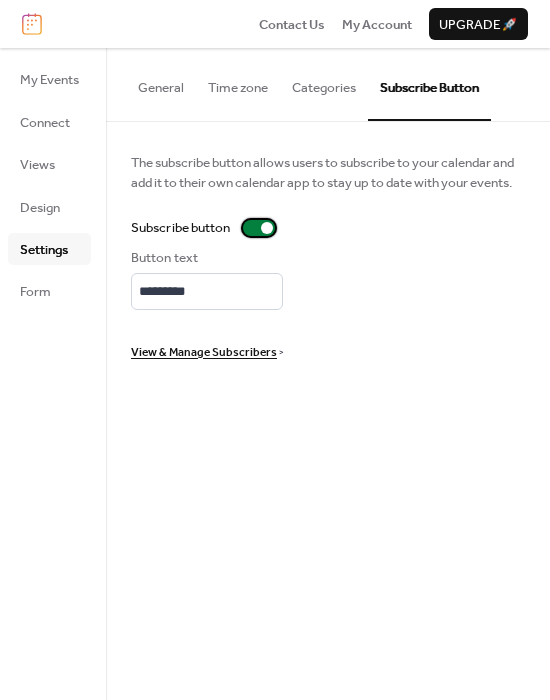 click at bounding box center (267, 228) 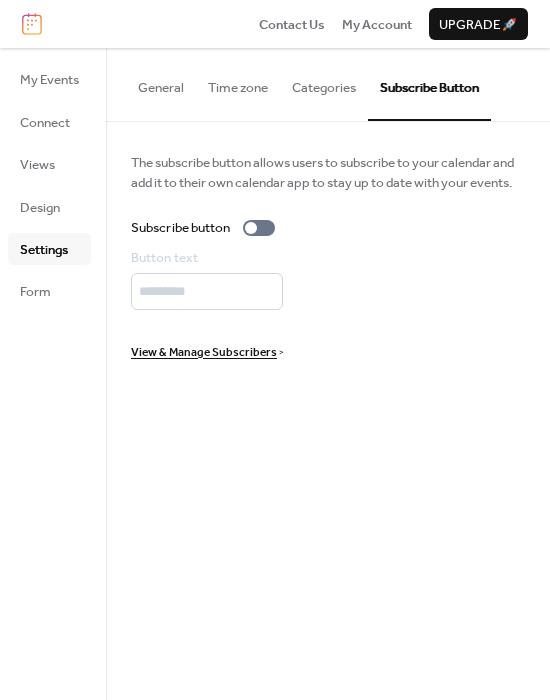 click on "Categories" at bounding box center (324, 83) 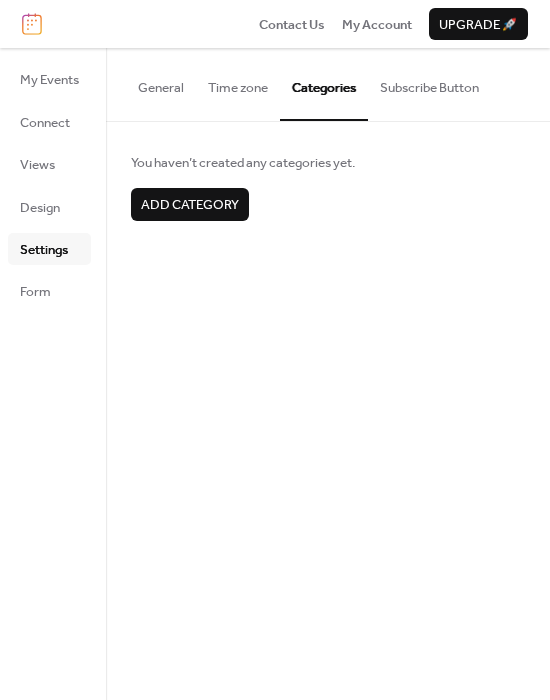 click on "Time zone" at bounding box center (238, 83) 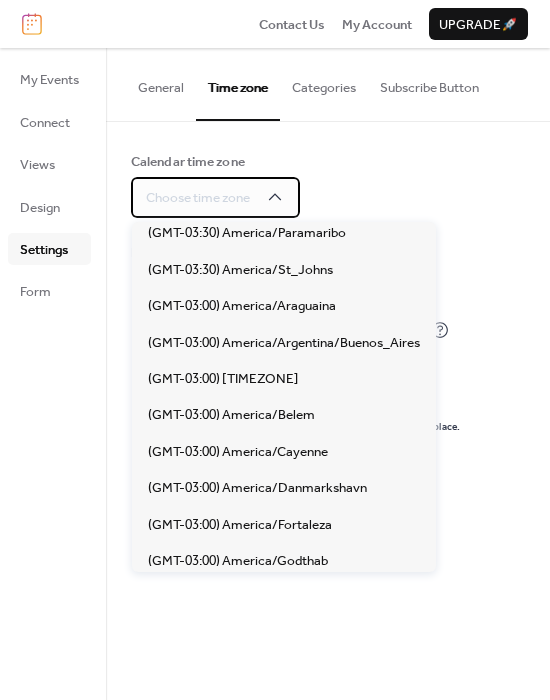 scroll, scrollTop: 2594, scrollLeft: 0, axis: vertical 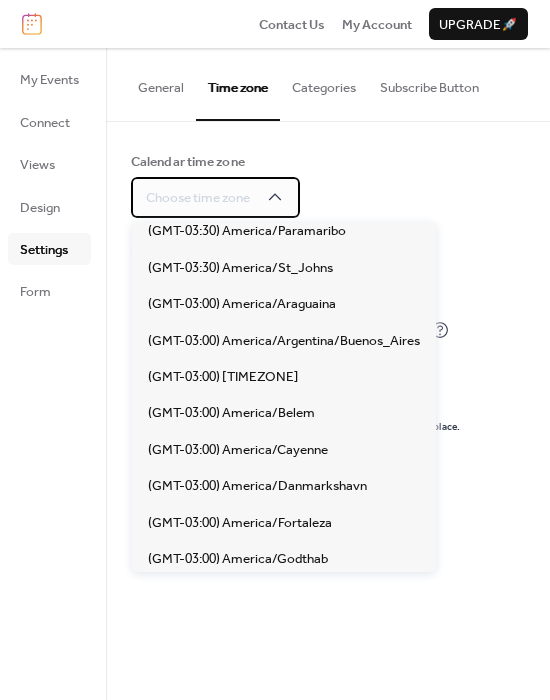 click on "Choose time zone" at bounding box center [198, 198] 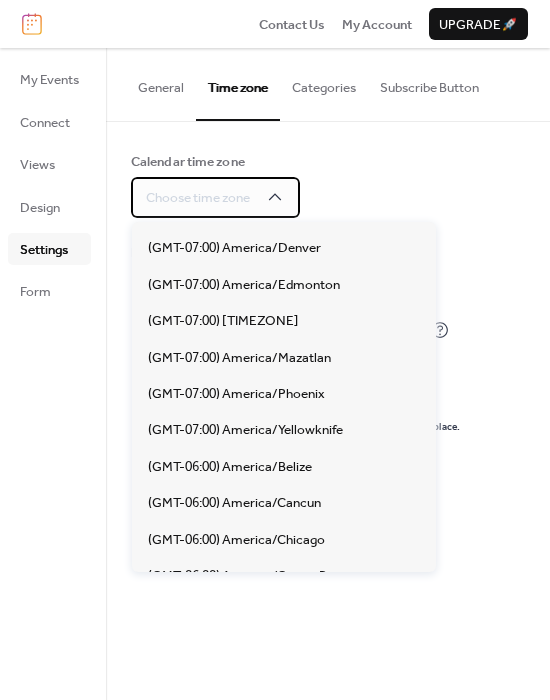 scroll, scrollTop: 763, scrollLeft: 0, axis: vertical 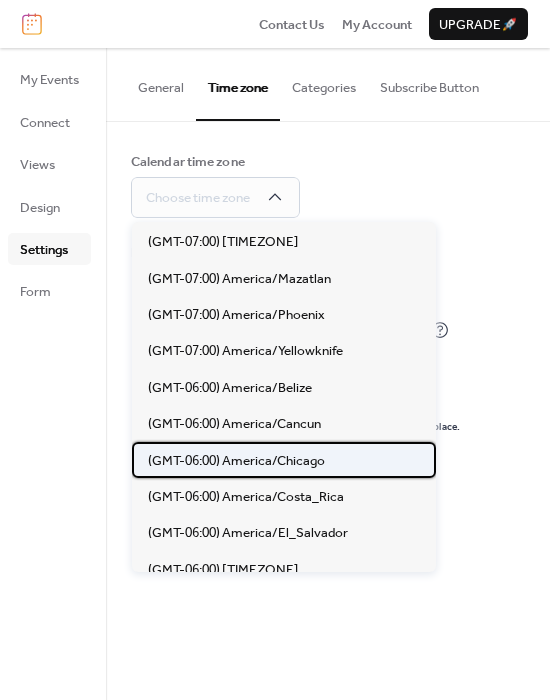 click on "(GMT-06:00) America/Chicago" at bounding box center [236, 461] 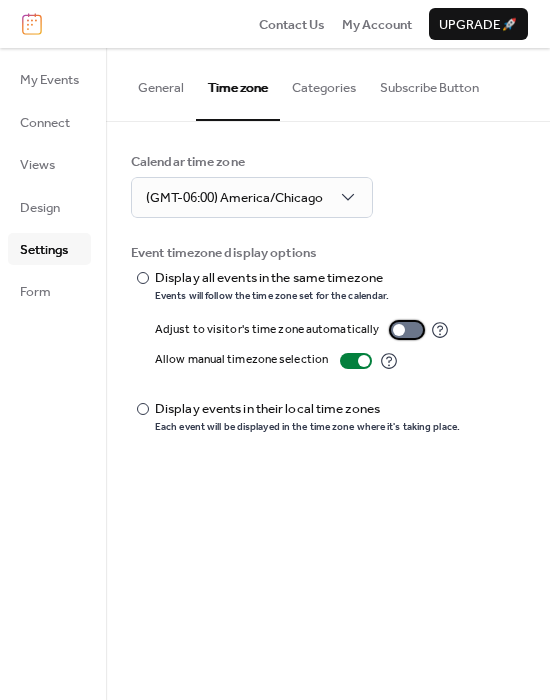 click at bounding box center [407, 330] 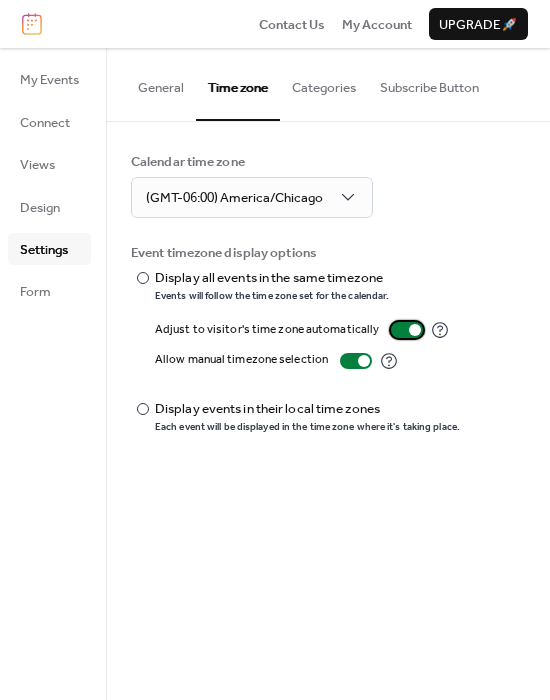 click at bounding box center (415, 330) 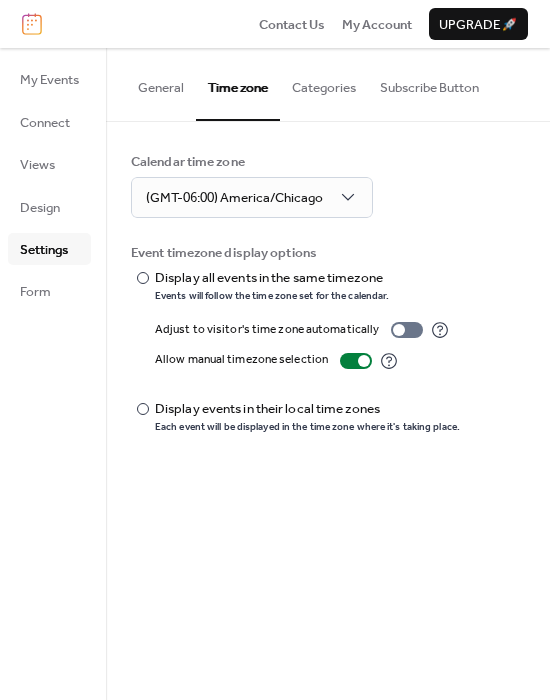click on "Upgrade  🚀" at bounding box center [478, 25] 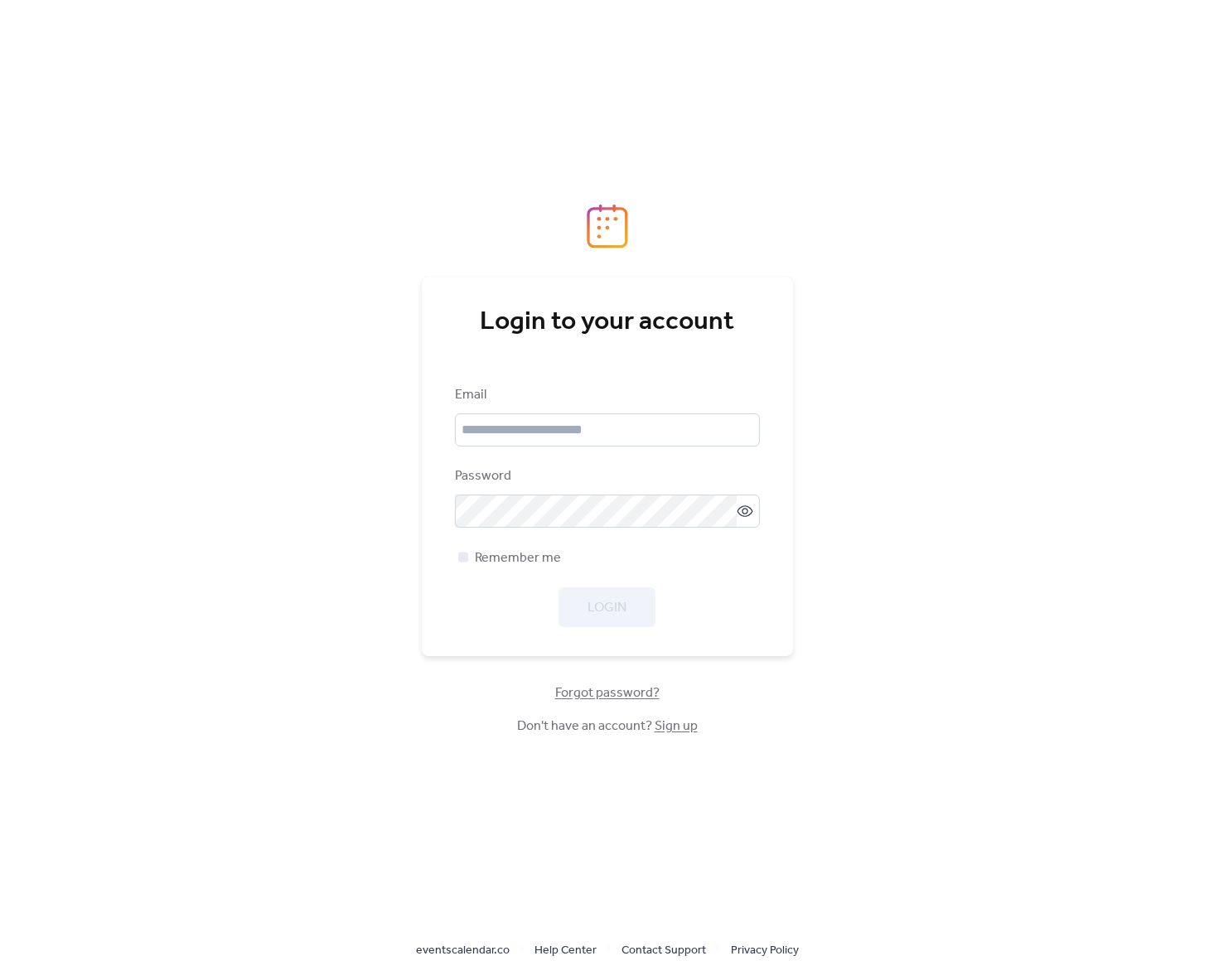 scroll, scrollTop: 0, scrollLeft: 0, axis: both 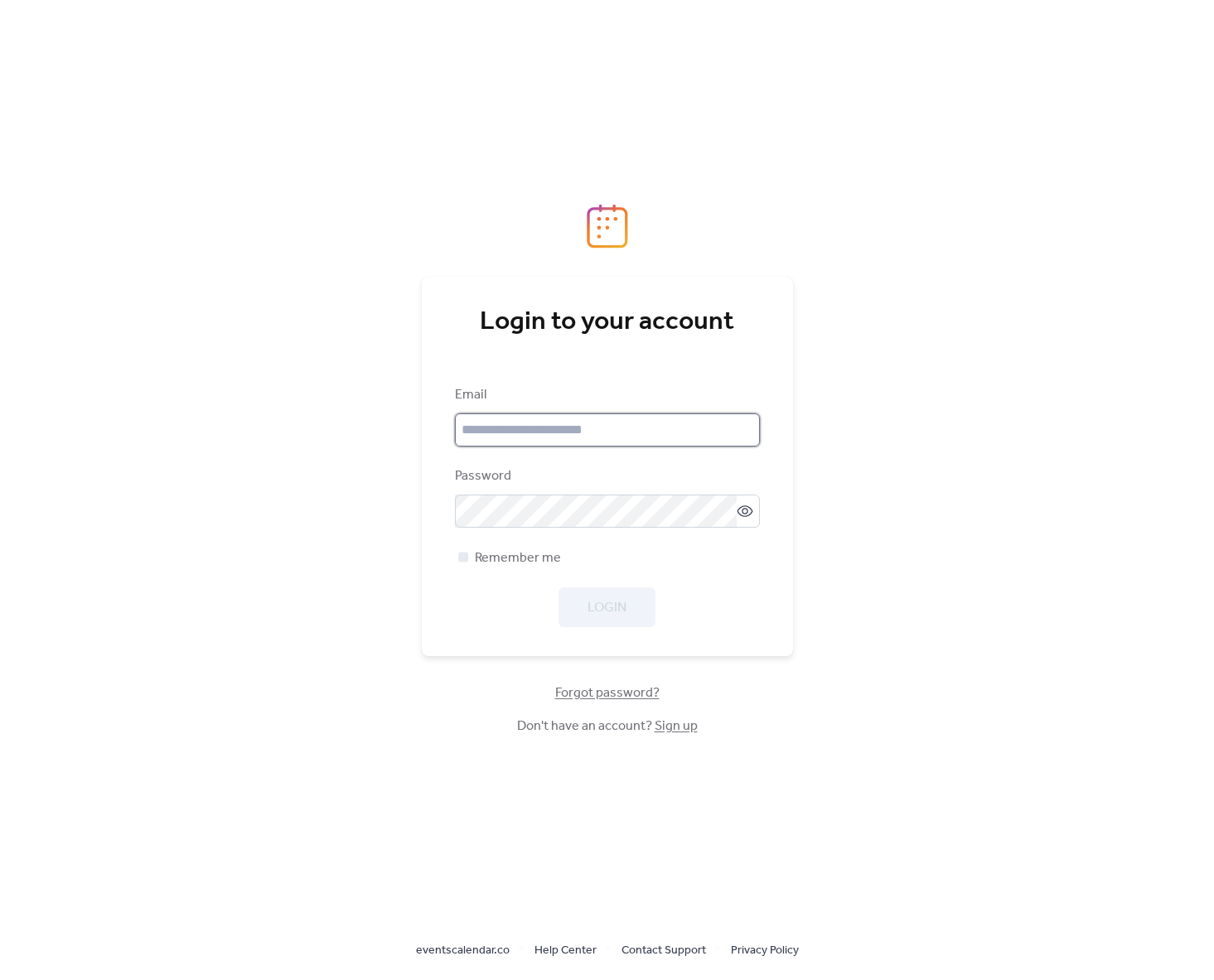 click at bounding box center [607, 430] 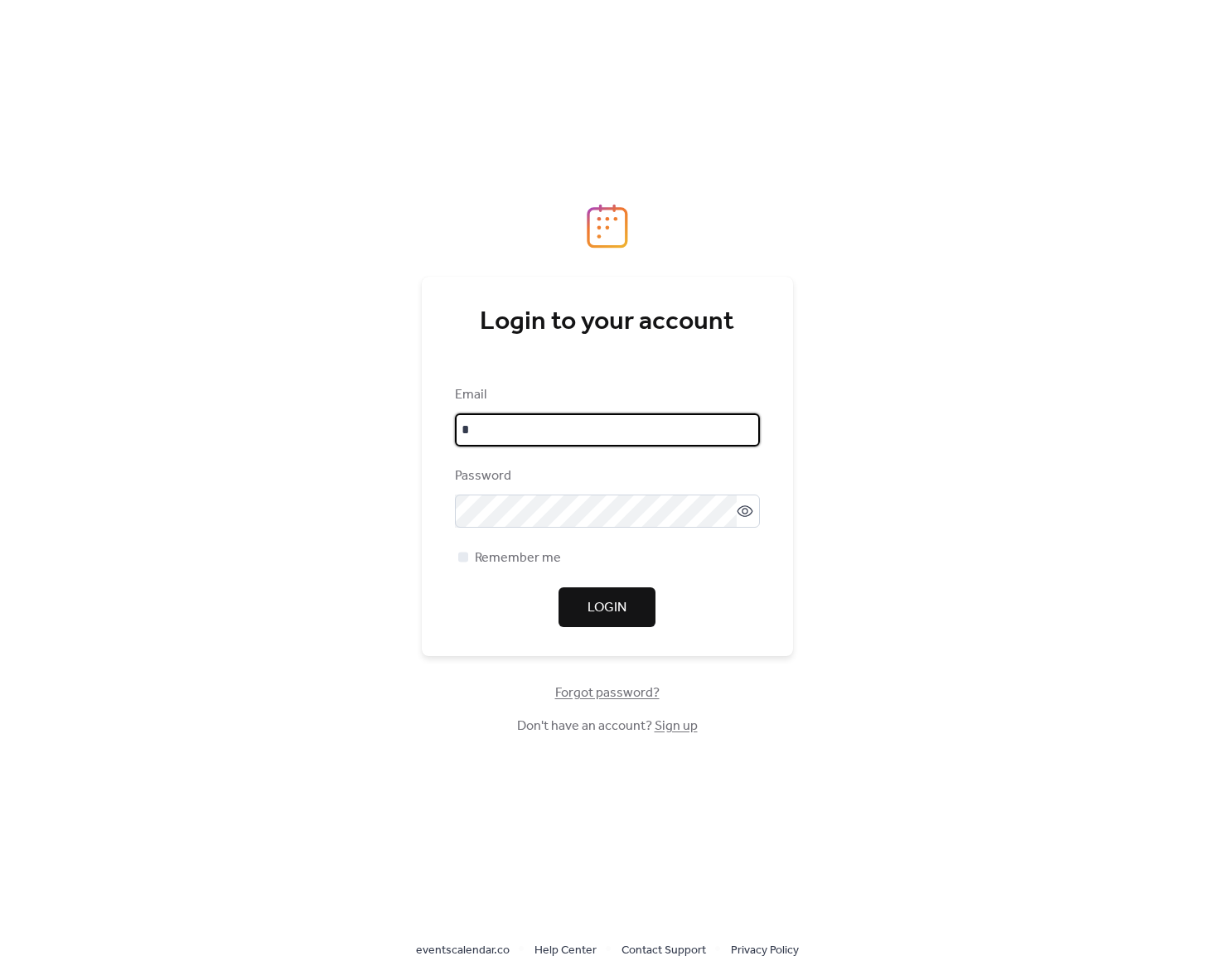 type on "**********" 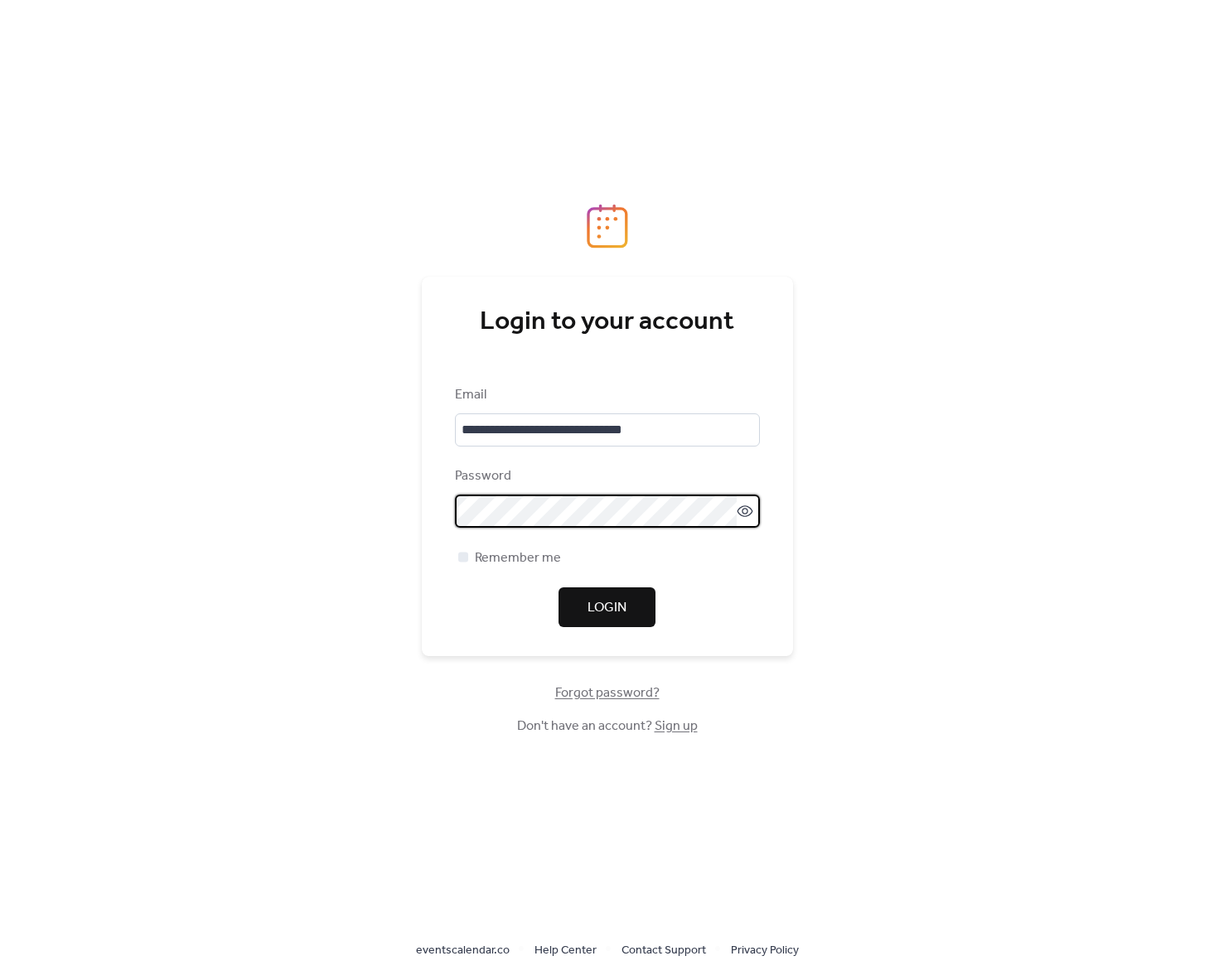 click on "Forgot password?" at bounding box center [607, 693] 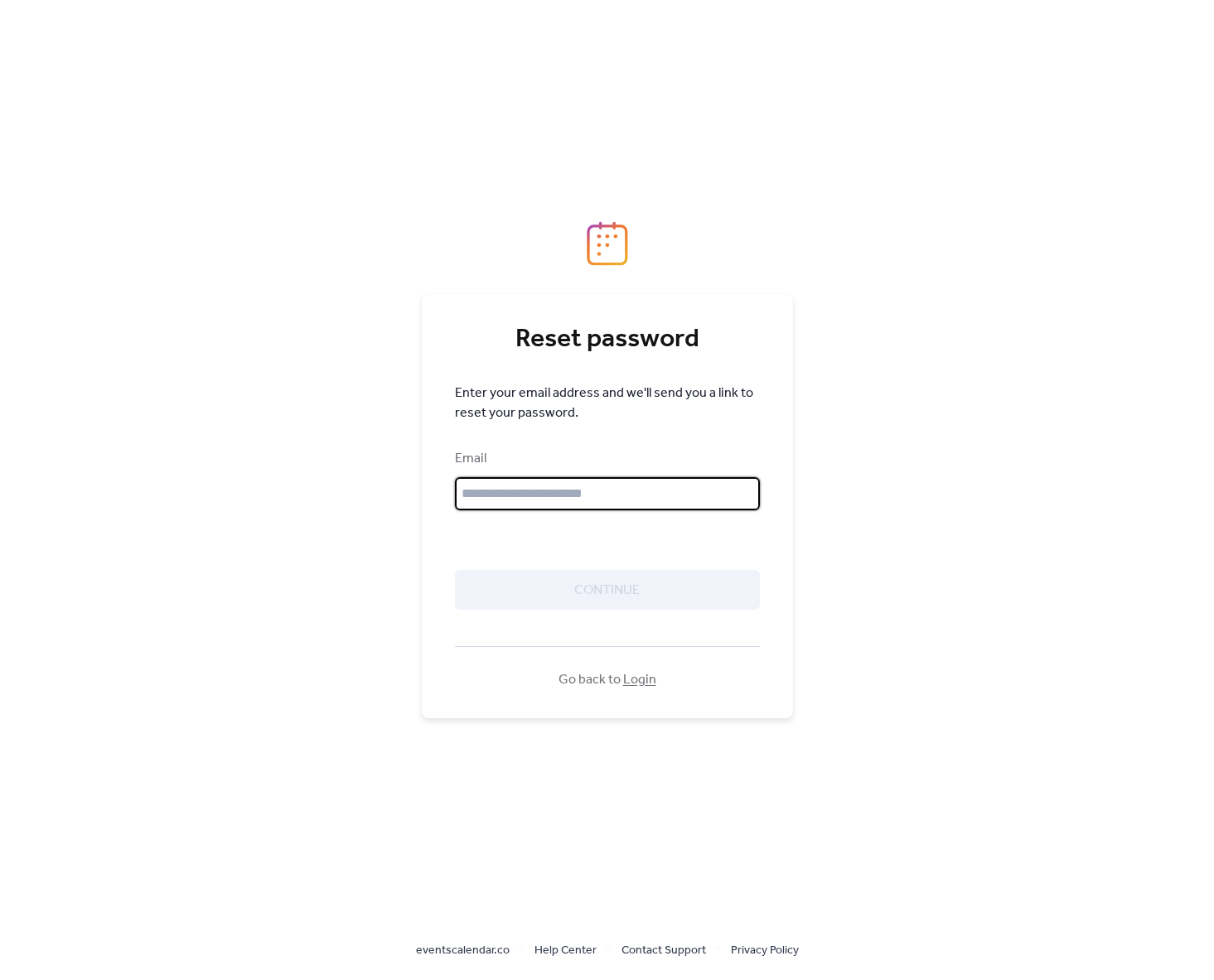 click at bounding box center [607, 494] 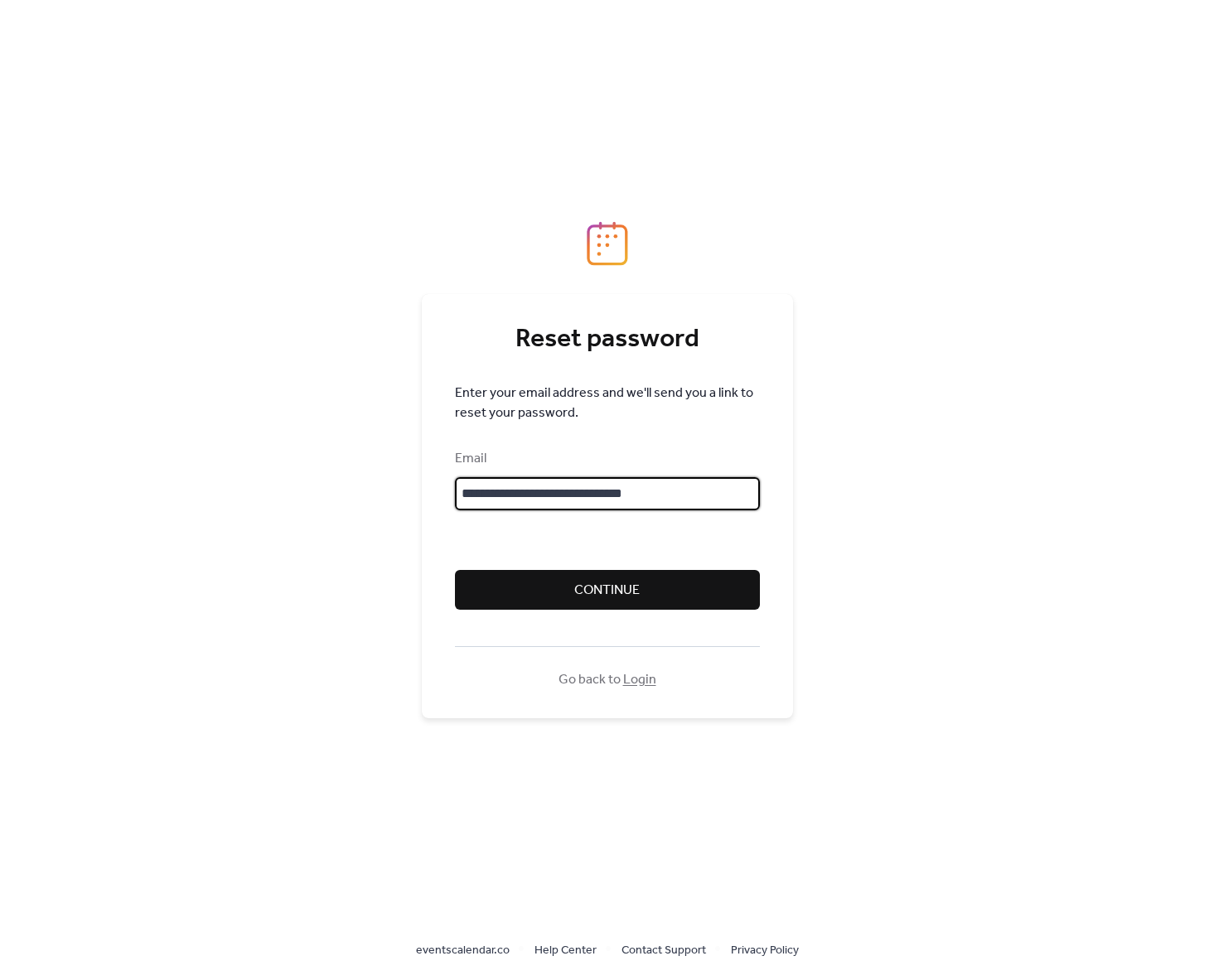 click on "Continue" at bounding box center (607, 590) 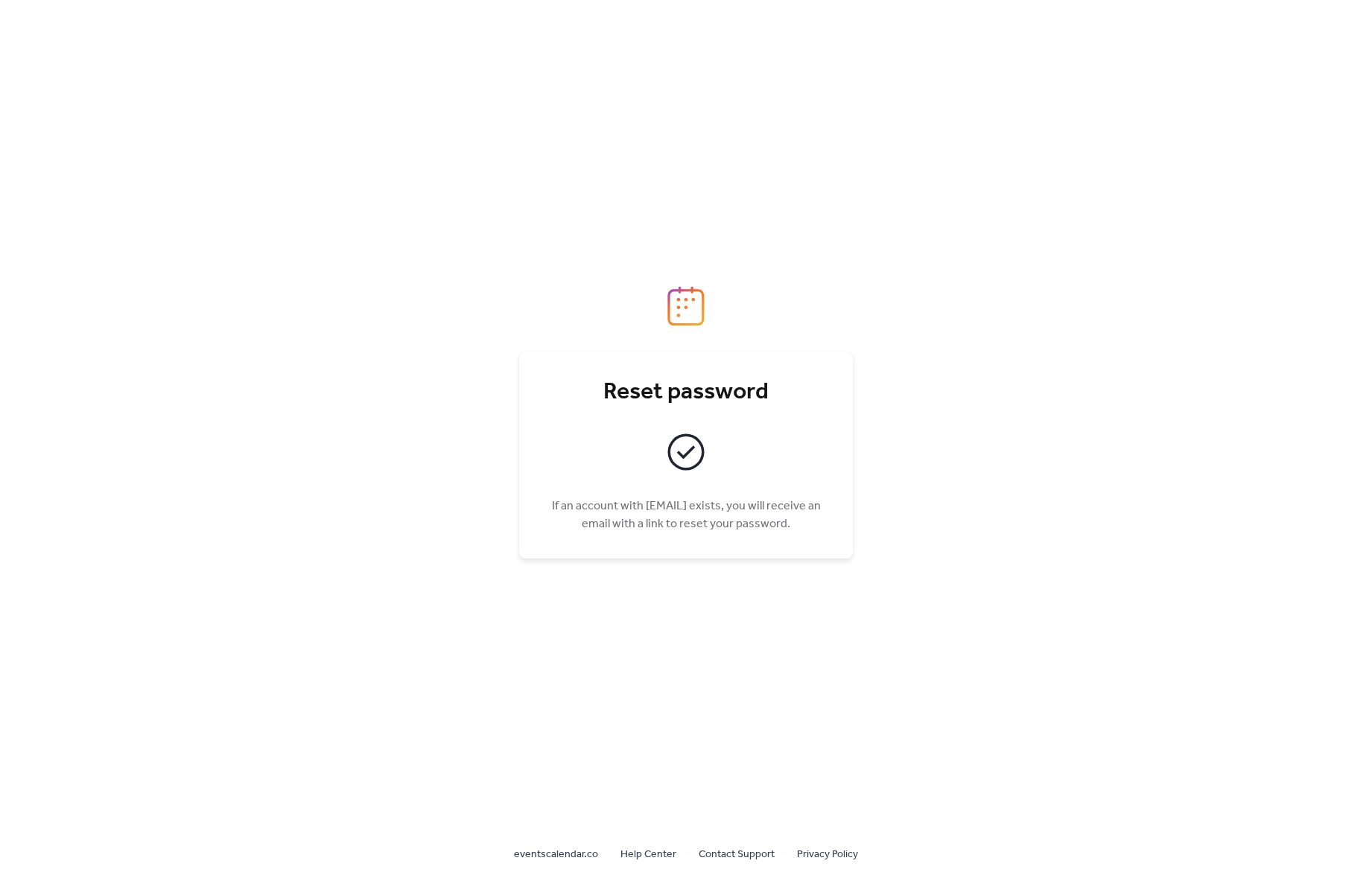 click on "Reset password If an account with <b>taylor@endurancefarmpartners.com</b> exists, you will receive an email with a link to reset your password." at bounding box center (686, 455) 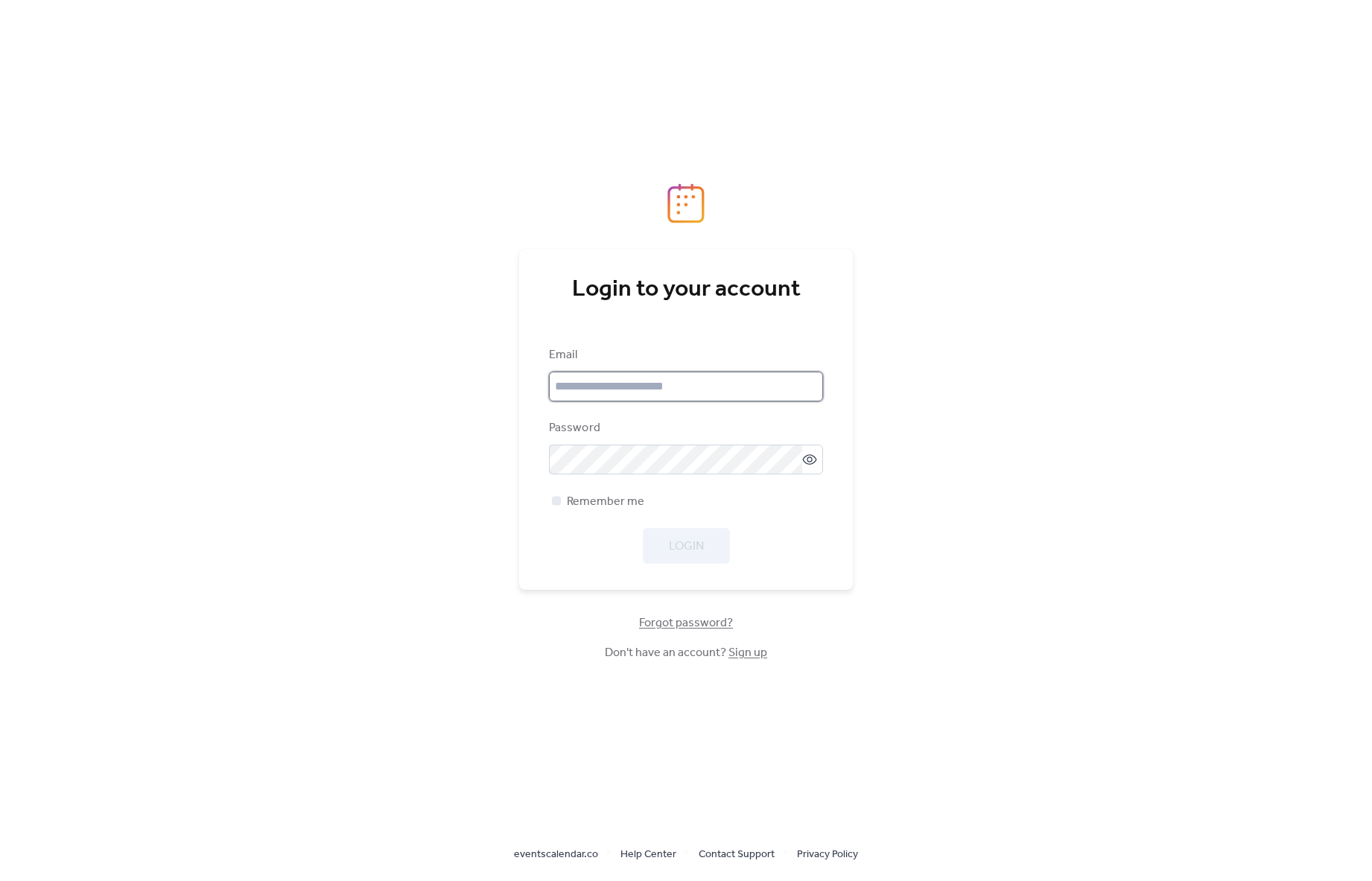 click at bounding box center (686, 387) 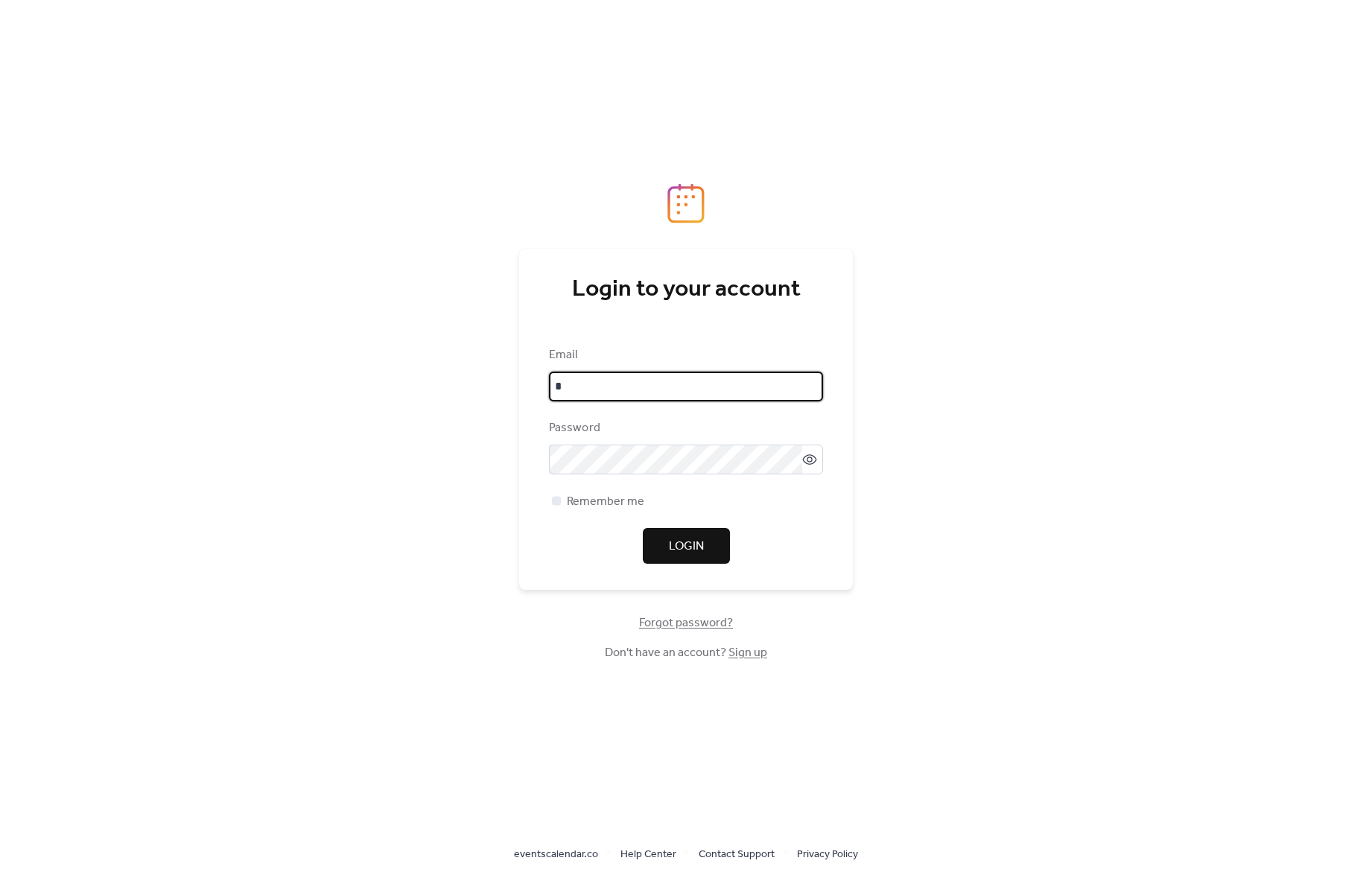 type on "**********" 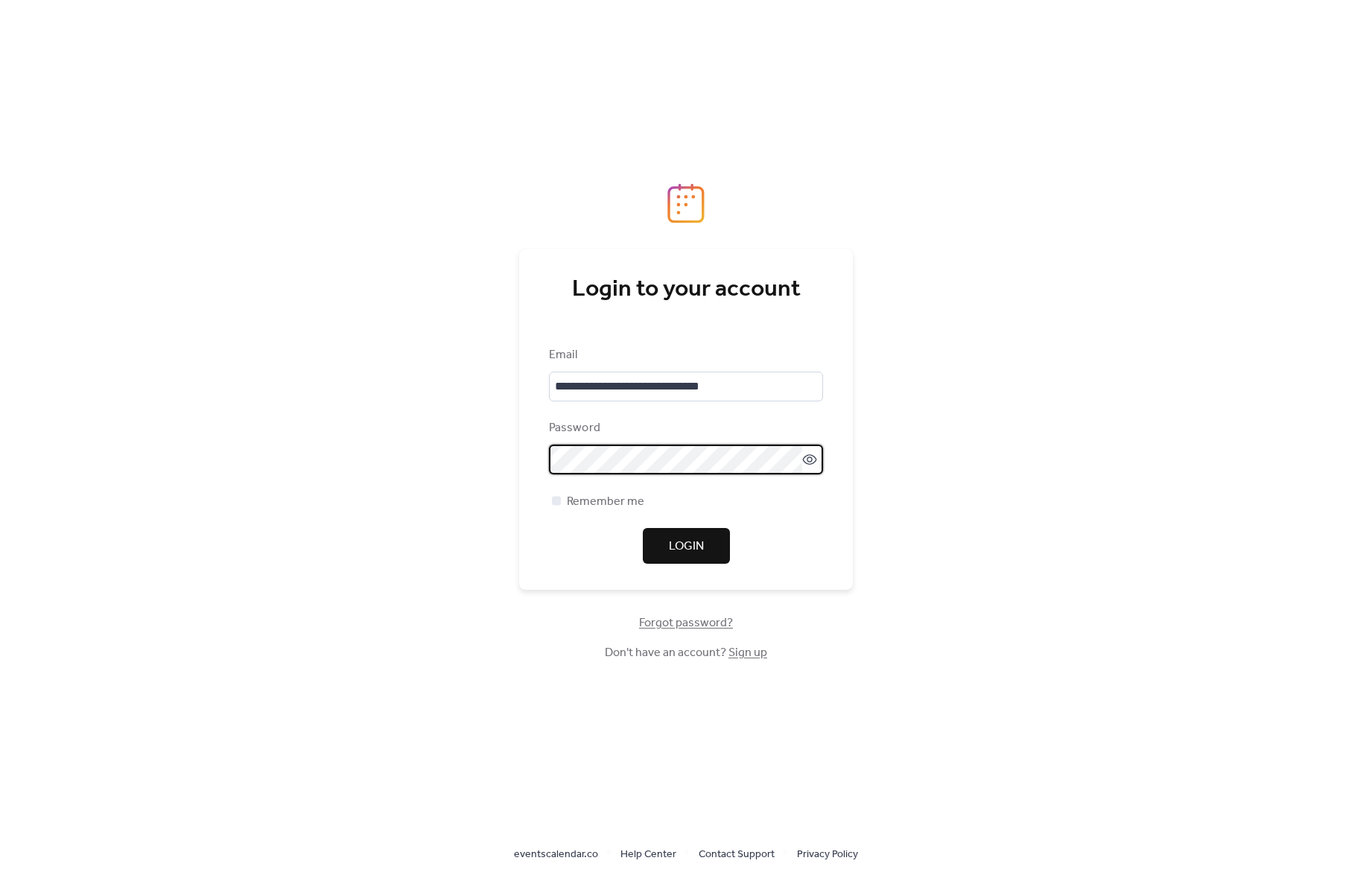scroll, scrollTop: 0, scrollLeft: 0, axis: both 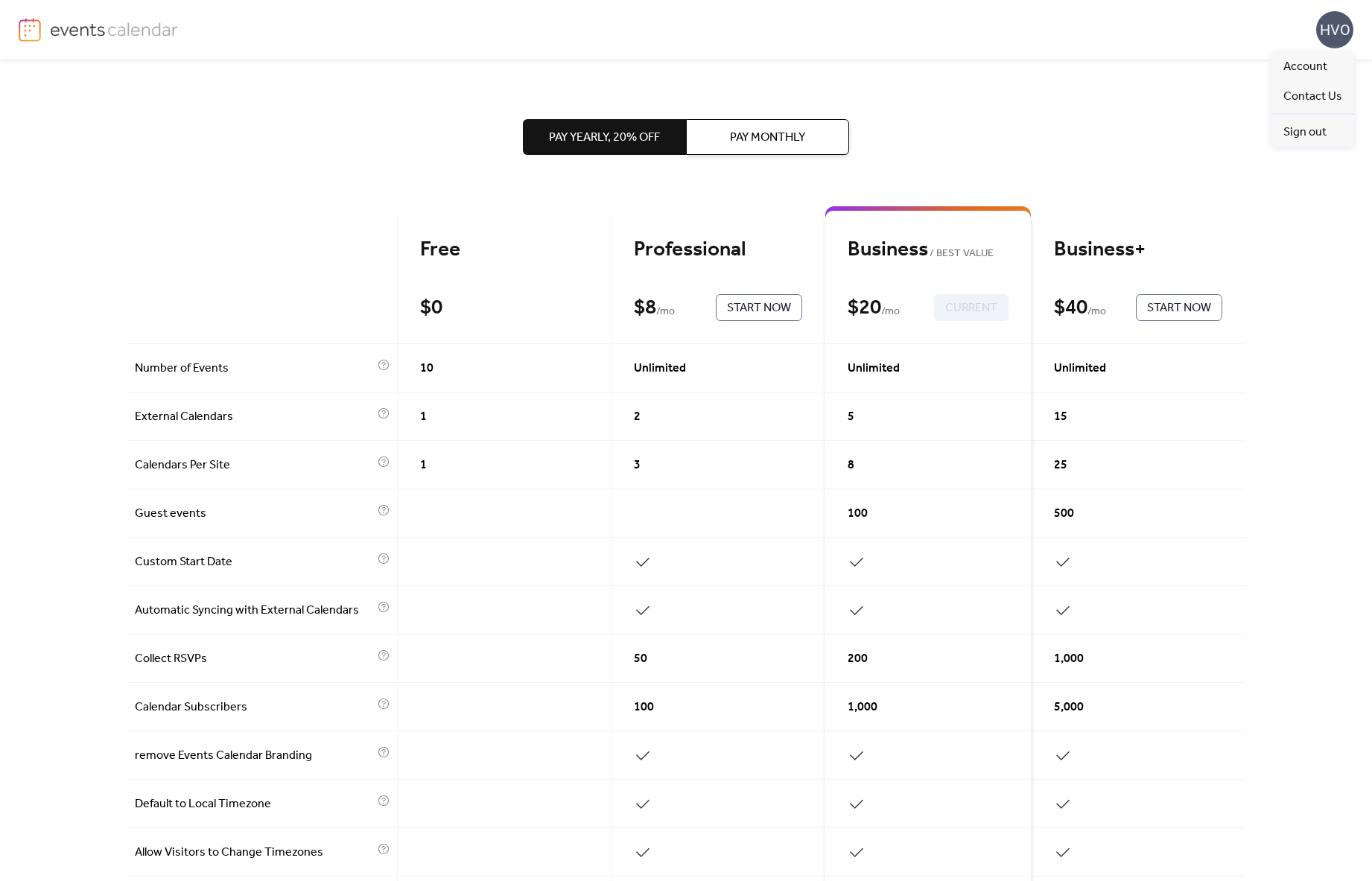 click on "HVO" at bounding box center [1335, 30] 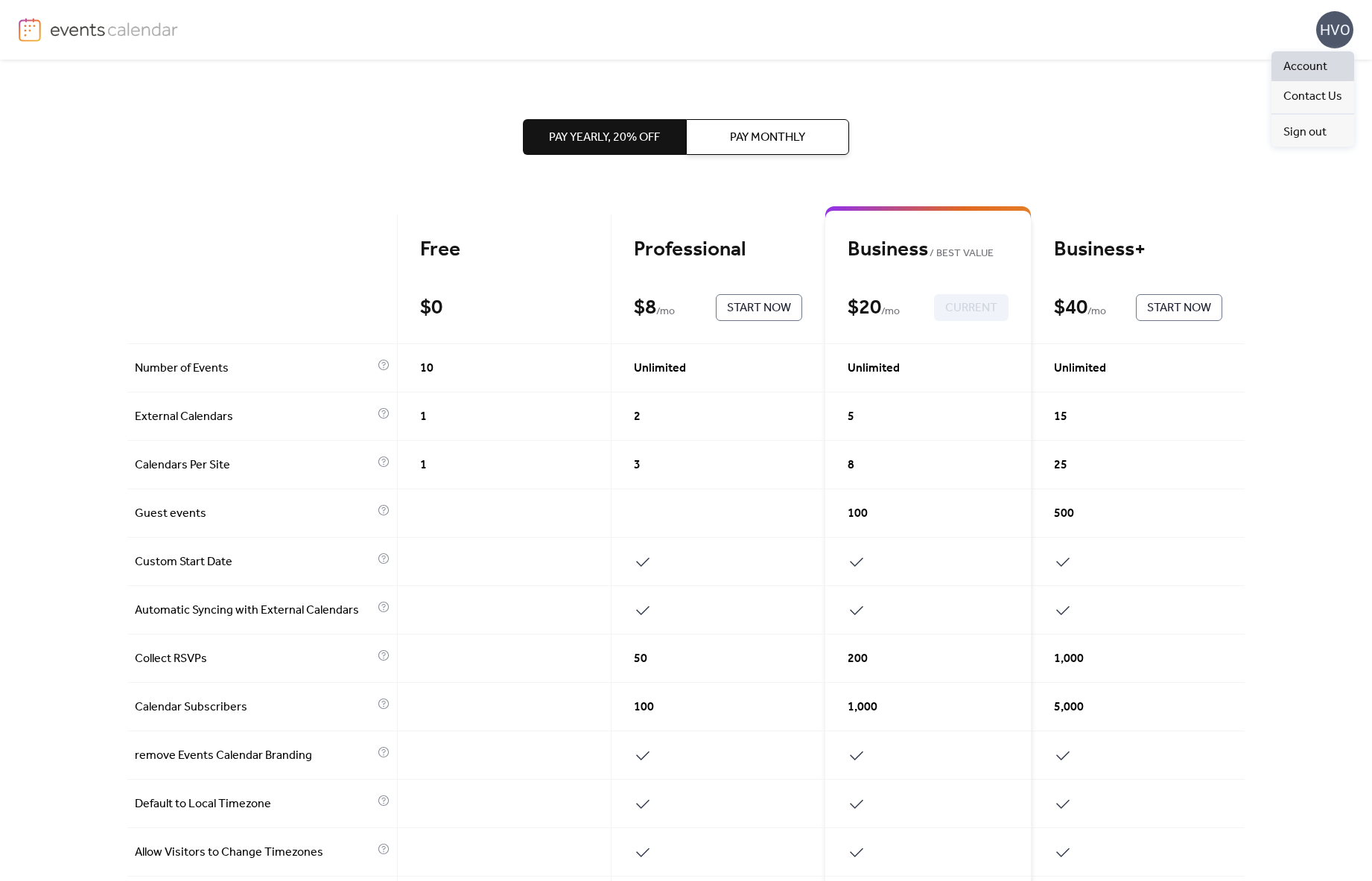 click on "Account" at bounding box center (1305, 67) 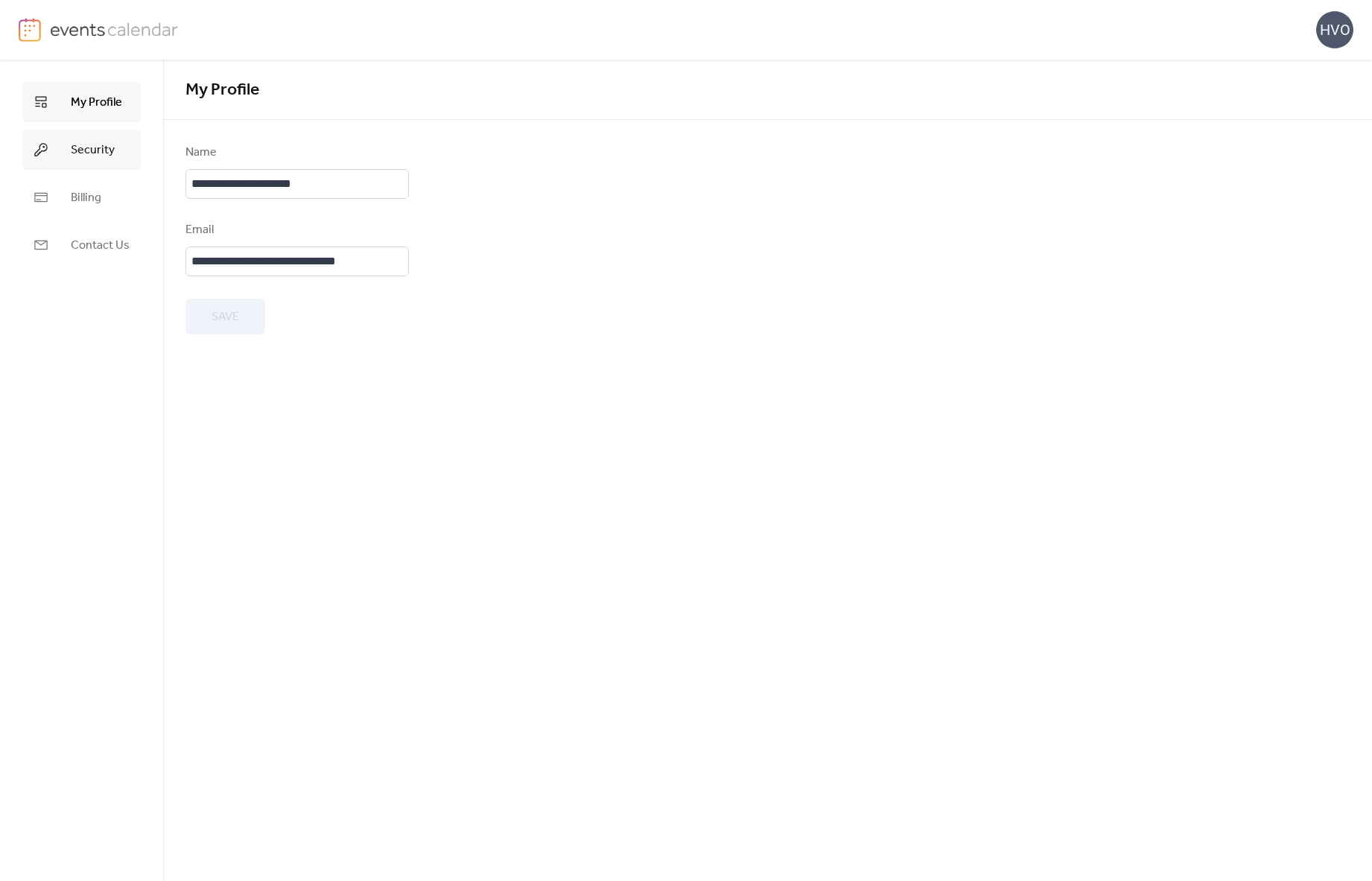 click on "Security" at bounding box center [81, 150] 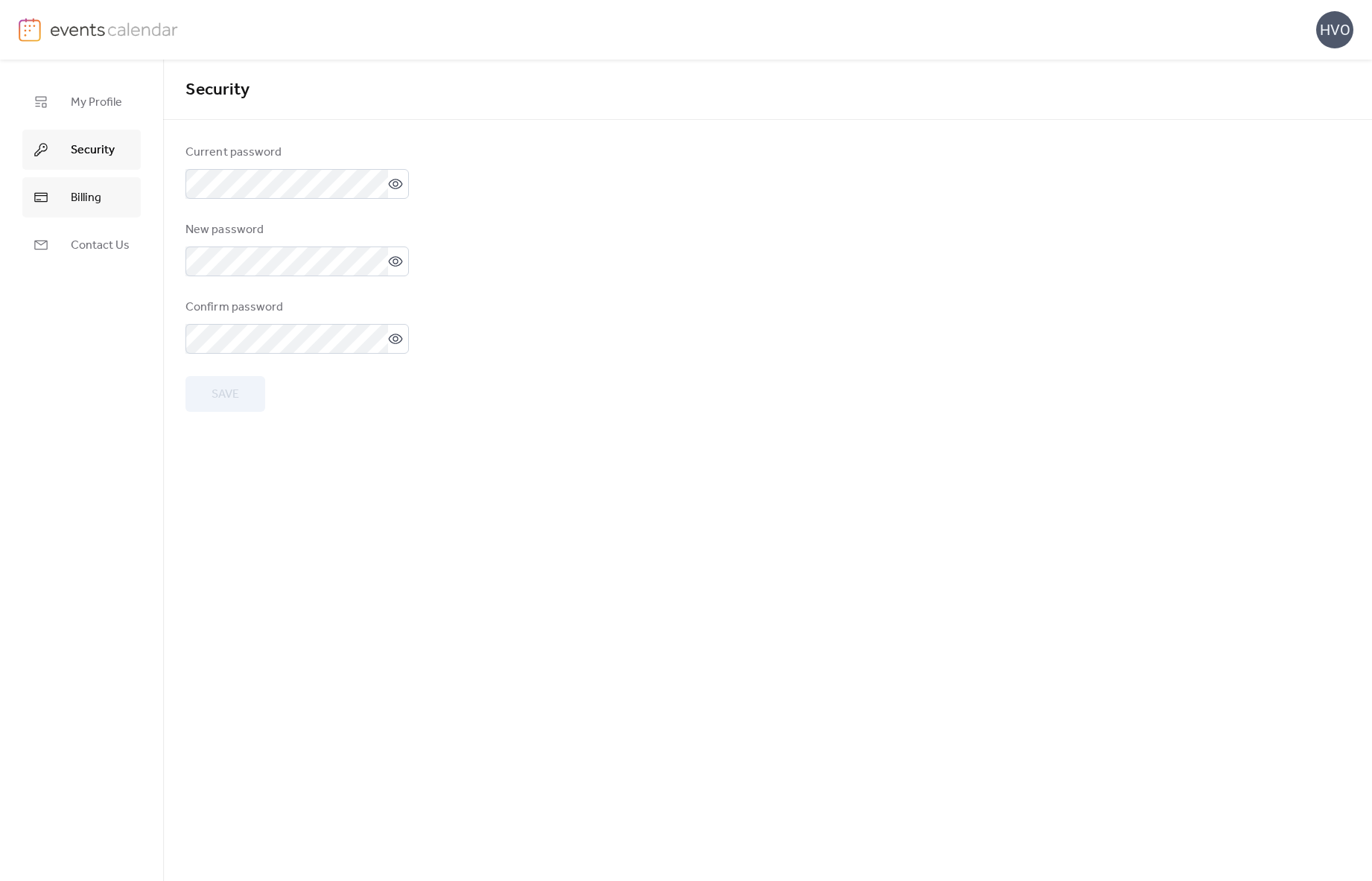 click on "Billing" at bounding box center [81, 197] 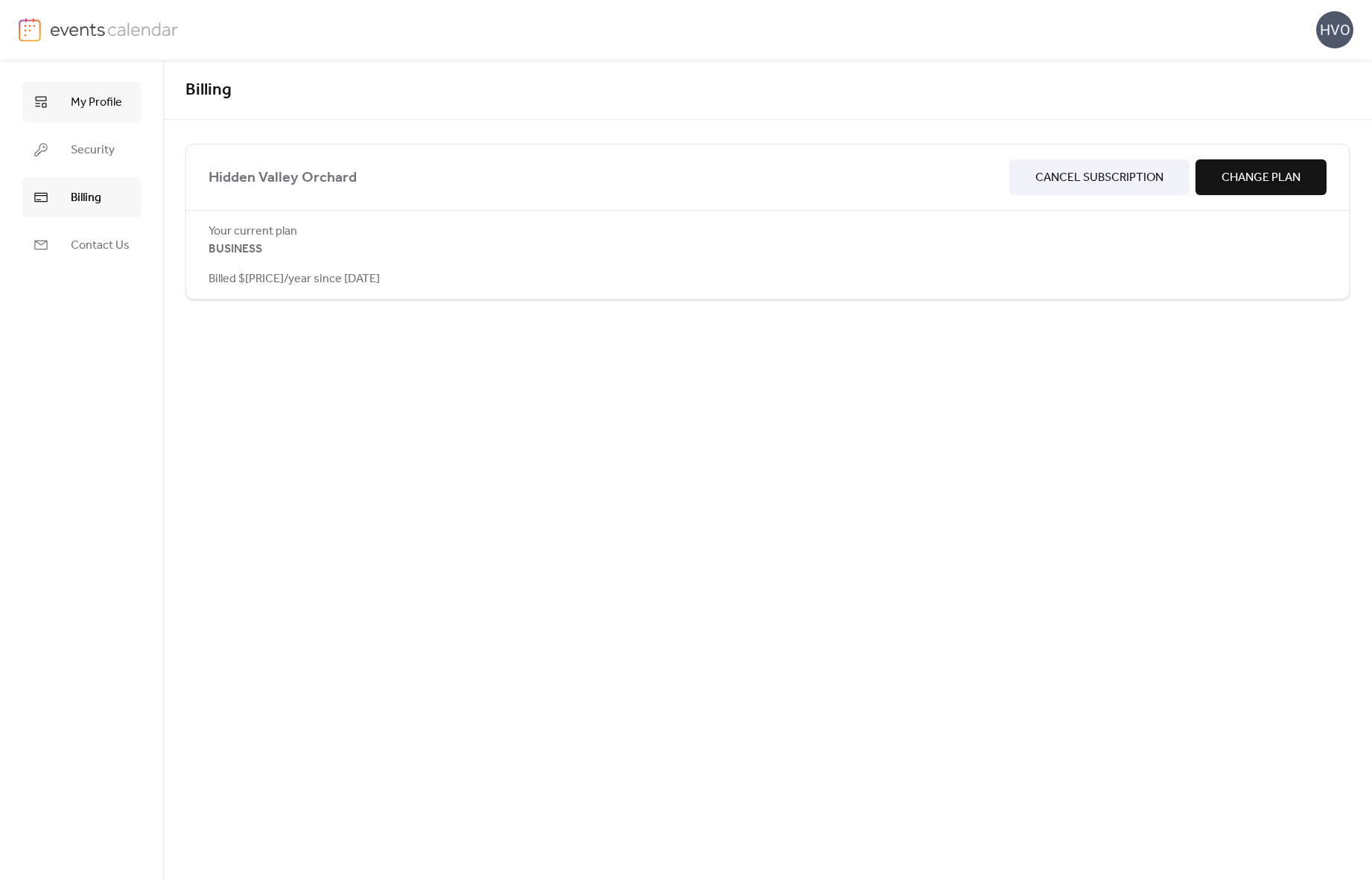 click on "My Profile" at bounding box center (81, 102) 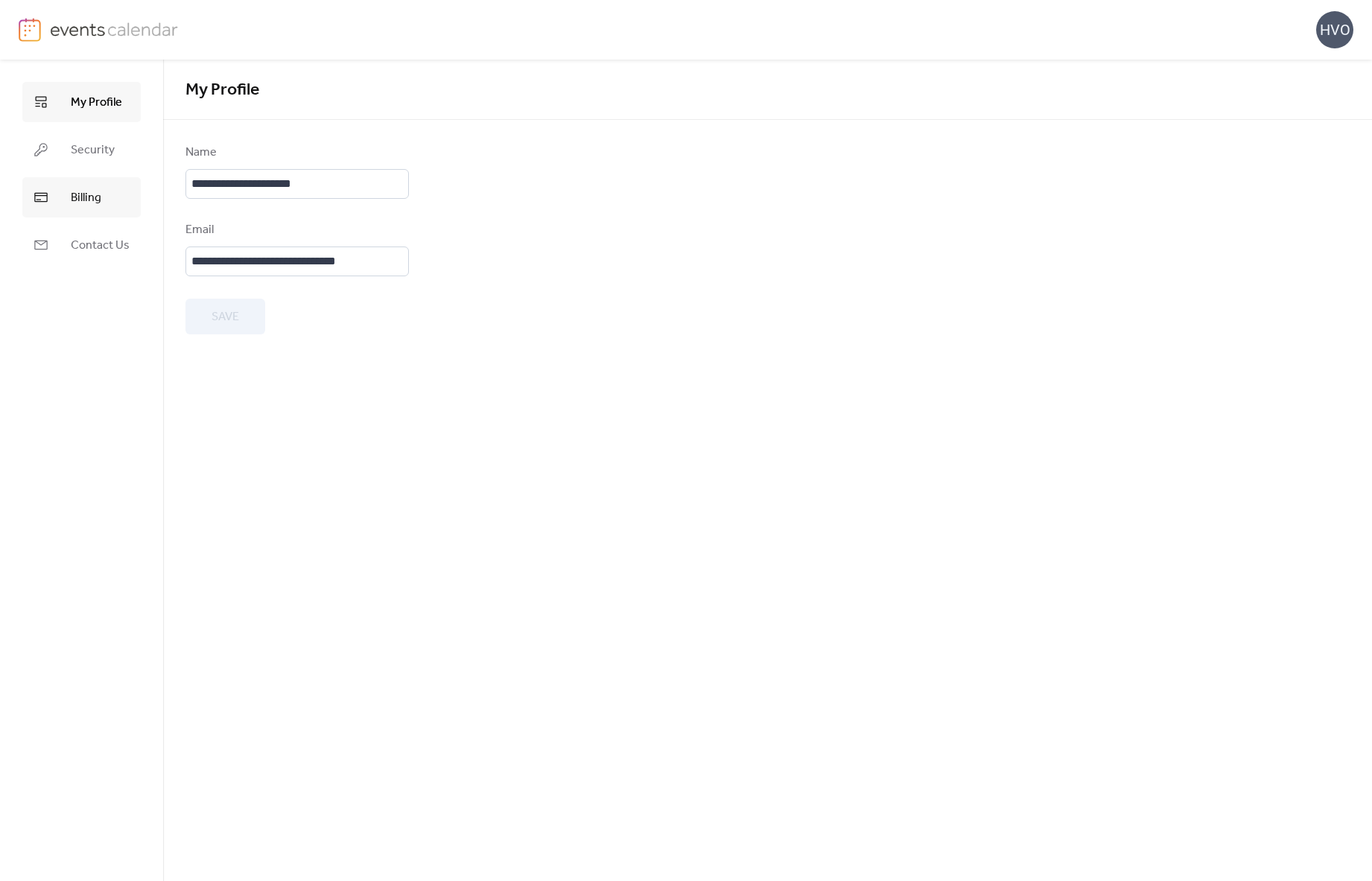 click on "Billing" at bounding box center [81, 197] 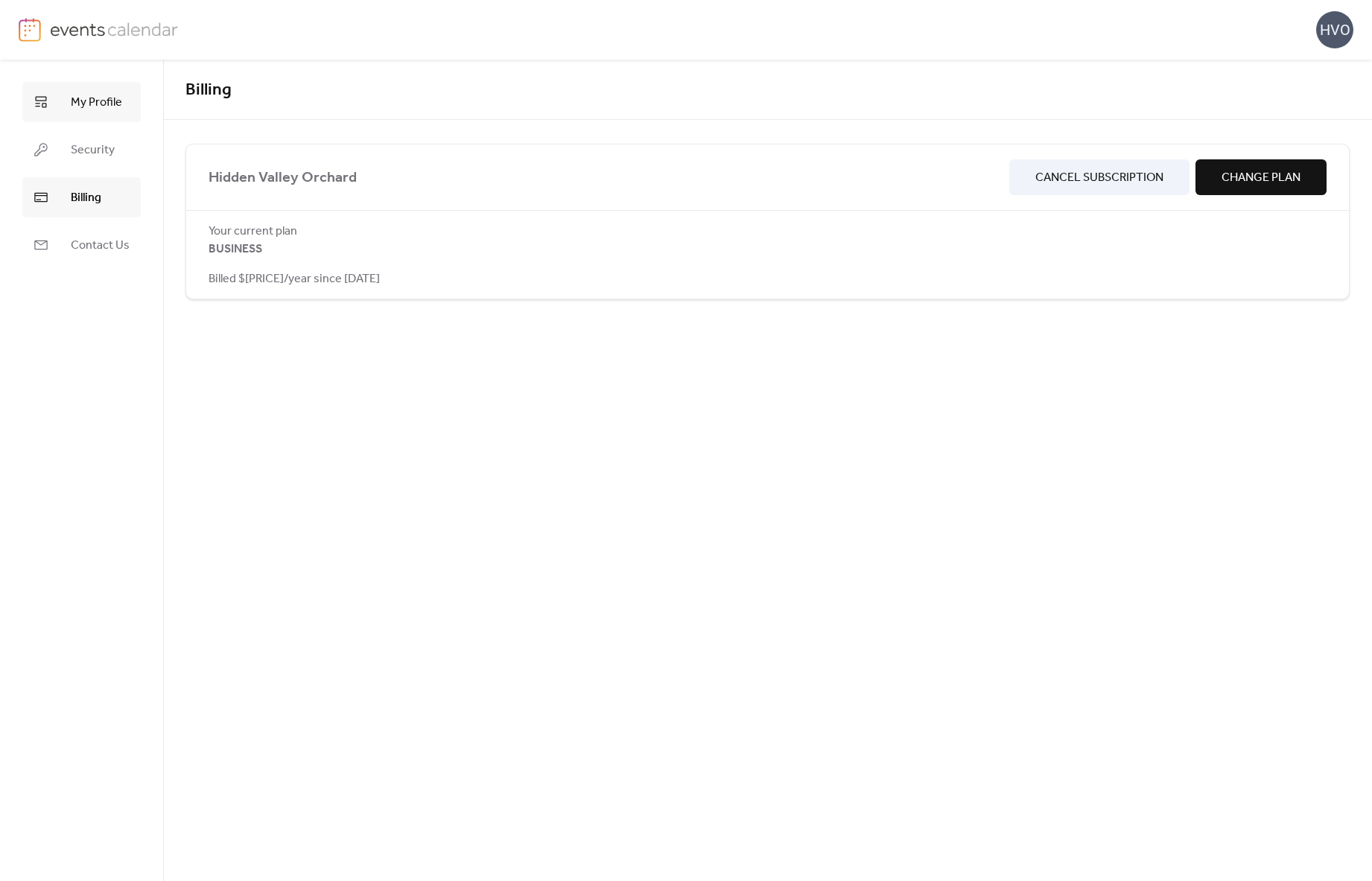 click on "My Profile" at bounding box center (96, 103) 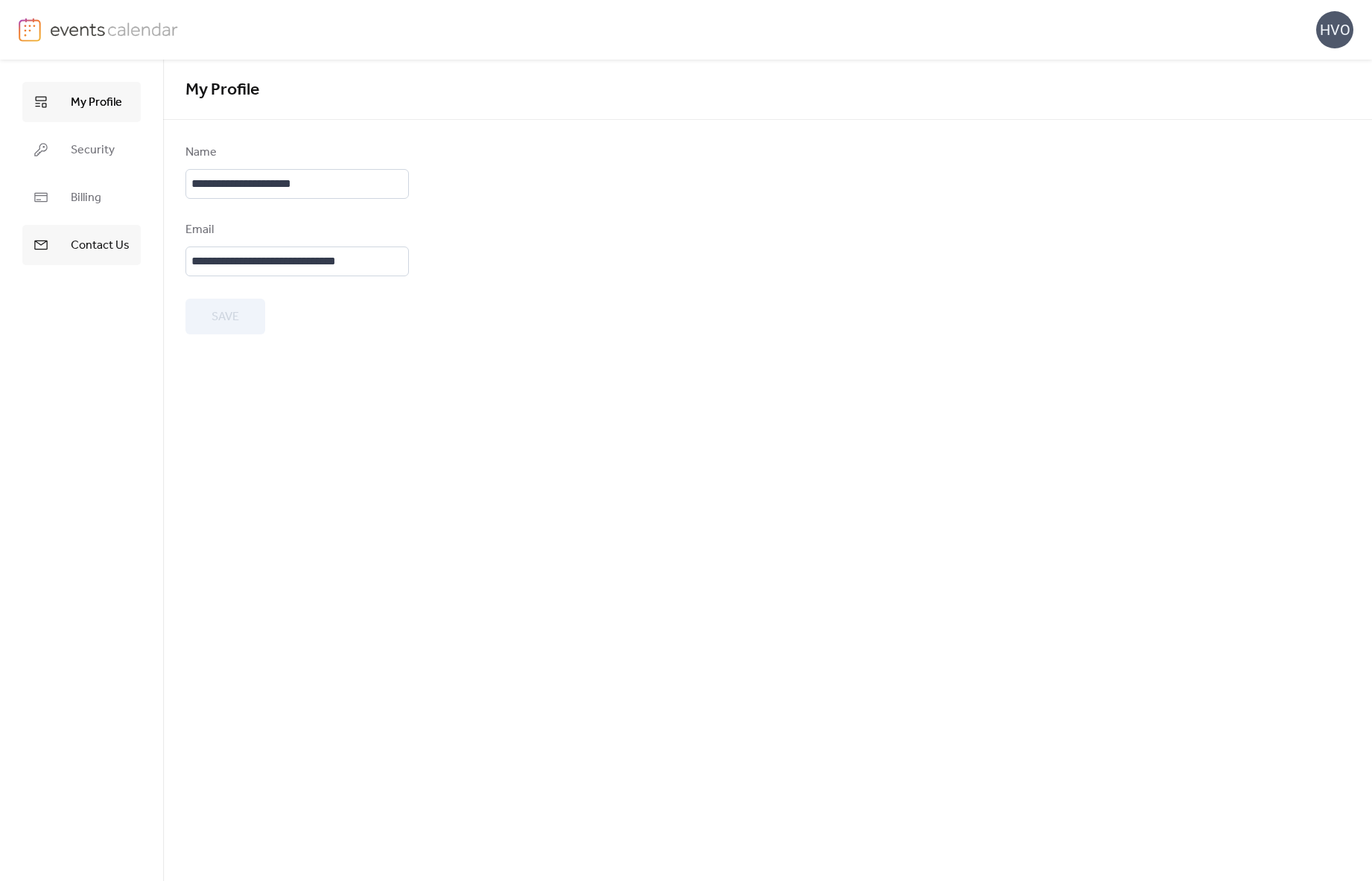 click on "Contact Us" at bounding box center [81, 245] 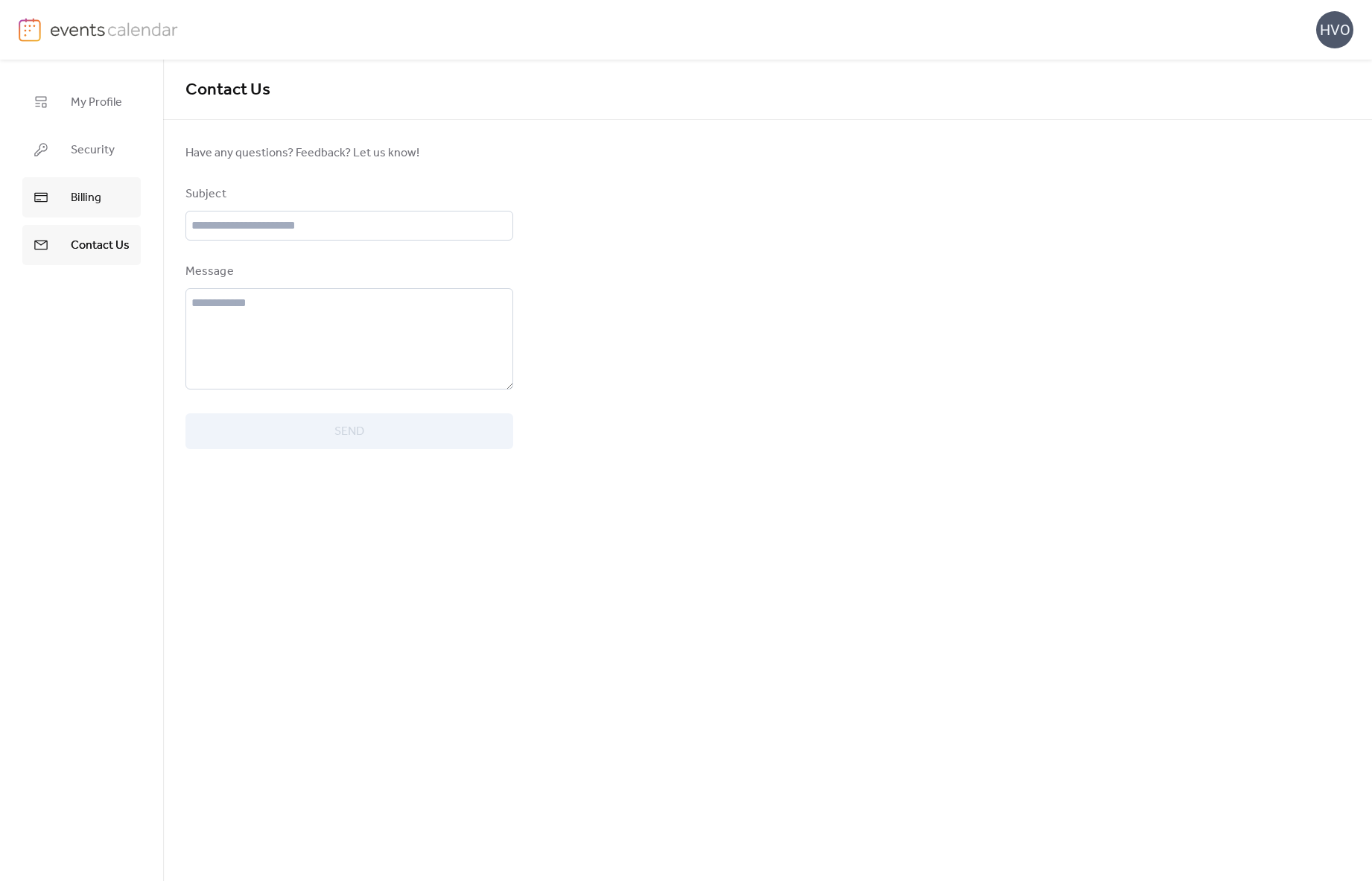 click on "Billing" at bounding box center [81, 197] 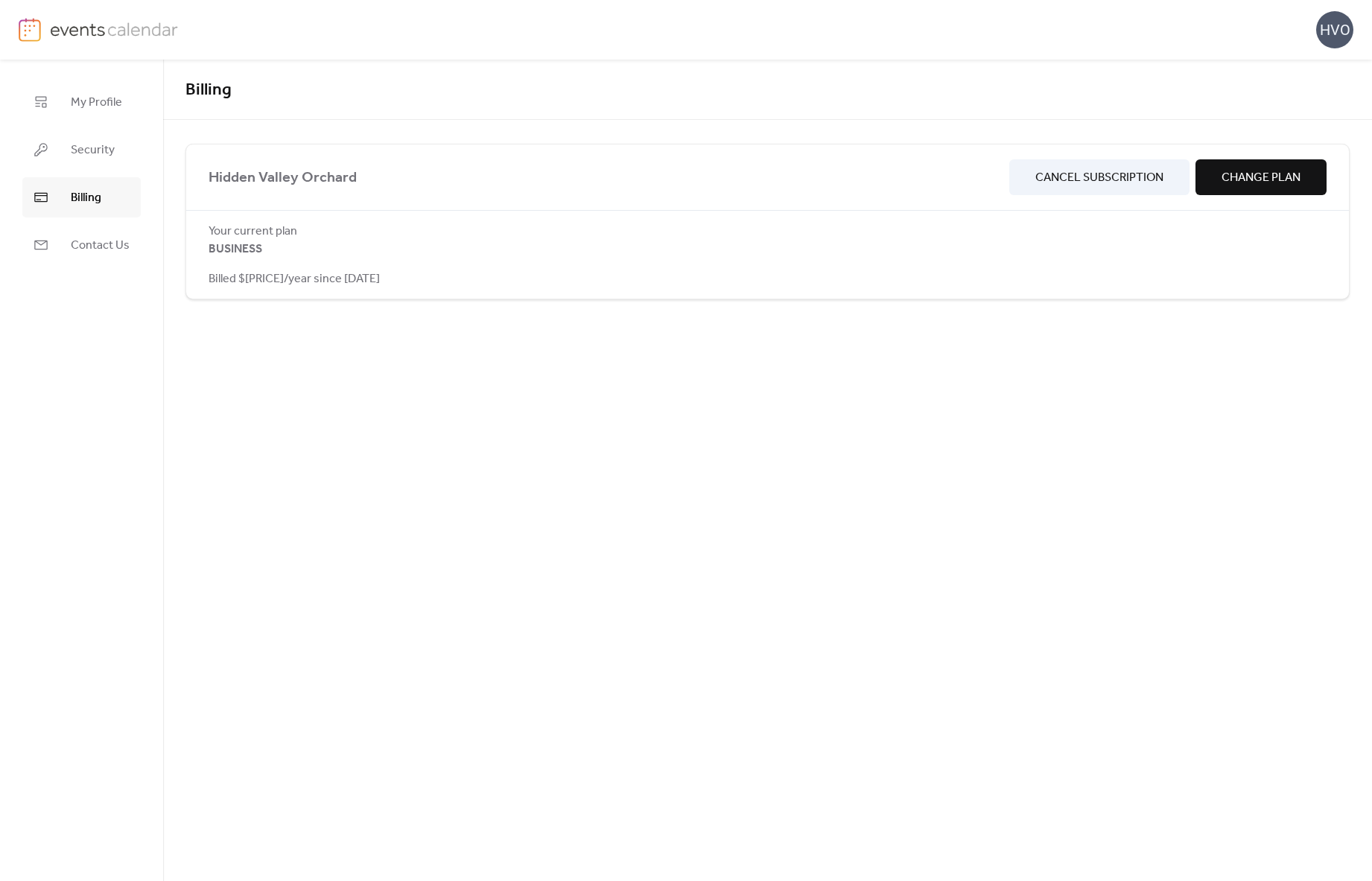 click on "Change Plan" at bounding box center [1261, 177] 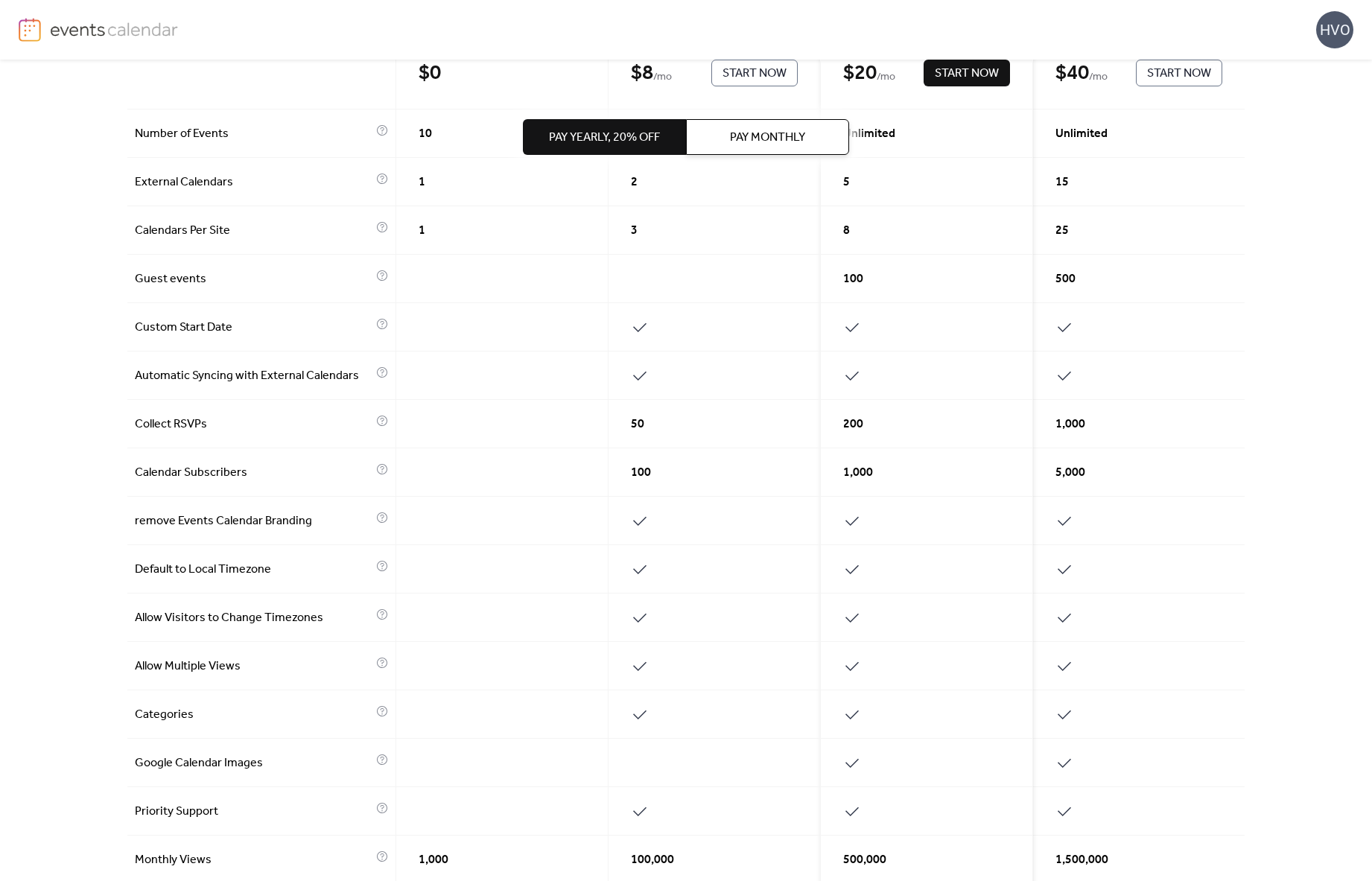 scroll, scrollTop: 392, scrollLeft: 0, axis: vertical 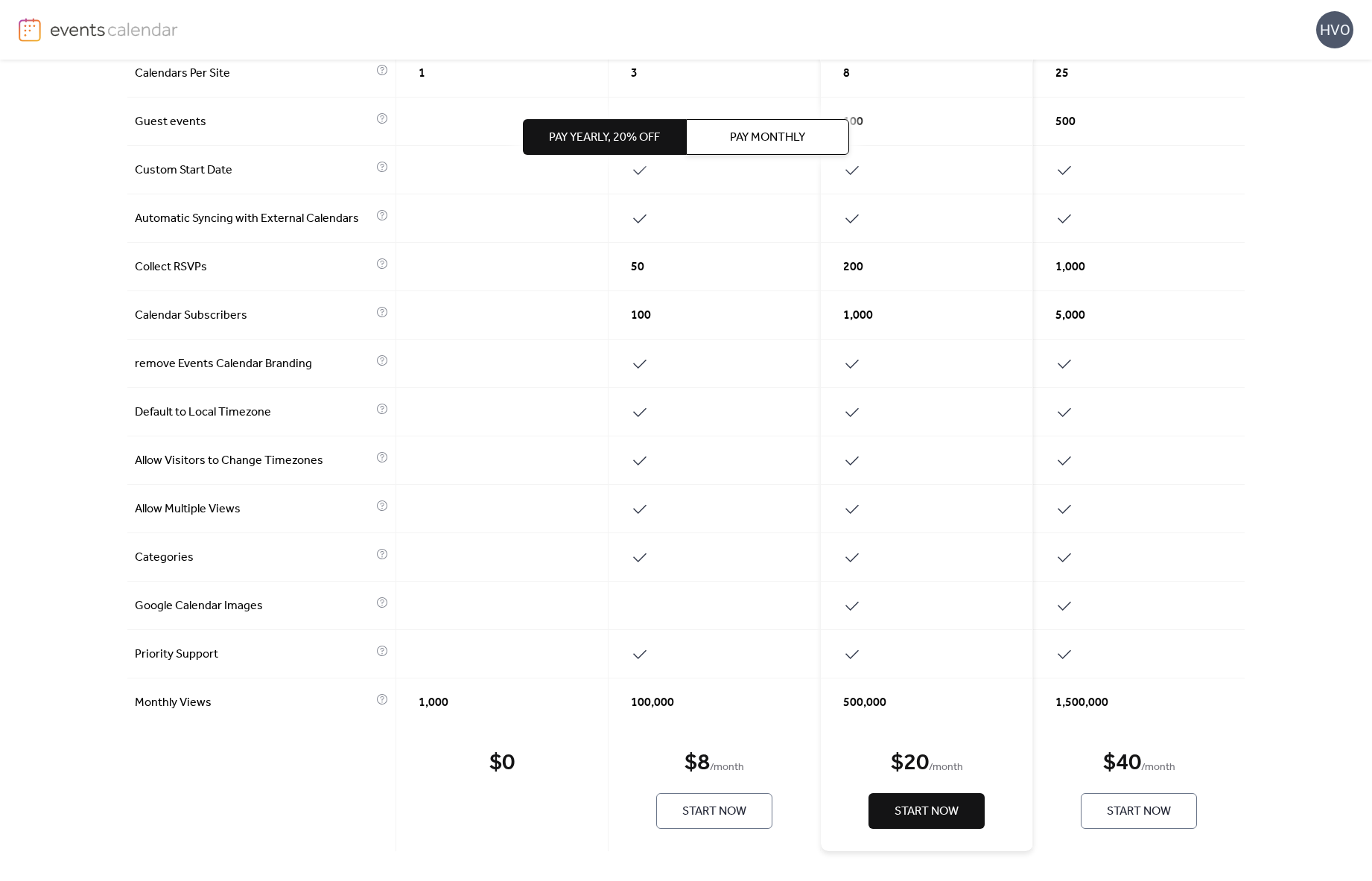 click on "Start Now" at bounding box center [927, 812] 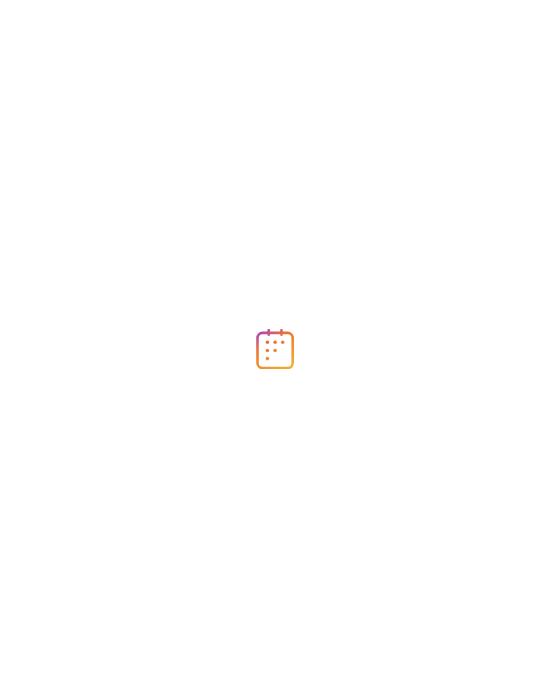 scroll, scrollTop: 0, scrollLeft: 0, axis: both 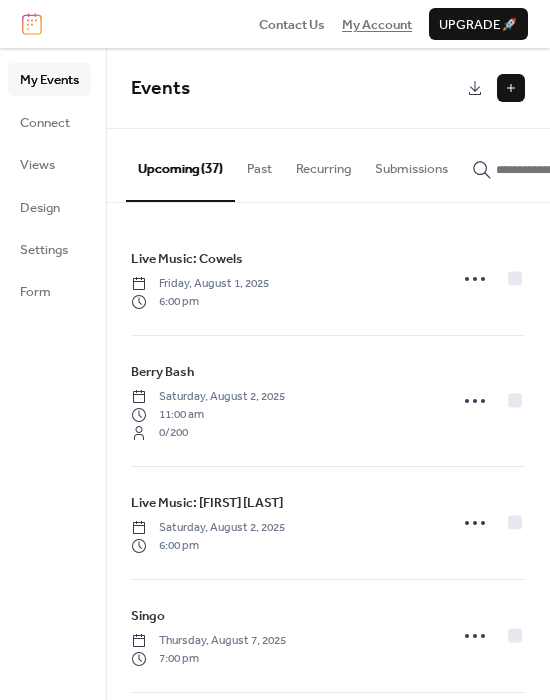 click on "My Account" at bounding box center (377, 25) 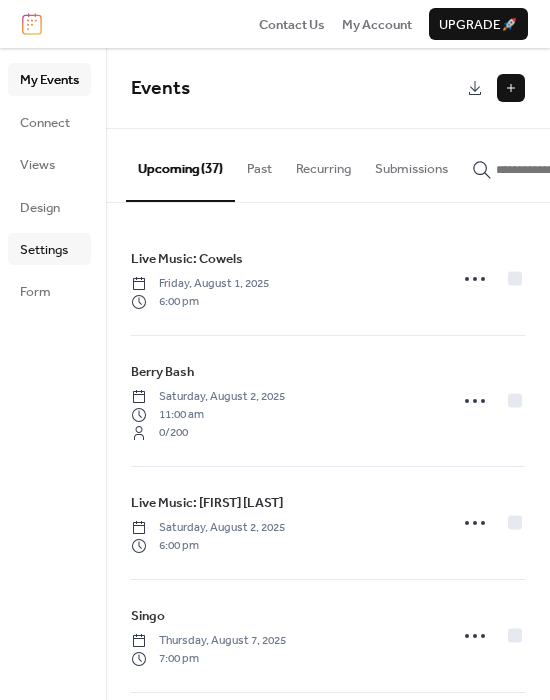 click on "Settings" at bounding box center [44, 250] 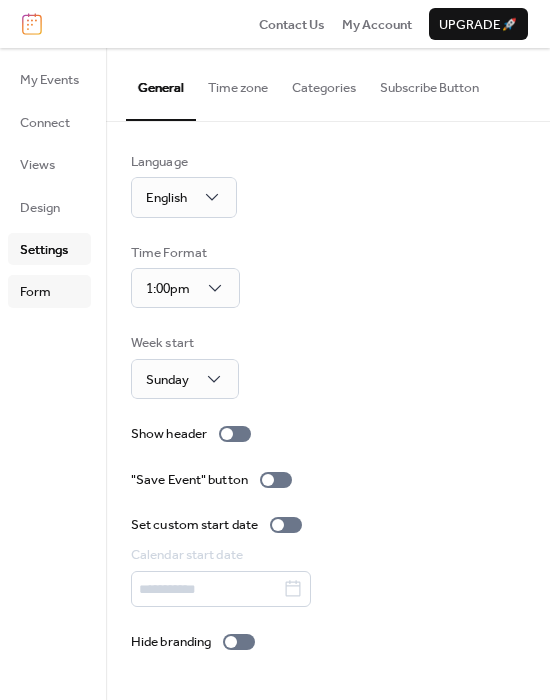 click on "Form" at bounding box center (49, 291) 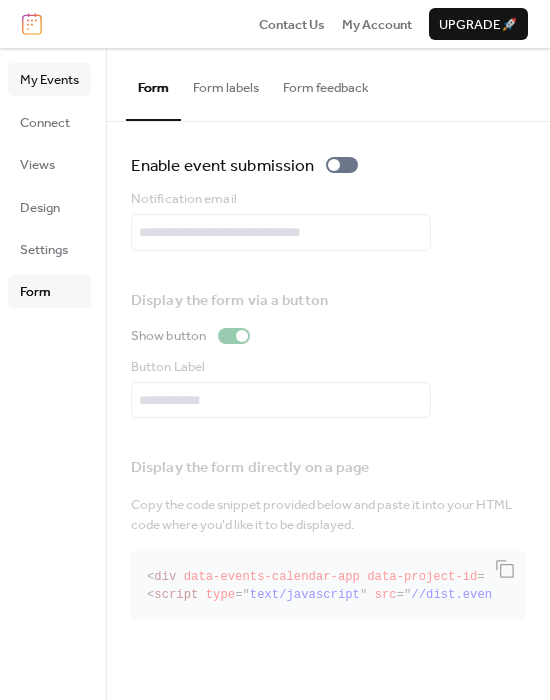 click on "My Events" at bounding box center [49, 80] 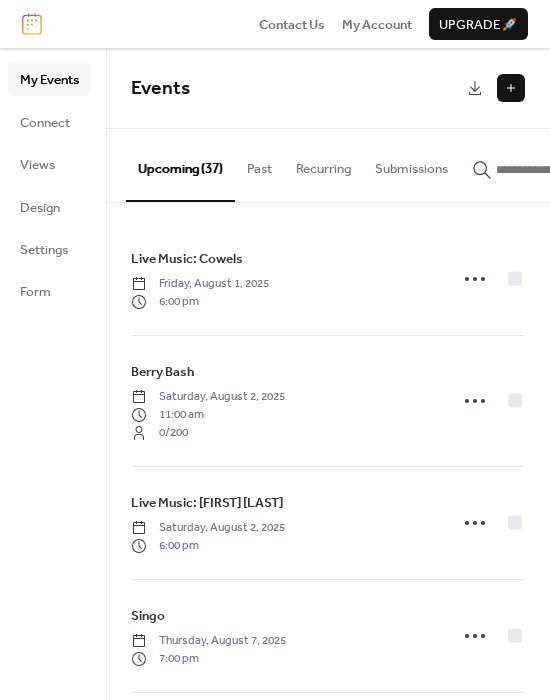 click on "Upgrade  🚀" at bounding box center (478, 25) 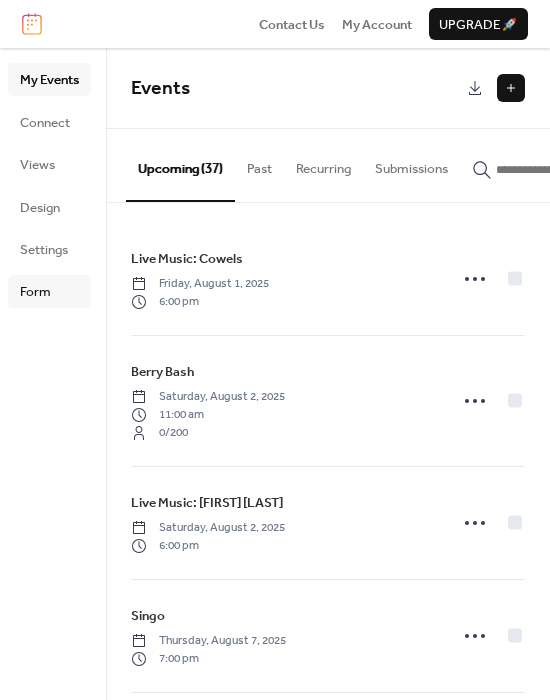 click on "Form" at bounding box center [35, 292] 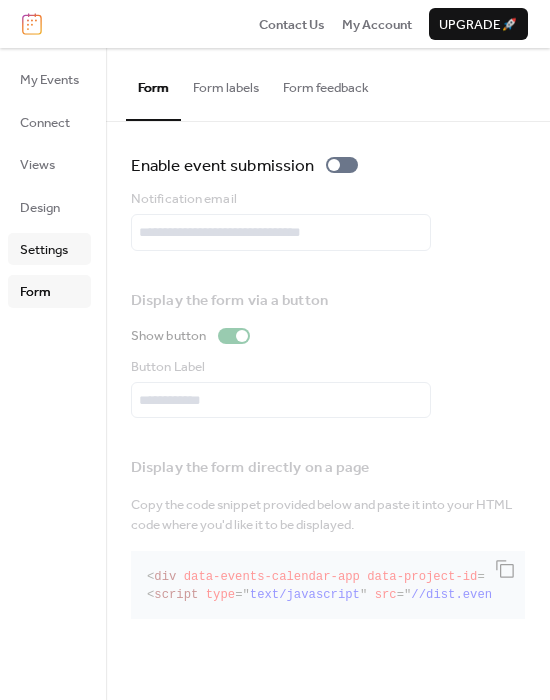 click on "Settings" at bounding box center [44, 250] 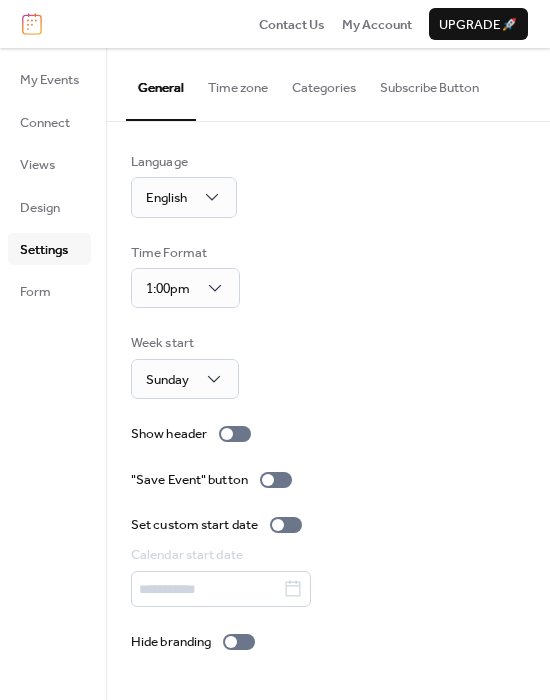 click on "My Events Connect Views Design Settings Form" at bounding box center (53, 374) 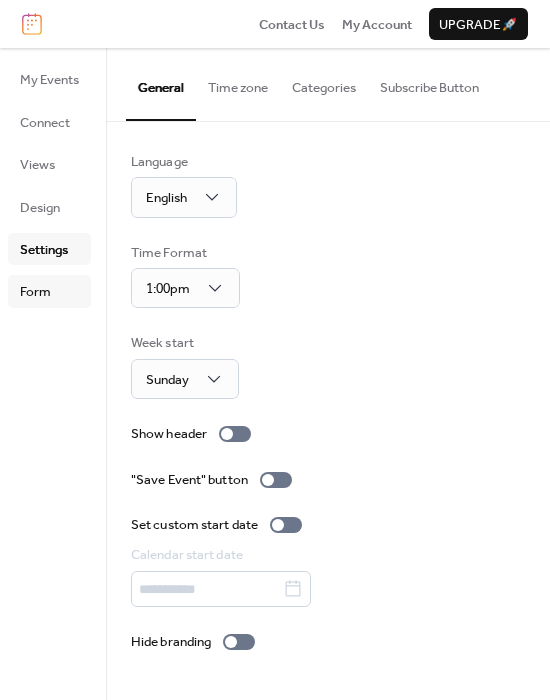 click on "Form" at bounding box center [49, 291] 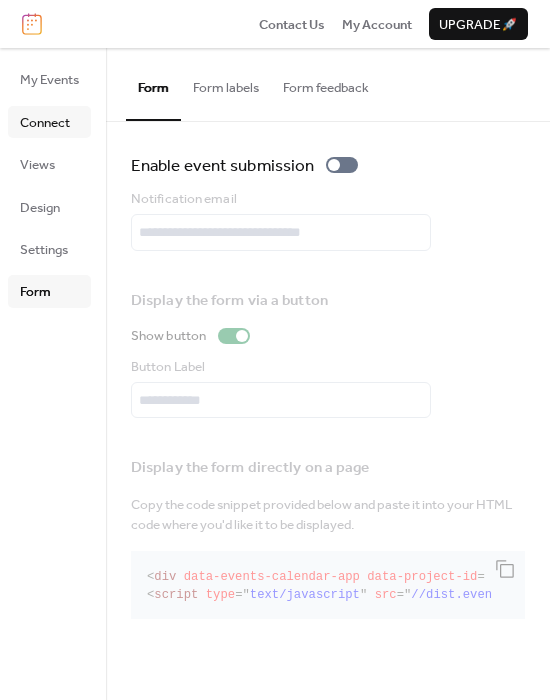 click on "Connect" at bounding box center (45, 123) 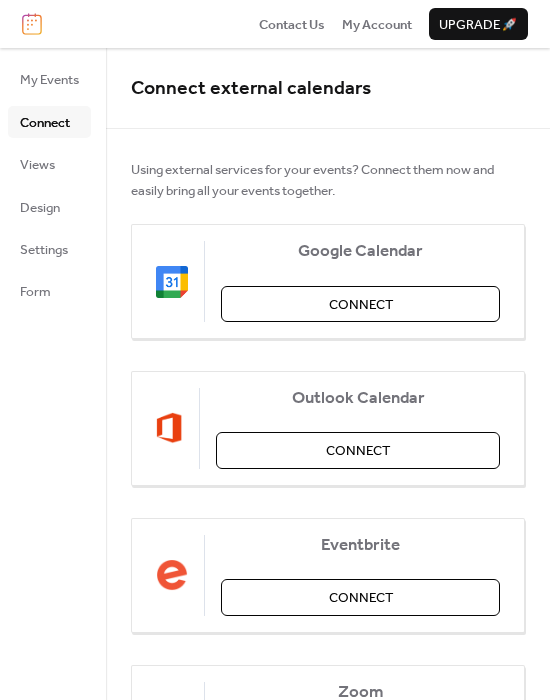 click on "My Events Connect Views Design Settings Form" at bounding box center (49, 185) 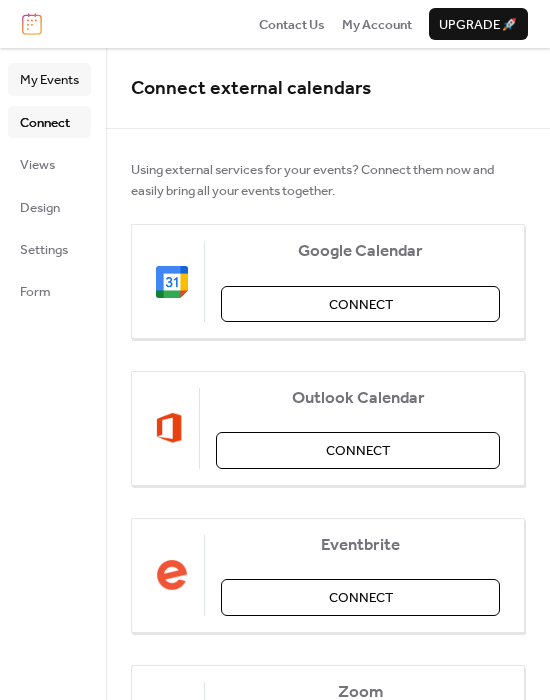 click on "My Events" at bounding box center [49, 80] 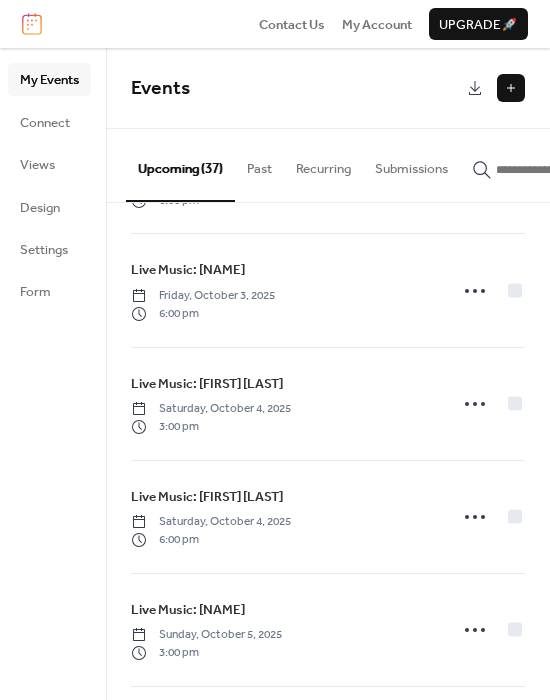scroll, scrollTop: 3821, scrollLeft: 0, axis: vertical 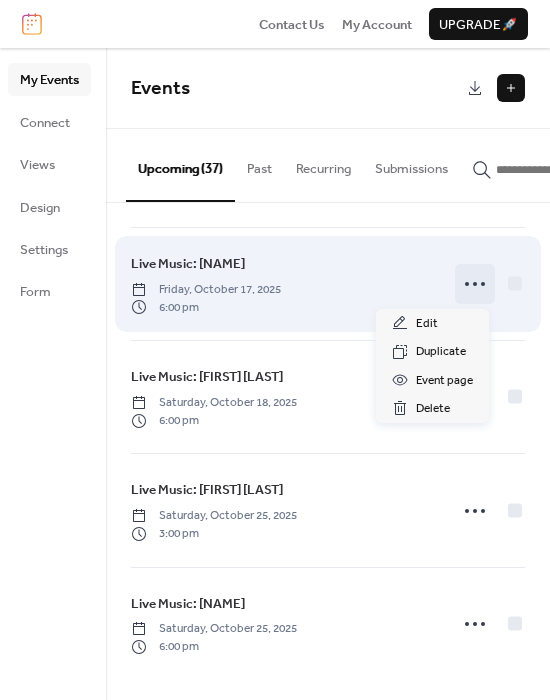 click 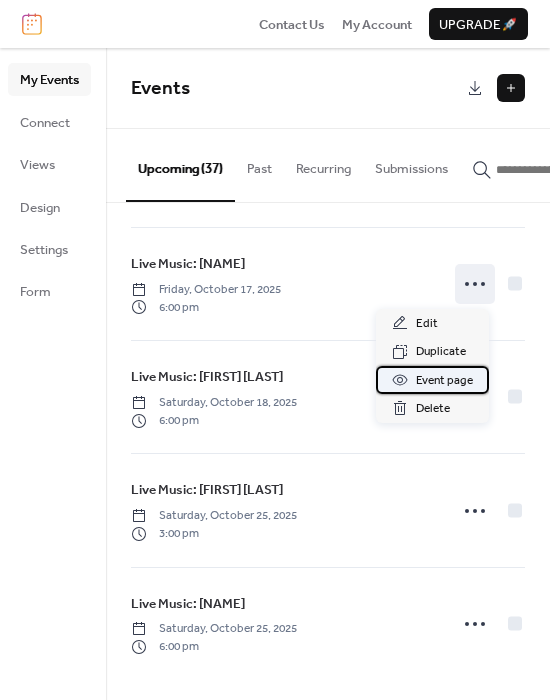 click on "Event page" at bounding box center [444, 381] 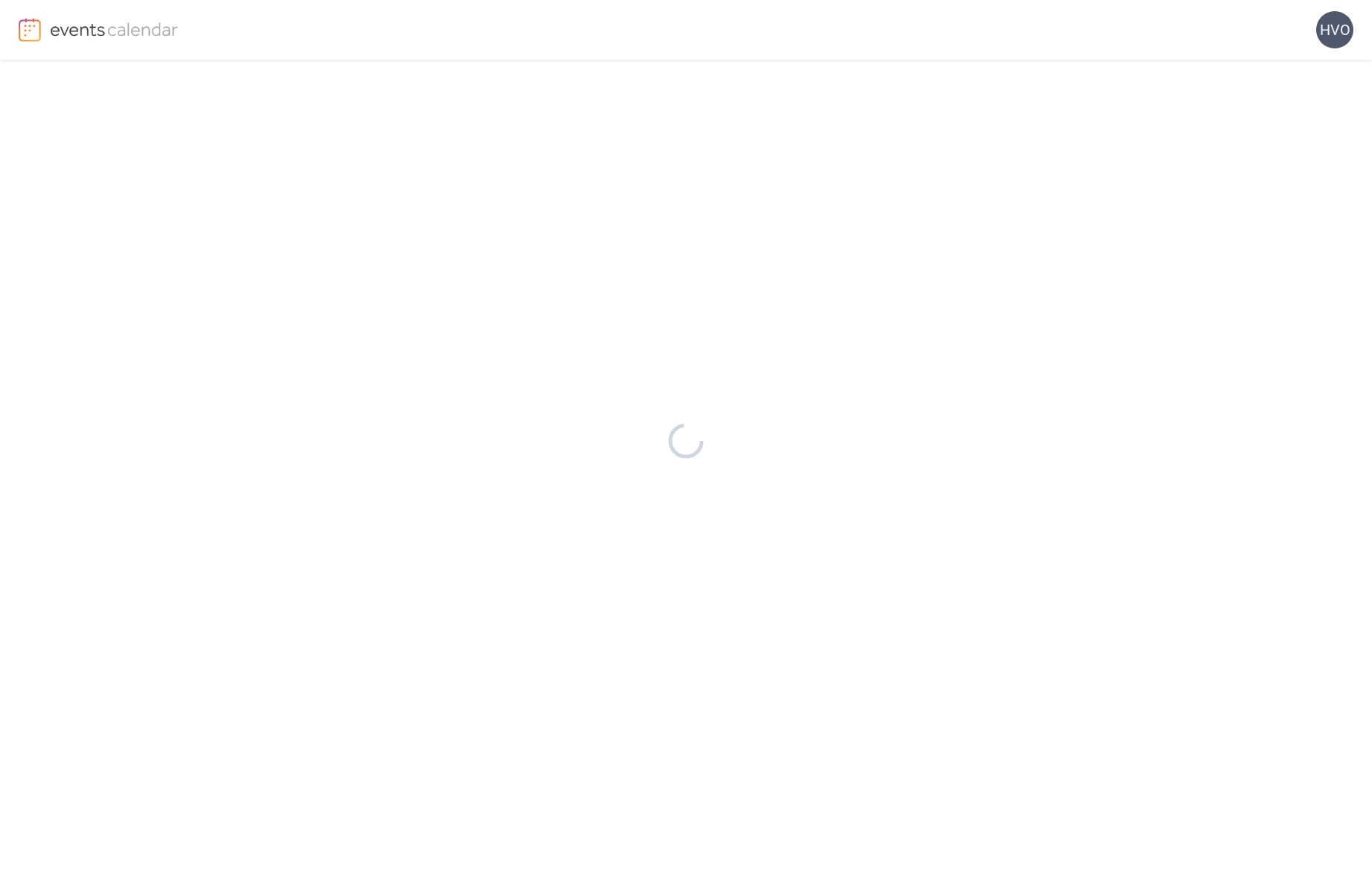 scroll, scrollTop: 0, scrollLeft: 0, axis: both 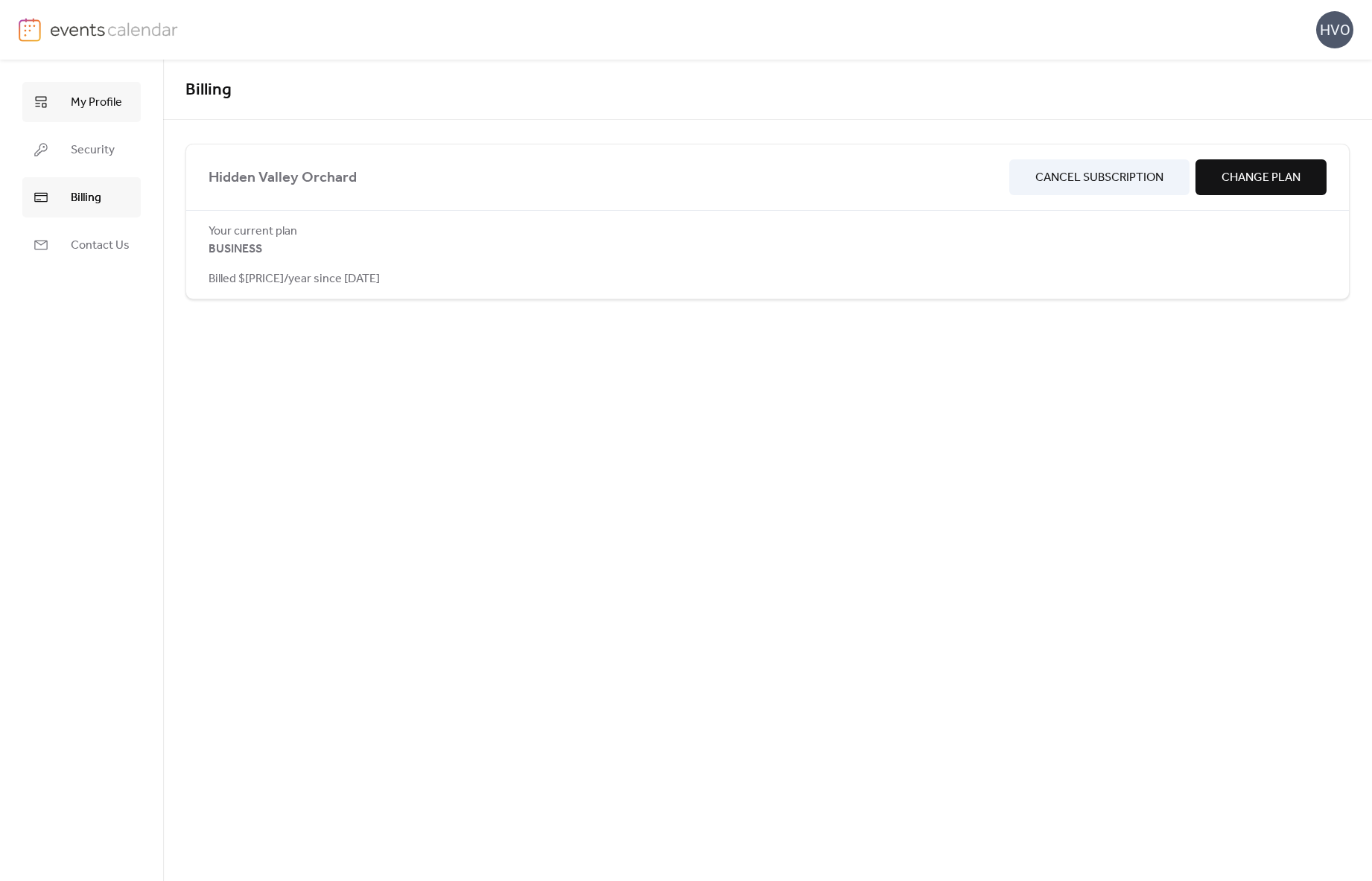 click on "My Profile" at bounding box center [96, 103] 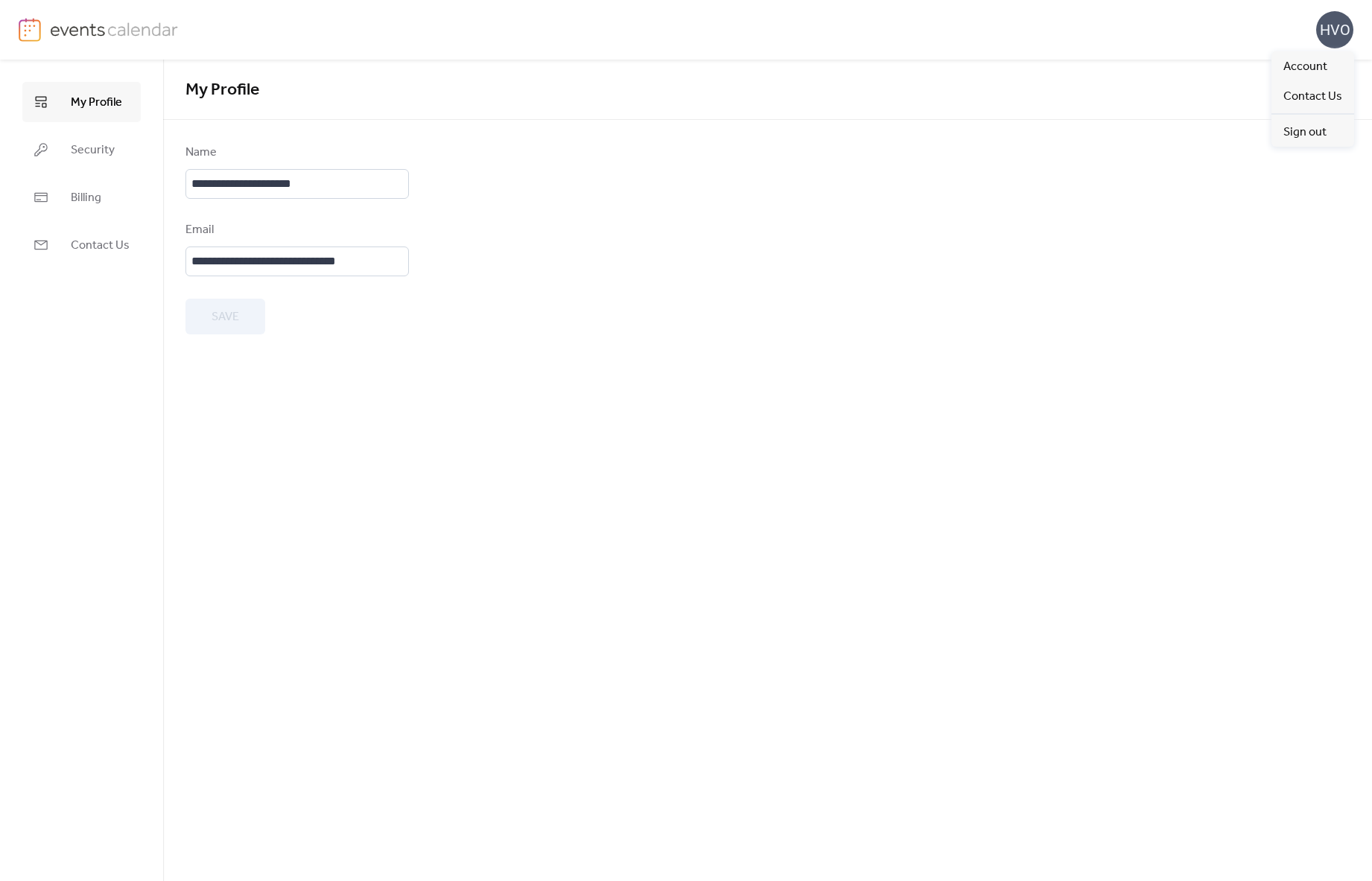 click on "HVO" at bounding box center (1335, 30) 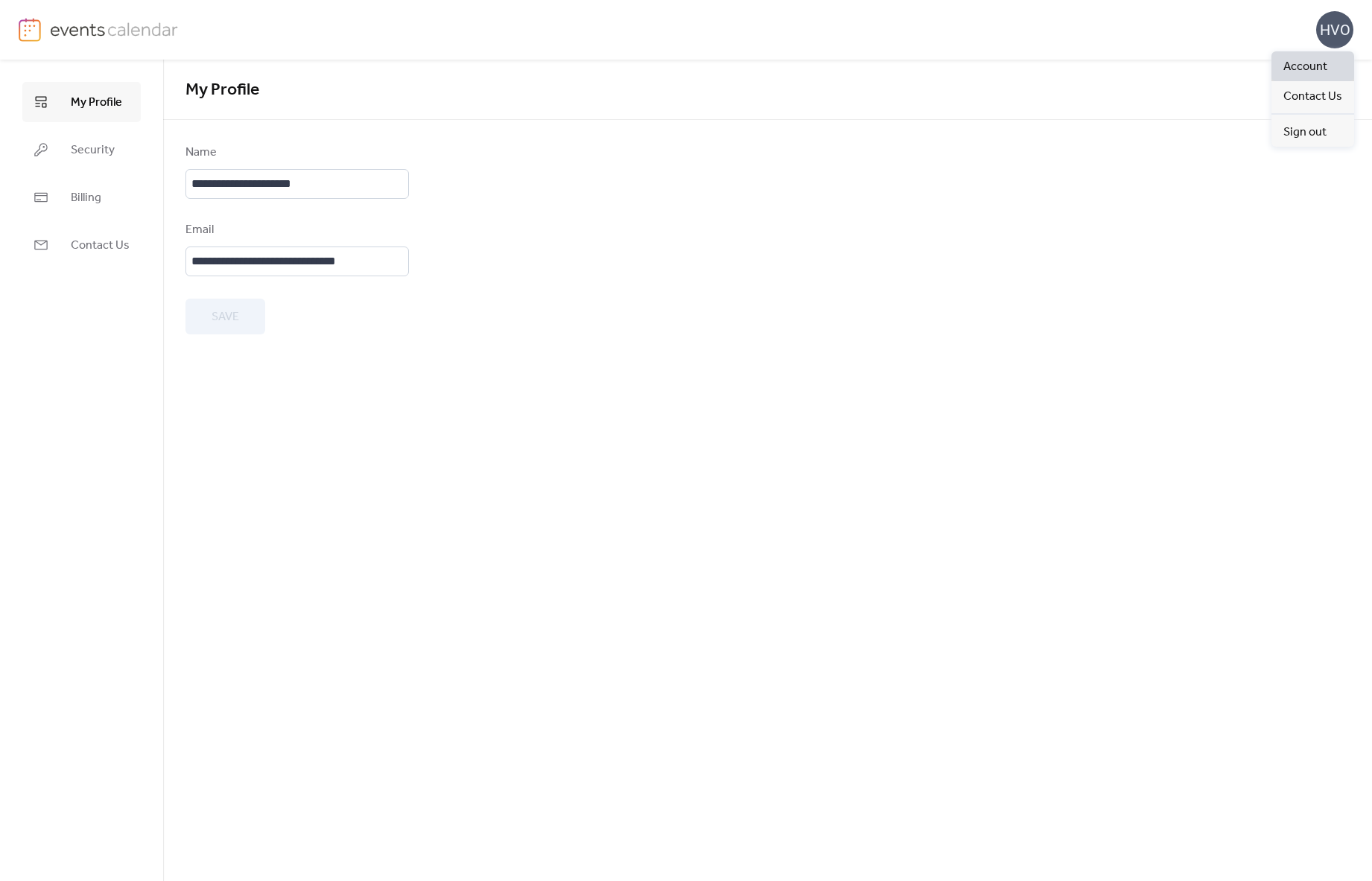 click on "Account" at bounding box center [1312, 66] 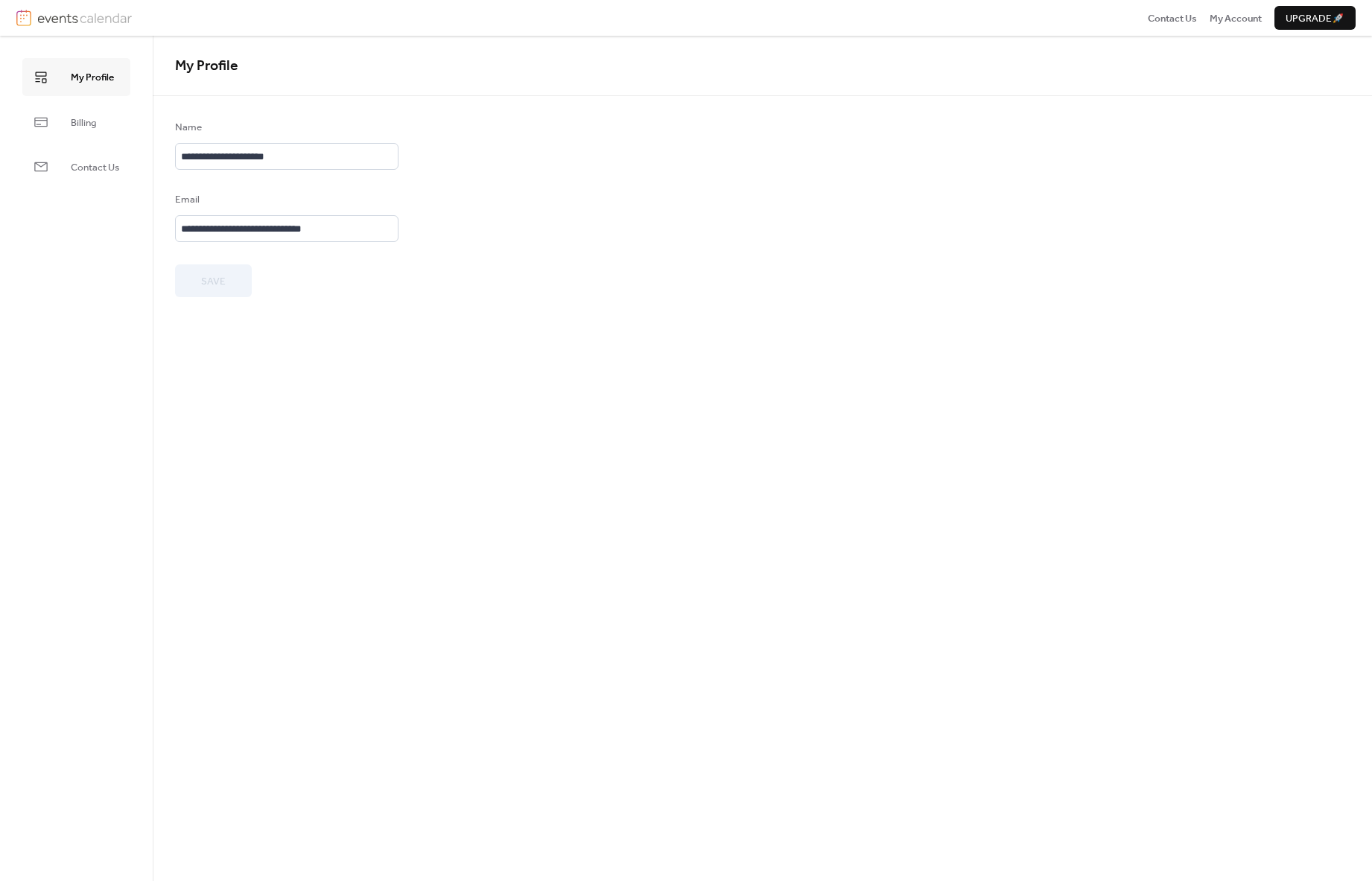 scroll, scrollTop: 0, scrollLeft: 0, axis: both 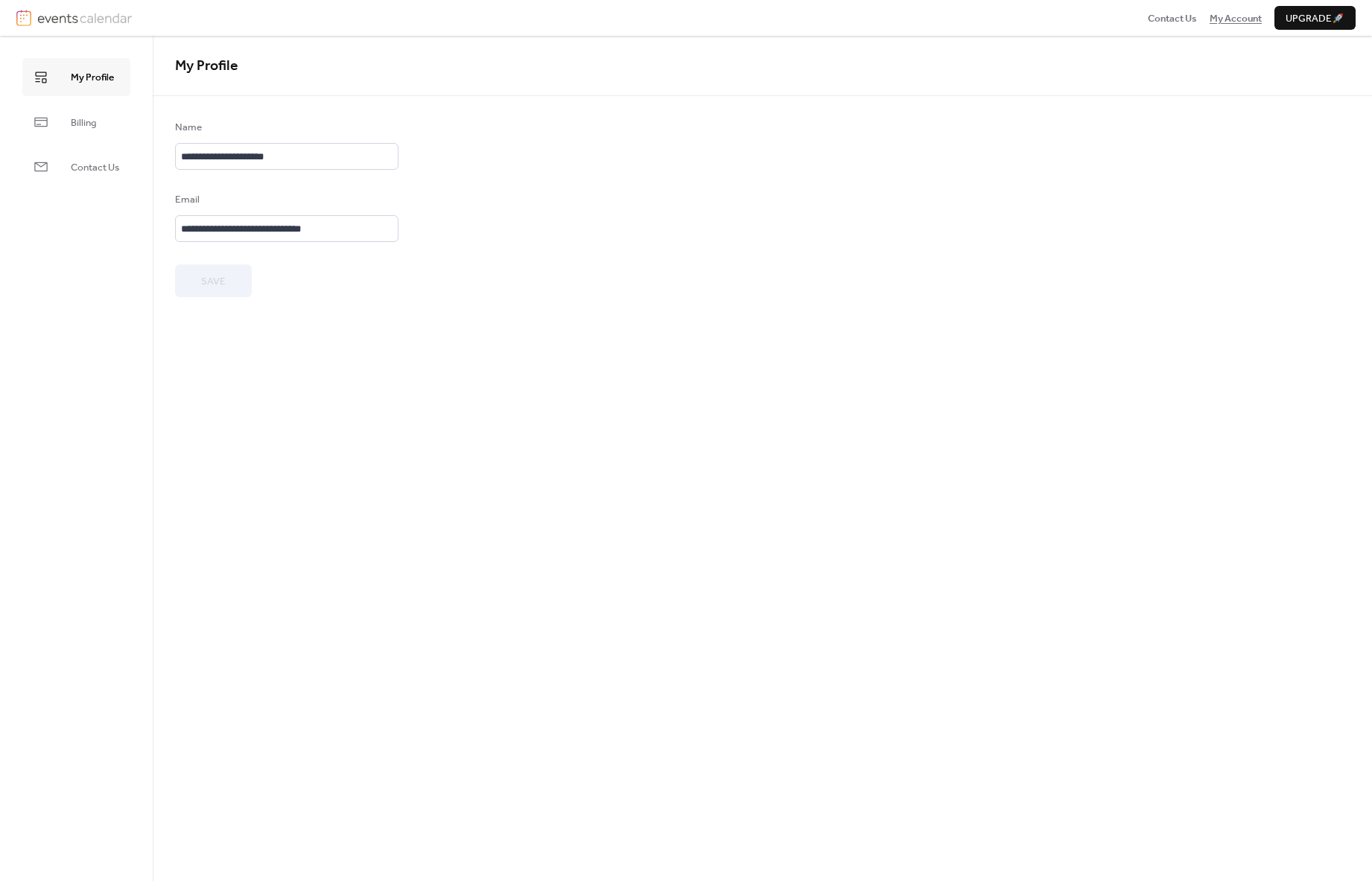 click on "My Account" at bounding box center [1236, 19] 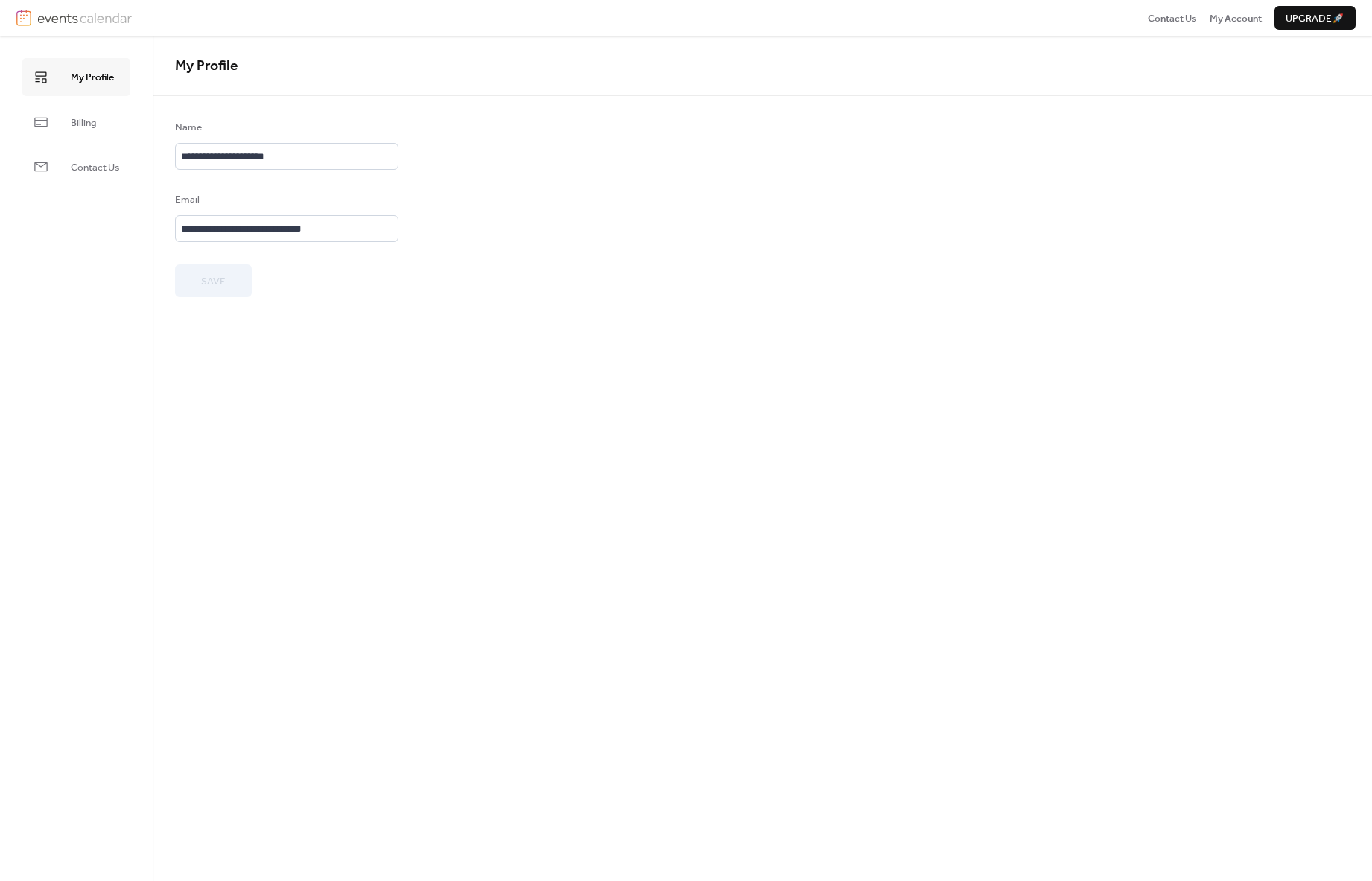 scroll, scrollTop: 0, scrollLeft: 0, axis: both 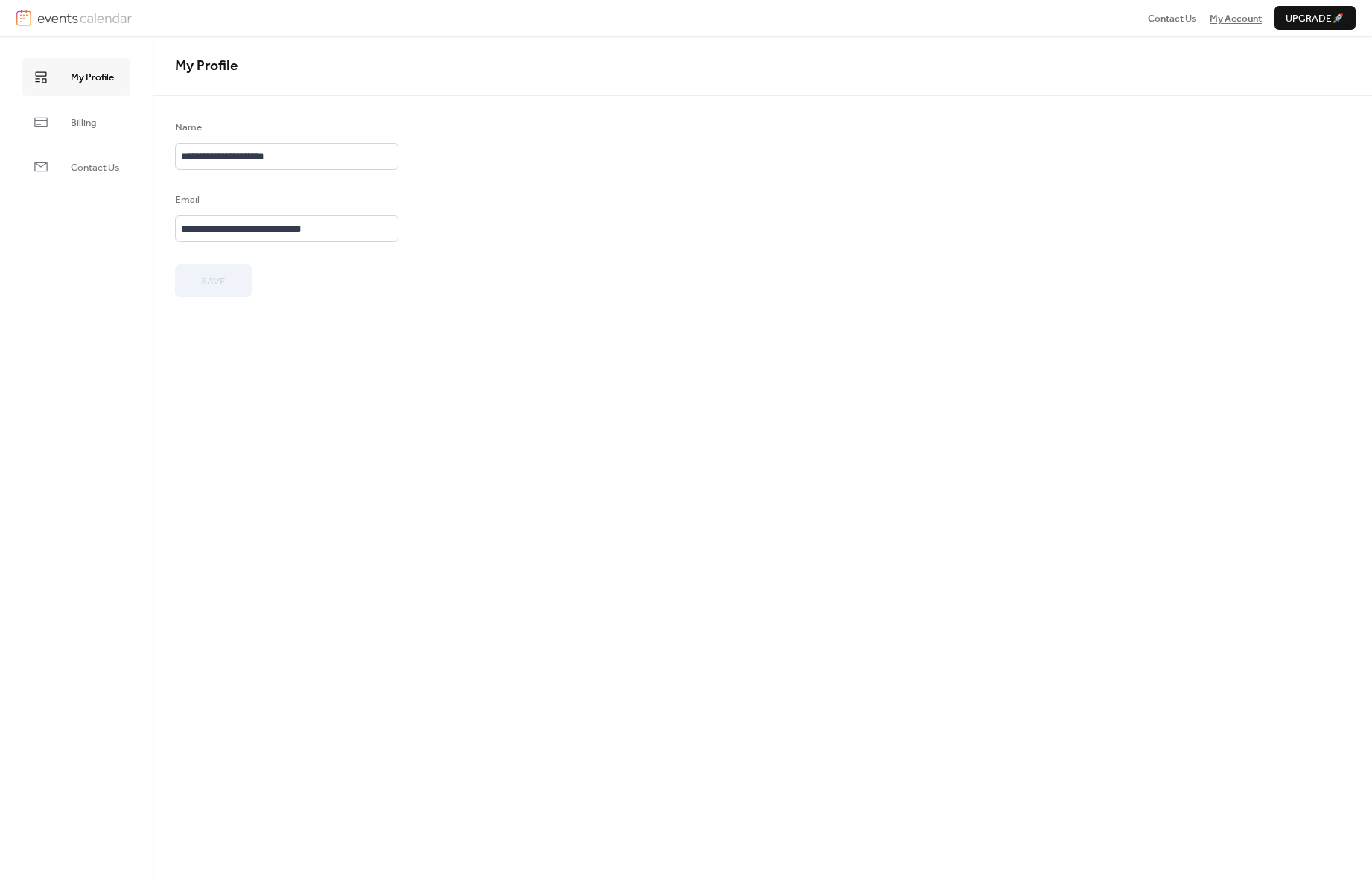 click on "My Account" at bounding box center (1236, 19) 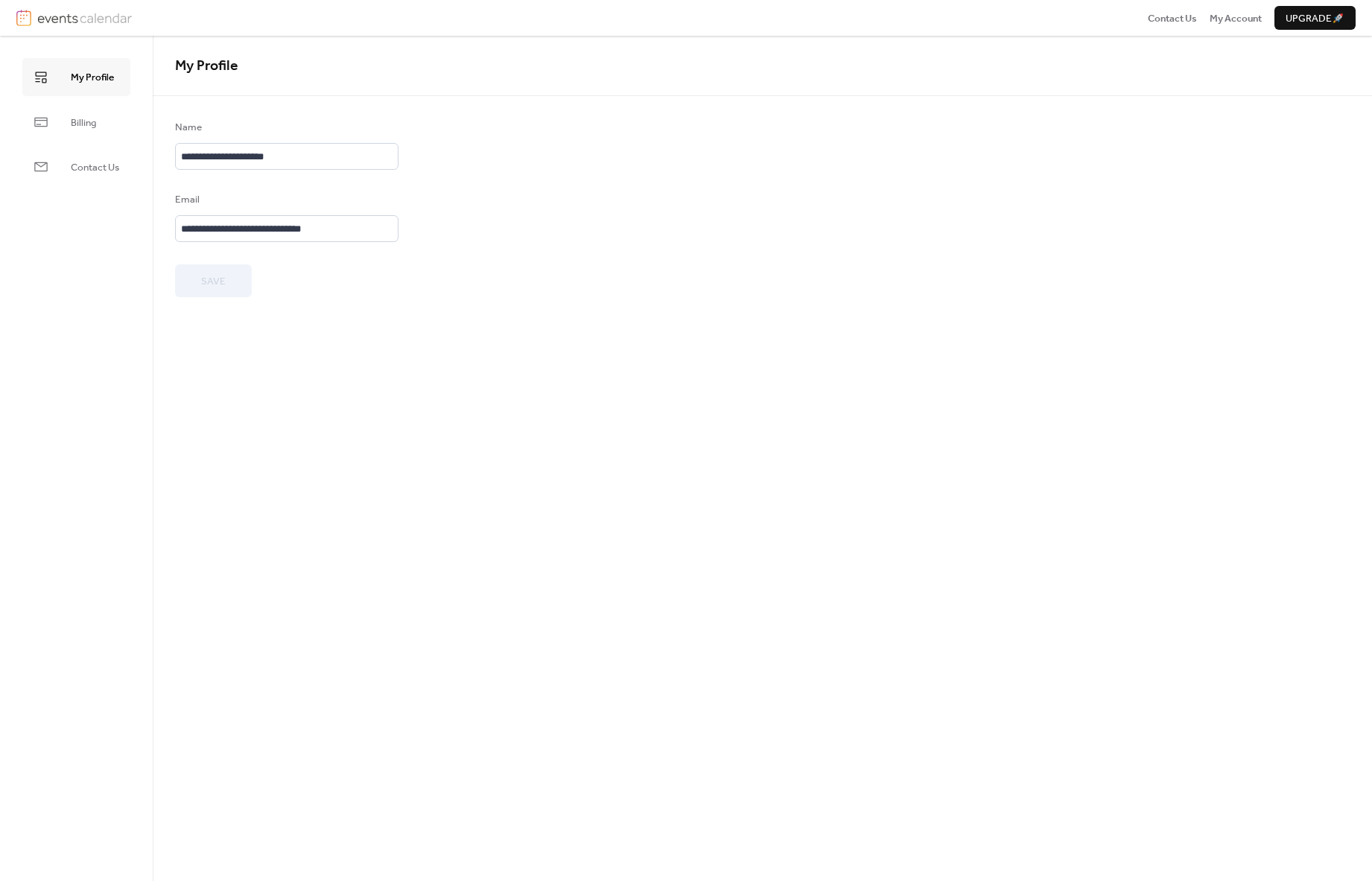 click on "Upgrade  🚀" at bounding box center [1315, 19] 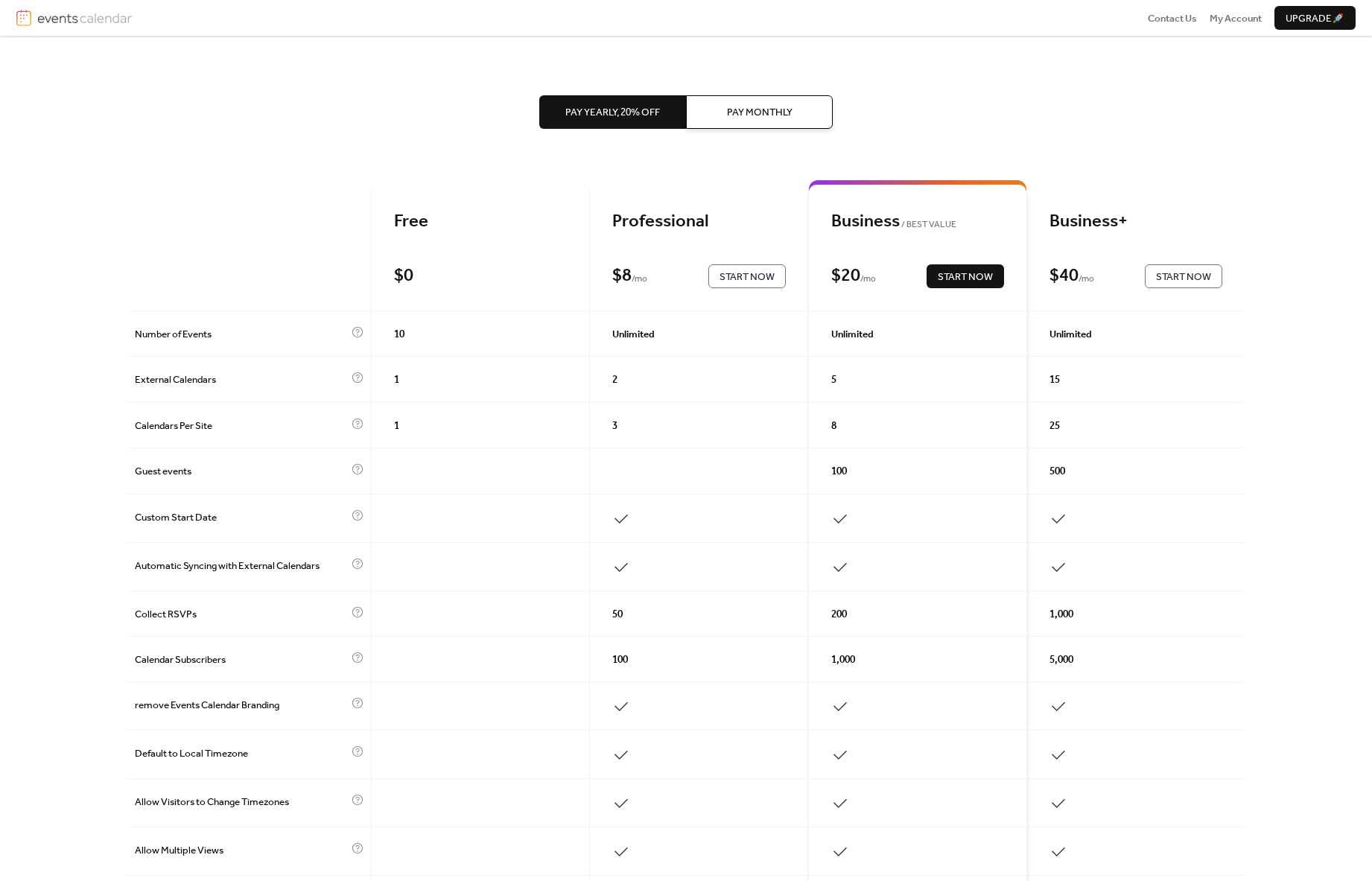 scroll, scrollTop: 0, scrollLeft: 0, axis: both 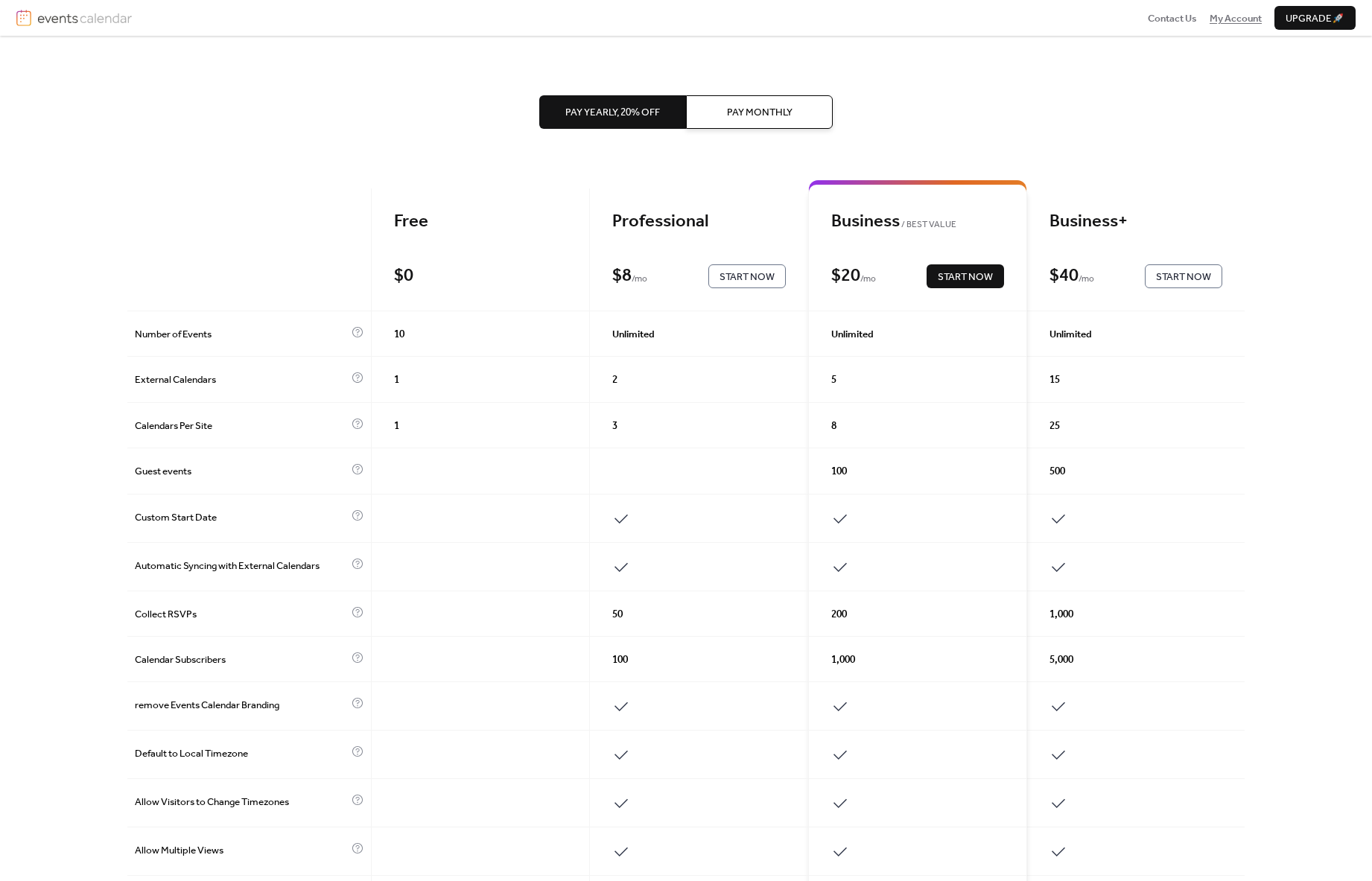 click on "My Account" at bounding box center (1236, 19) 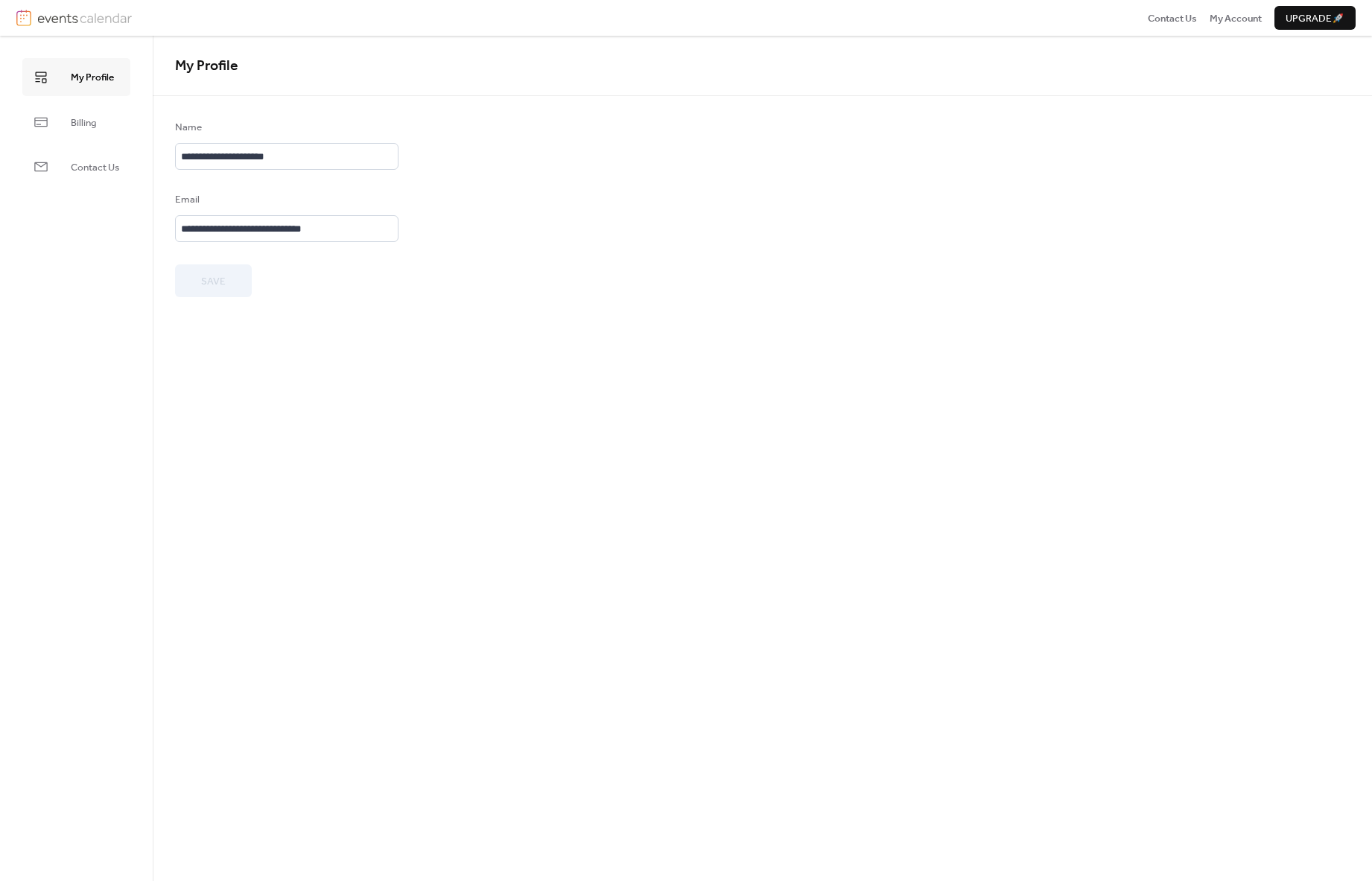 scroll, scrollTop: 0, scrollLeft: 0, axis: both 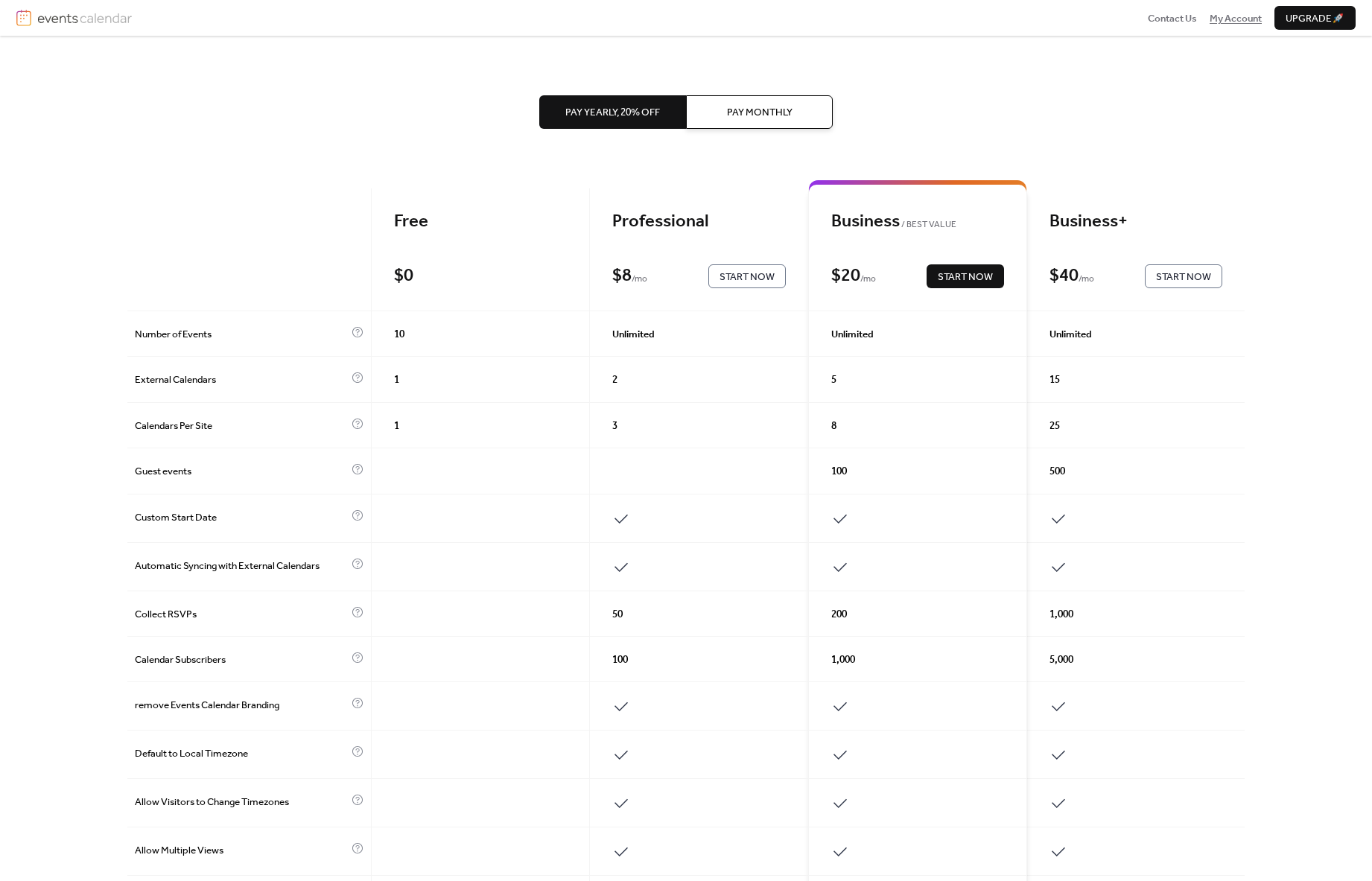 click on "My Account" at bounding box center [1236, 19] 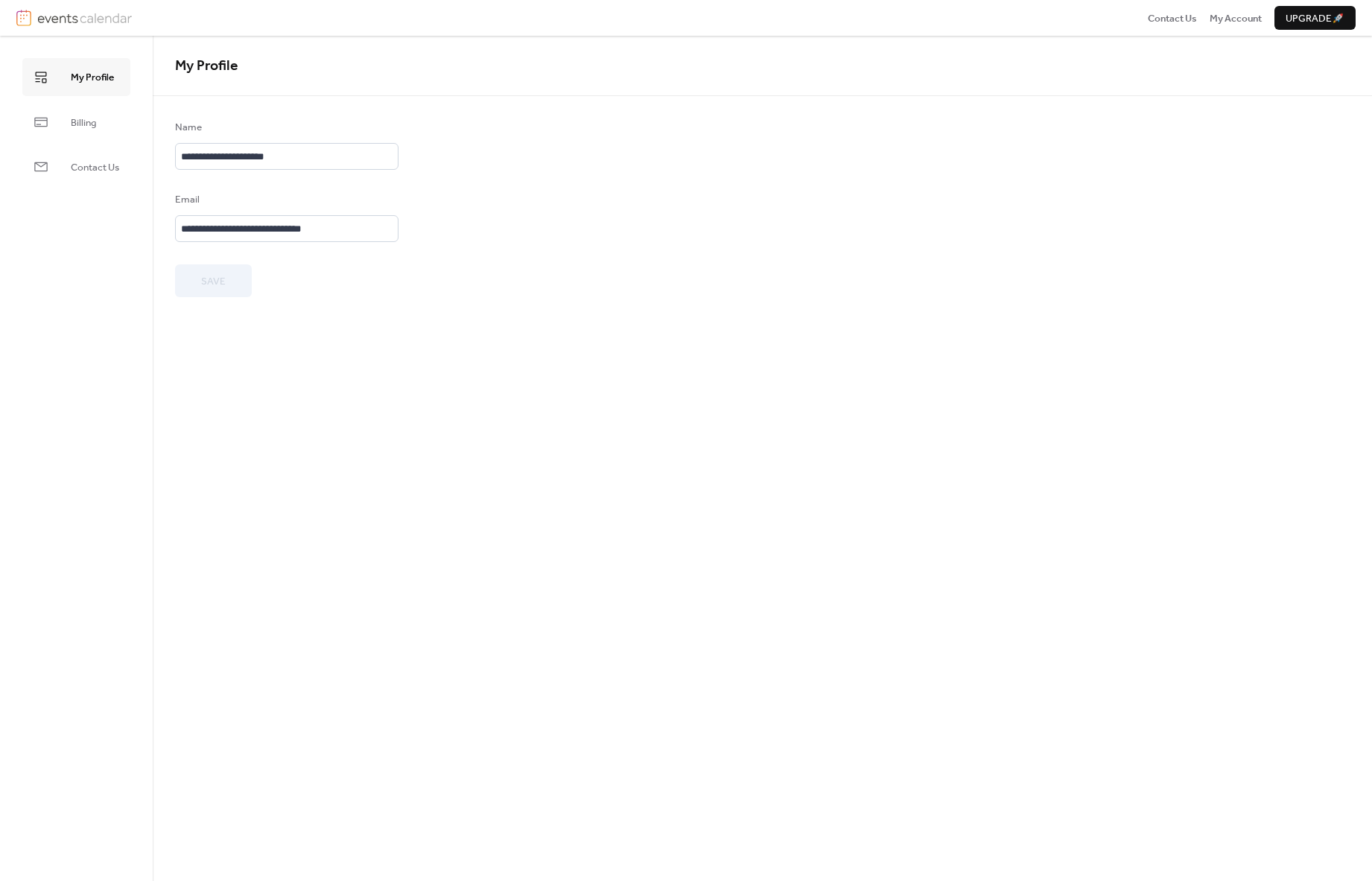 scroll, scrollTop: 0, scrollLeft: 0, axis: both 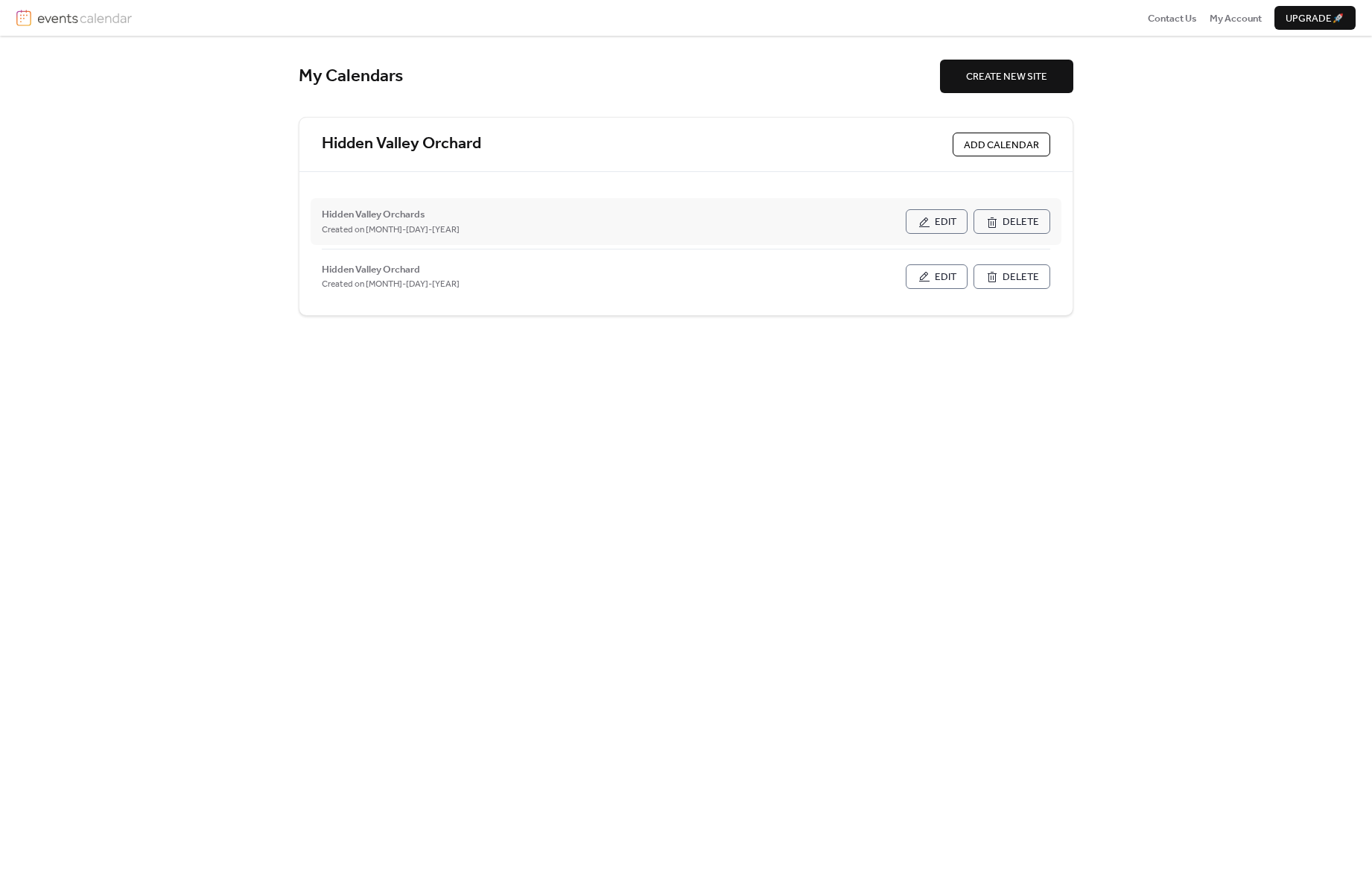 click on "Edit" at bounding box center (936, 221) 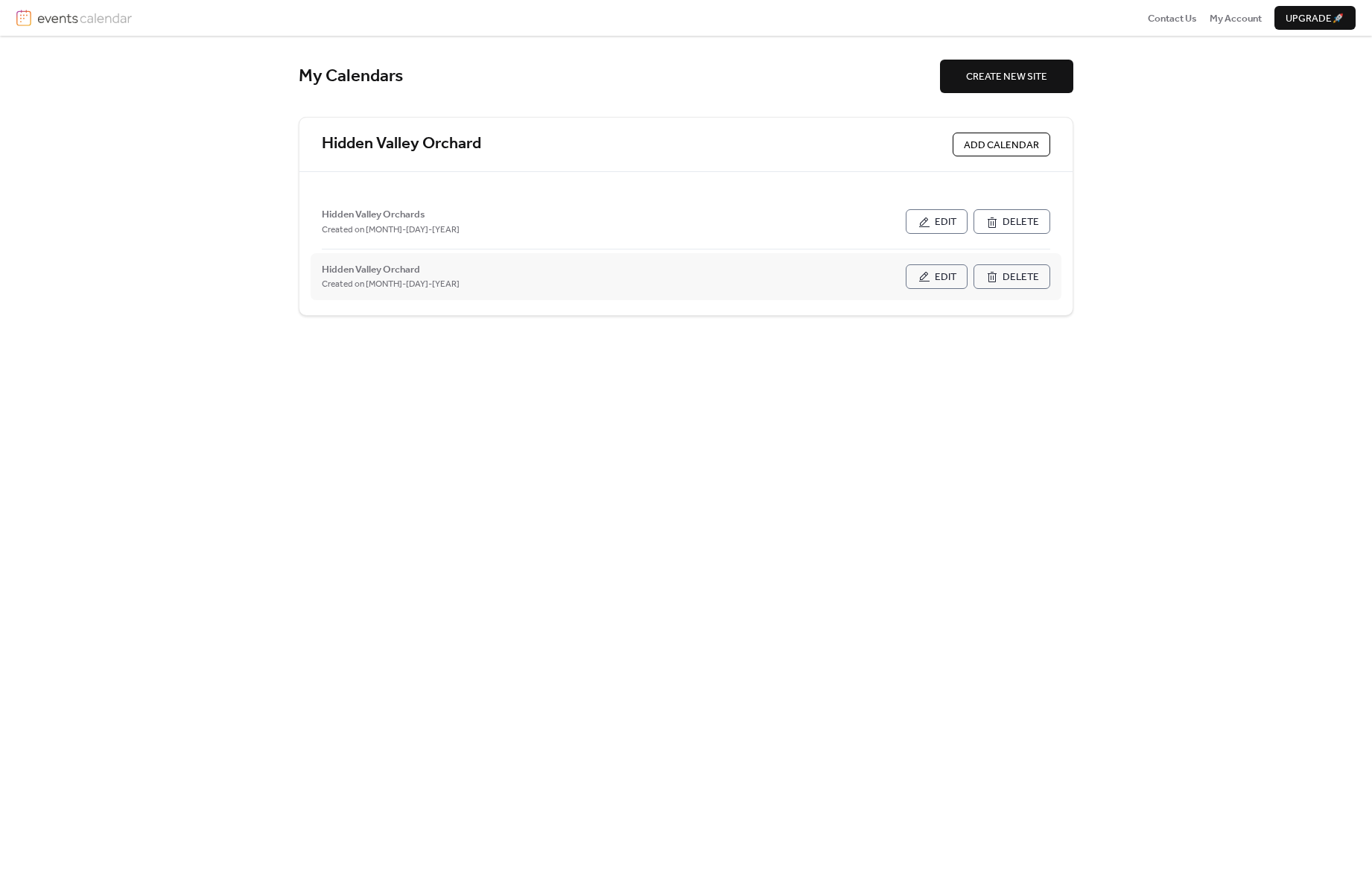 click on "Edit" at bounding box center (945, 277) 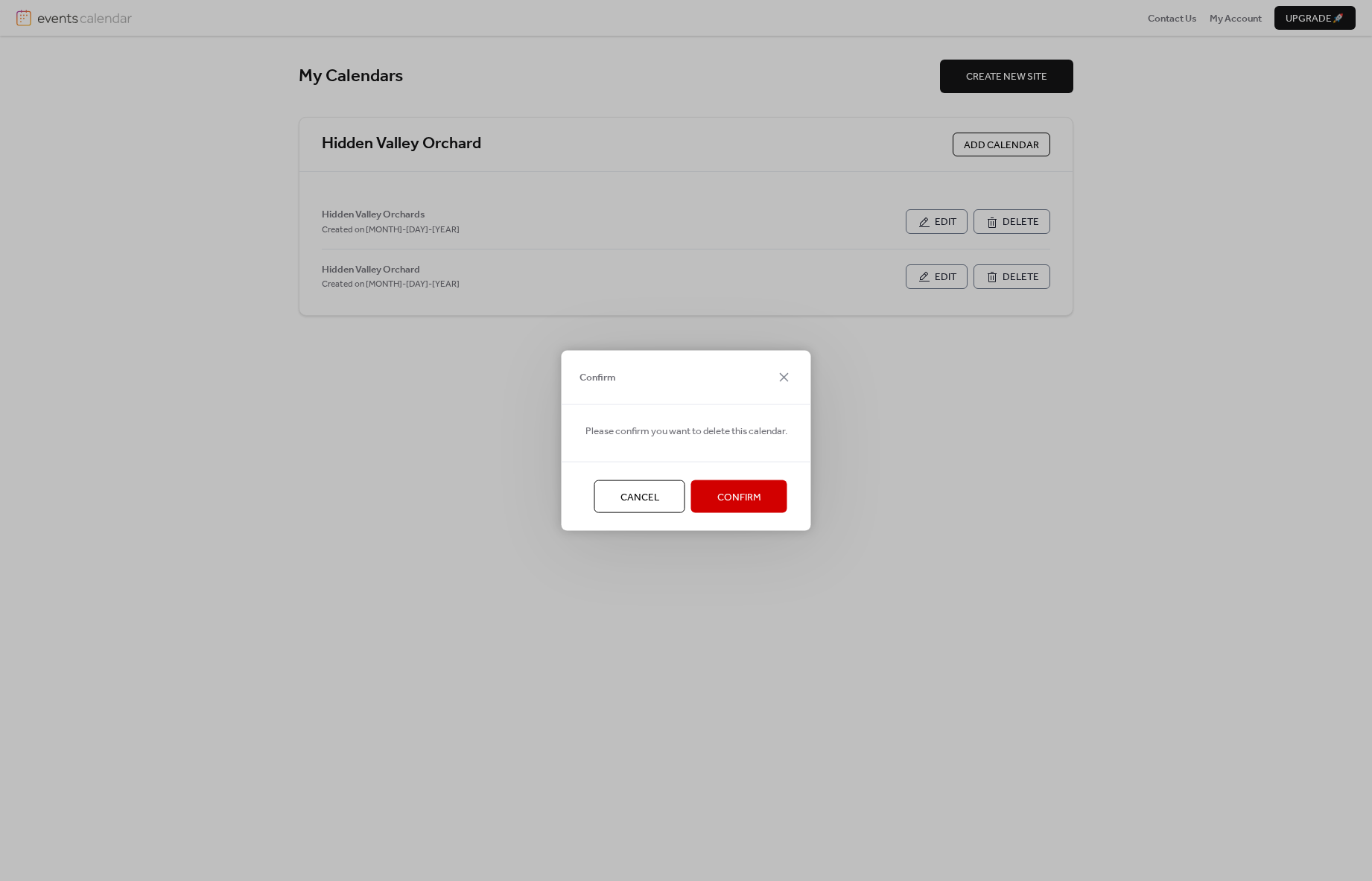 click on "Confirm" at bounding box center [739, 497] 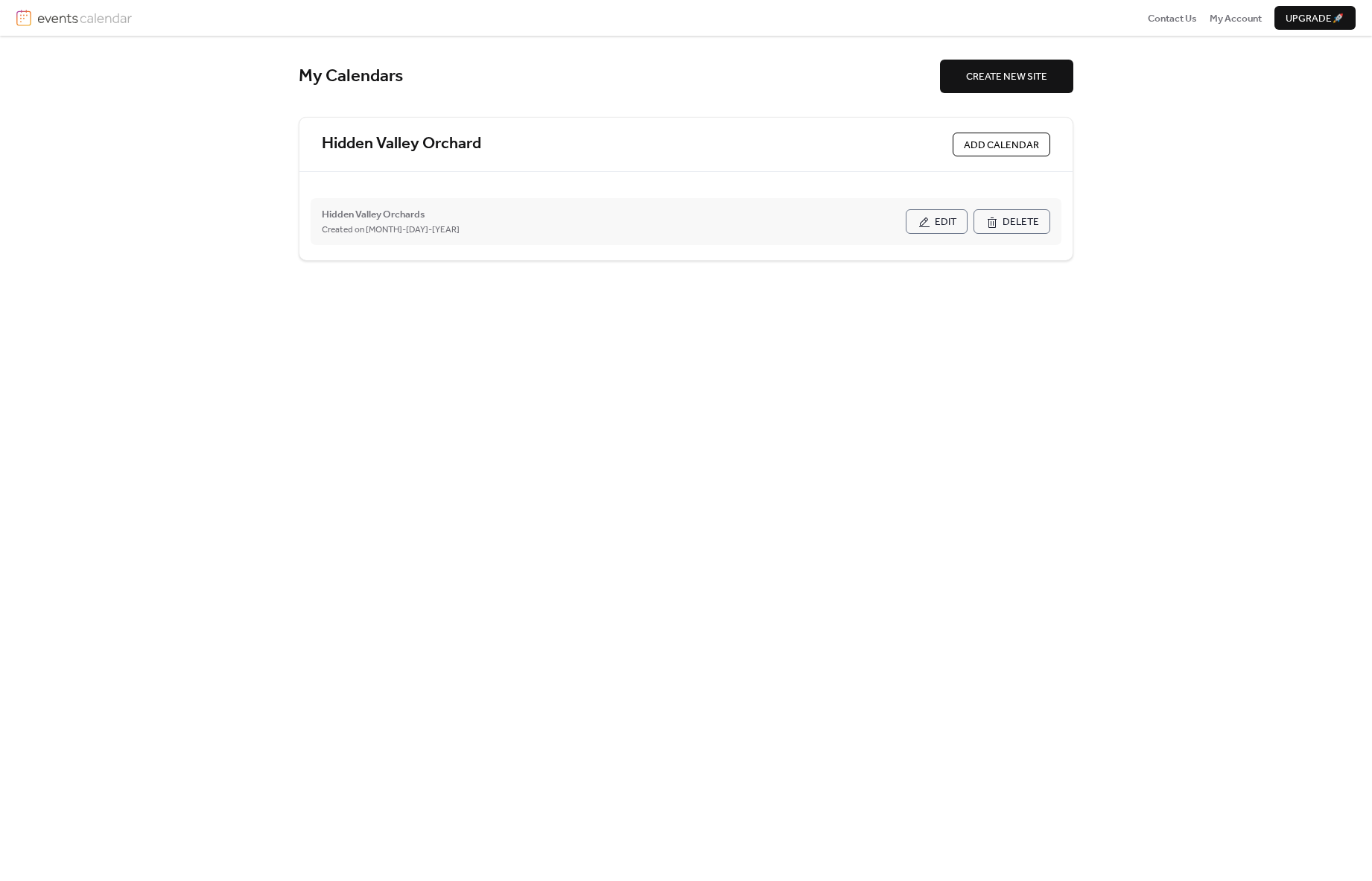 click on "Edit" at bounding box center [936, 221] 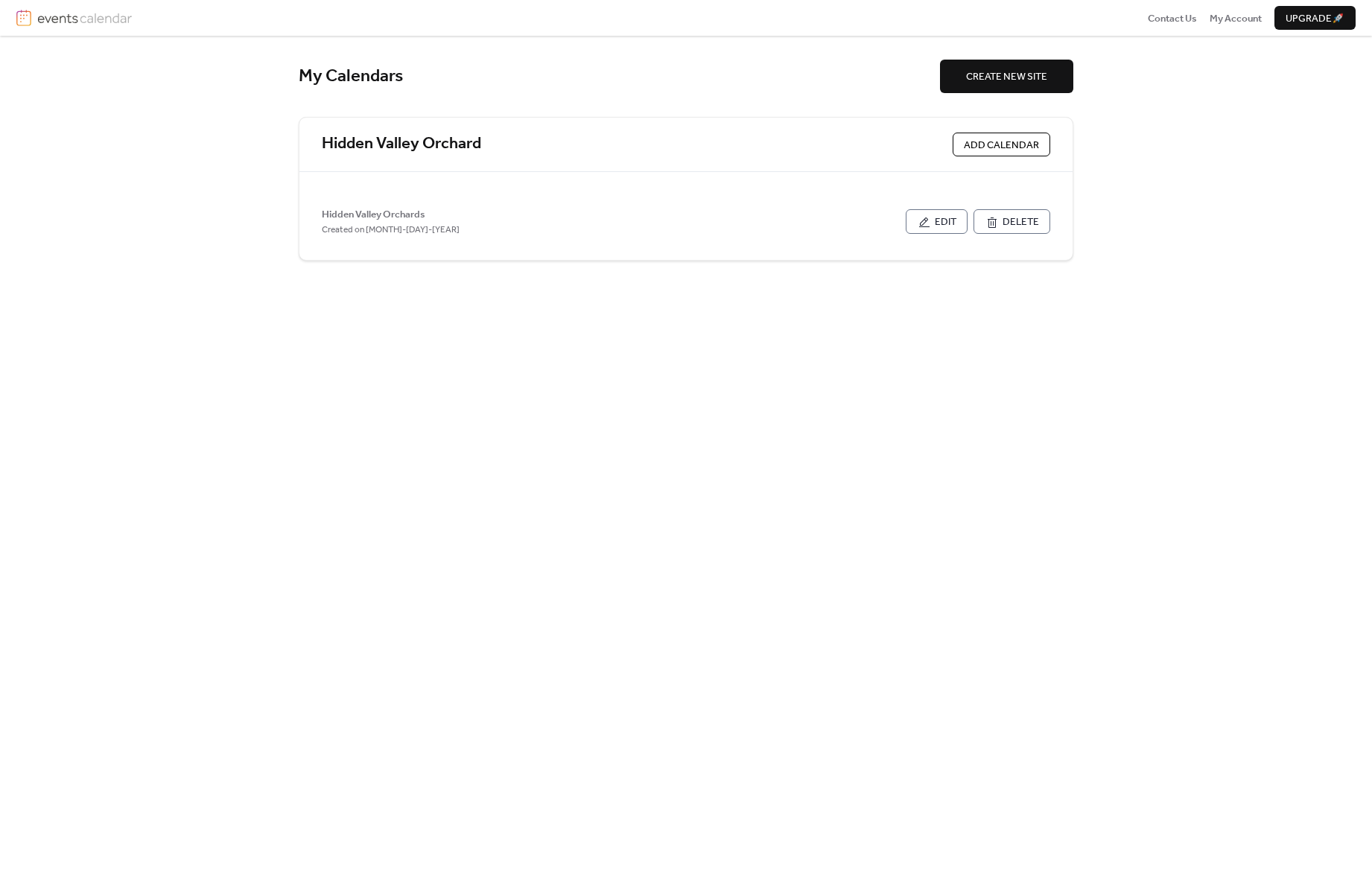 click on "CREATE NEW SITE" at bounding box center [1006, 77] 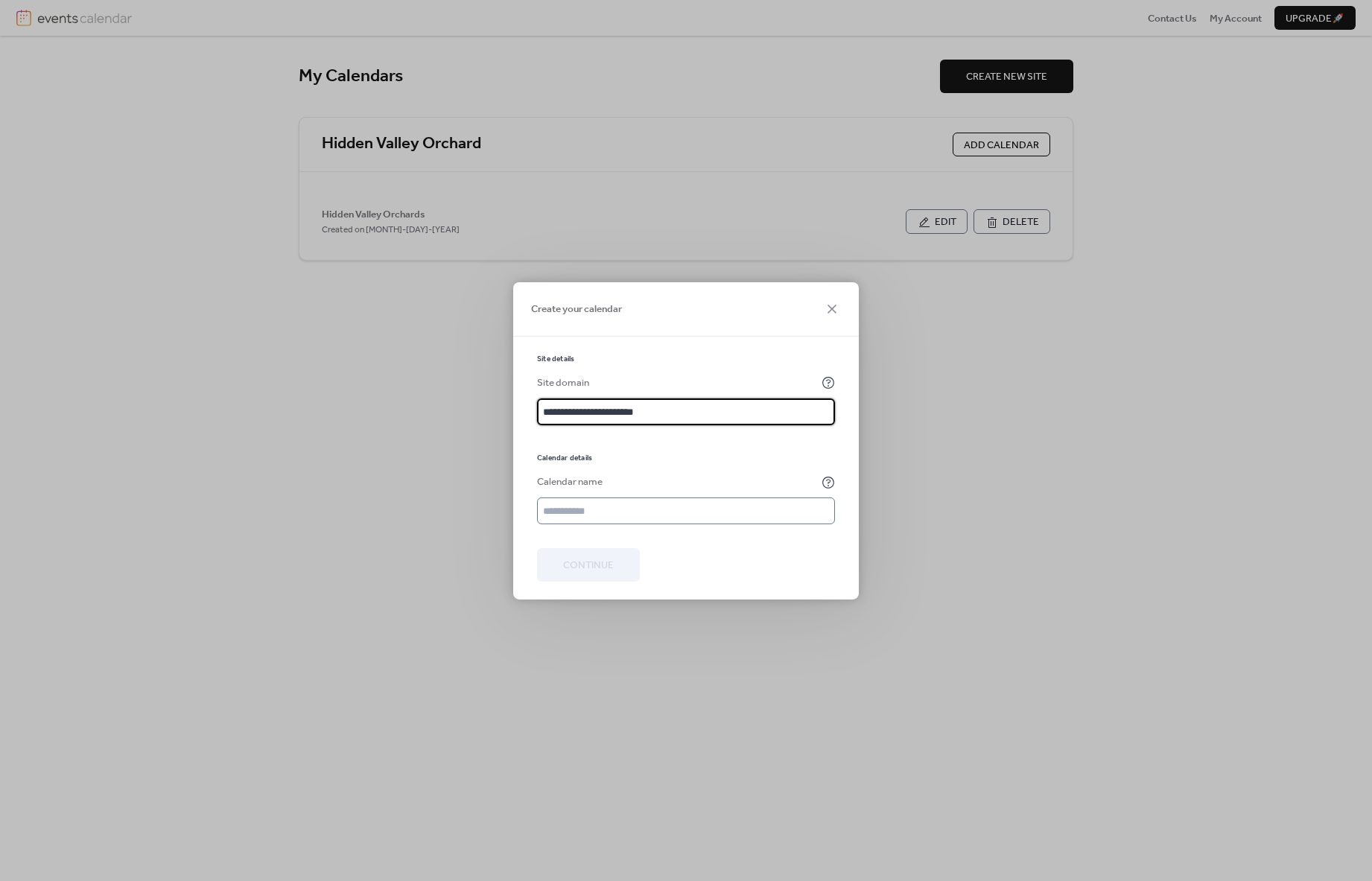 type on "**********" 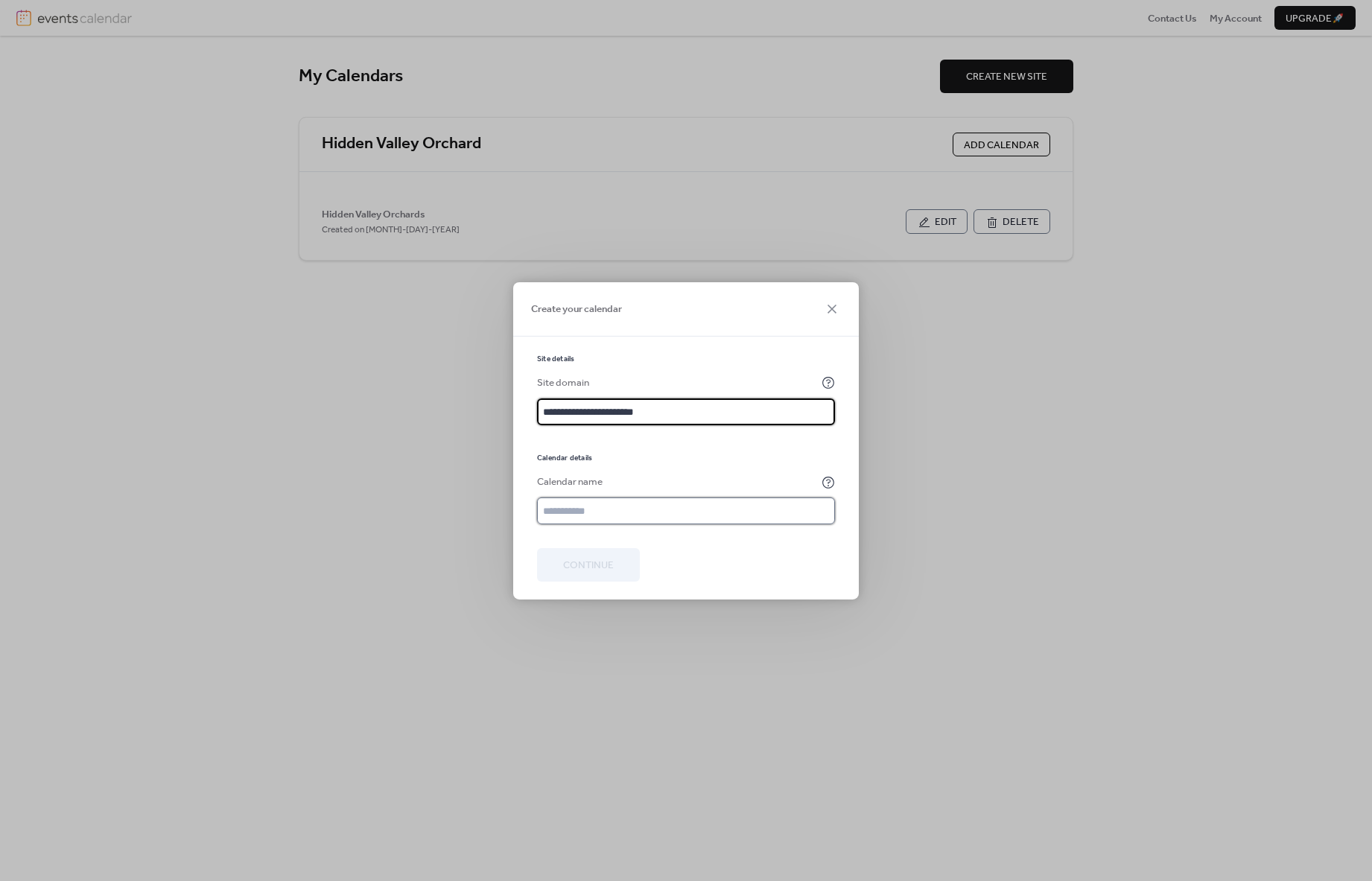 click at bounding box center [686, 511] 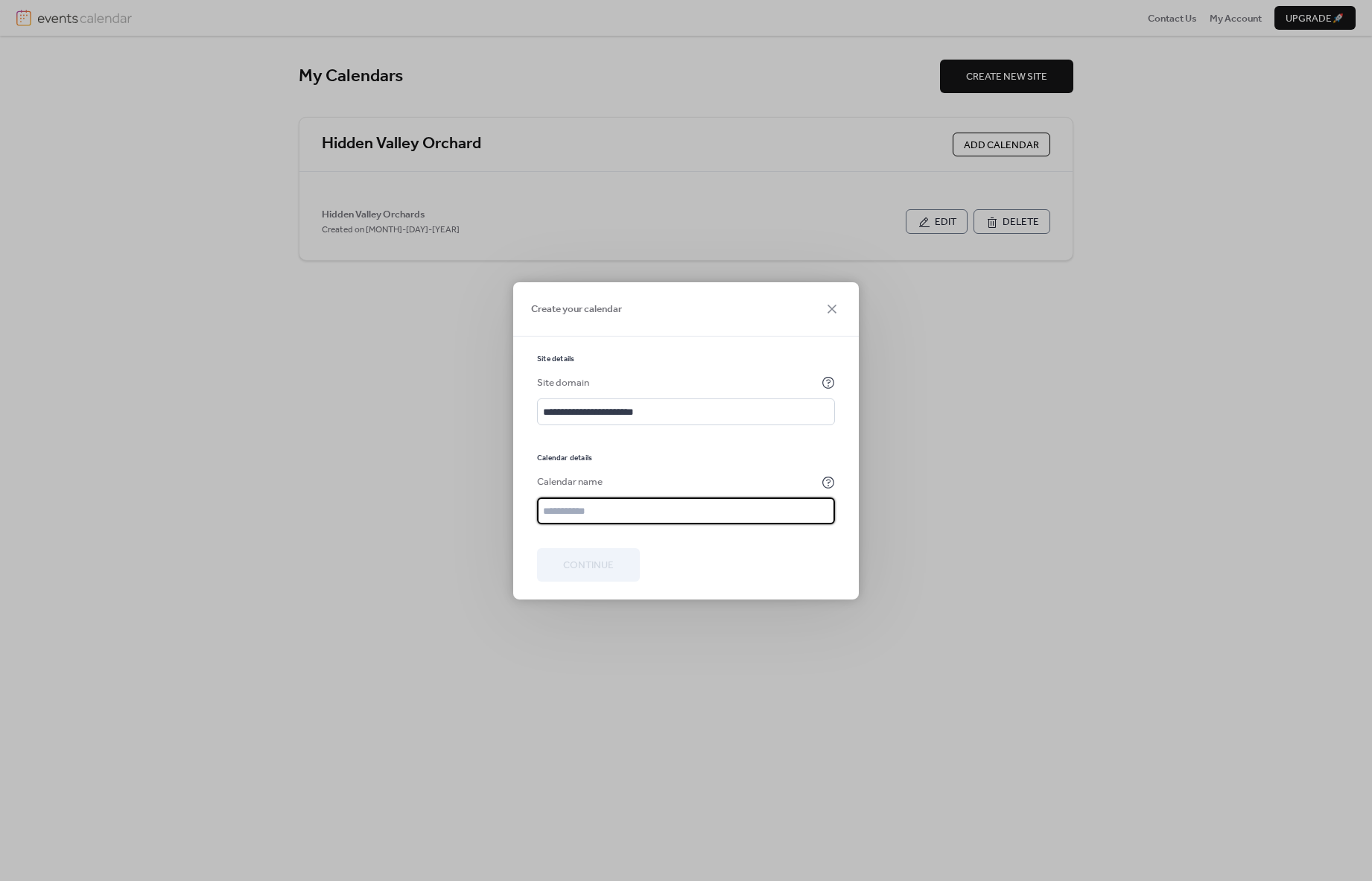 type on "**********" 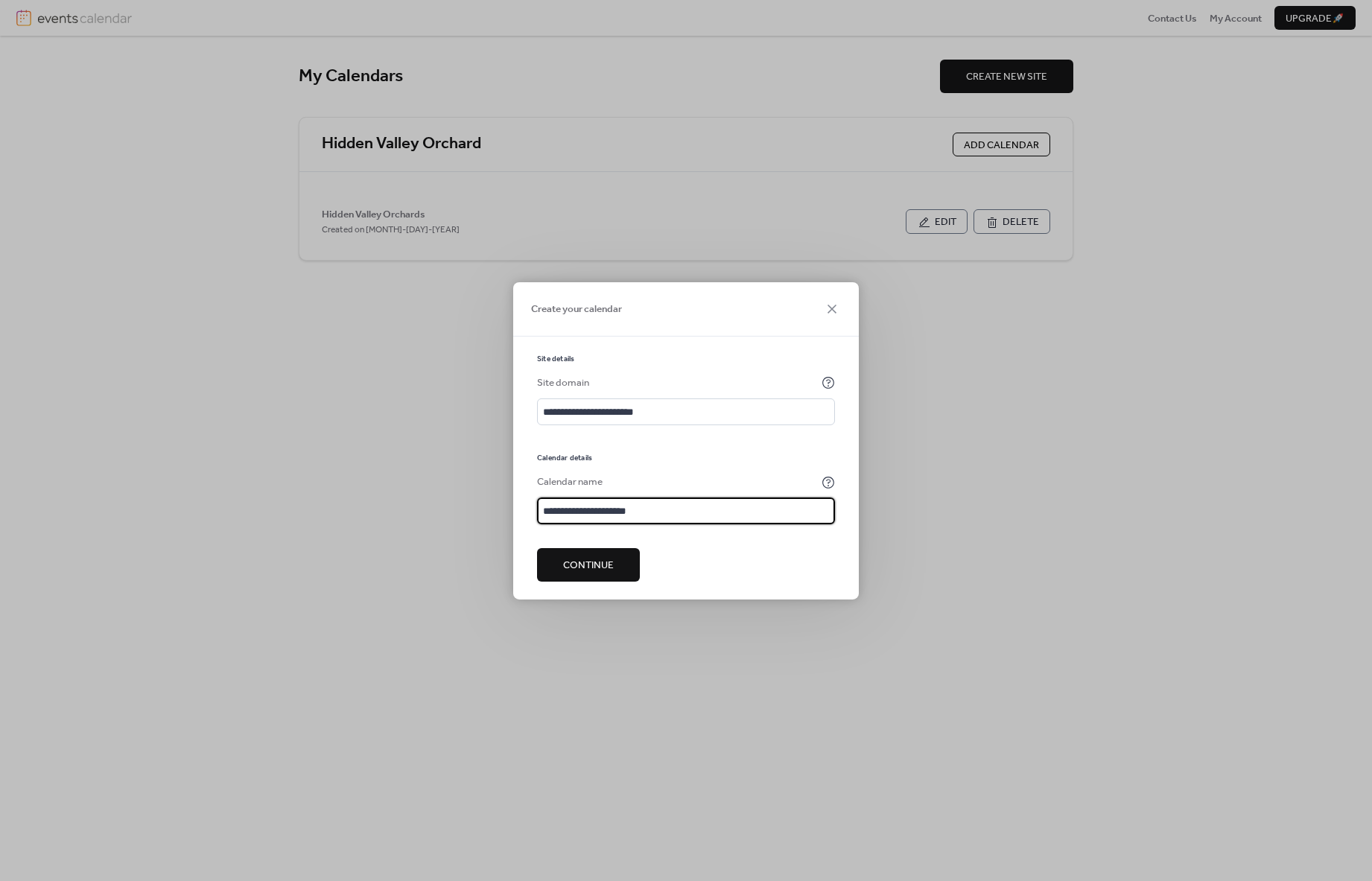click on "Continue" at bounding box center [588, 565] 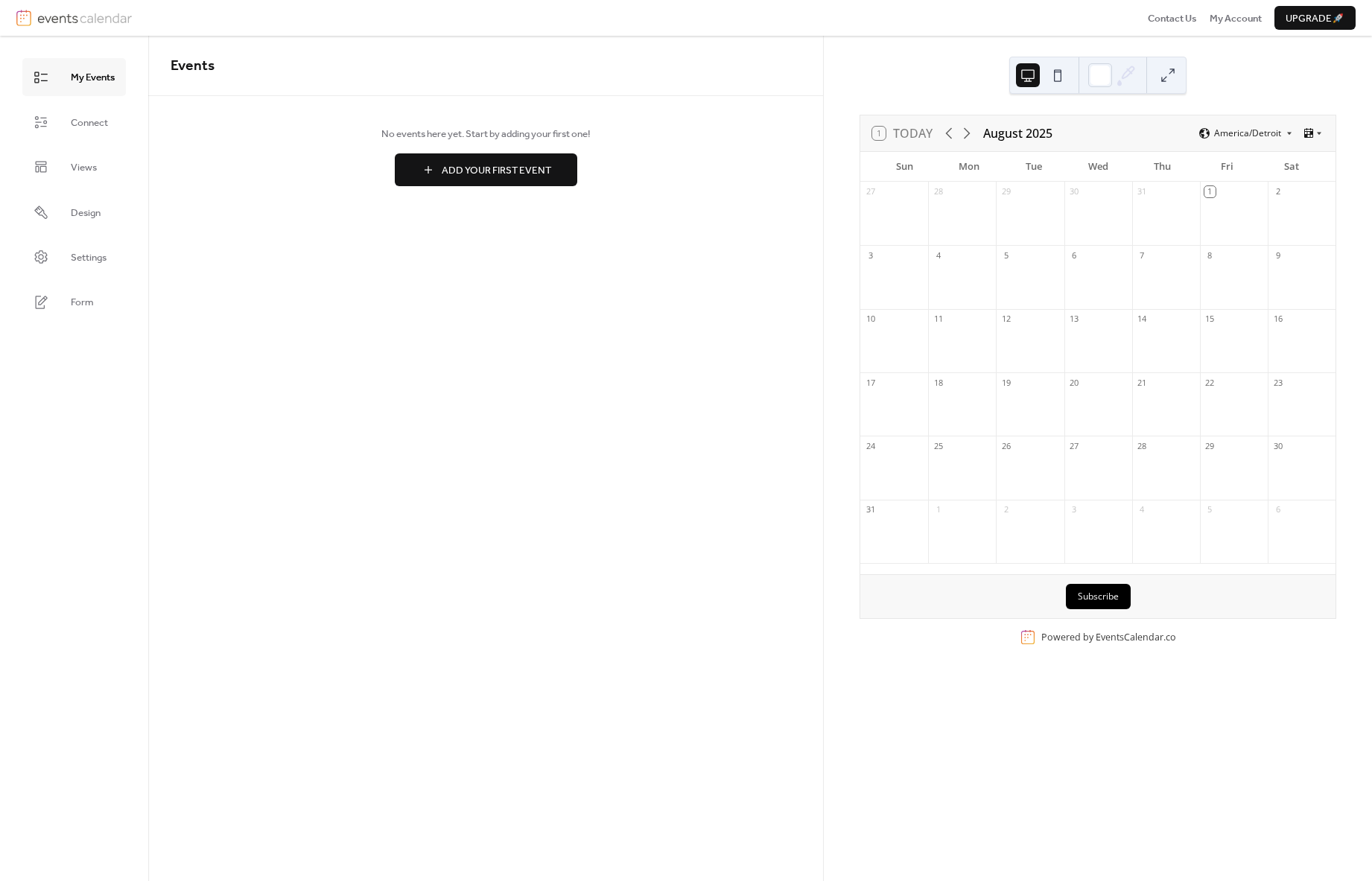 click on "My Events" at bounding box center (92, 77) 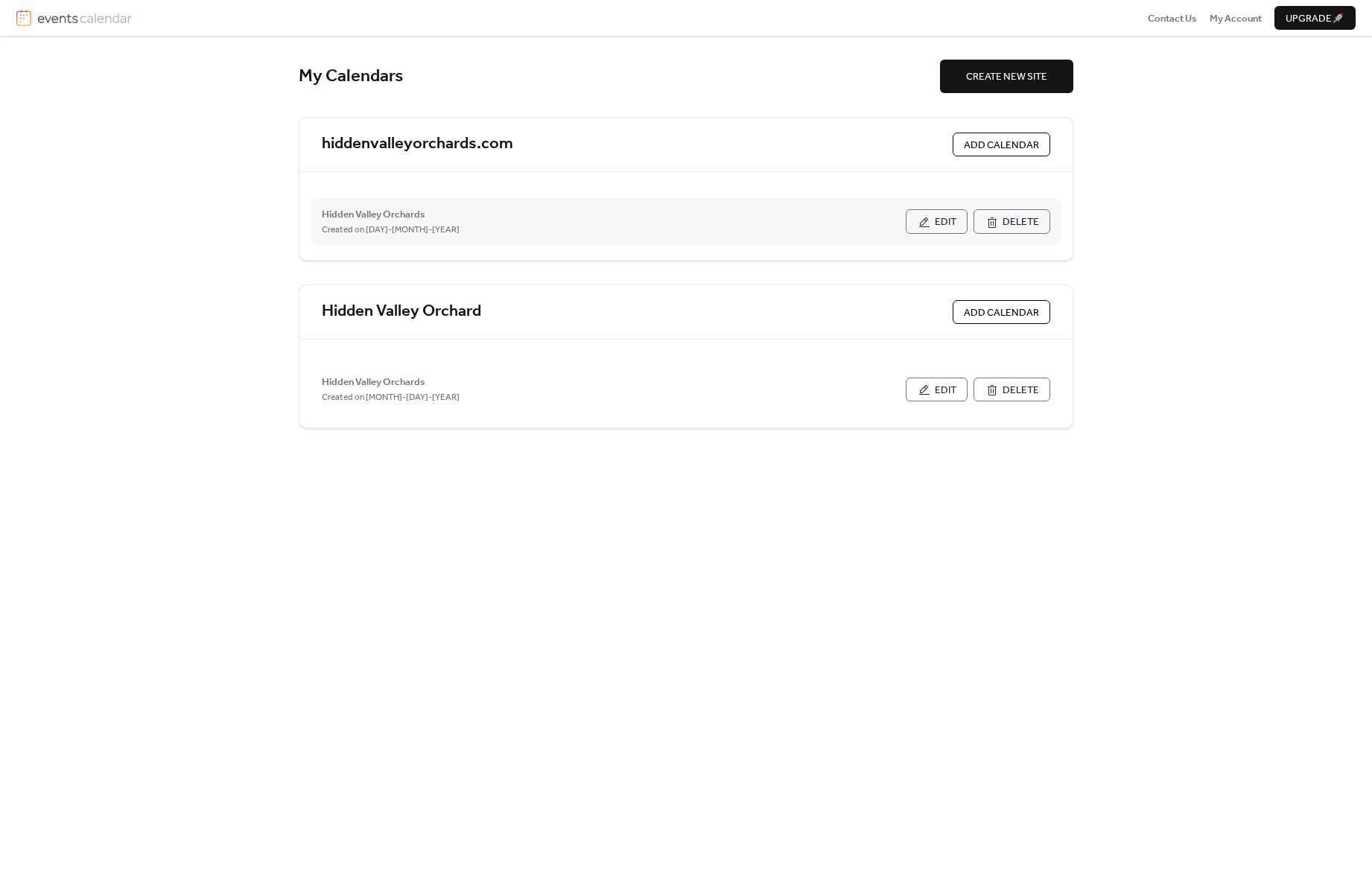 click on "Delete" at bounding box center (1020, 222) 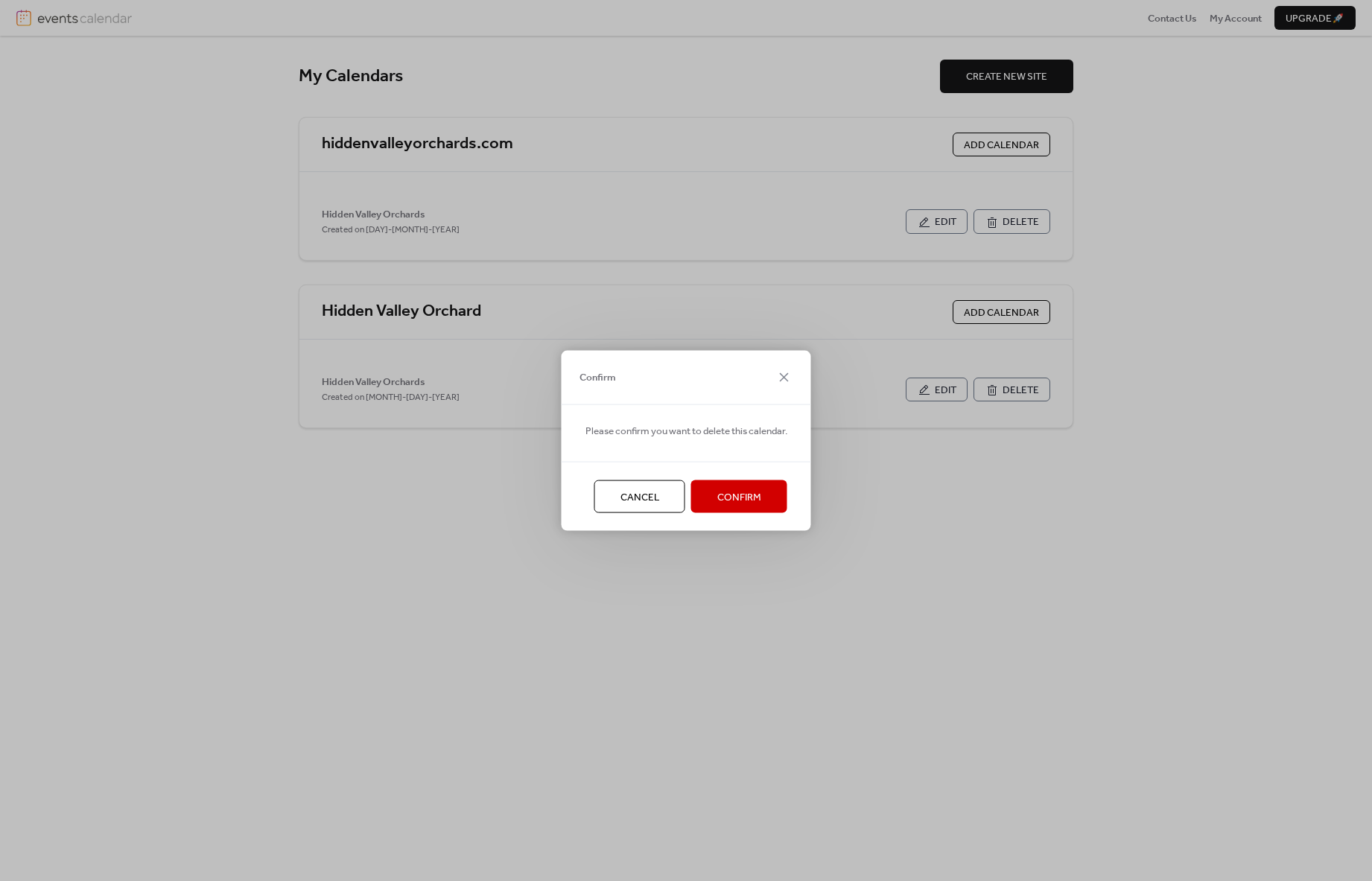 click on "Confirm" at bounding box center (739, 497) 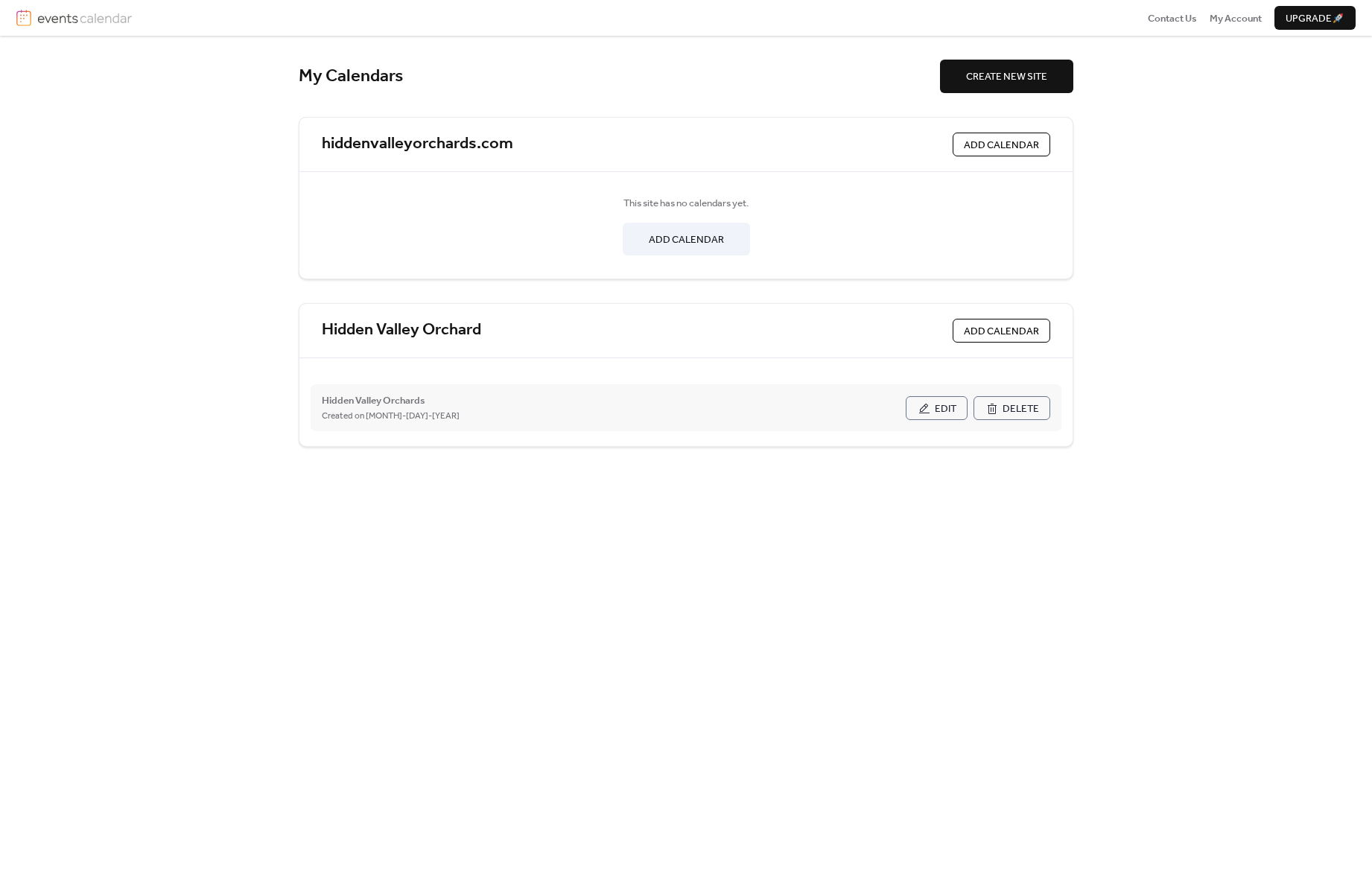 click on "Edit" at bounding box center (945, 409) 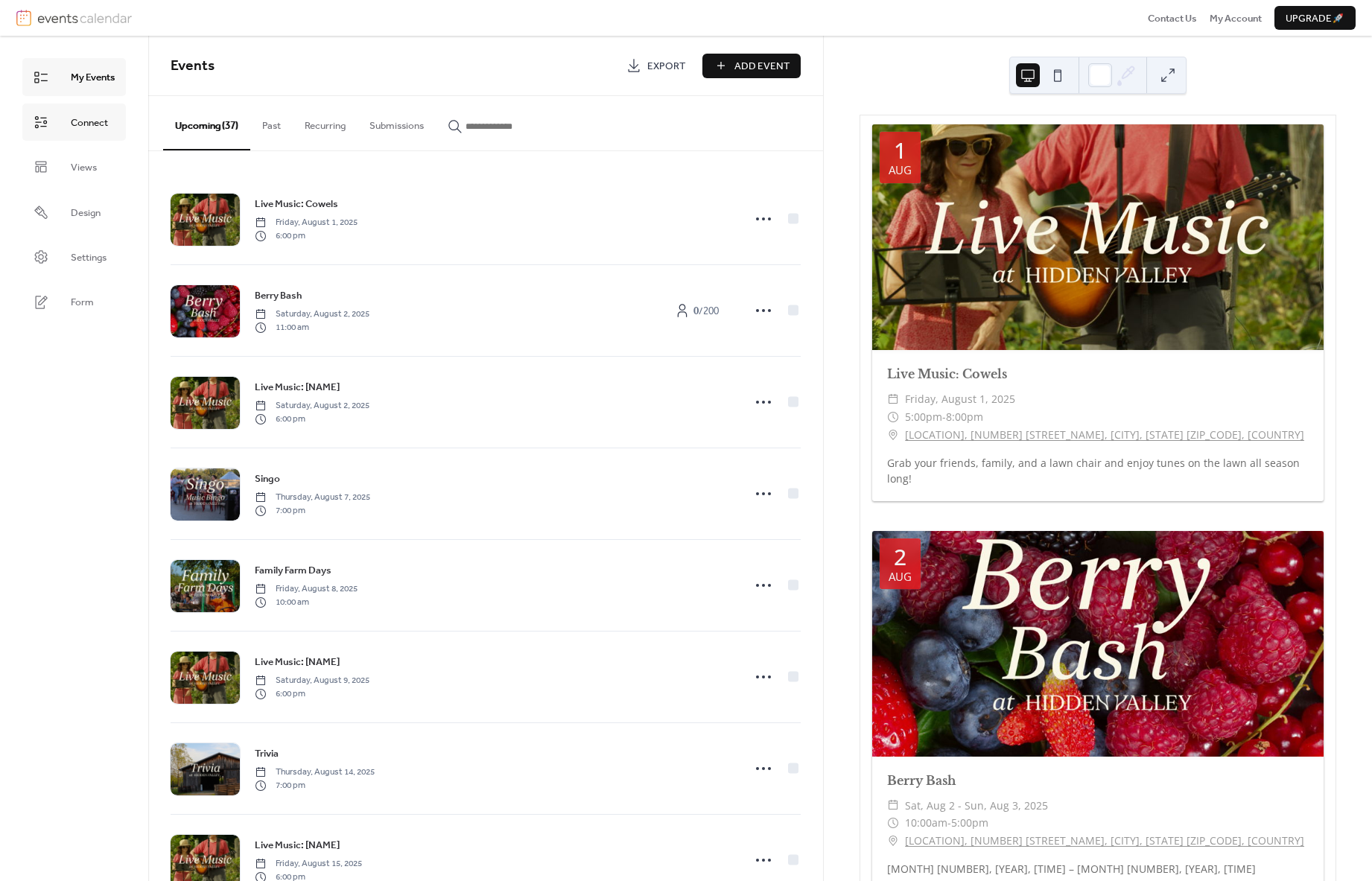 click on "Connect" at bounding box center [89, 123] 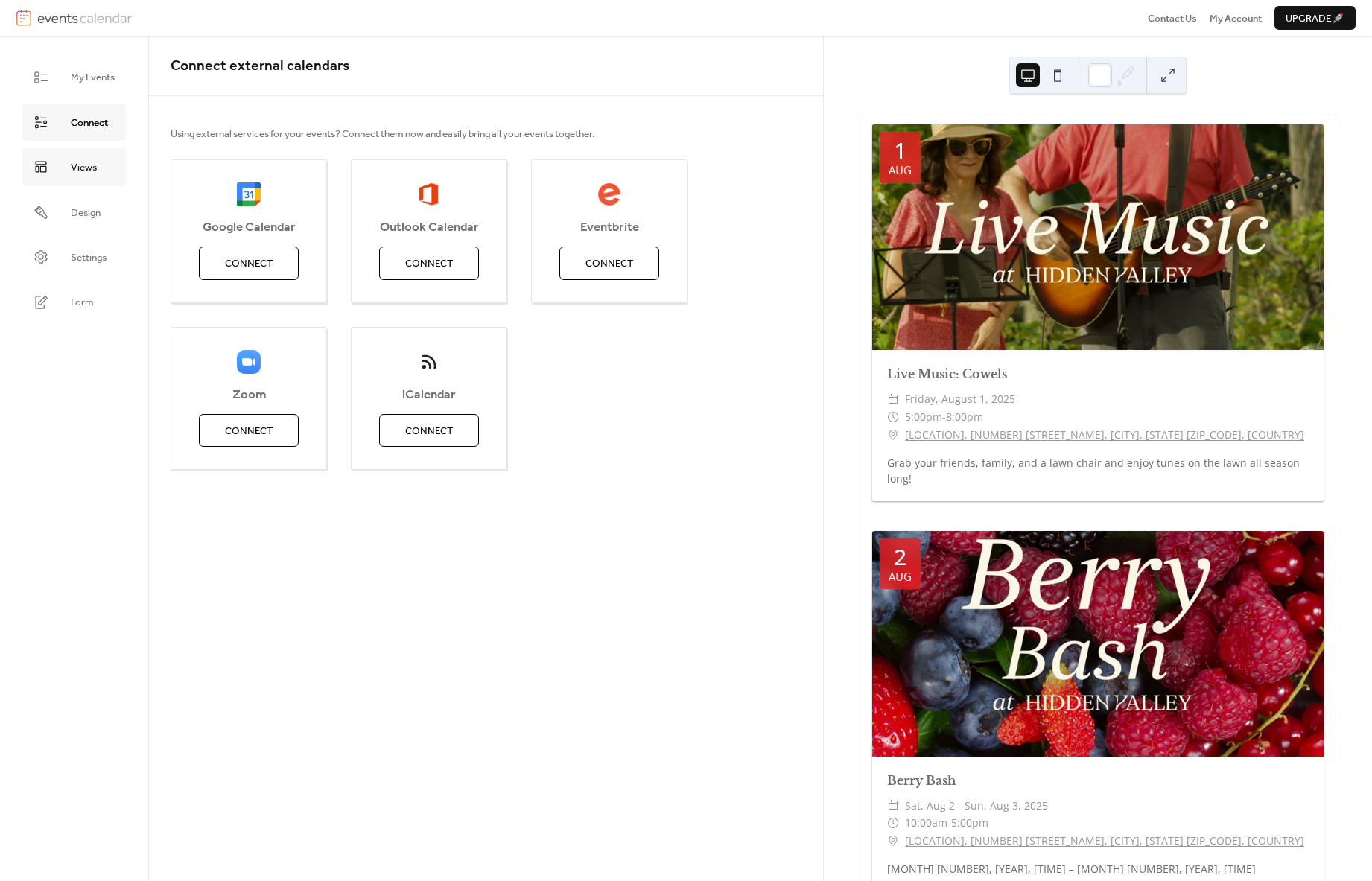click on "Views" at bounding box center [74, 167] 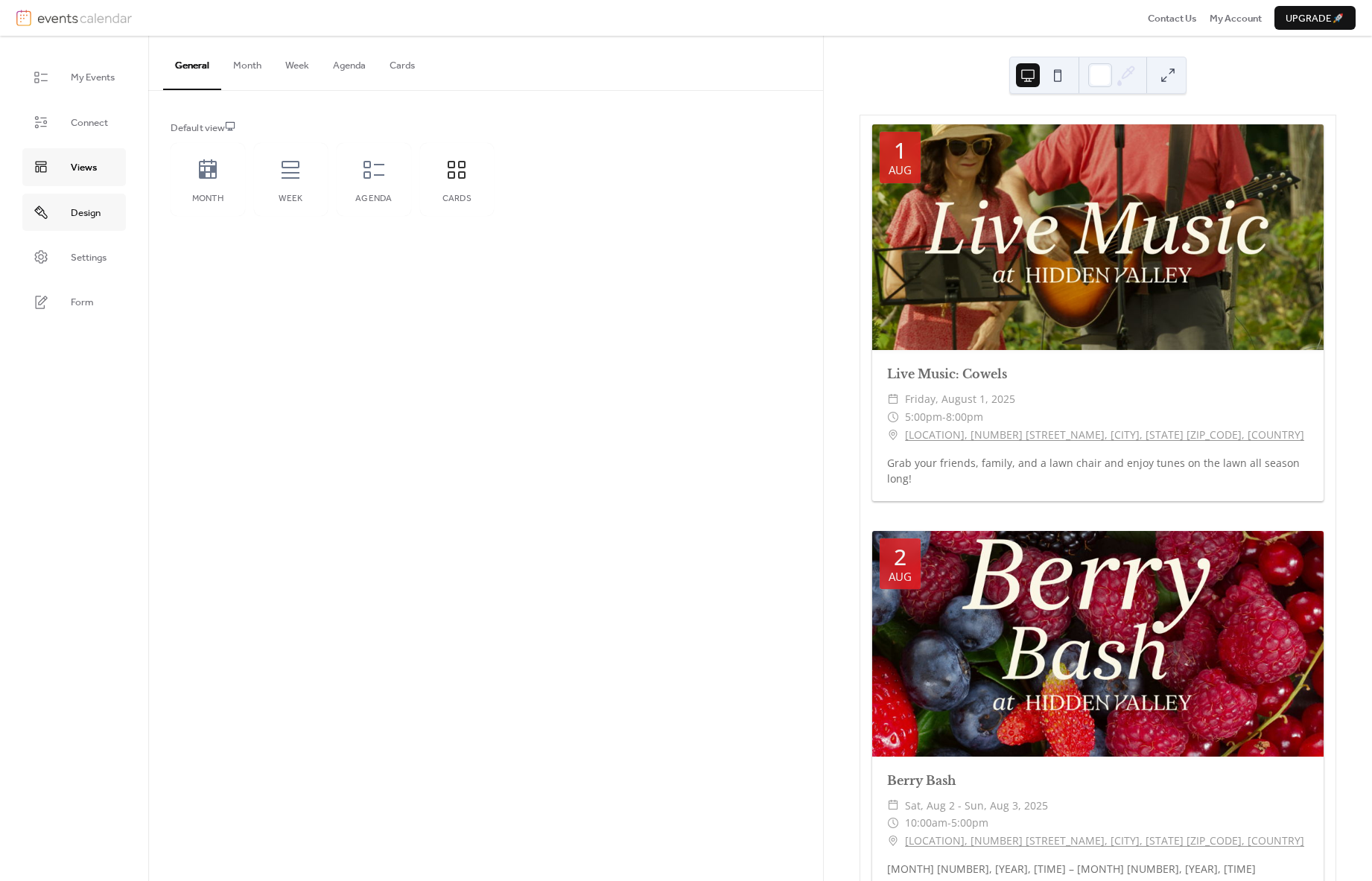 click on "Design" at bounding box center [74, 212] 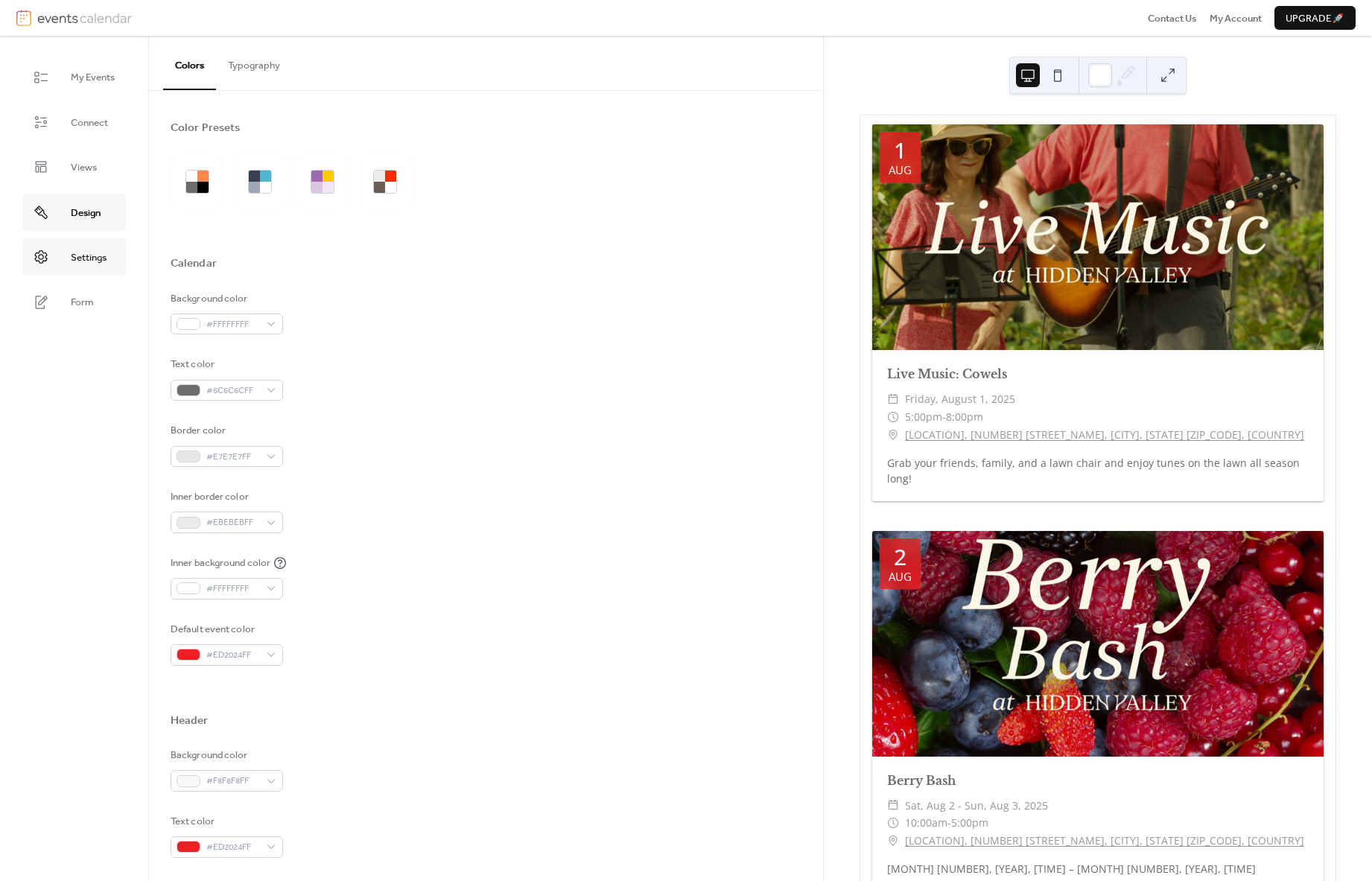 click on "Settings" at bounding box center (74, 257) 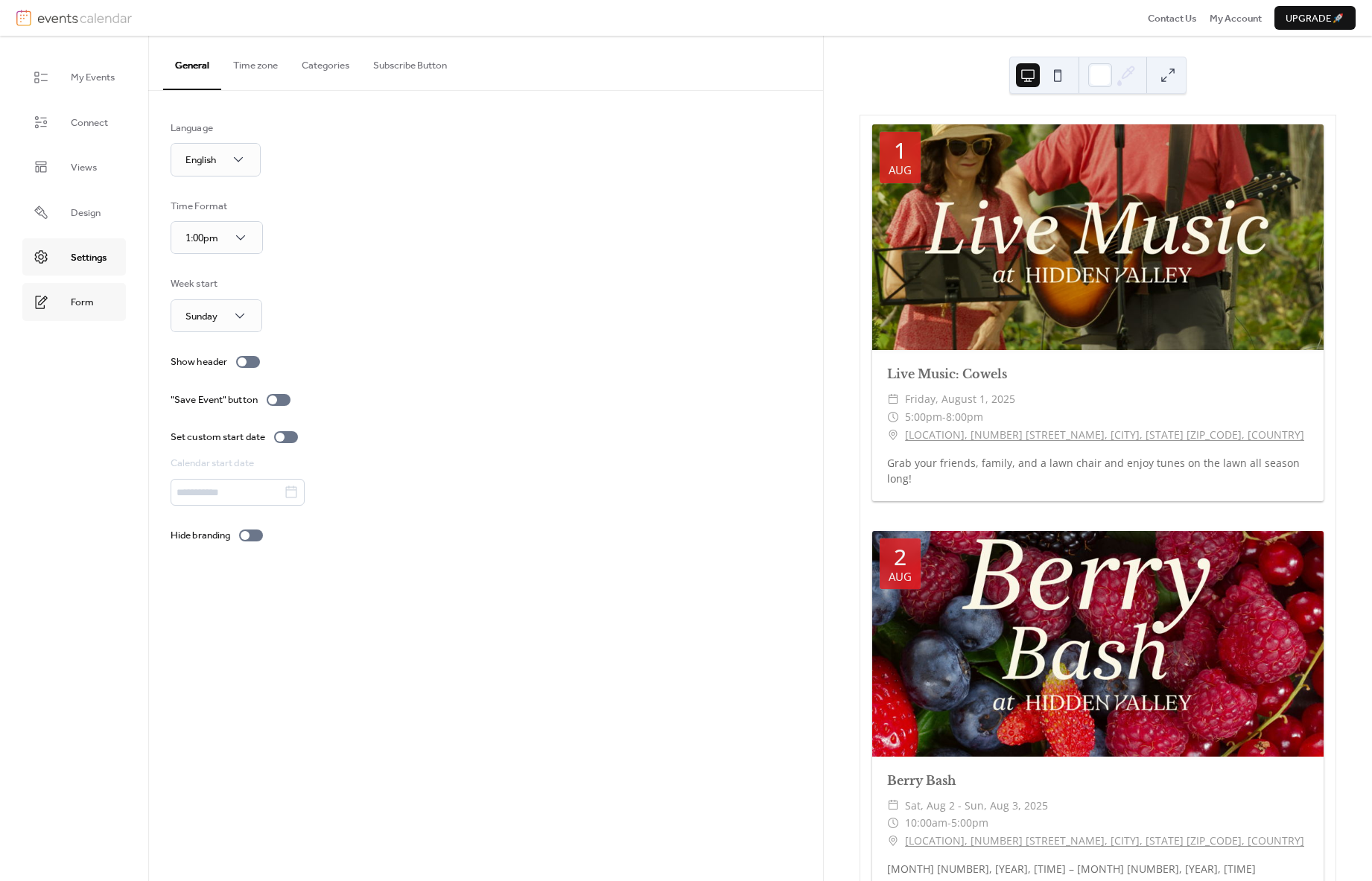 click on "Form" at bounding box center [74, 302] 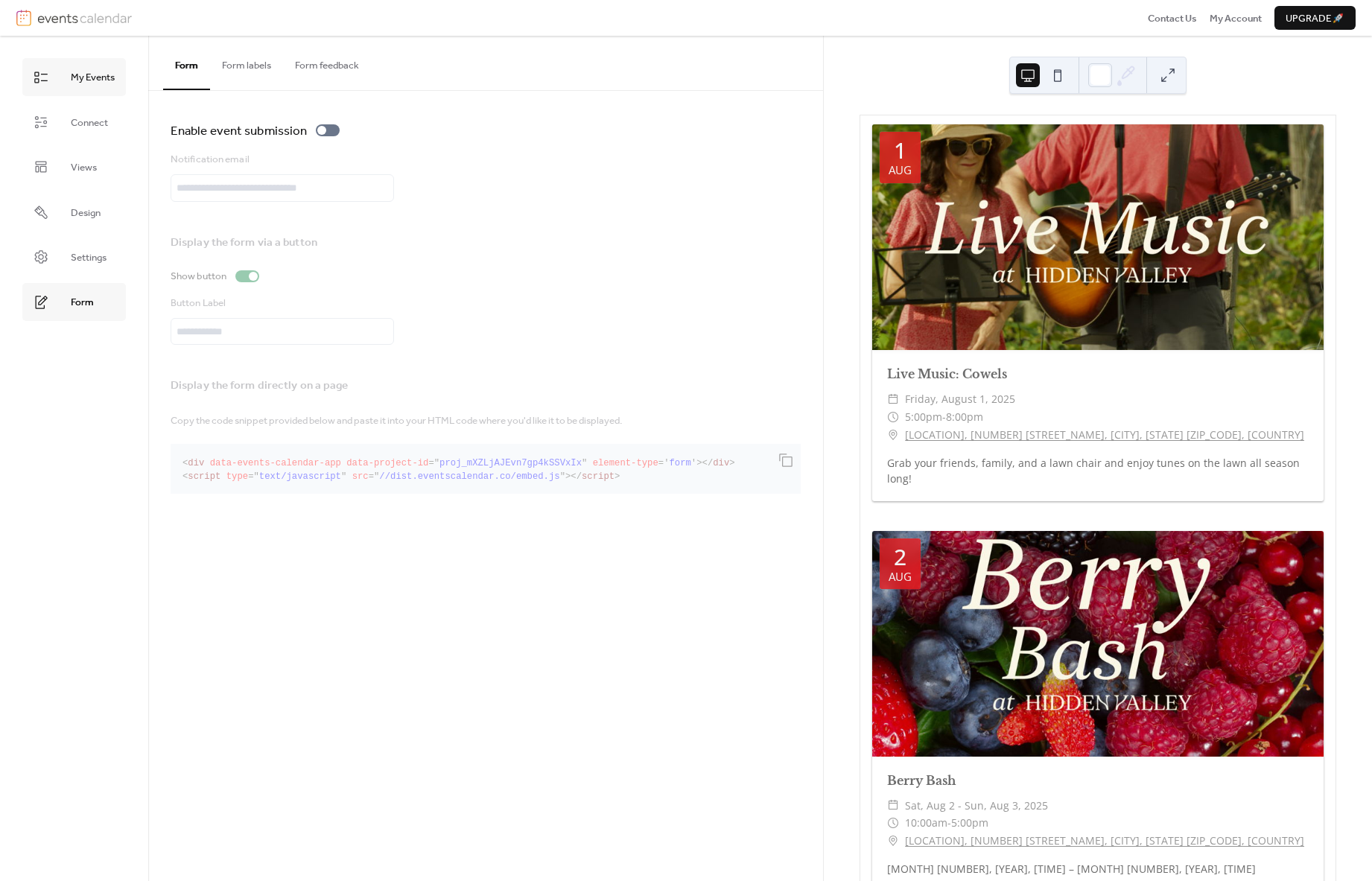 click on "My Events" at bounding box center [92, 77] 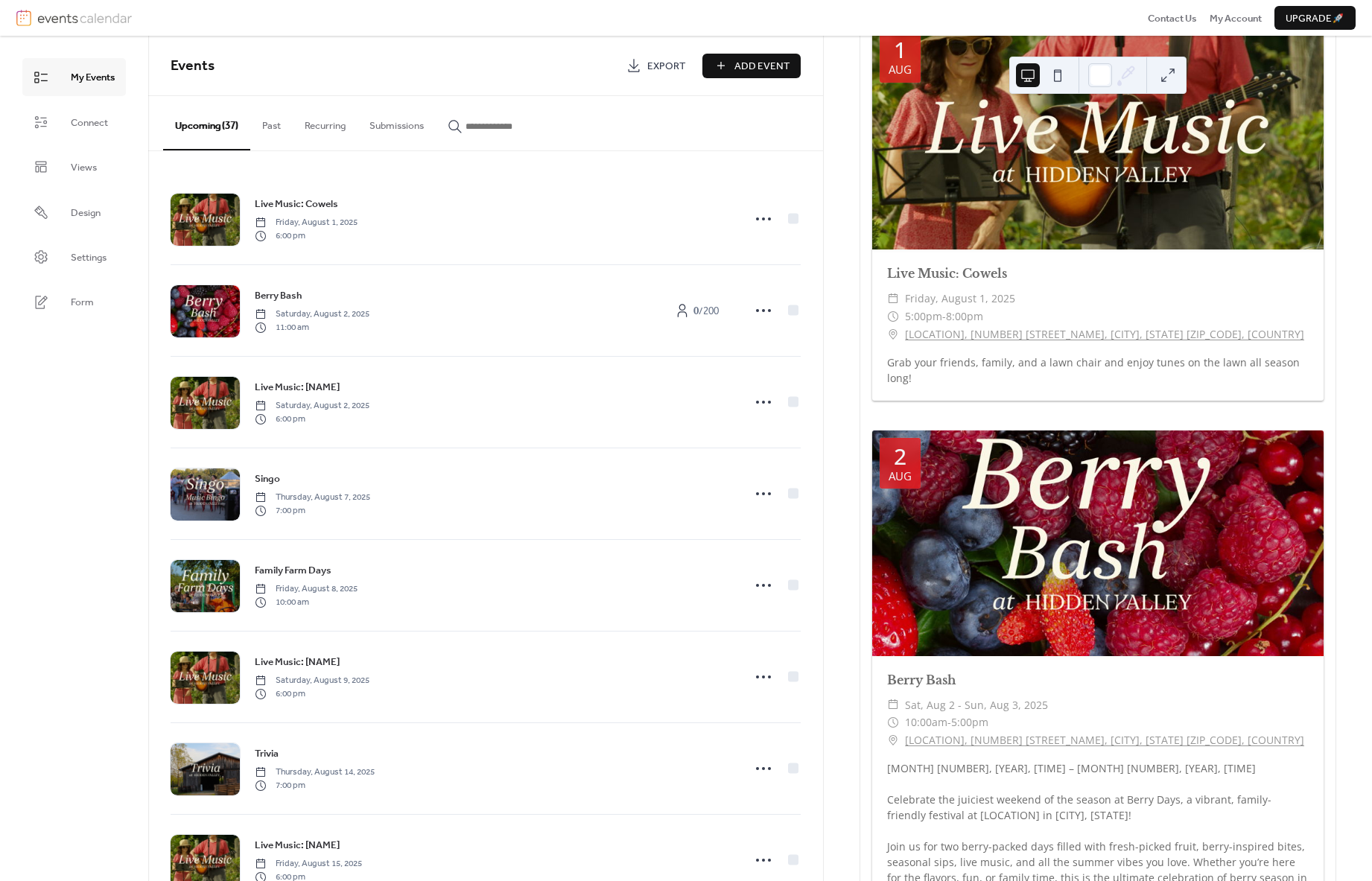 scroll, scrollTop: 103, scrollLeft: 0, axis: vertical 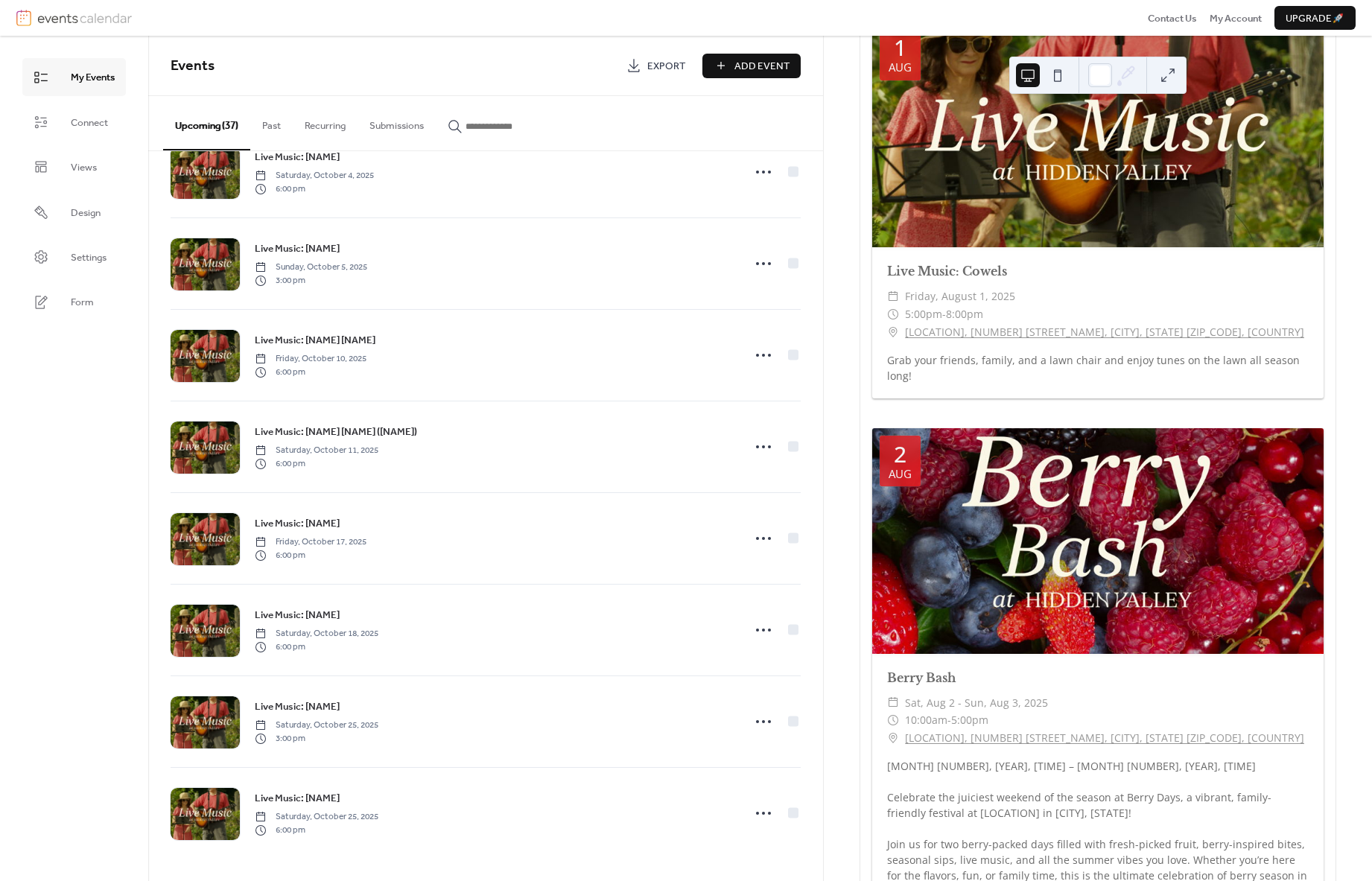 click on "Upgrade  🚀" at bounding box center [1315, 19] 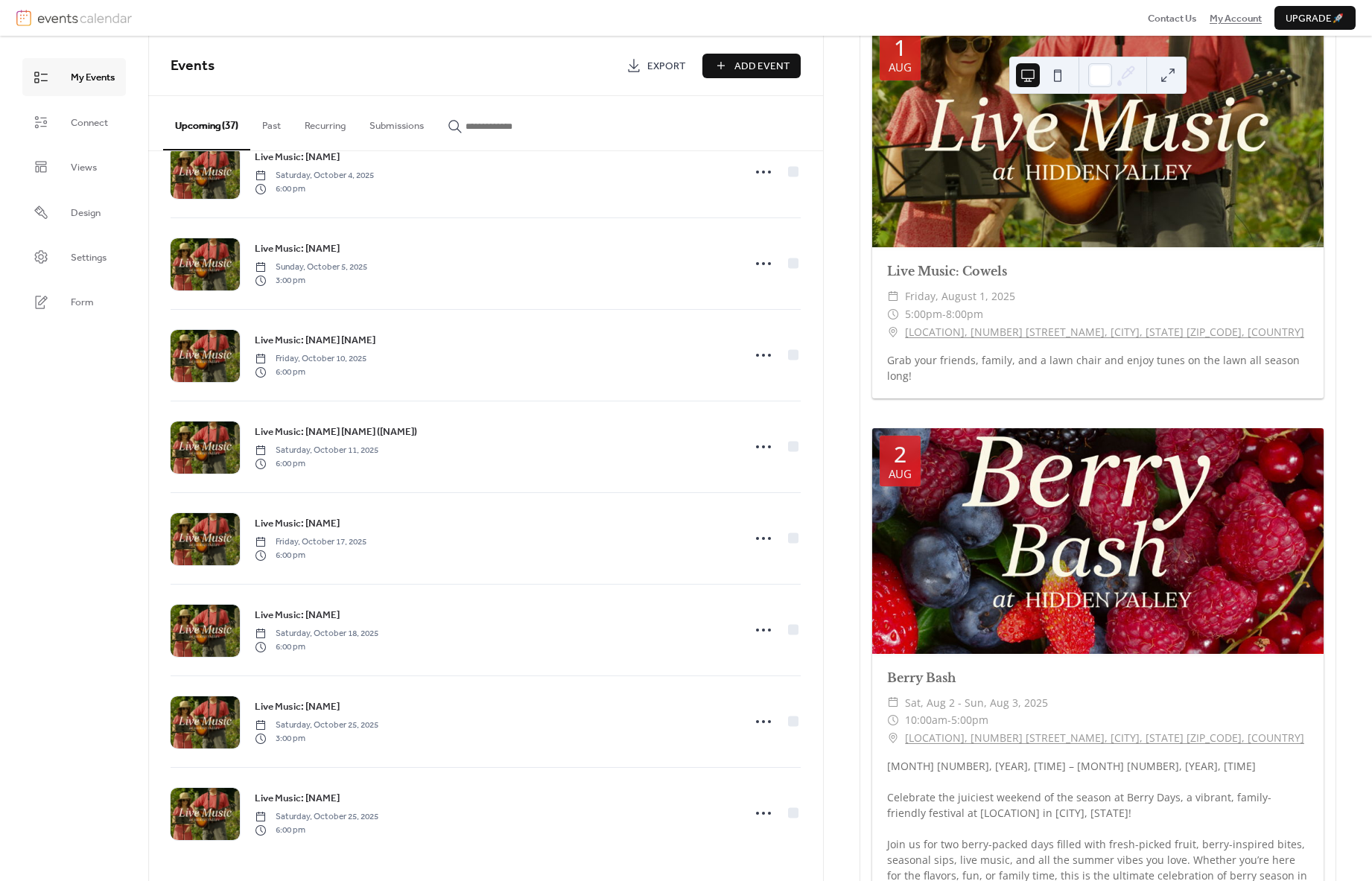 click on "My Account" at bounding box center (1236, 19) 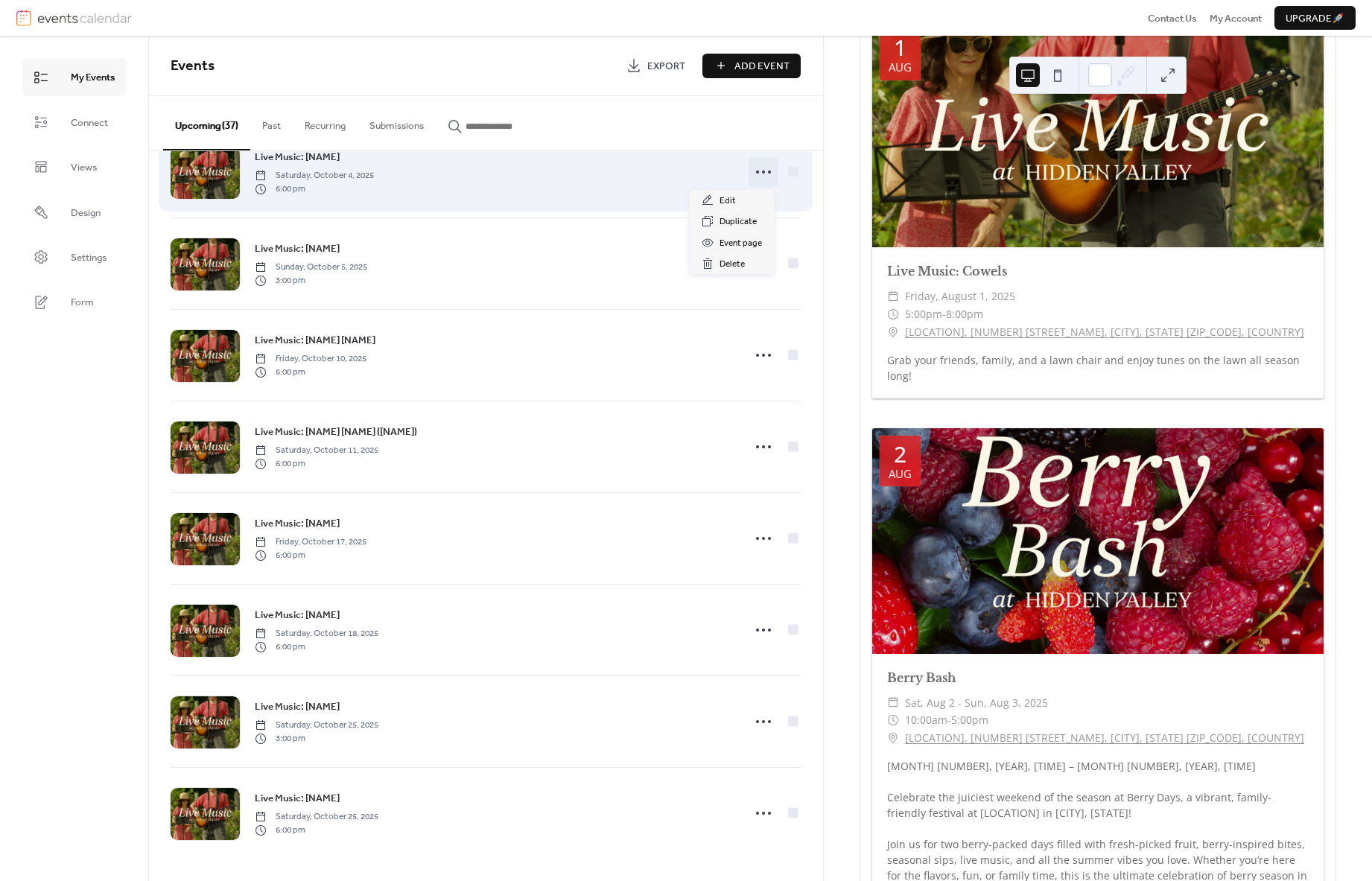 click 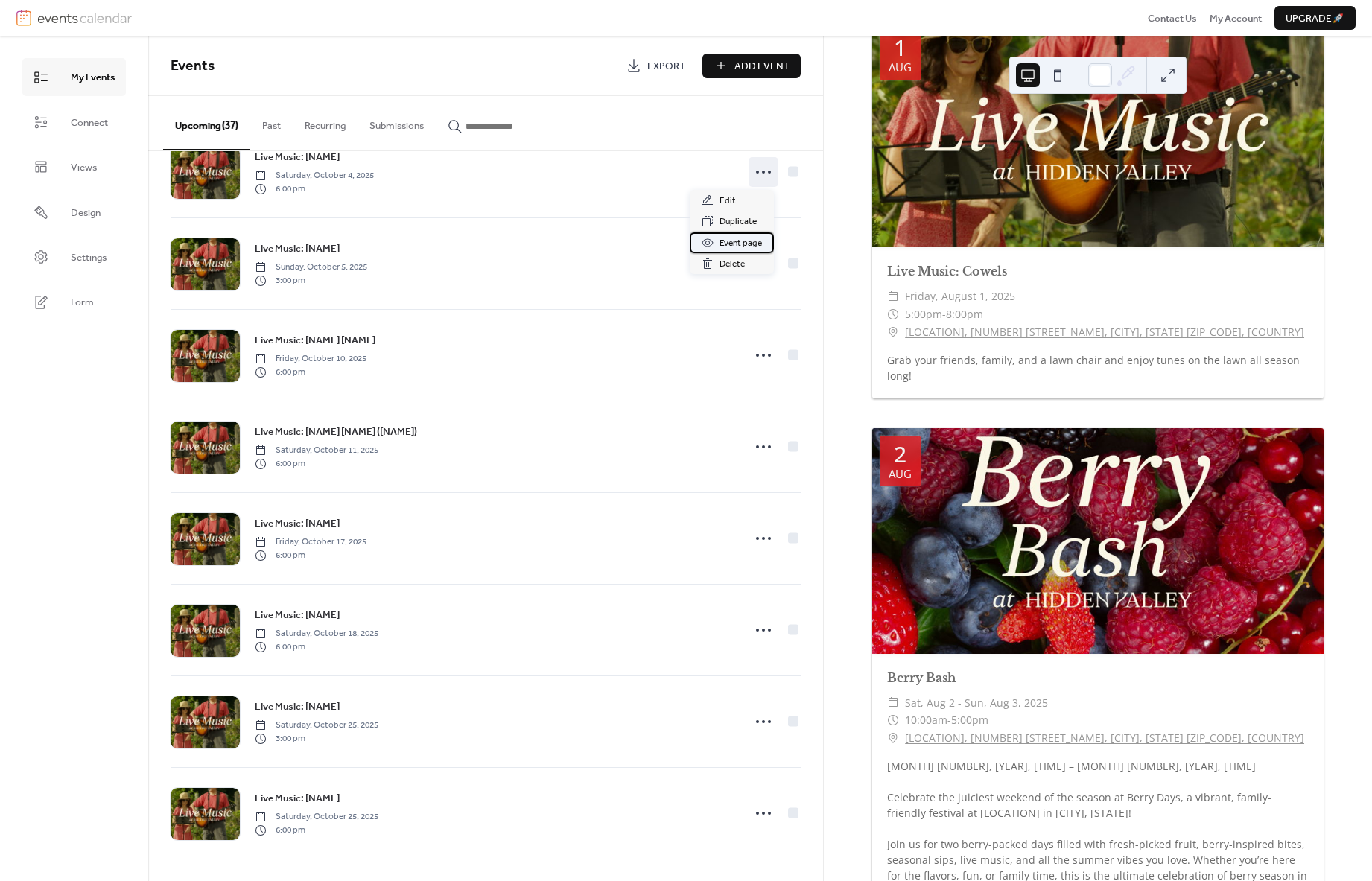 click on "Event page" at bounding box center (740, 244) 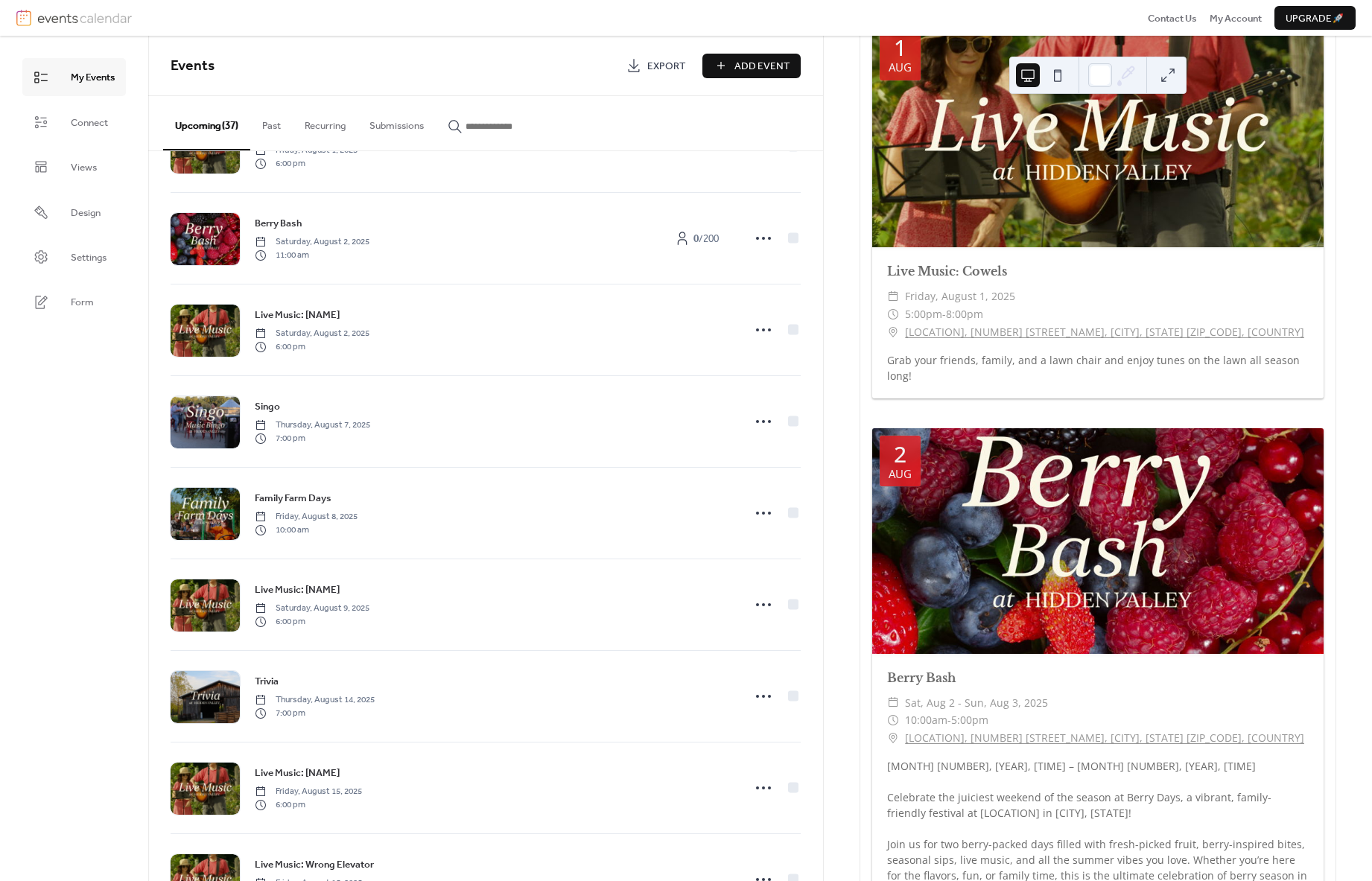 scroll, scrollTop: 0, scrollLeft: 0, axis: both 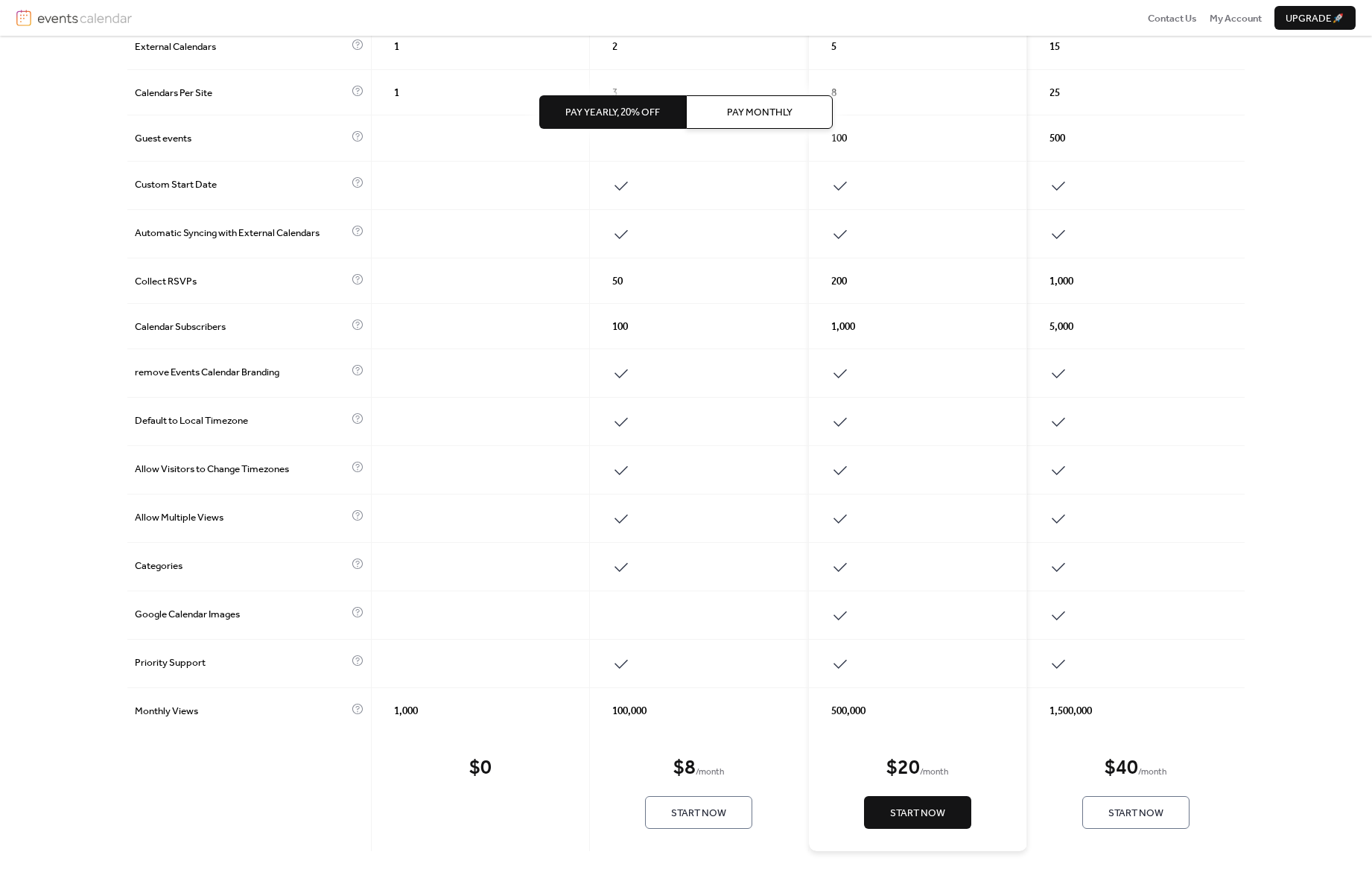 click on "Start Now" at bounding box center (918, 812) 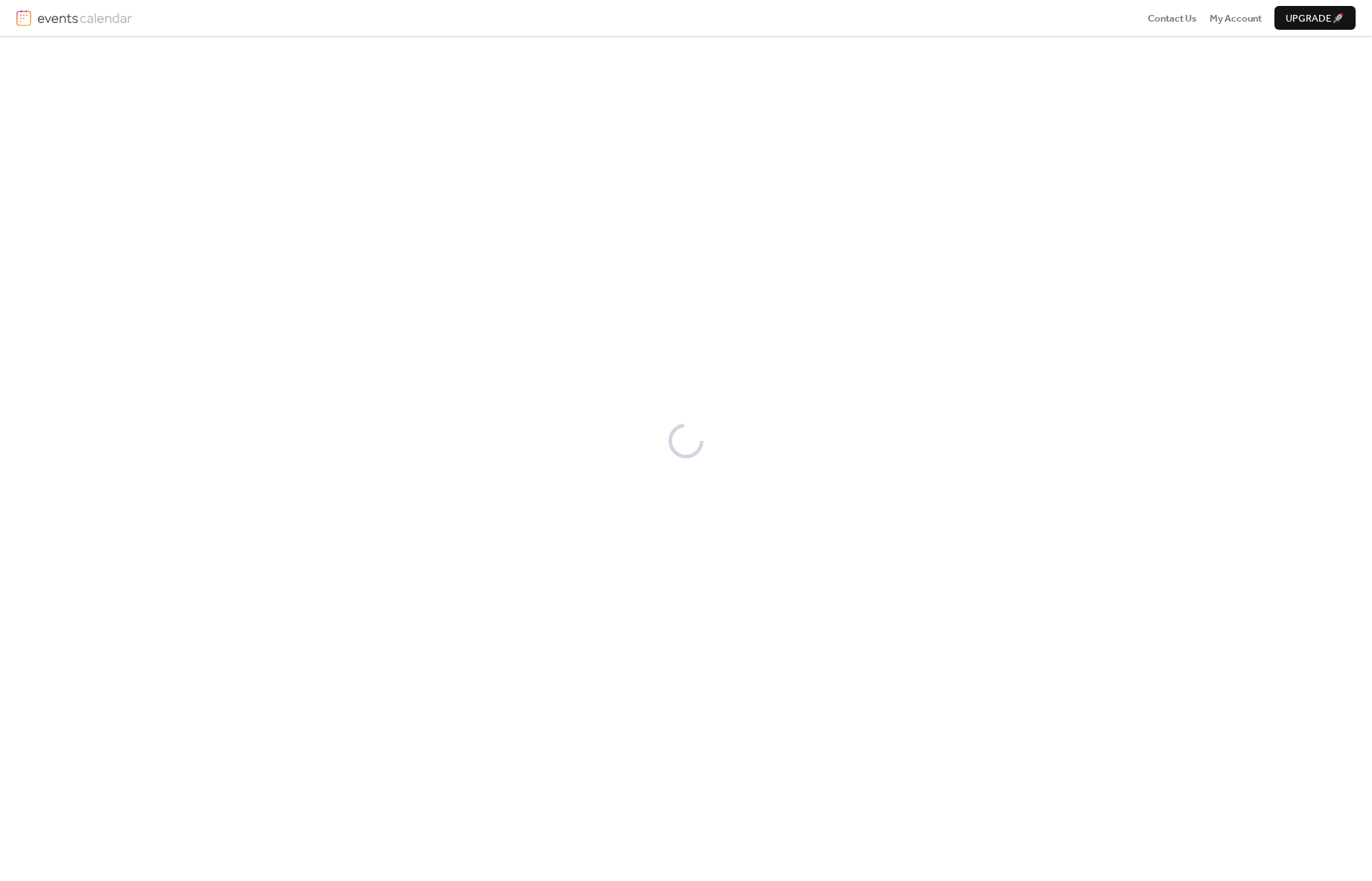 scroll, scrollTop: 0, scrollLeft: 0, axis: both 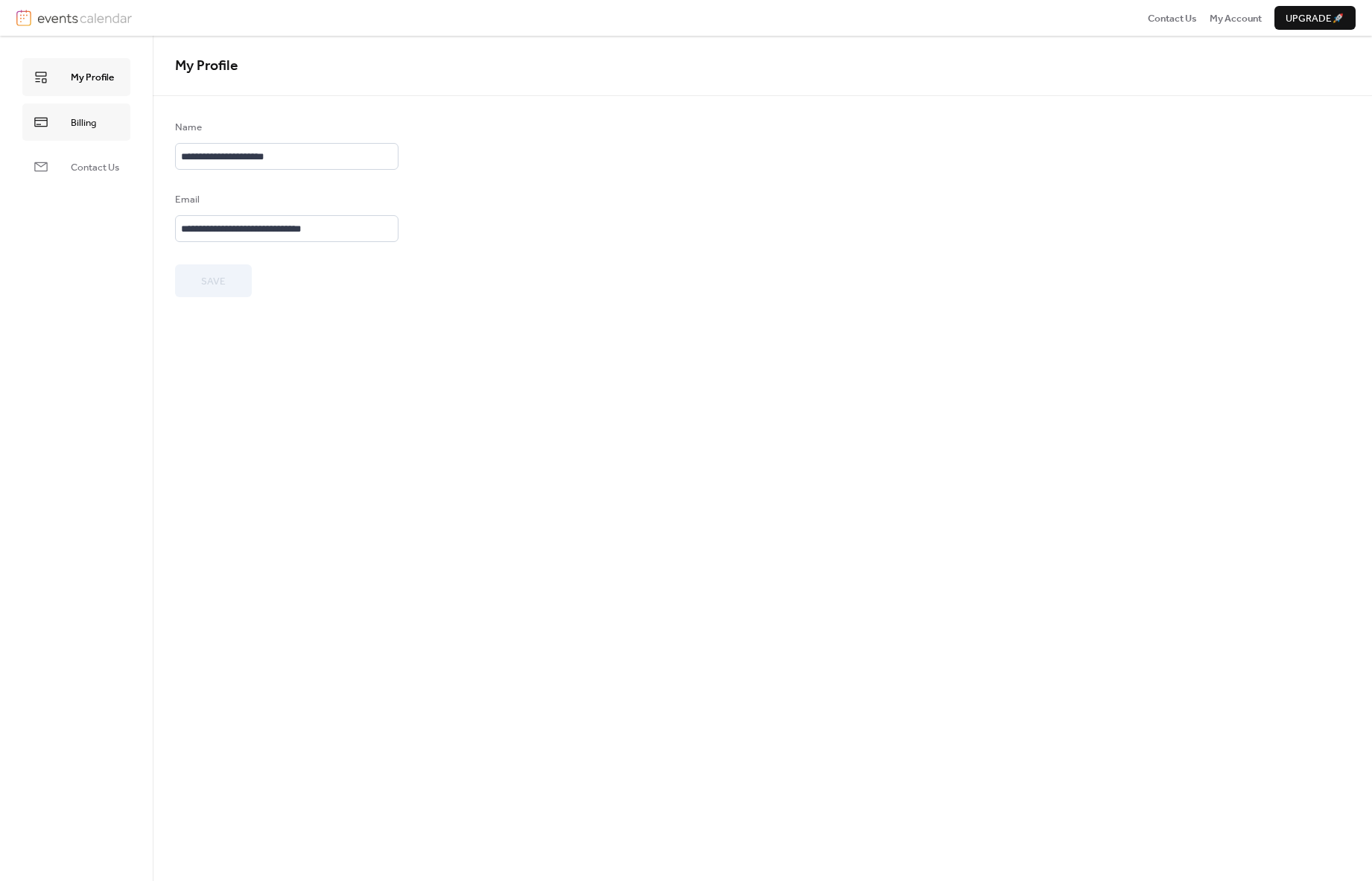 click on "Billing" at bounding box center [76, 122] 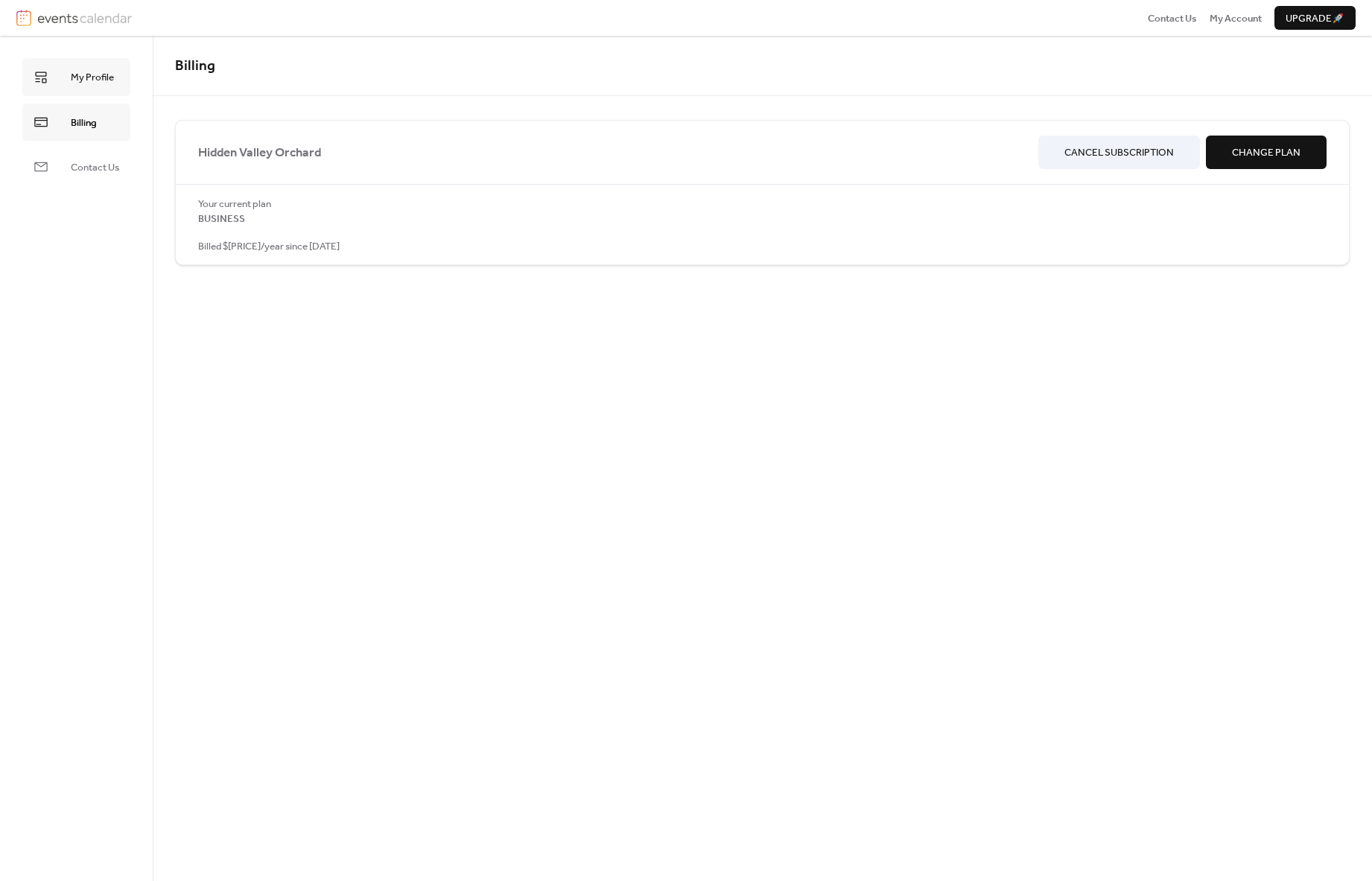 click on "My Profile" at bounding box center (92, 77) 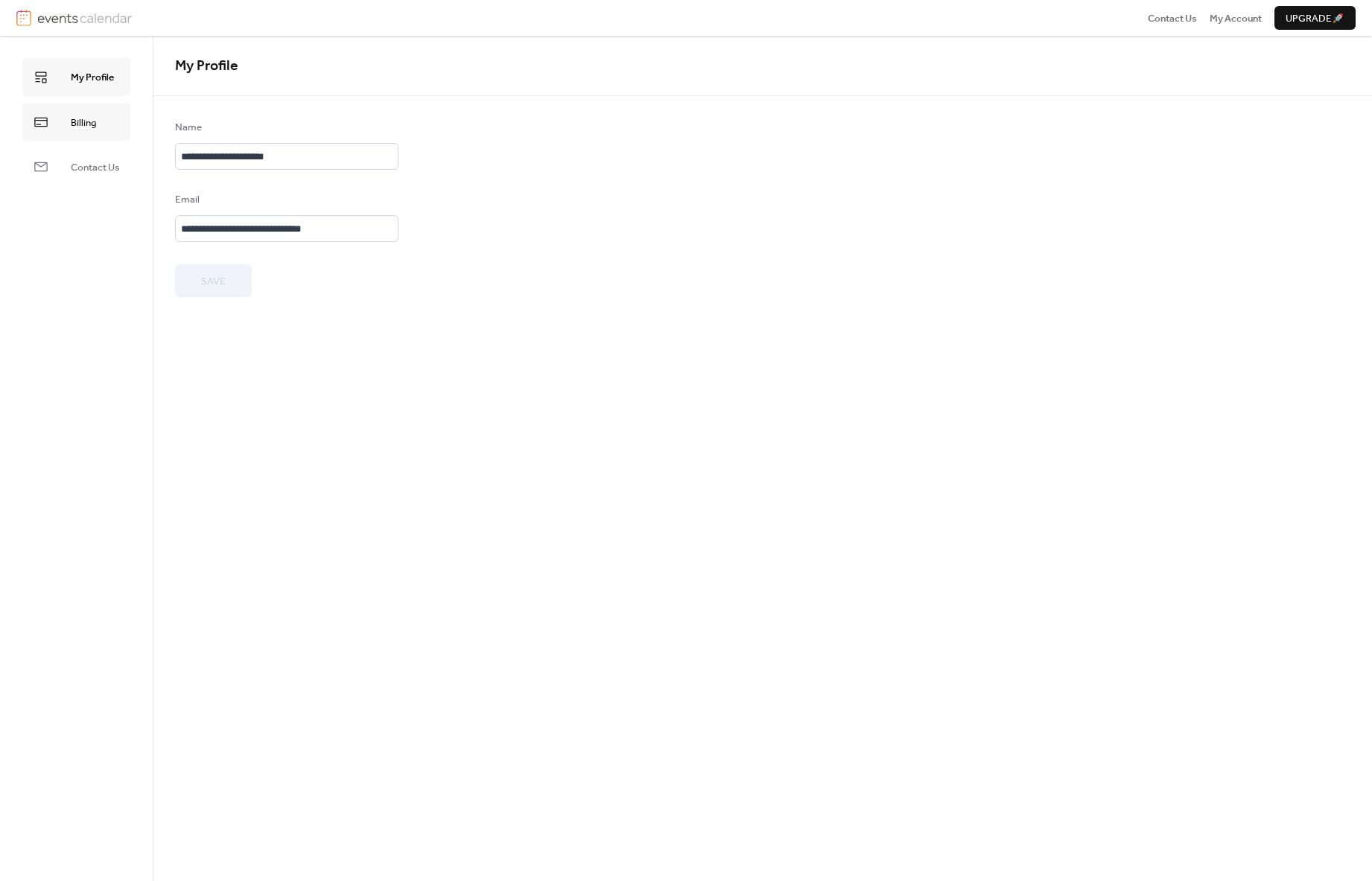 click on "Billing" at bounding box center (76, 122) 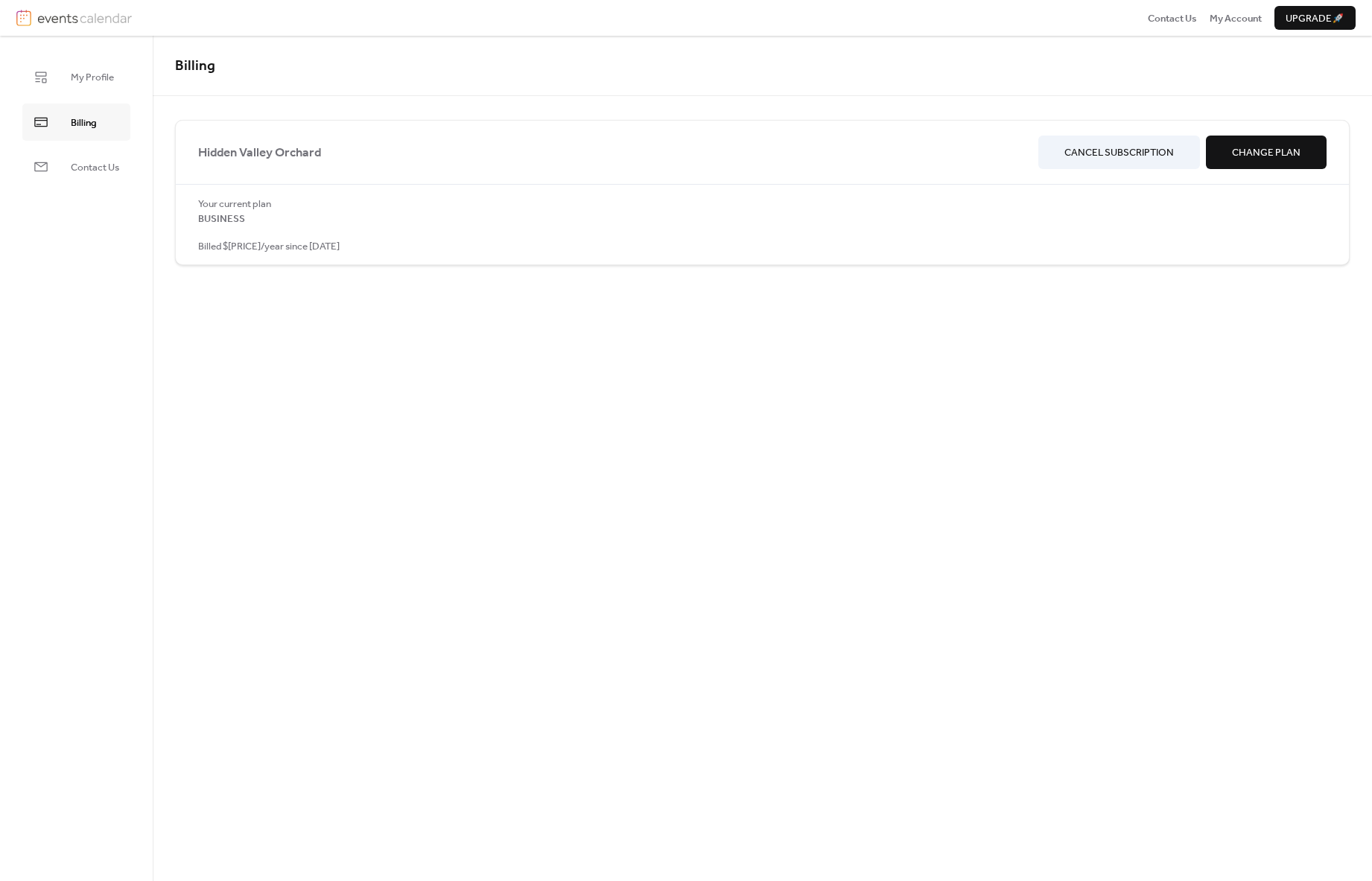 click on "Hidden Valley Orchard Cancel Subscription Change Plan" at bounding box center [762, 152] 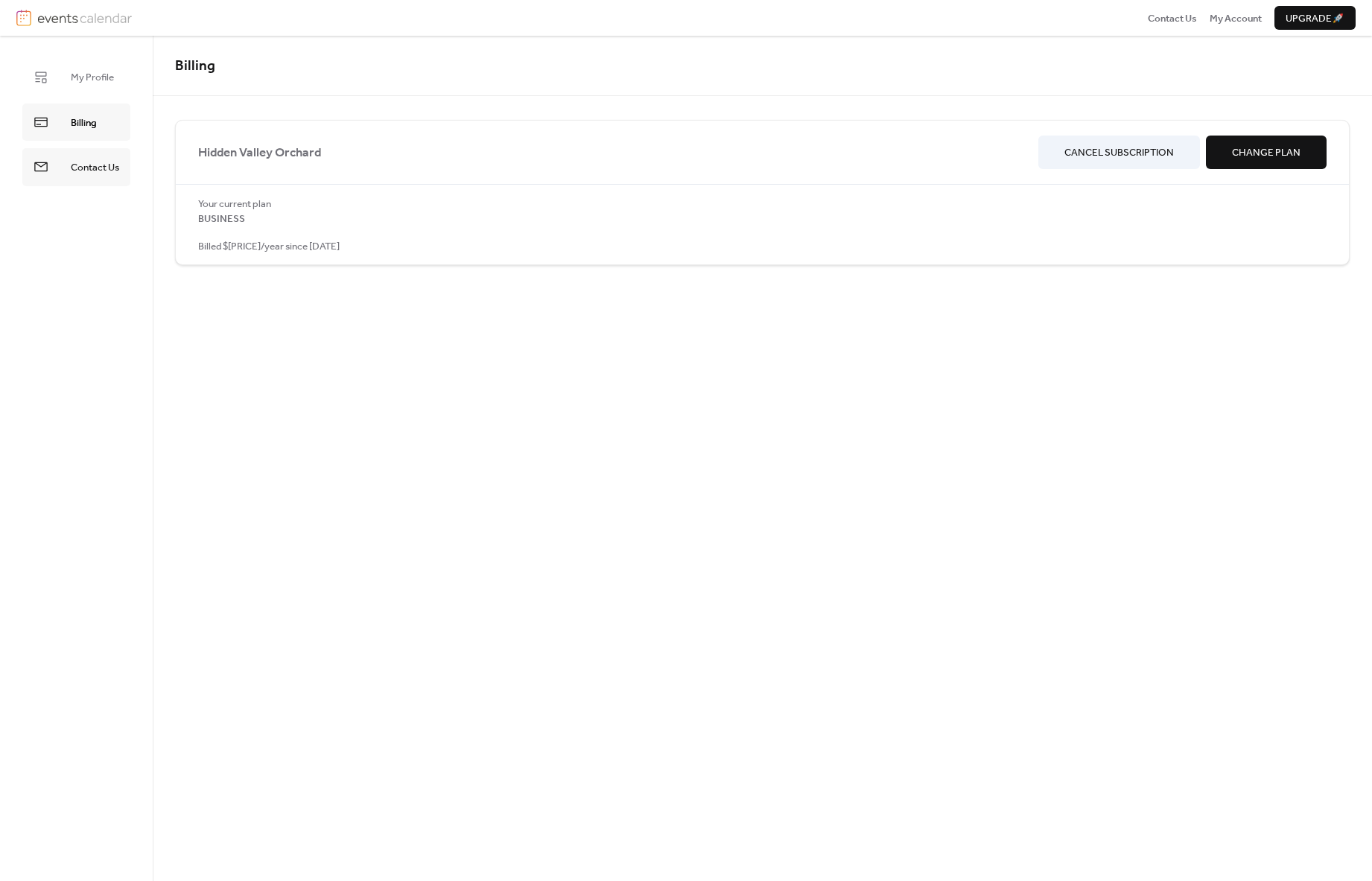 drag, startPoint x: 261, startPoint y: 167, endPoint x: 108, endPoint y: 182, distance: 153.7335 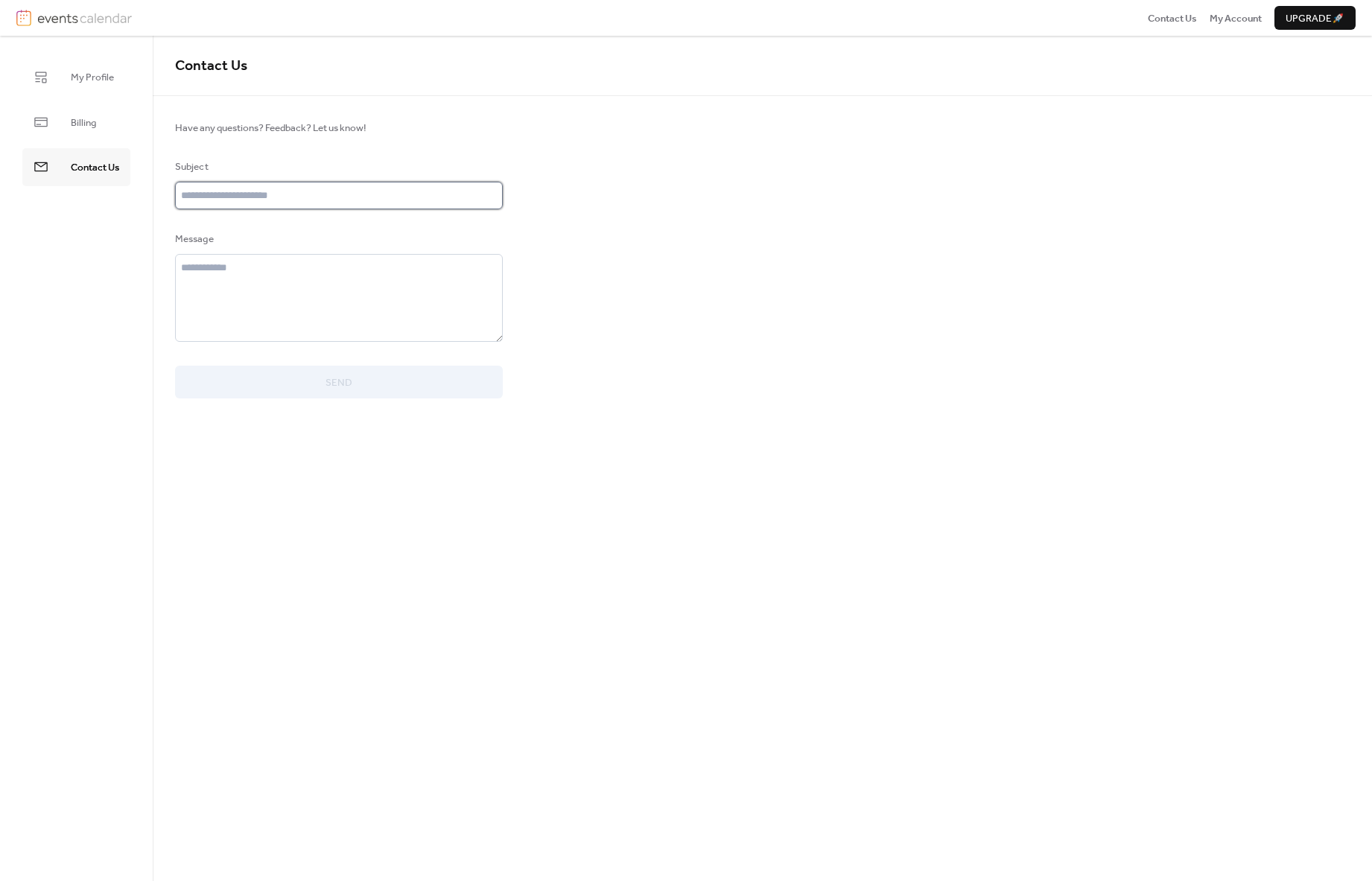 click at bounding box center [339, 195] 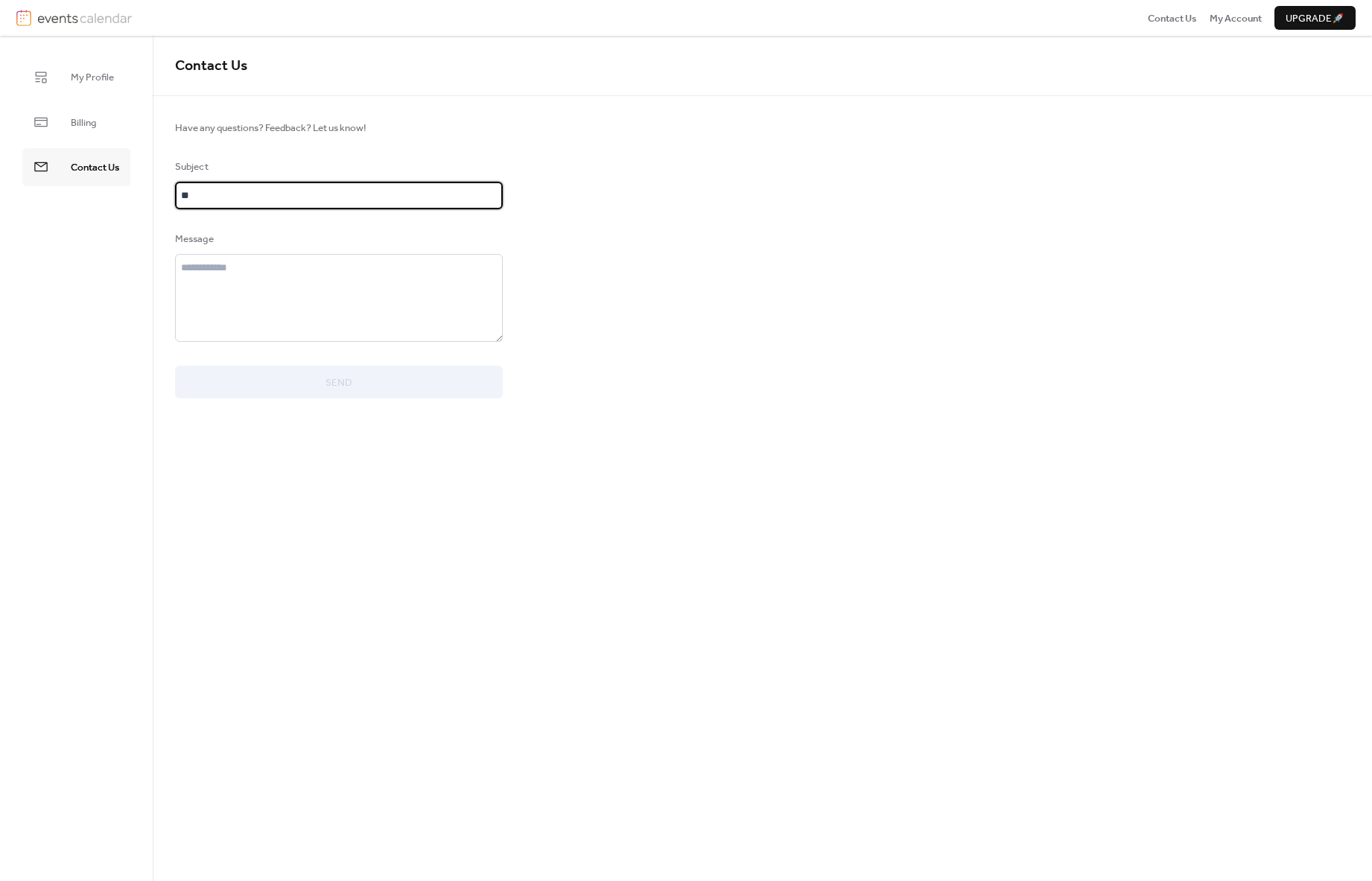 type on "*" 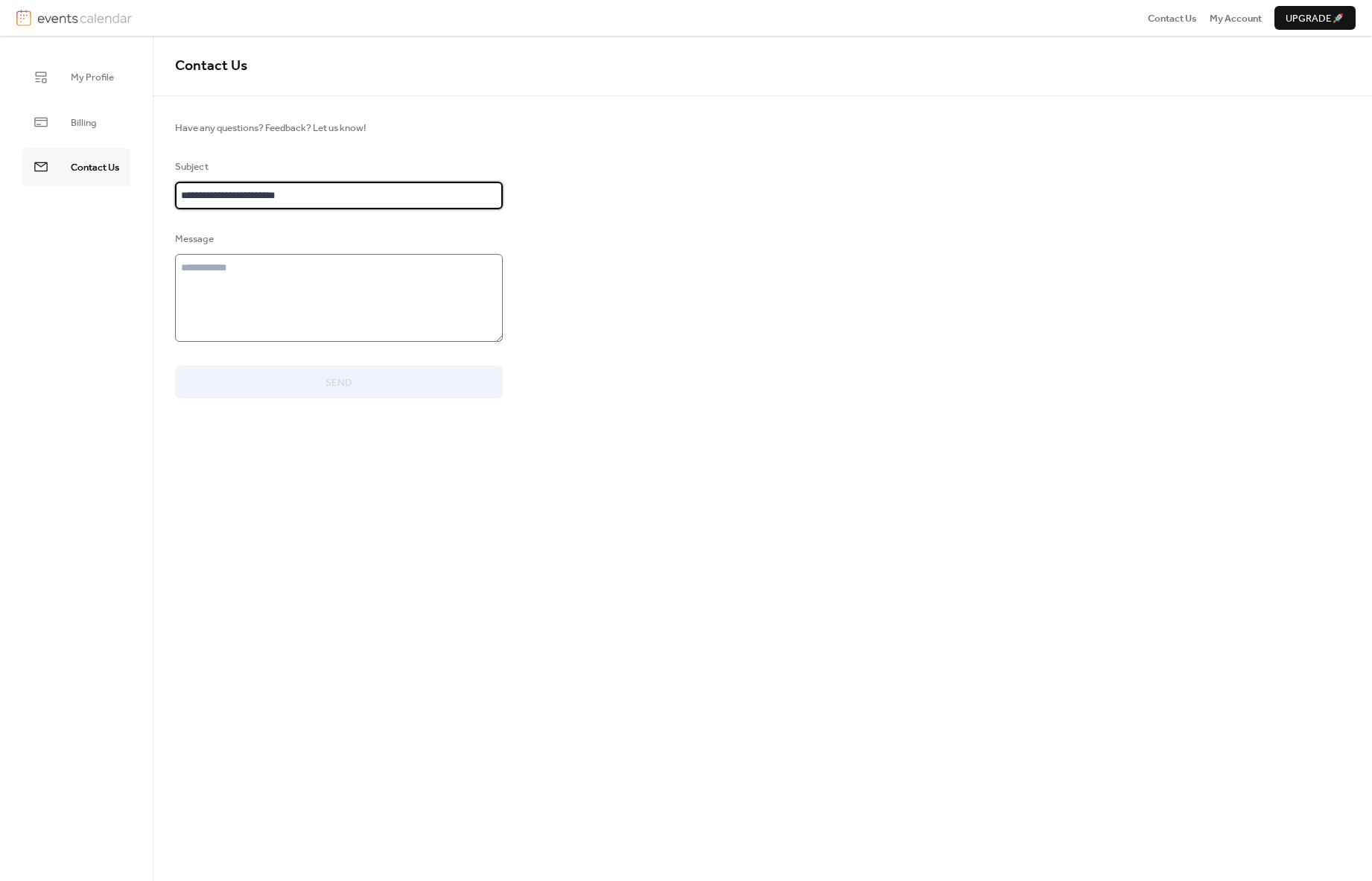 type on "**********" 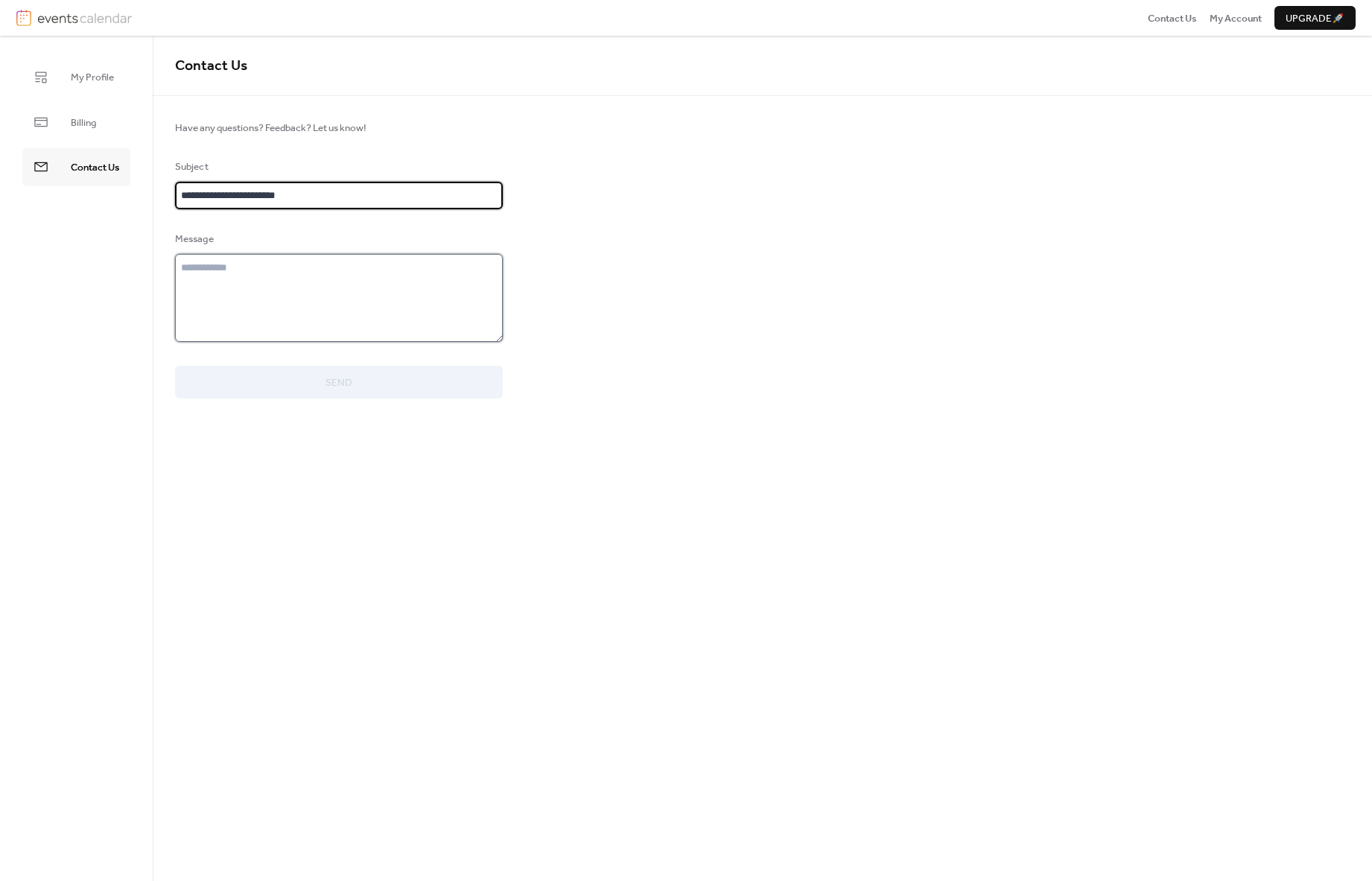 click at bounding box center (339, 298) 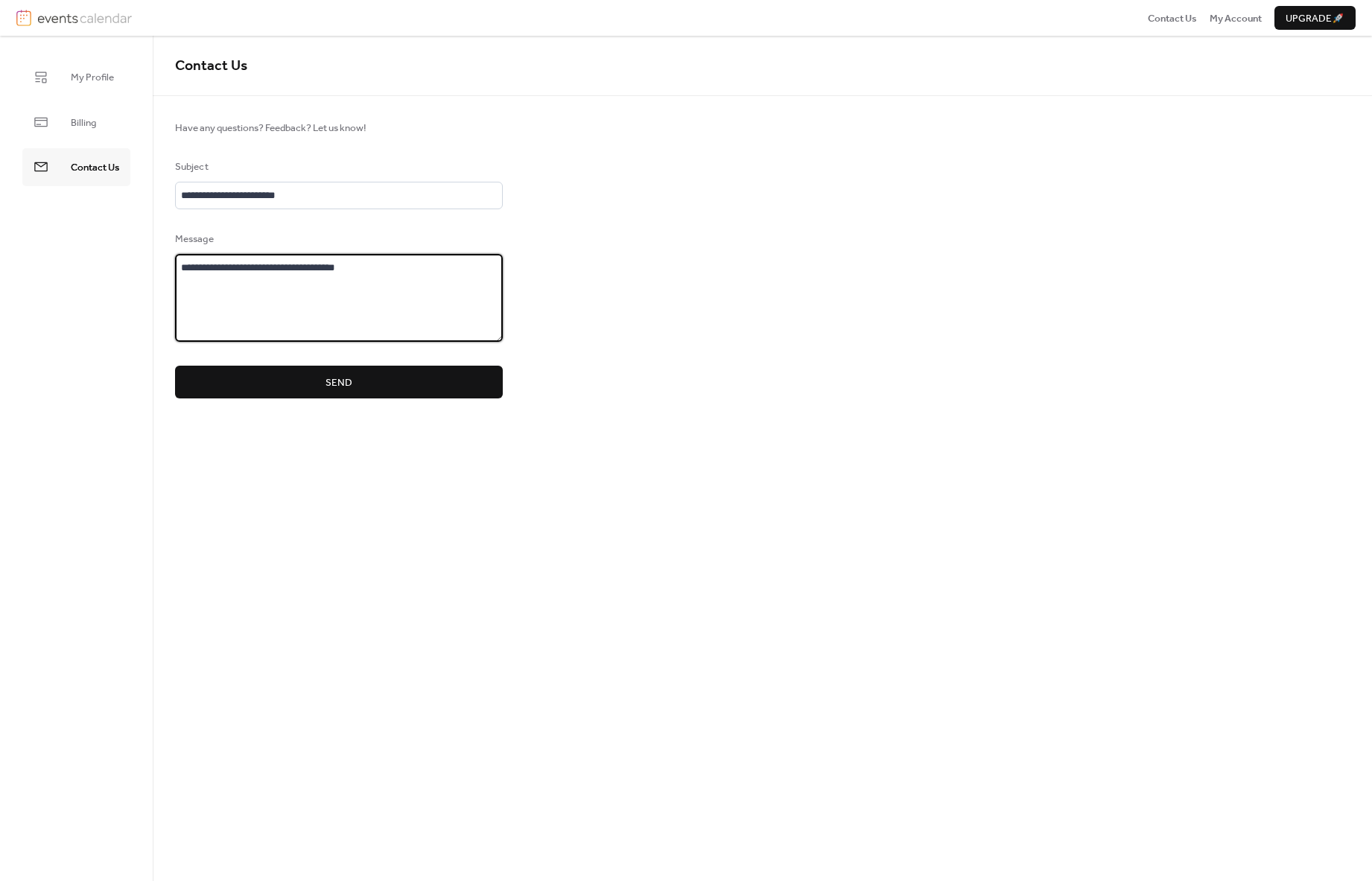 type on "**********" 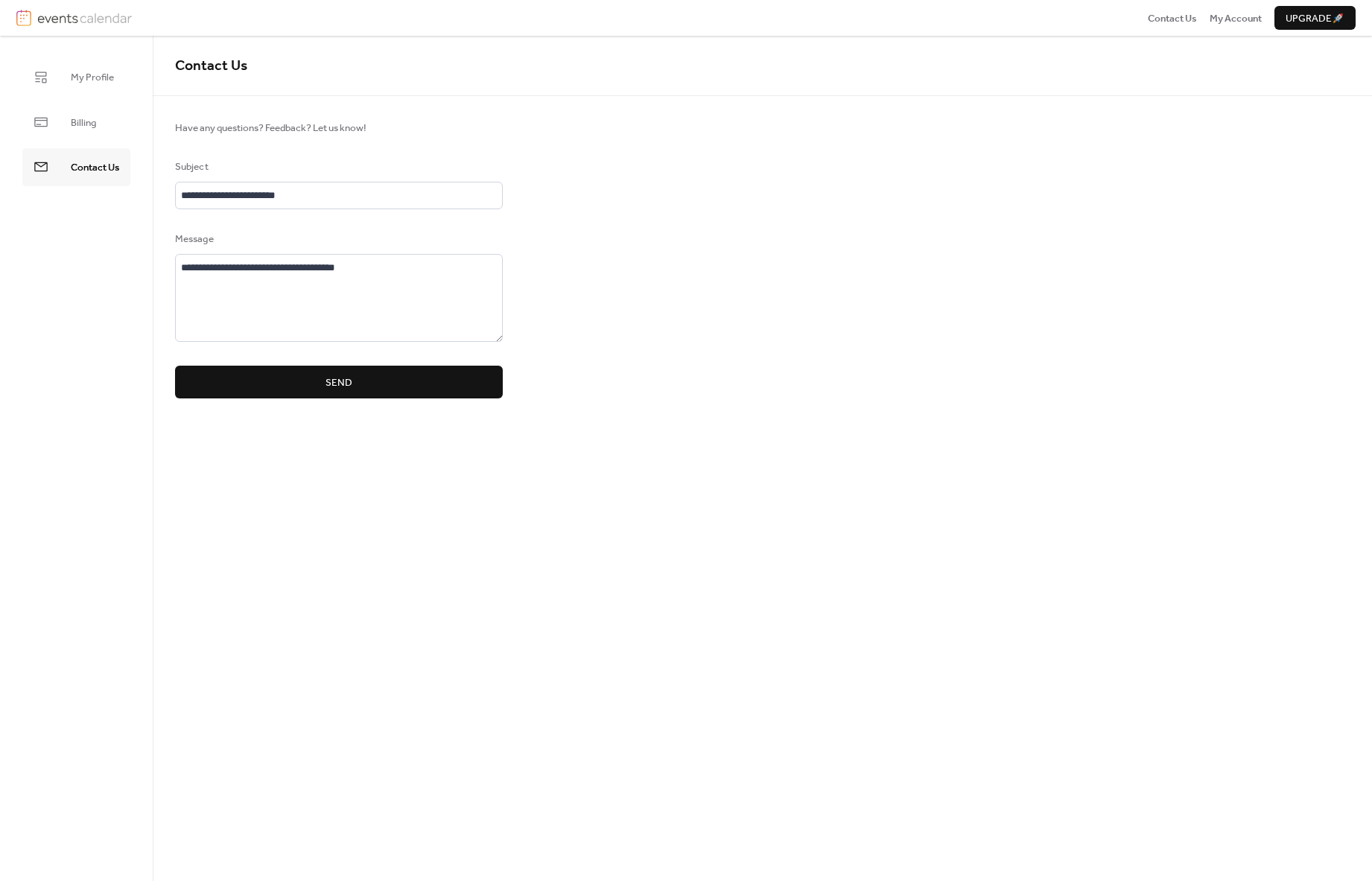 click on "Send" at bounding box center [339, 382] 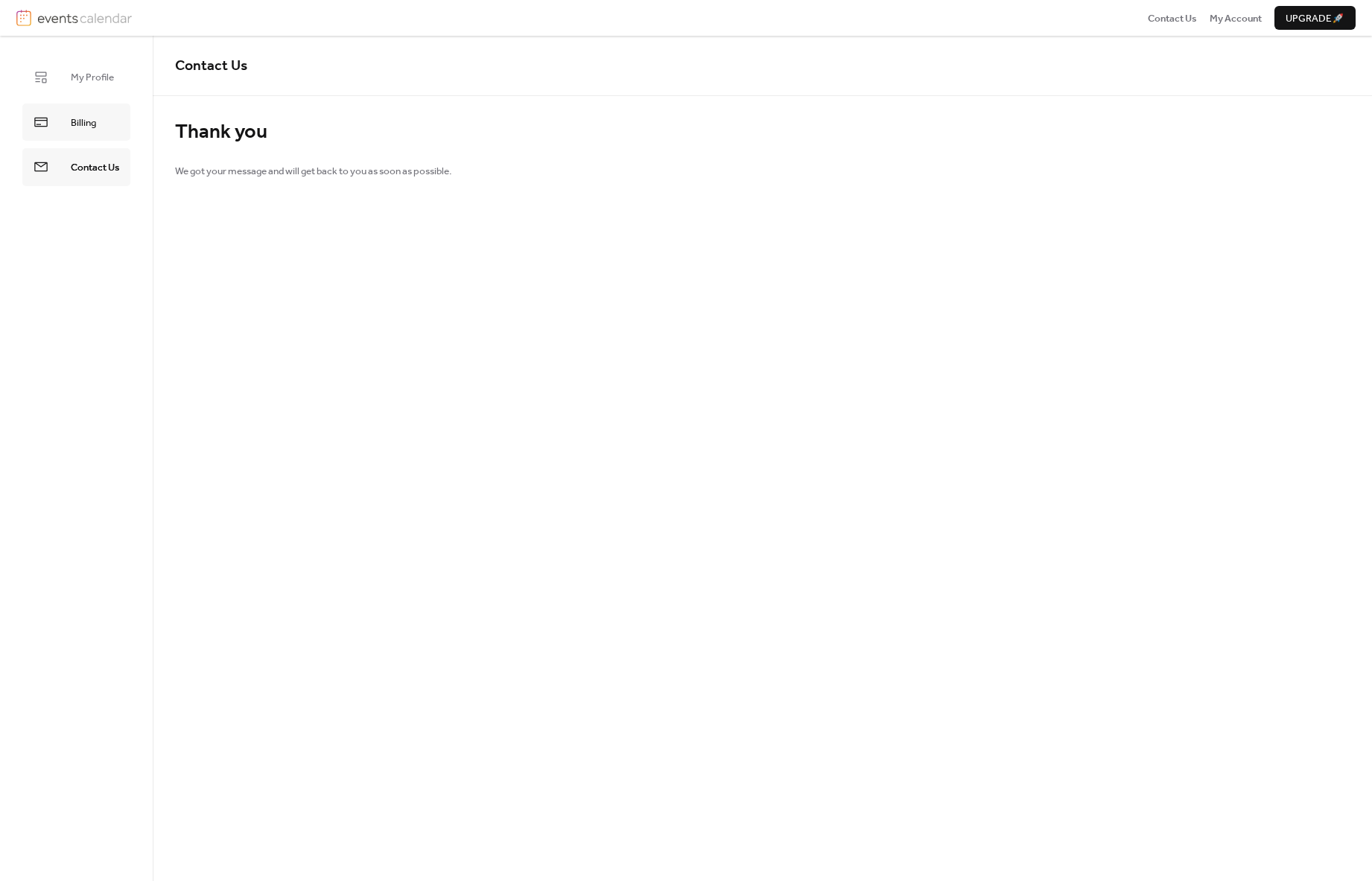 click on "Billing" at bounding box center (83, 123) 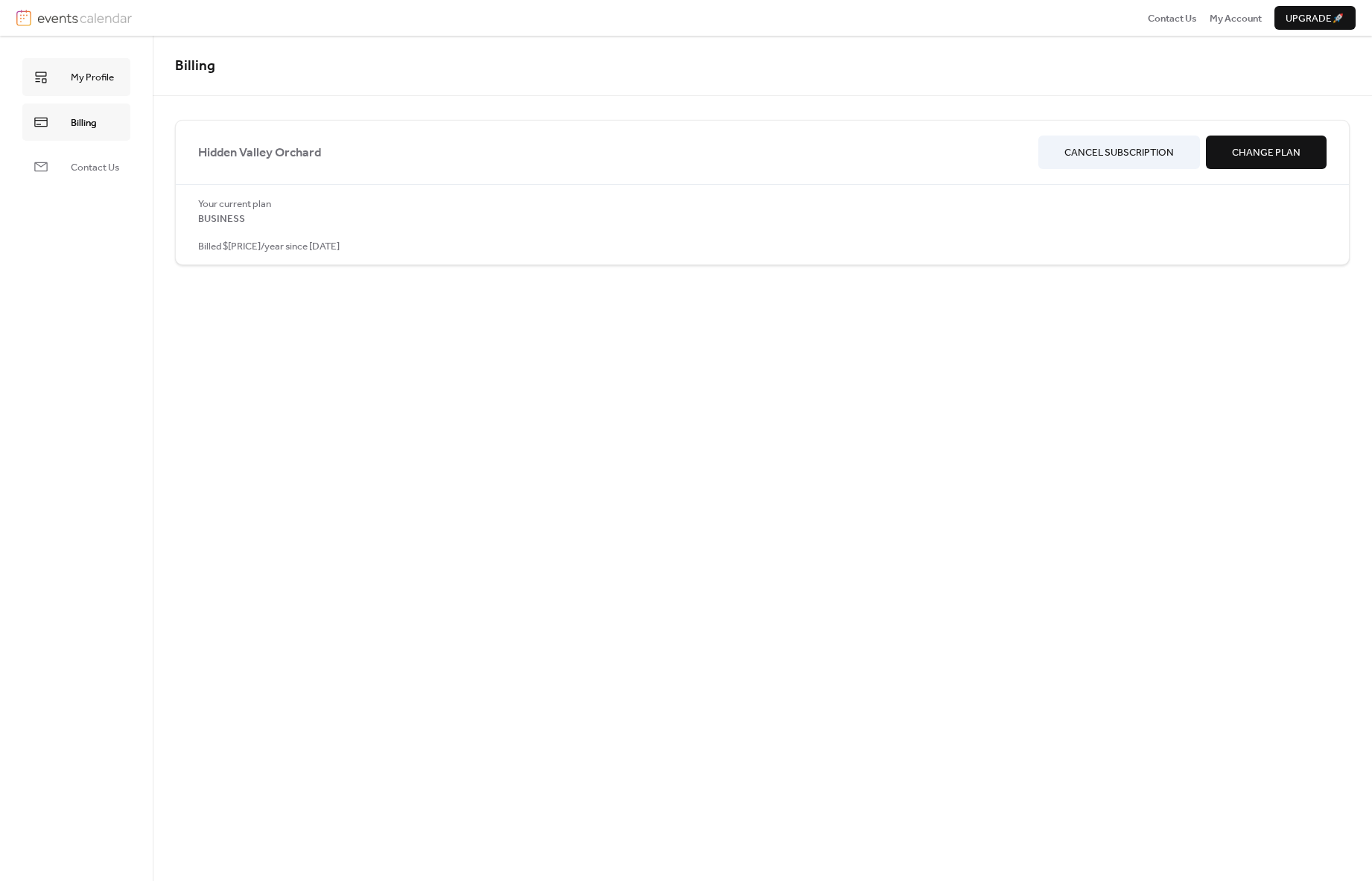 click on "My Profile" at bounding box center [92, 77] 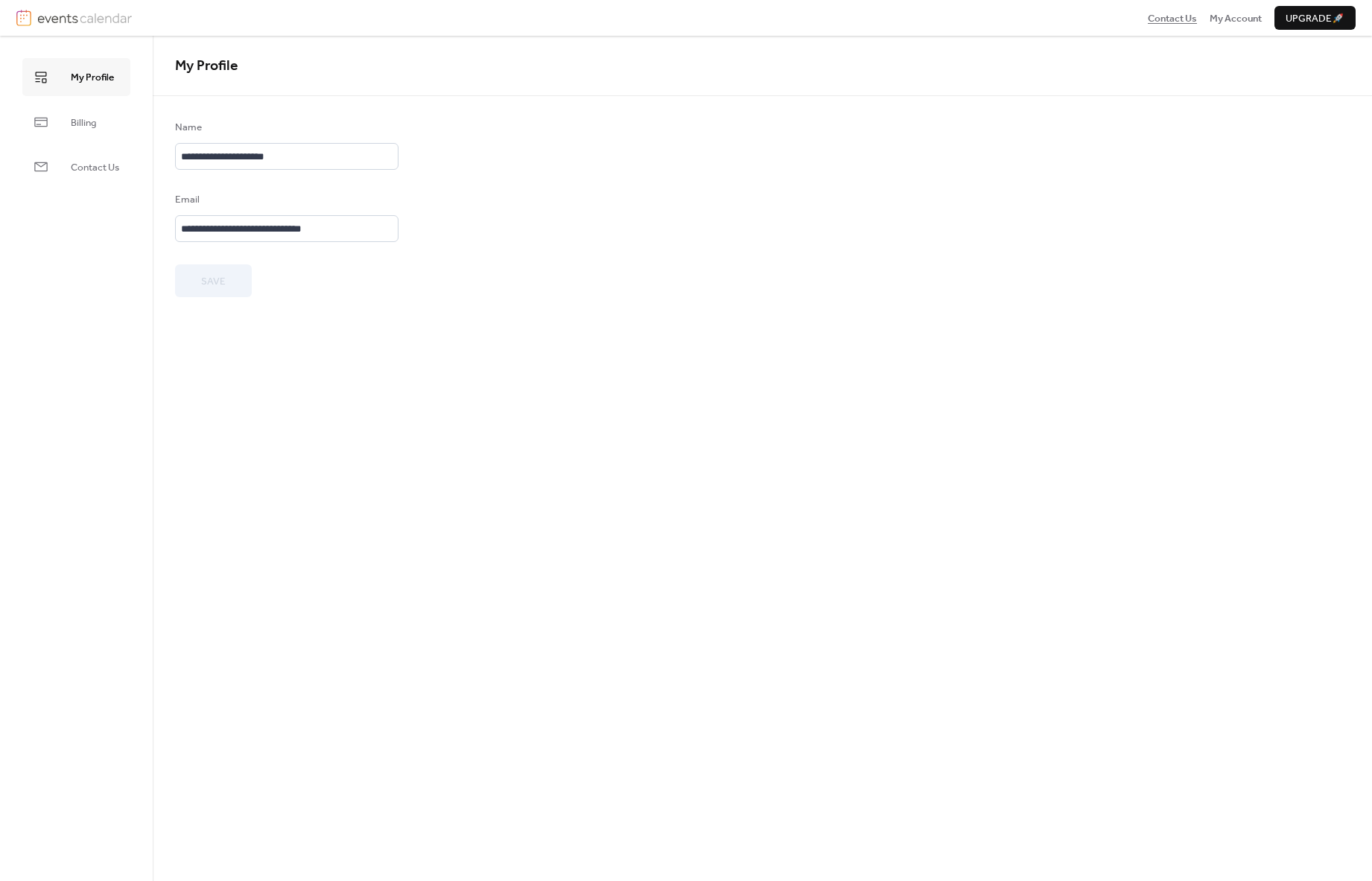click on "Contact Us" at bounding box center [1172, 19] 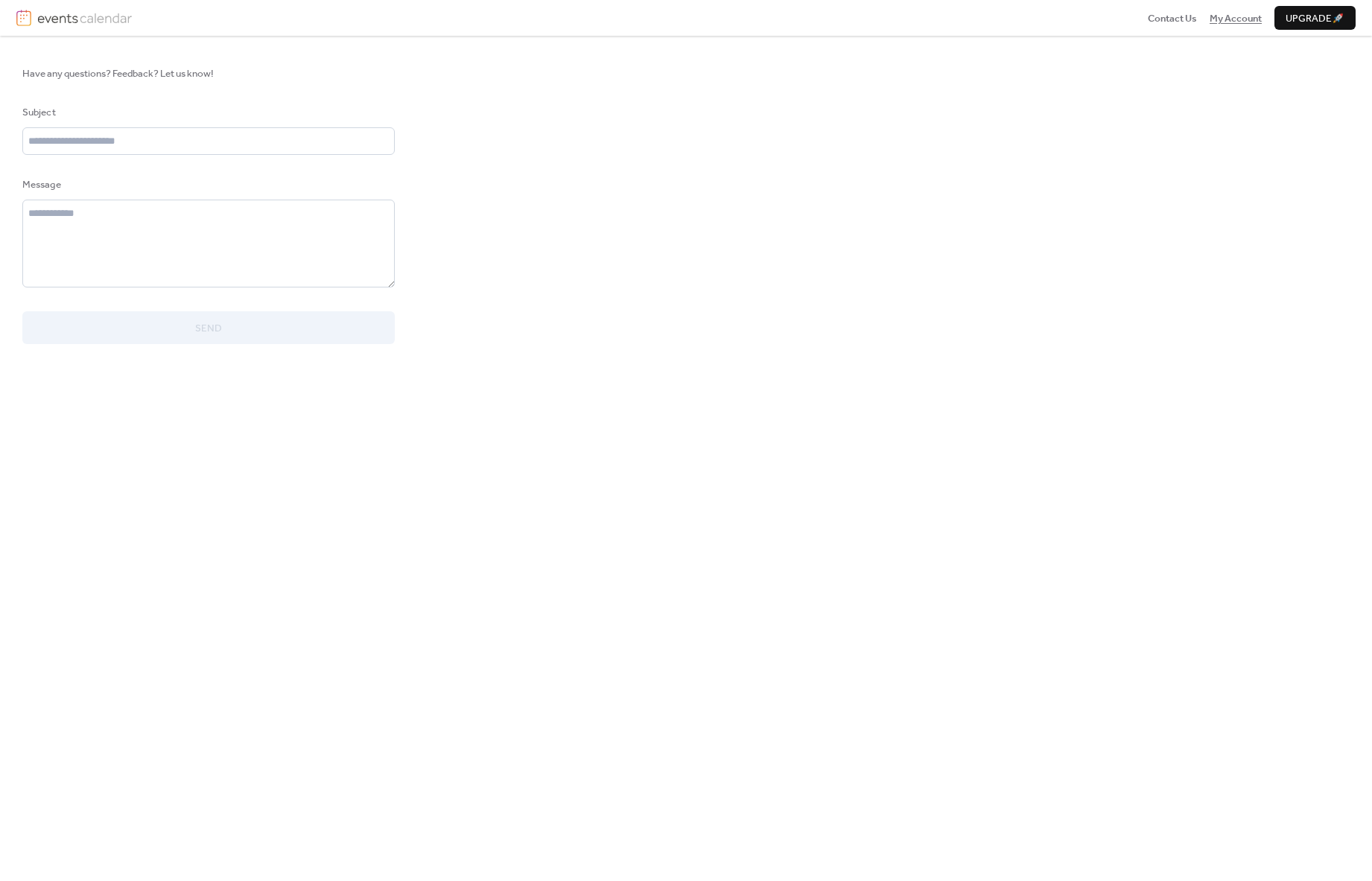 click on "My Account" at bounding box center [1236, 19] 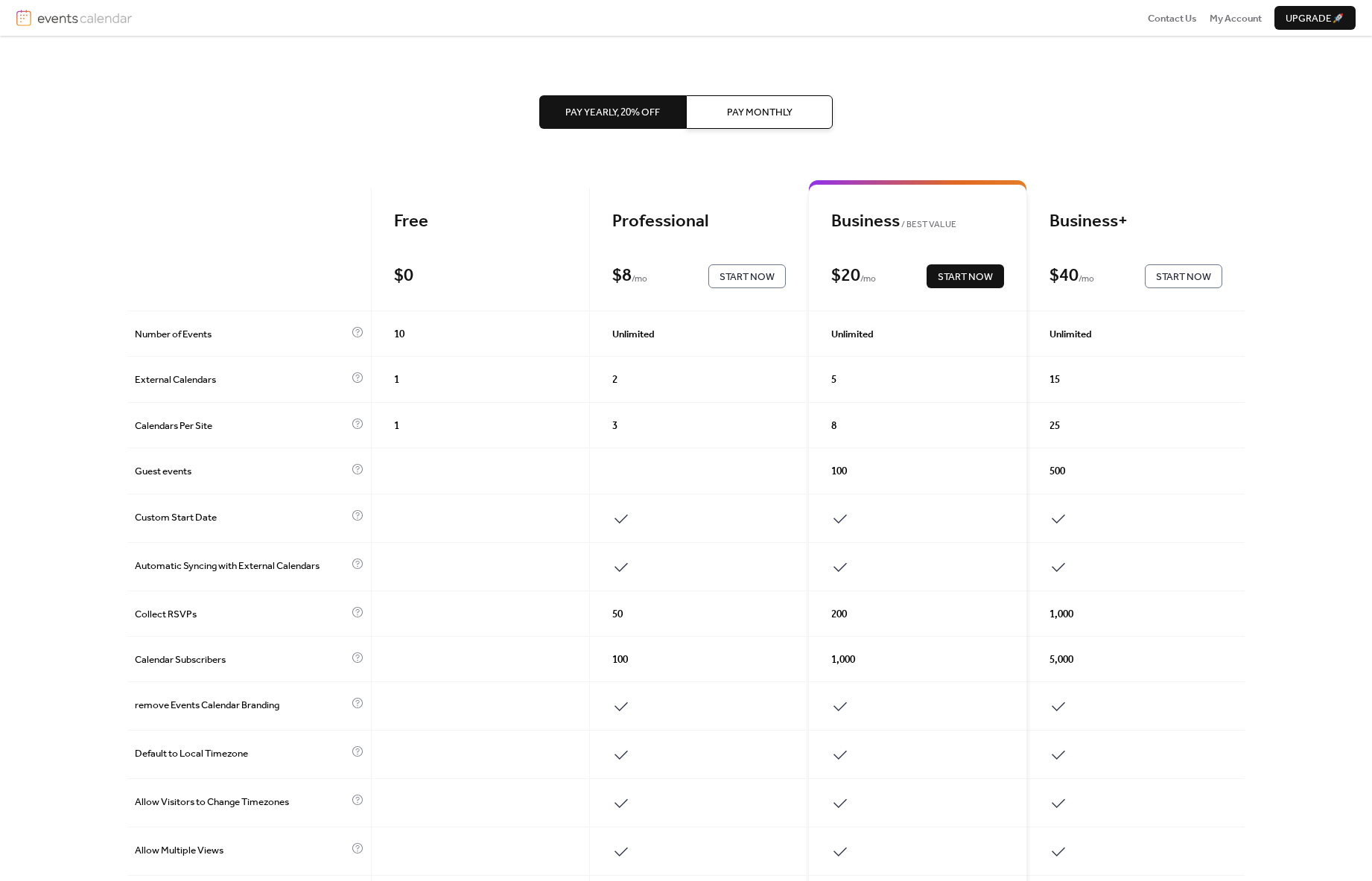 scroll, scrollTop: 0, scrollLeft: 0, axis: both 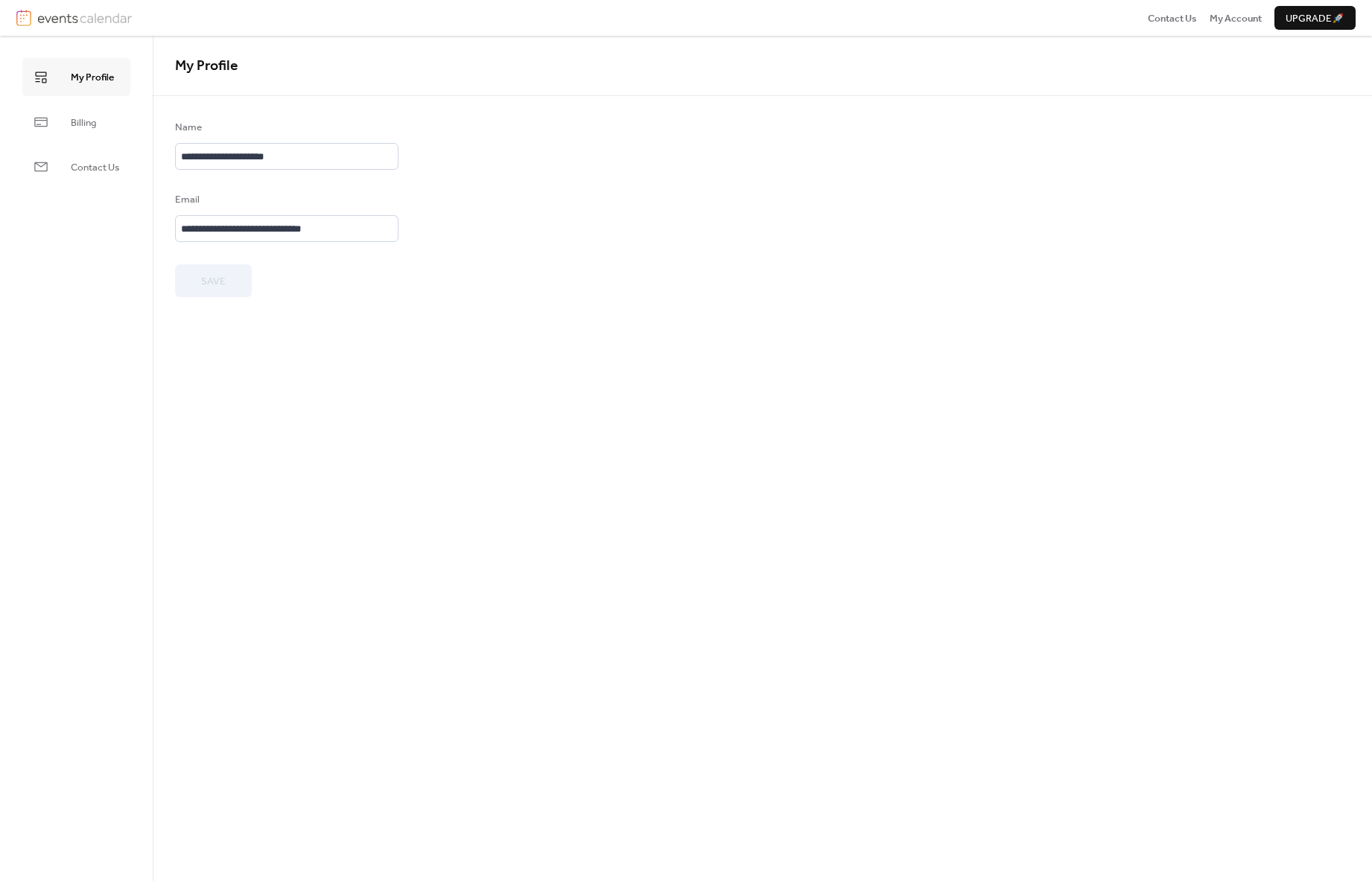 click at bounding box center (84, 18) 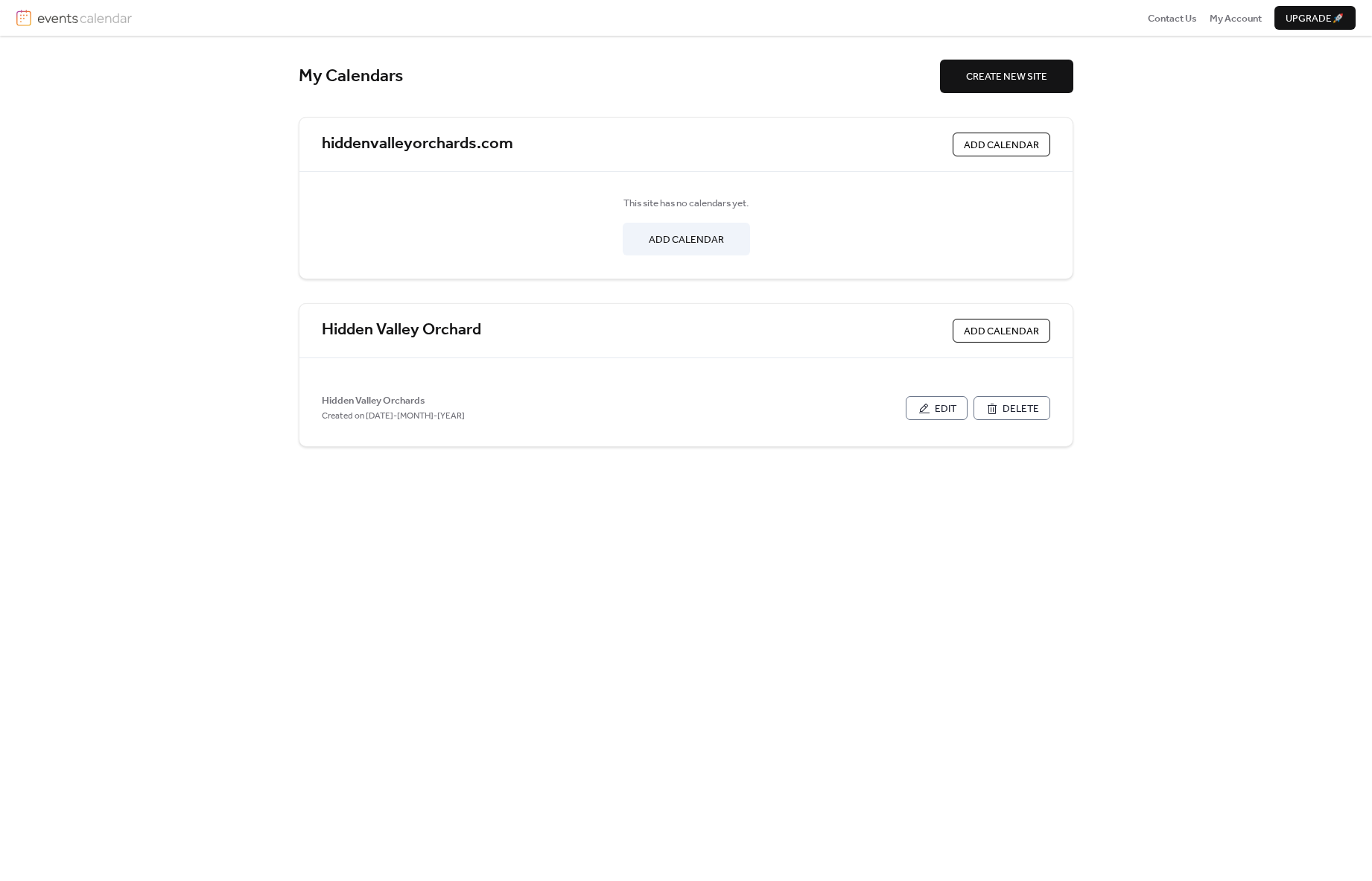 click on "ADD CALENDAR" at bounding box center (1001, 331) 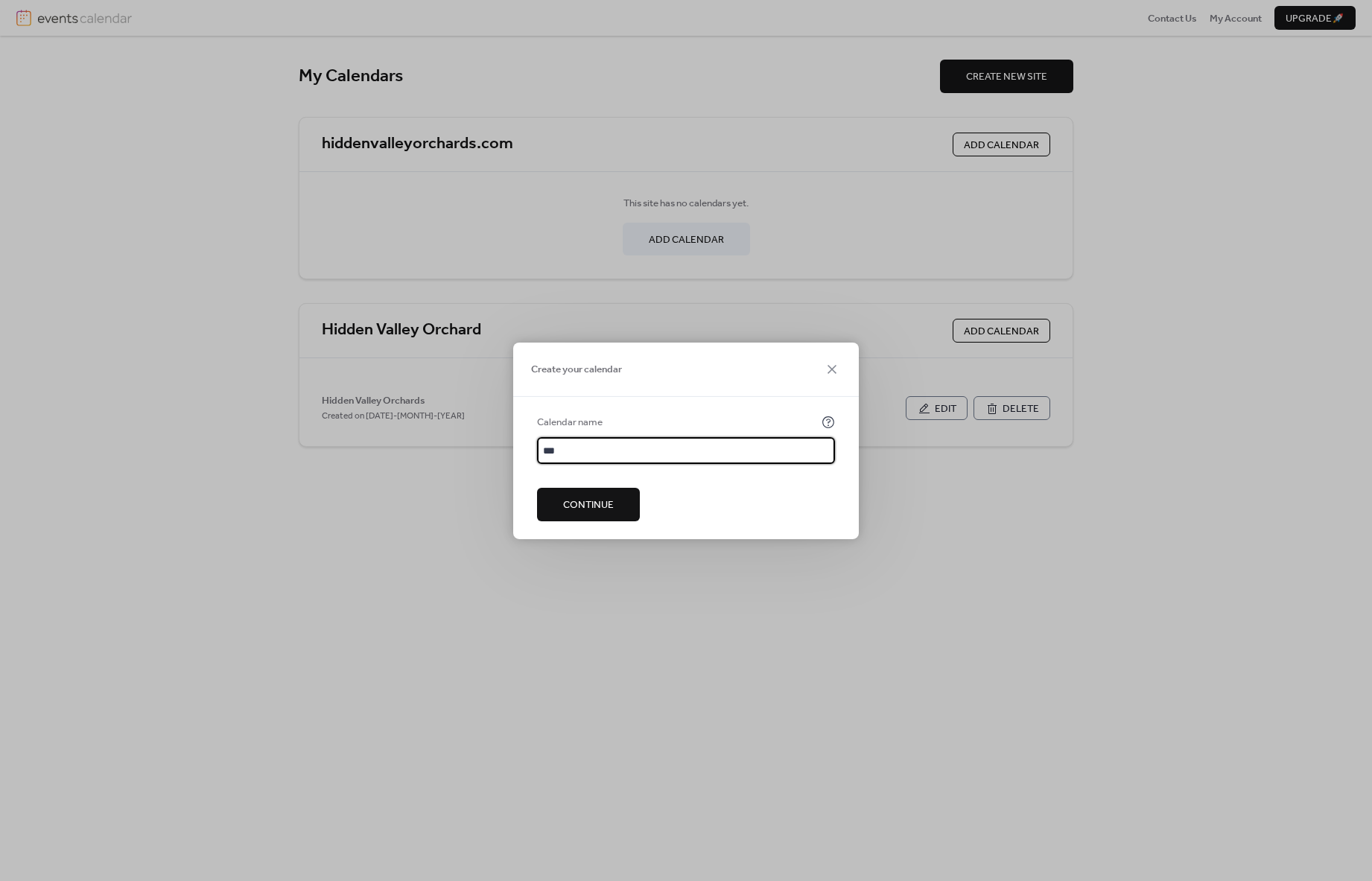 type on "****" 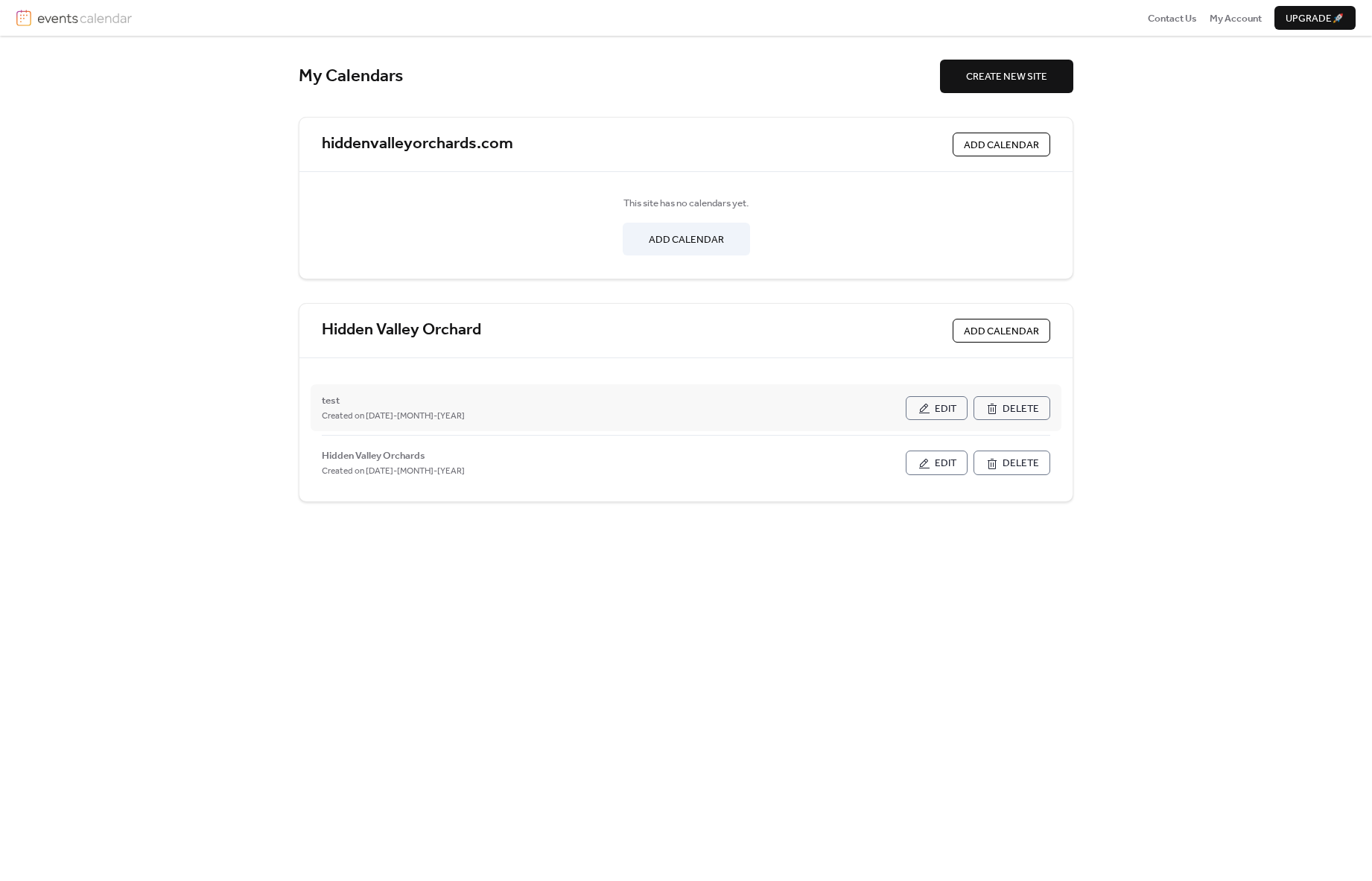 click on "Delete" at bounding box center [1020, 409] 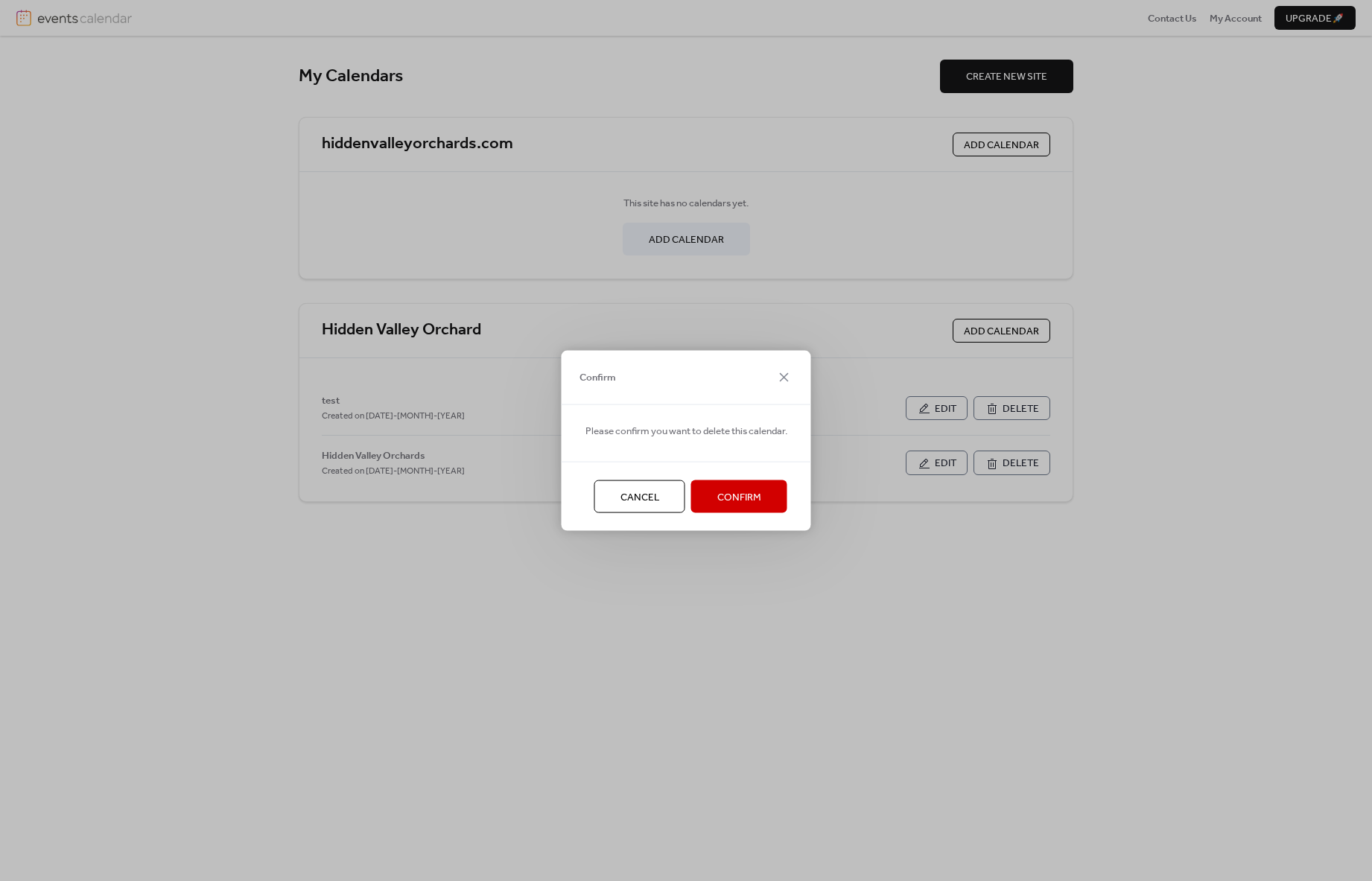 click on "Confirm" at bounding box center (739, 497) 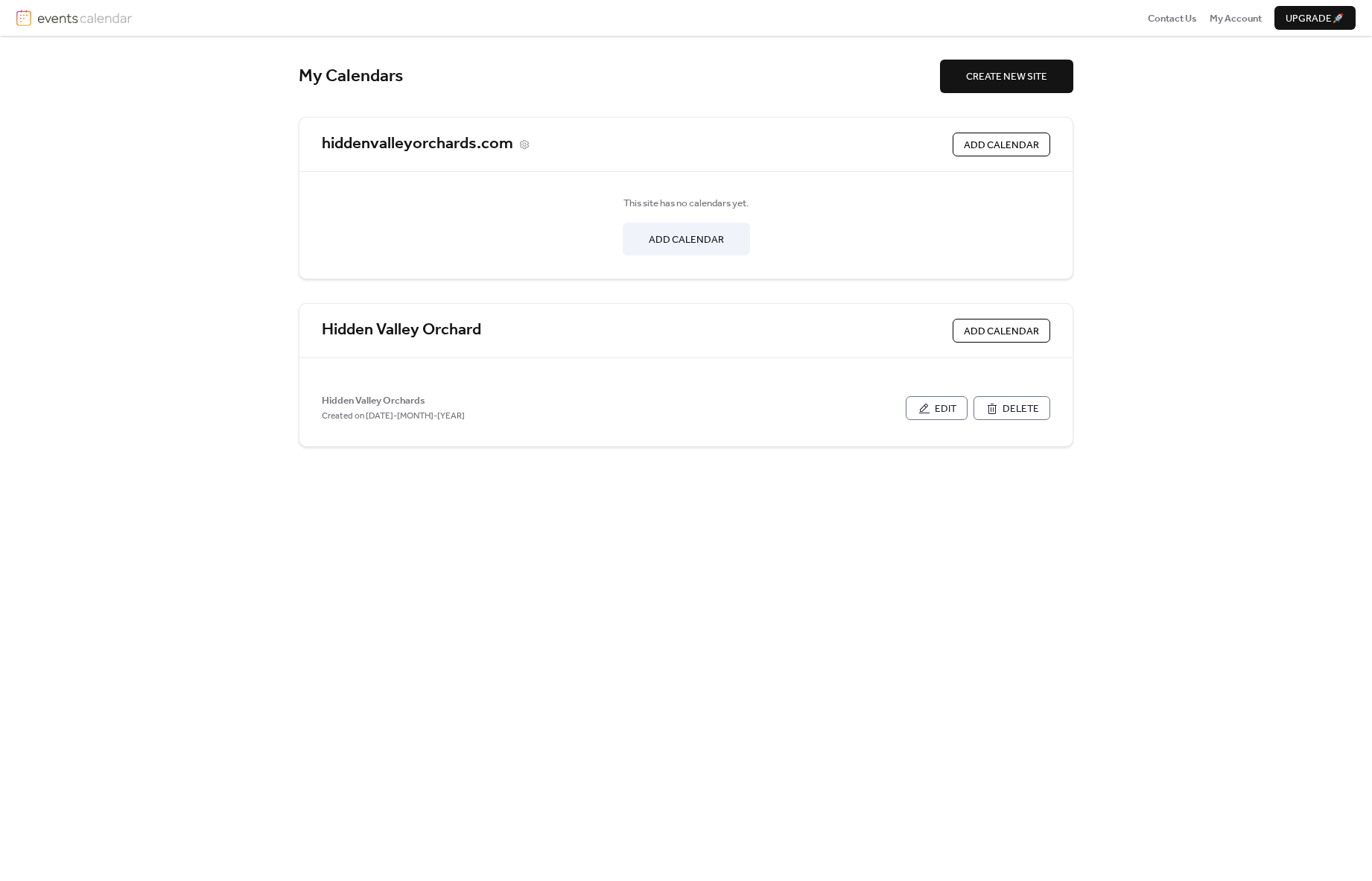 click on "hiddenvalleyorchards.com" at bounding box center [417, 144] 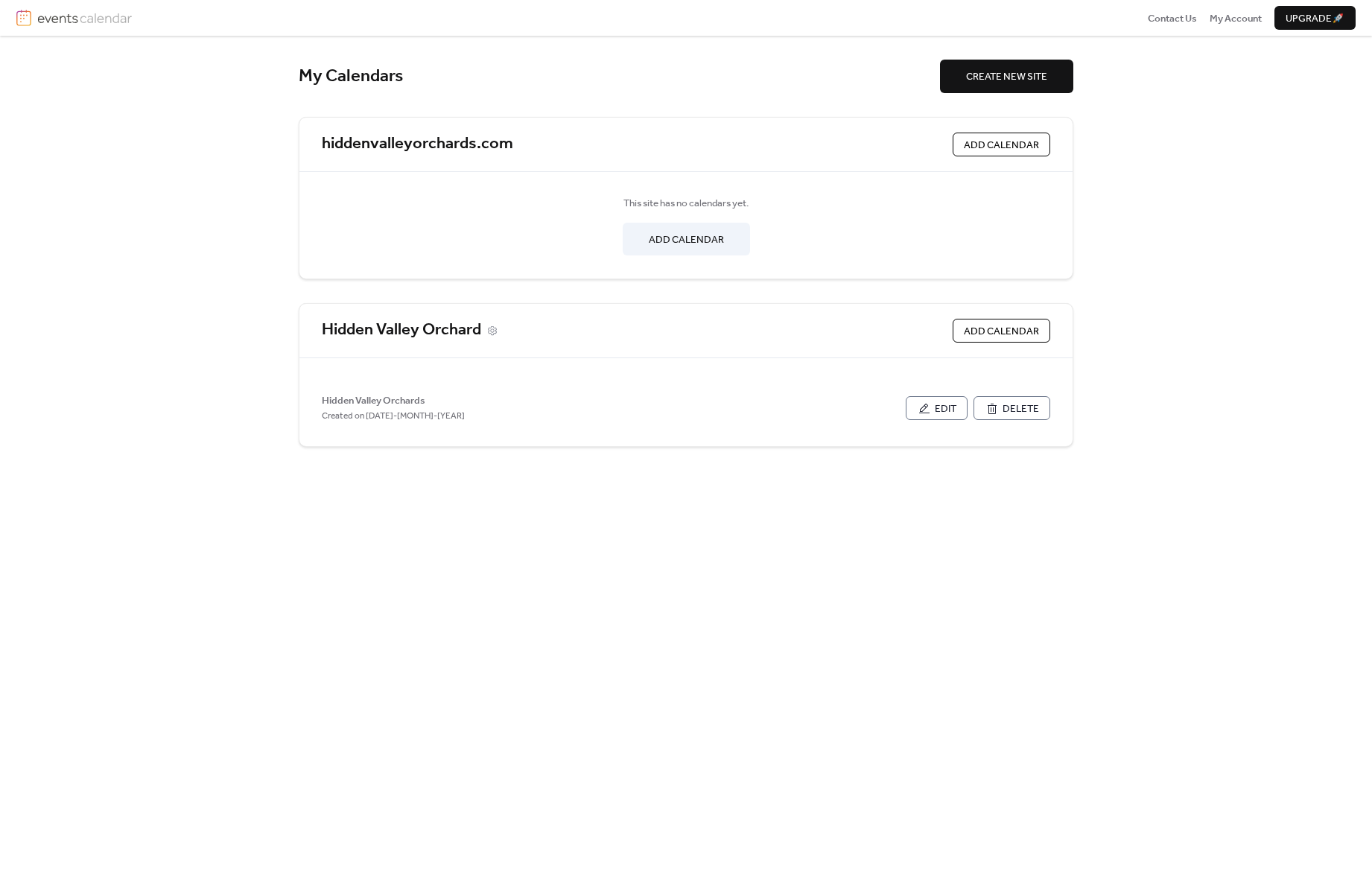 click on "Hidden Valley Orchard" at bounding box center [634, 331] 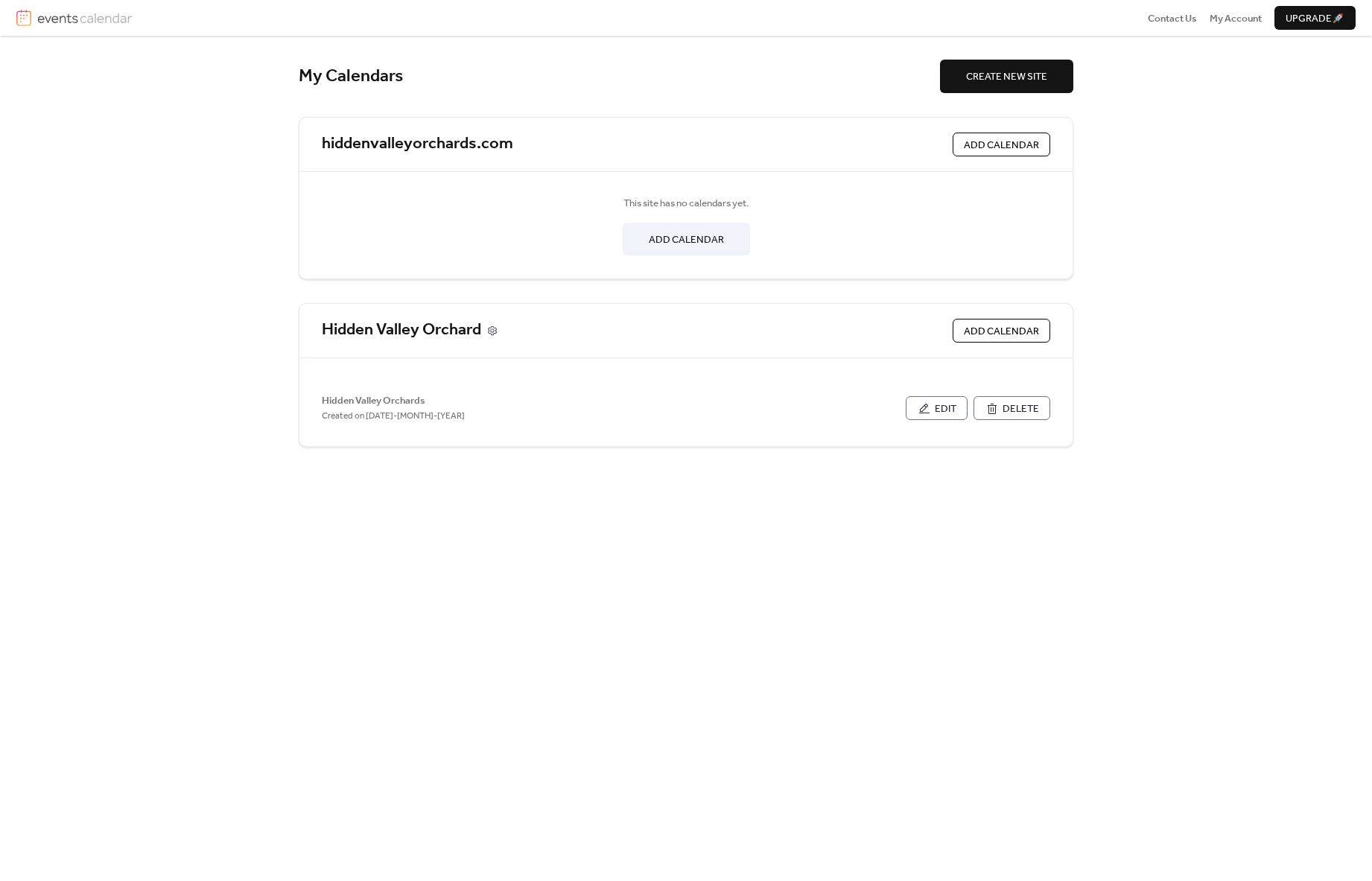 click 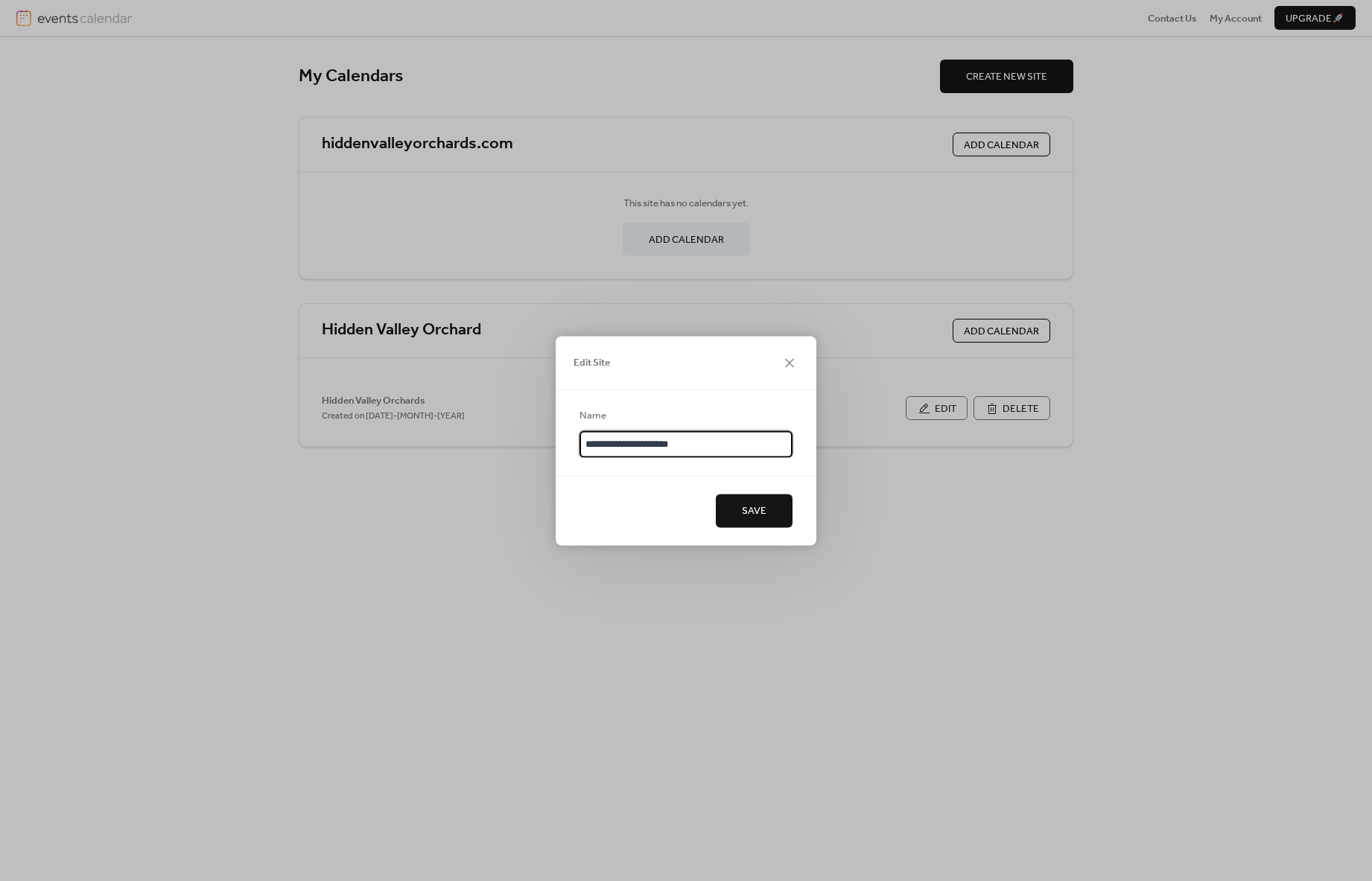 type on "**********" 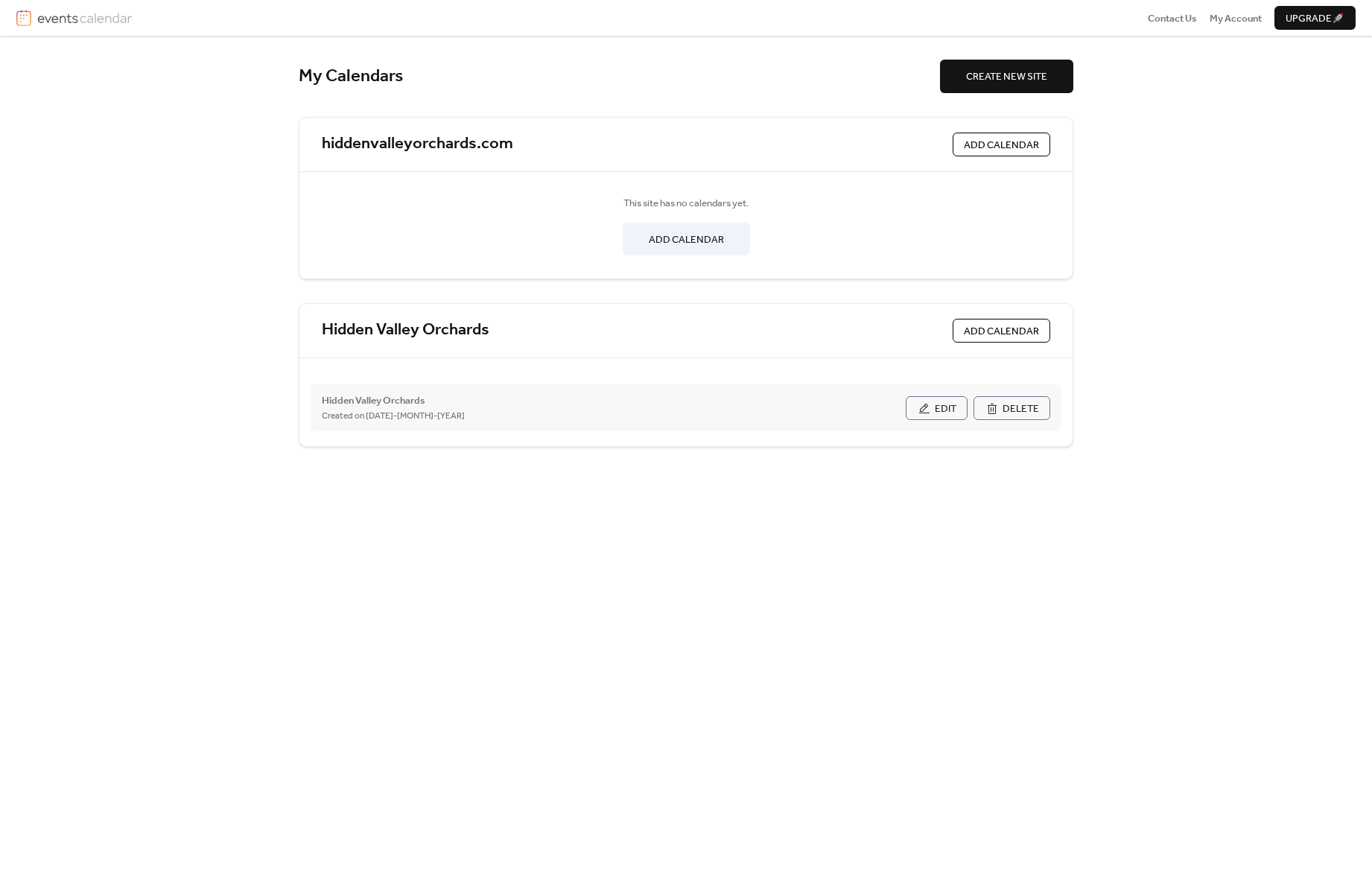 drag, startPoint x: 535, startPoint y: 359, endPoint x: 657, endPoint y: 406, distance: 130.7402 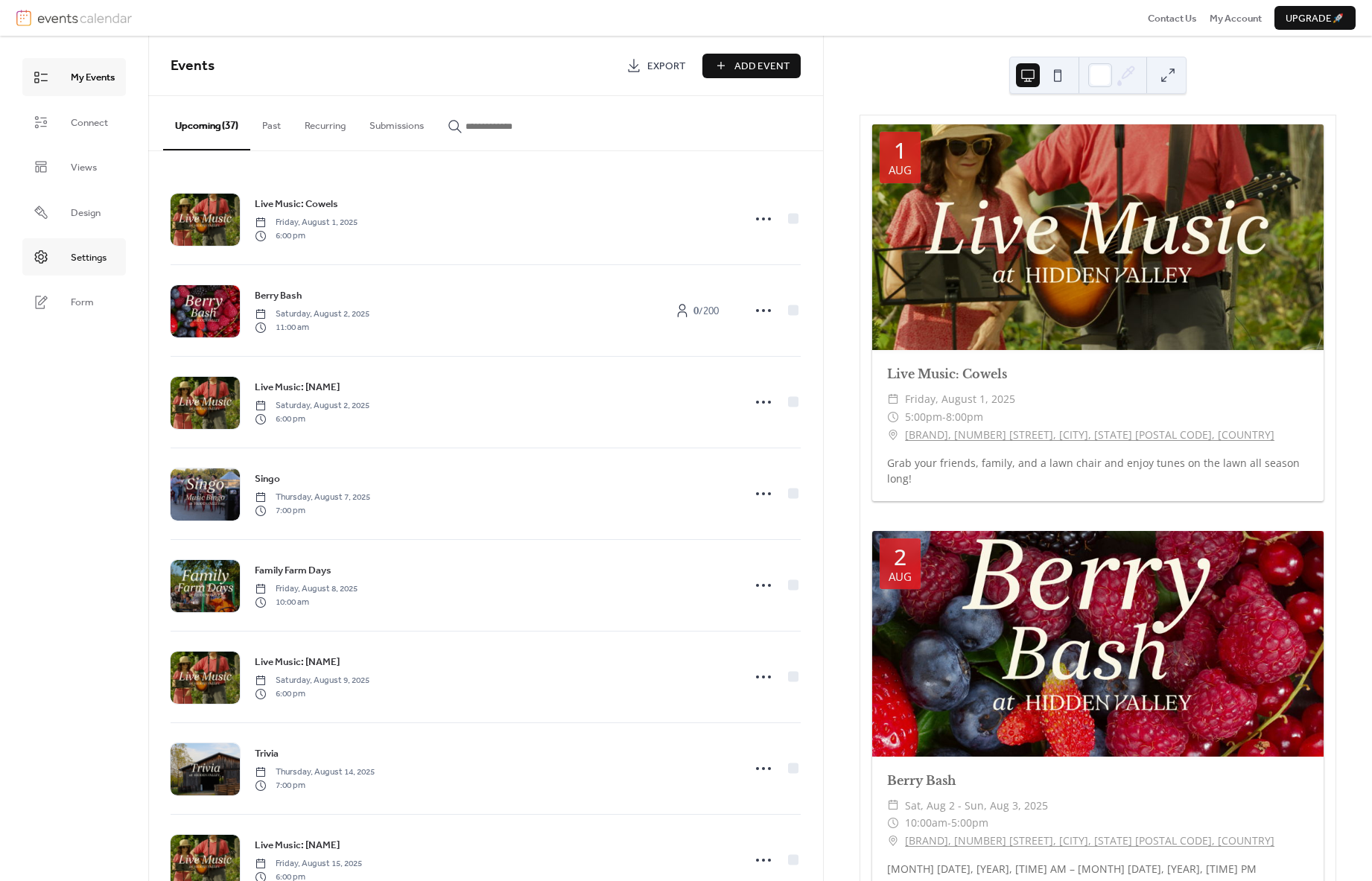 click on "Settings" at bounding box center [89, 258] 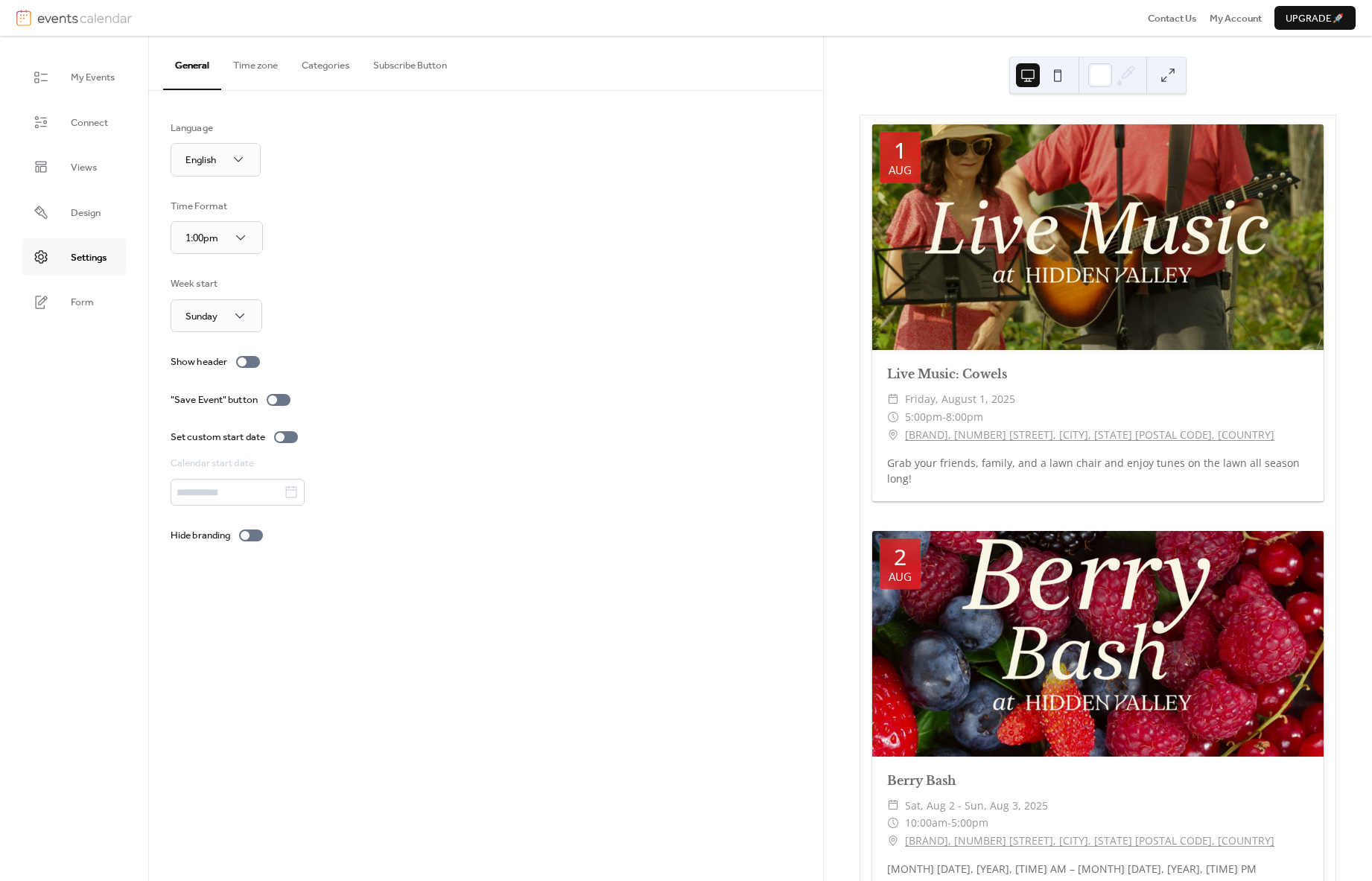 click on "Time zone" at bounding box center (255, 62) 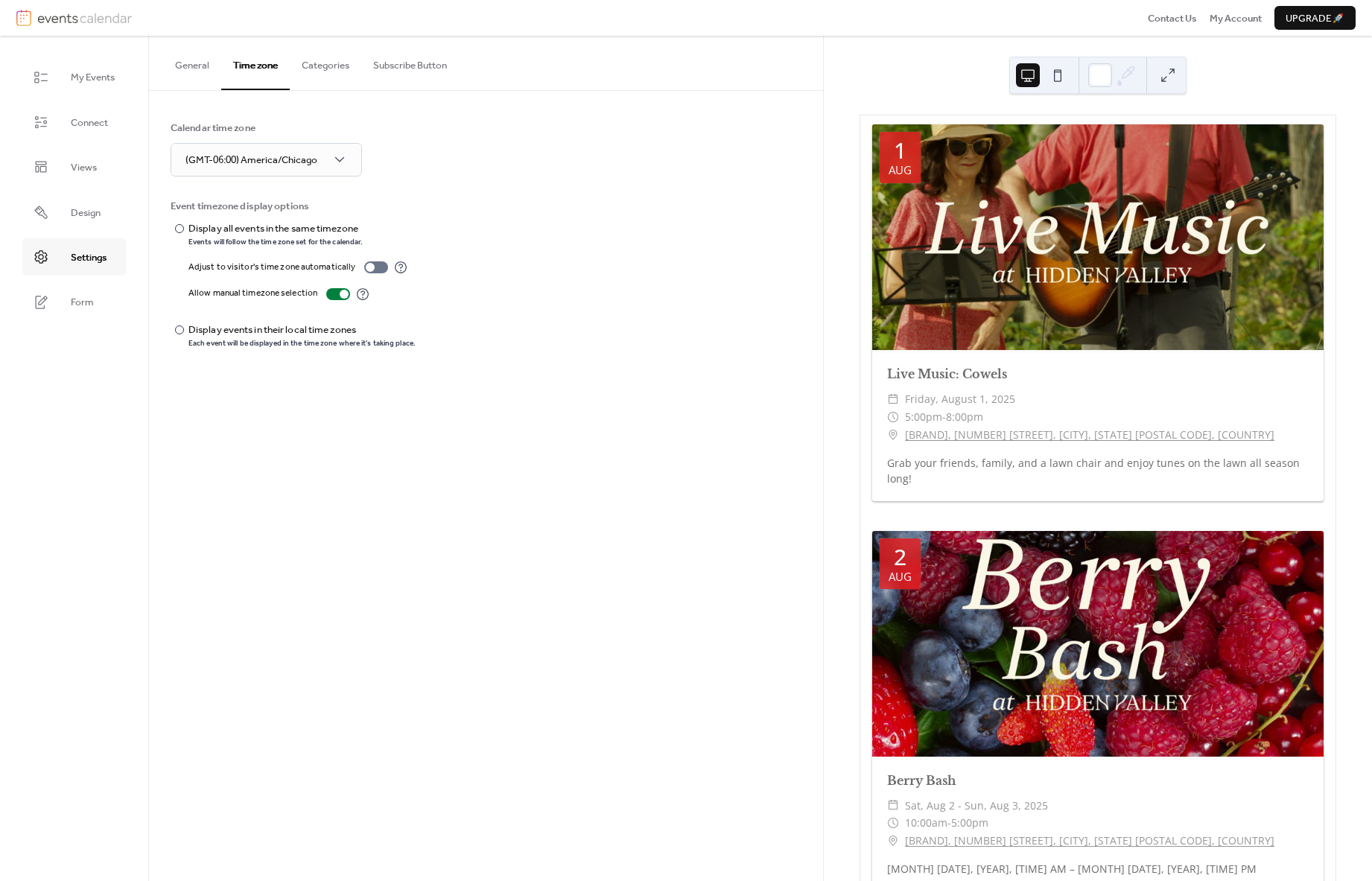 click at bounding box center (1058, 75) 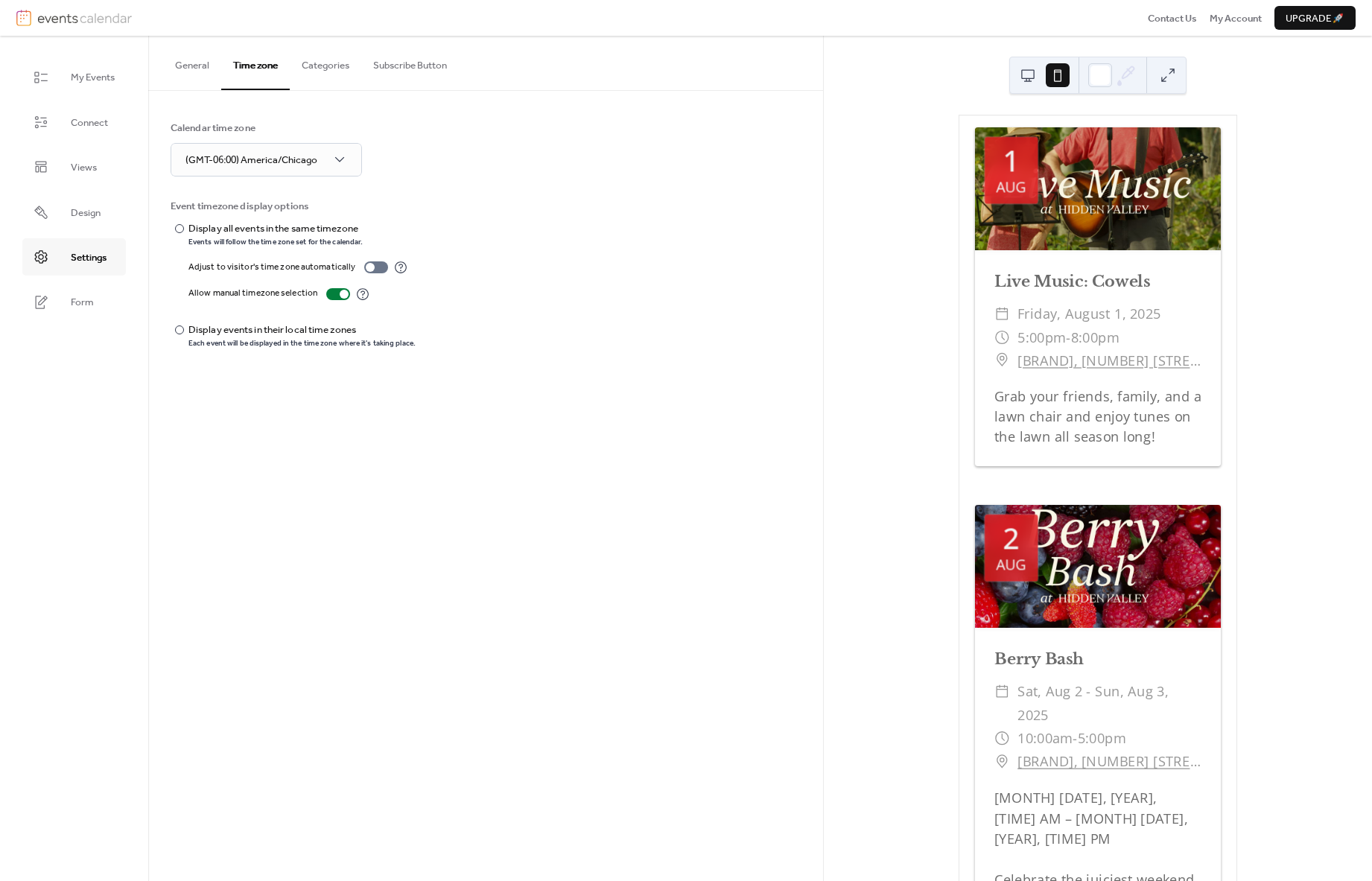 click at bounding box center (1028, 75) 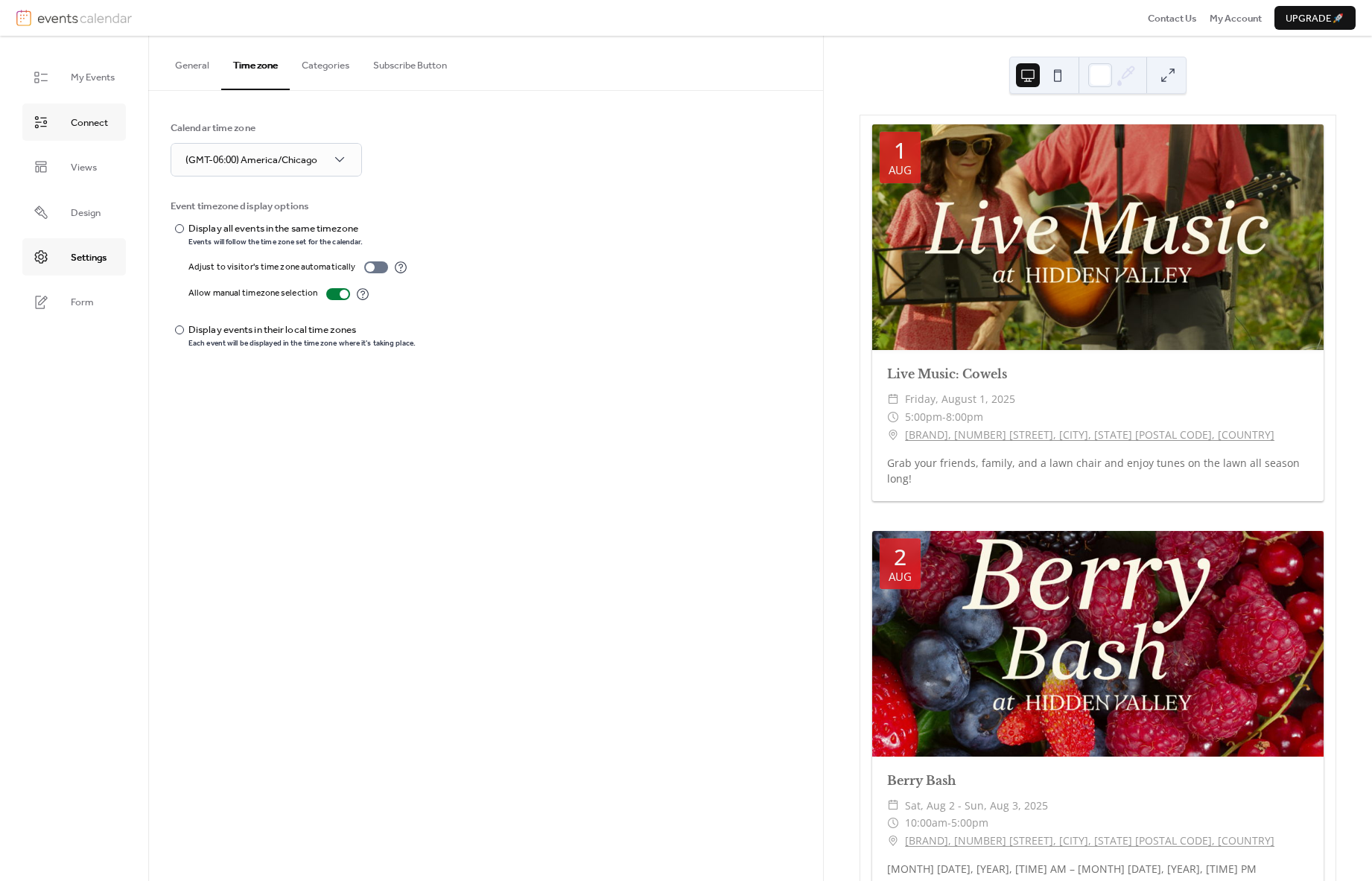 click on "Connect" at bounding box center [89, 123] 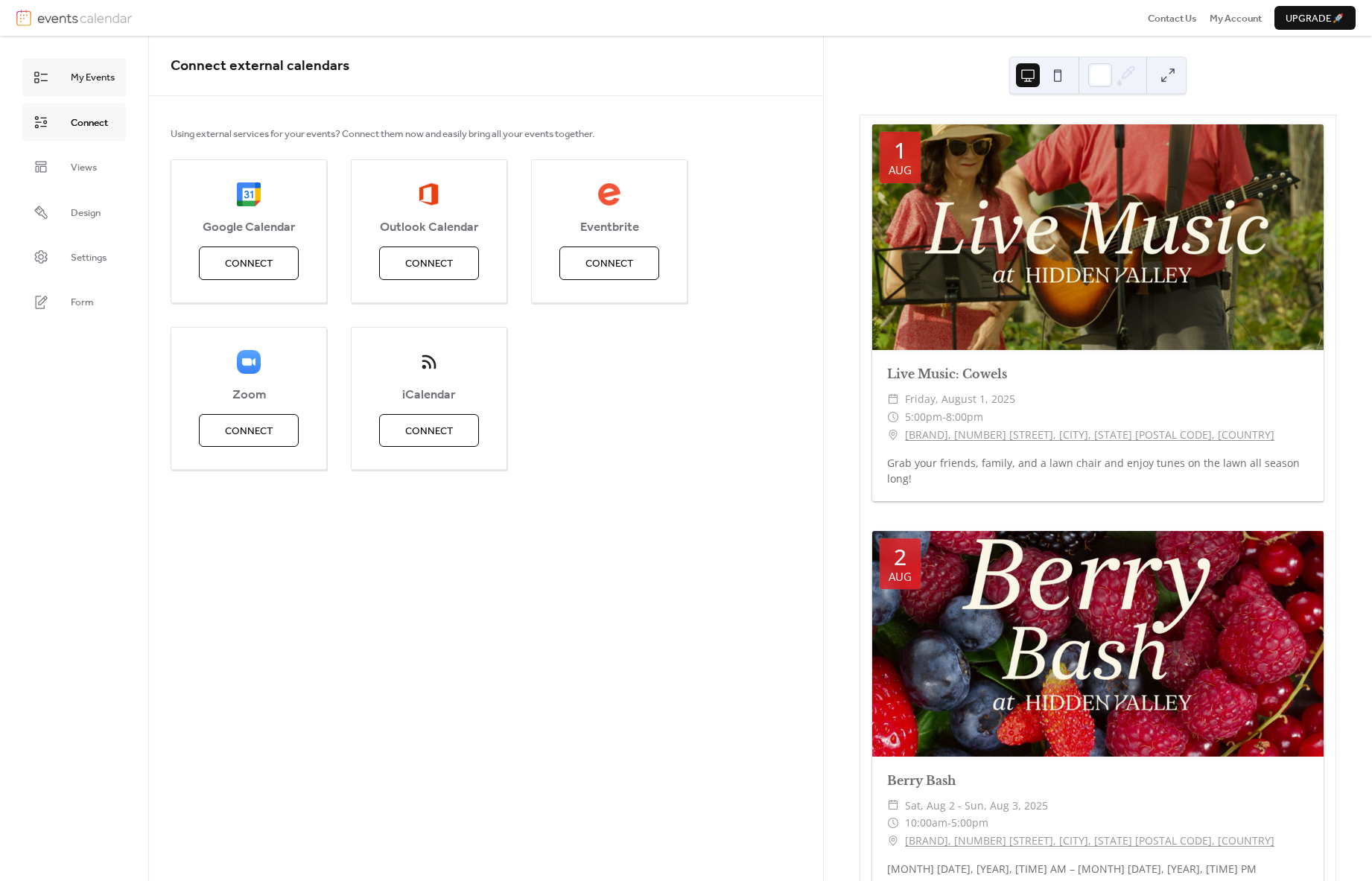 click on "My Events" at bounding box center [74, 77] 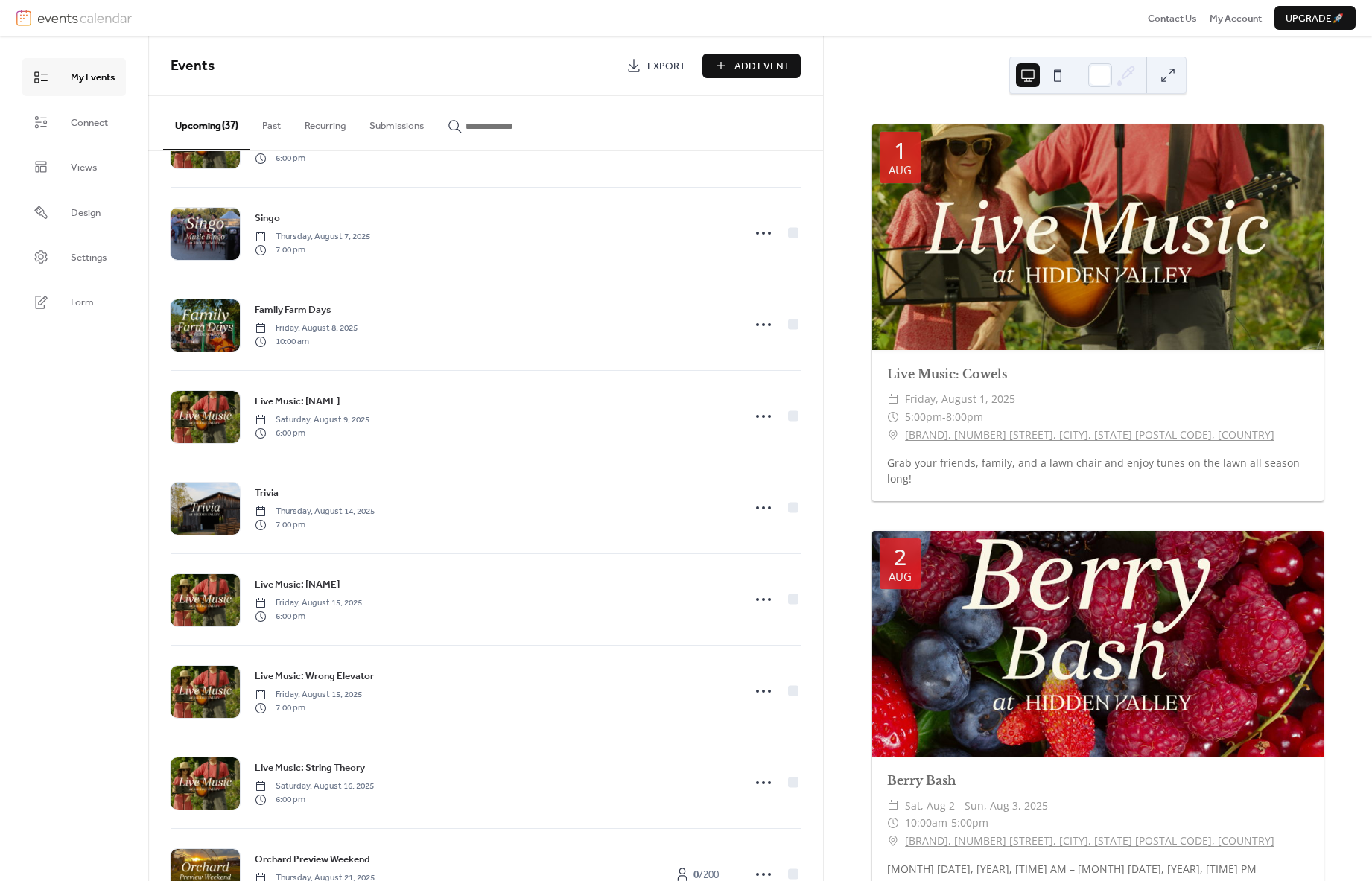 scroll, scrollTop: 0, scrollLeft: 0, axis: both 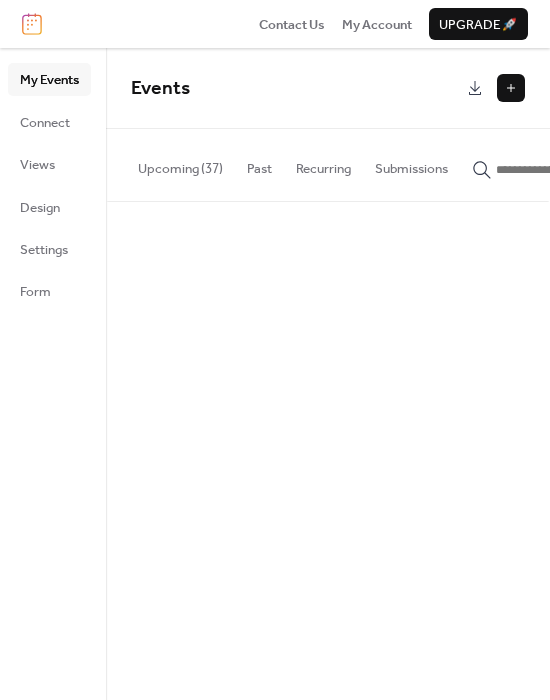 click on "Upcoming (37)" at bounding box center [180, 164] 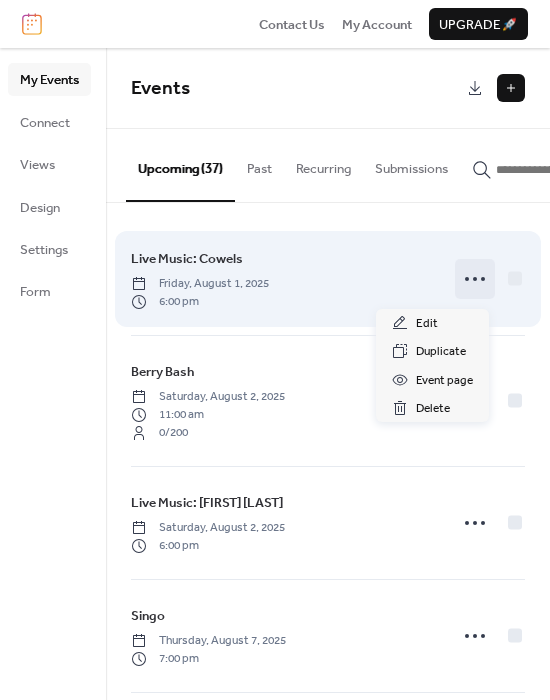 click 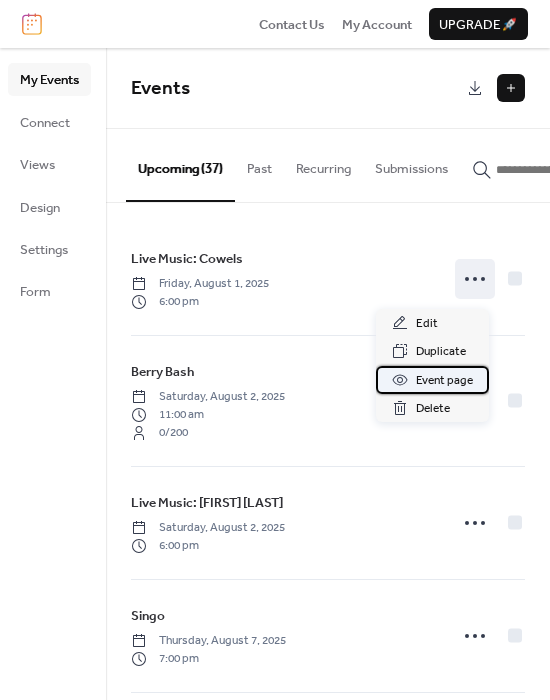 click on "Event page" at bounding box center [444, 381] 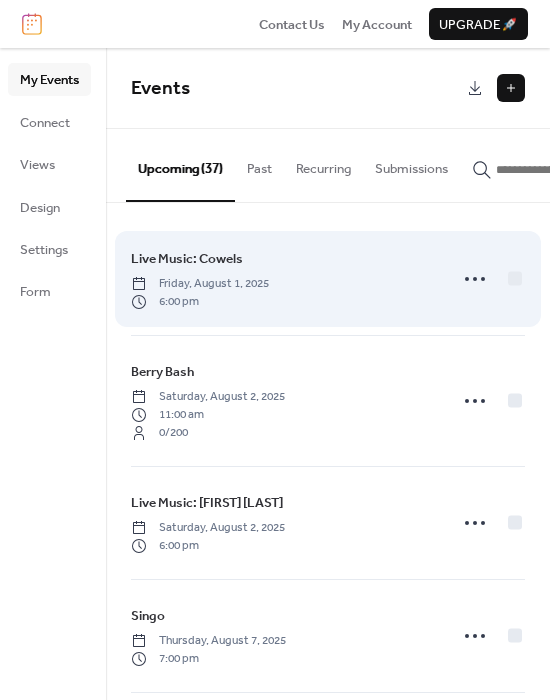 click on "Live Music: [LAST] [MONTH] [DAY], [YEAR] [TIME]" at bounding box center [328, 279] 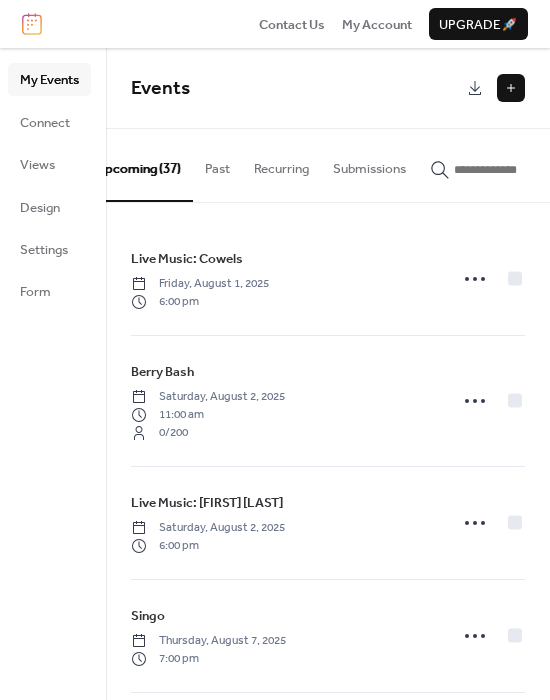 scroll, scrollTop: 0, scrollLeft: 102, axis: horizontal 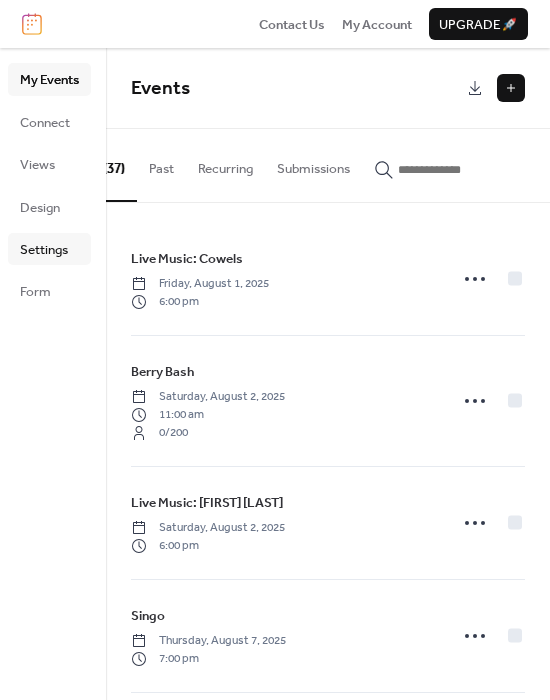 click on "Settings" at bounding box center (44, 250) 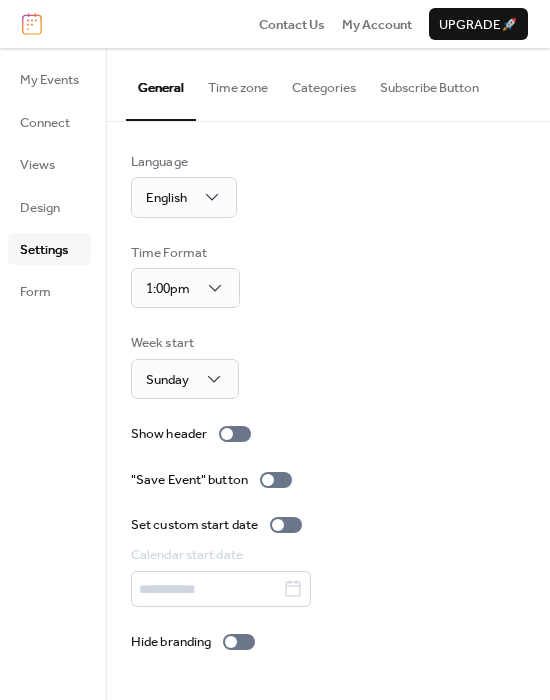click on "Subscribe Button" at bounding box center (429, 83) 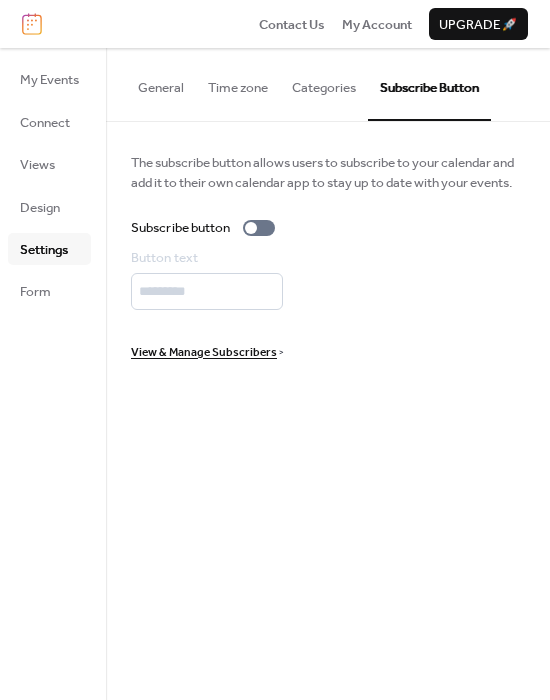 click on "Categories" at bounding box center (324, 83) 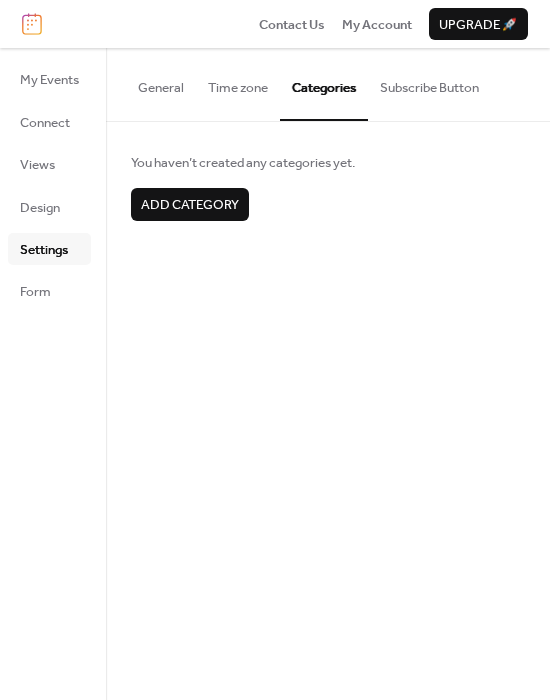 click on "Time zone" at bounding box center (238, 83) 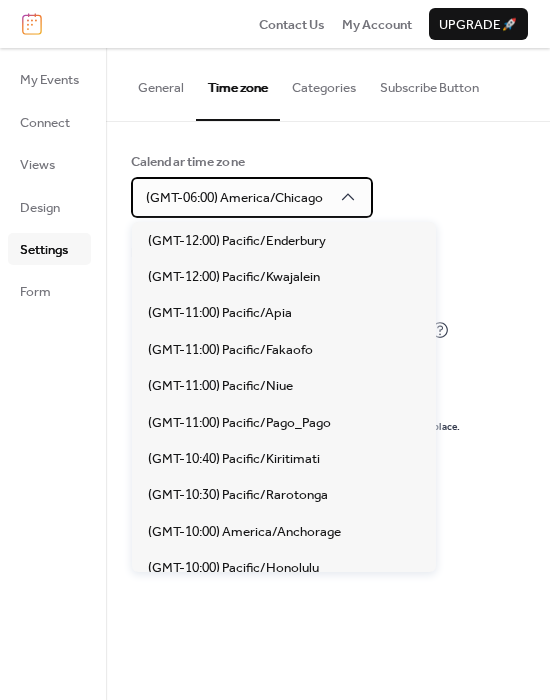 scroll, scrollTop: 983, scrollLeft: 0, axis: vertical 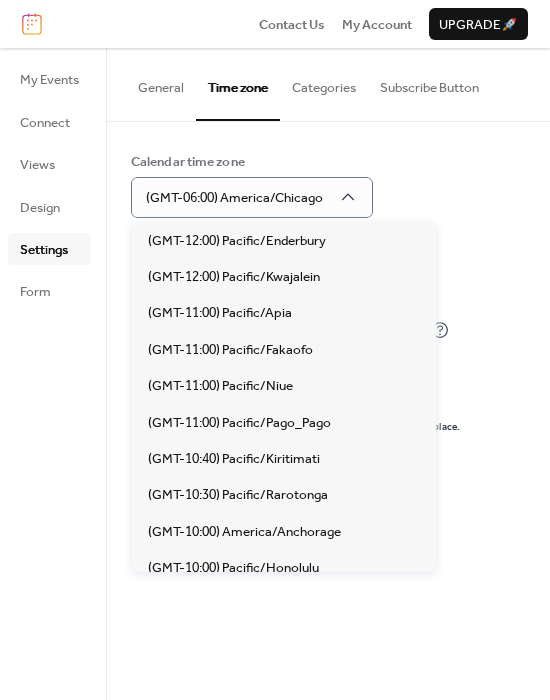 click on "Calendar time zone" at bounding box center [326, 162] 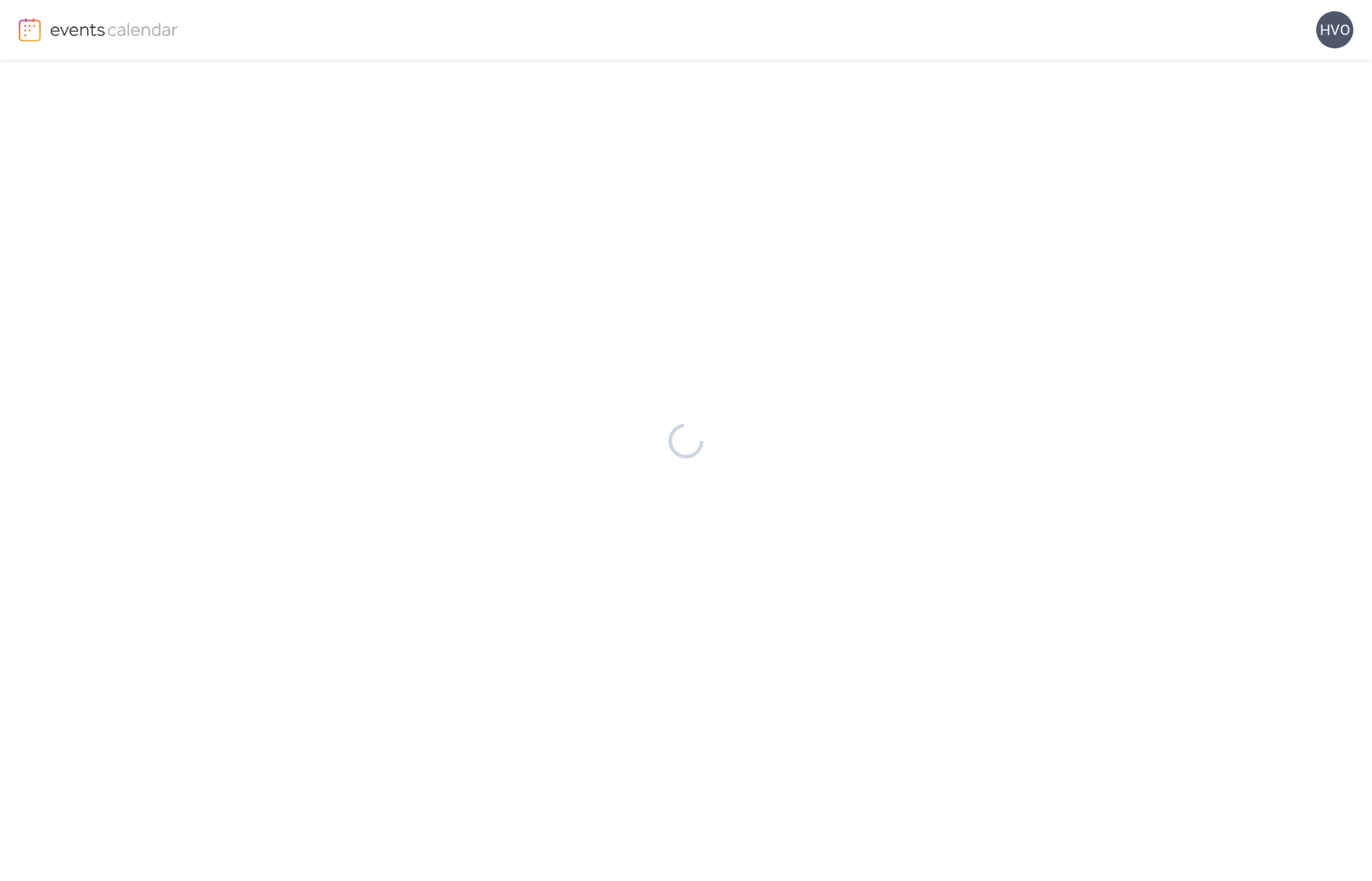scroll, scrollTop: 0, scrollLeft: 0, axis: both 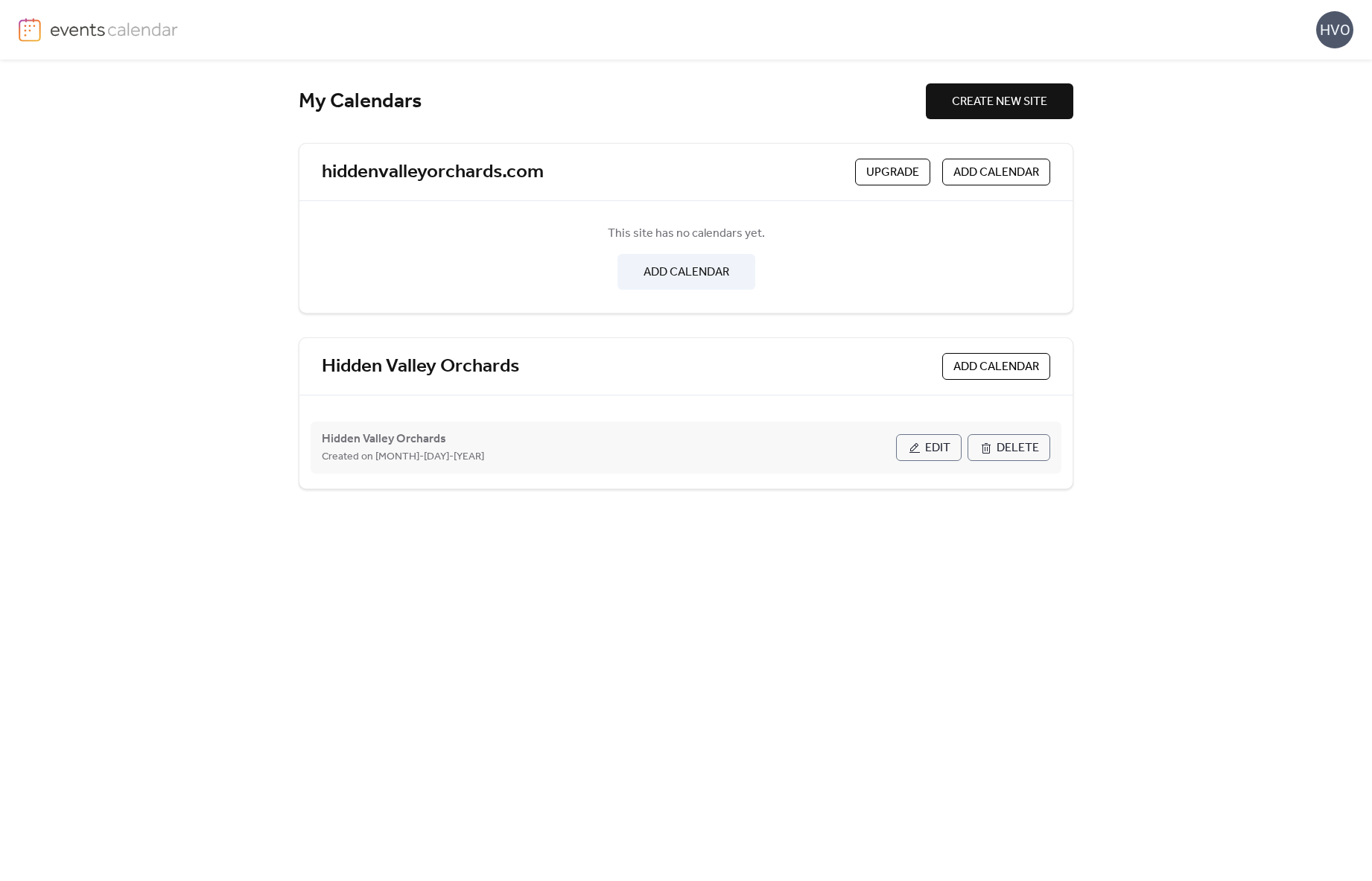 click on "Edit" at bounding box center (929, 448) 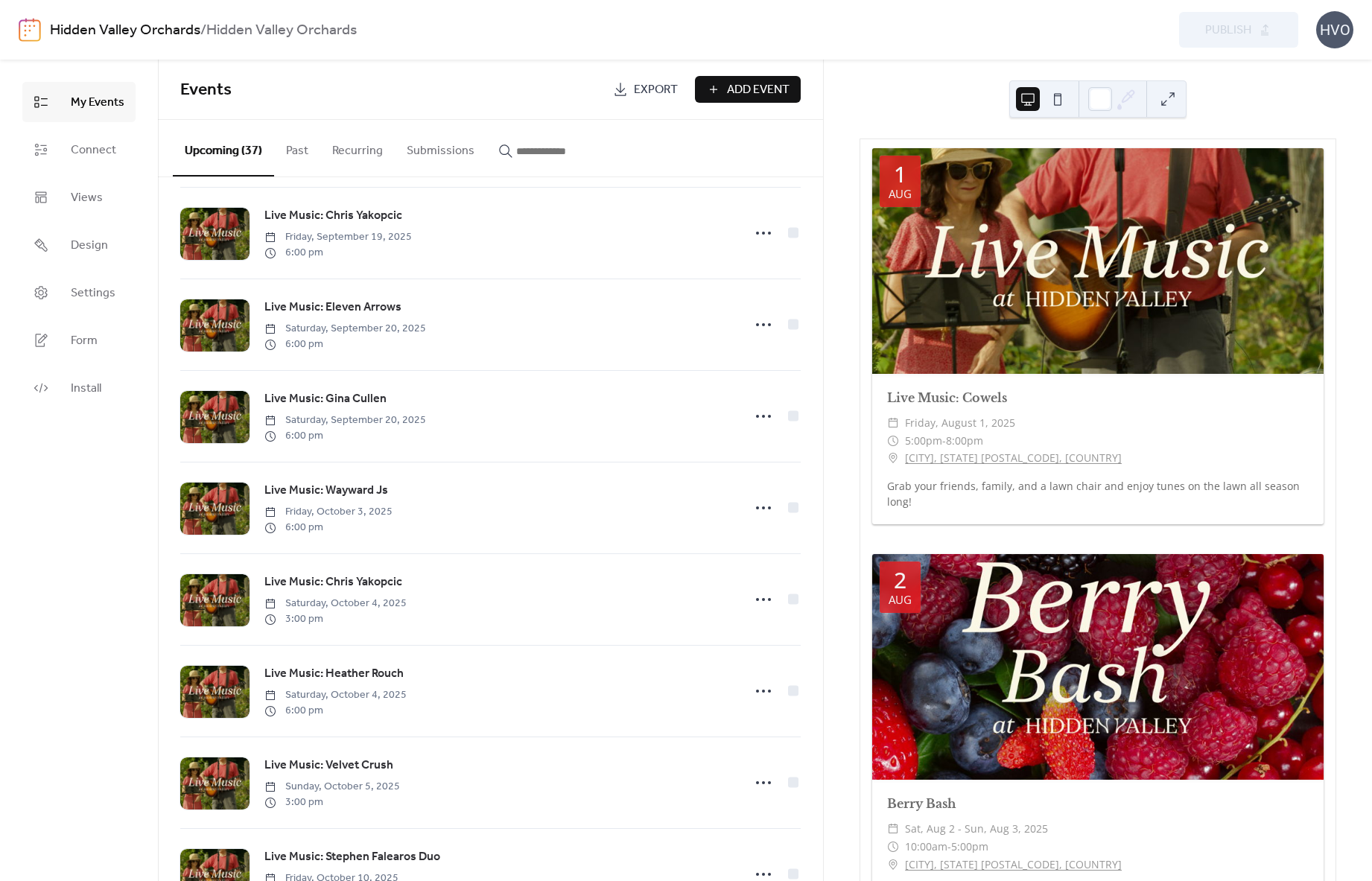 scroll, scrollTop: 2133, scrollLeft: 0, axis: vertical 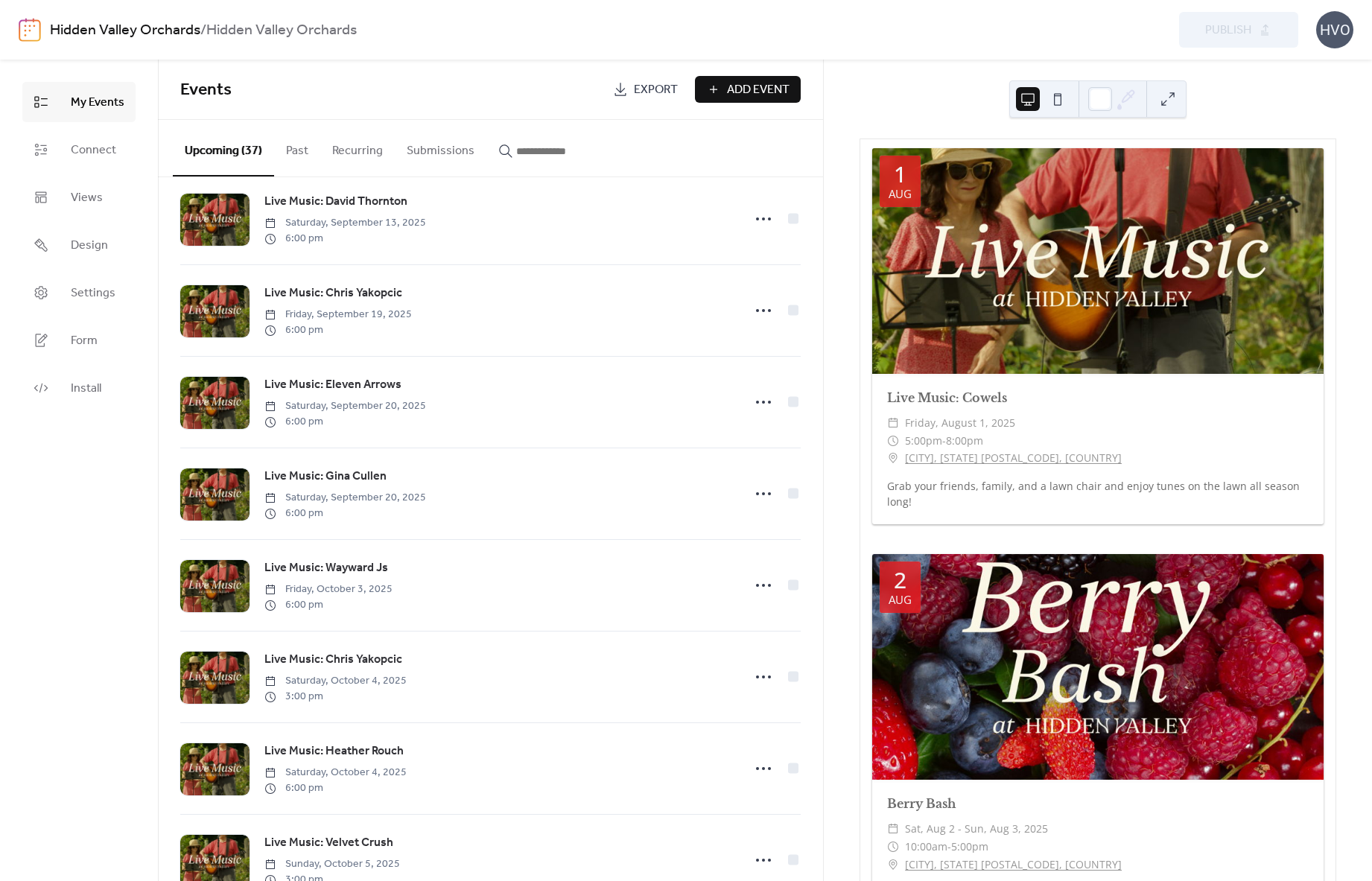 click on "Export" at bounding box center (655, 90) 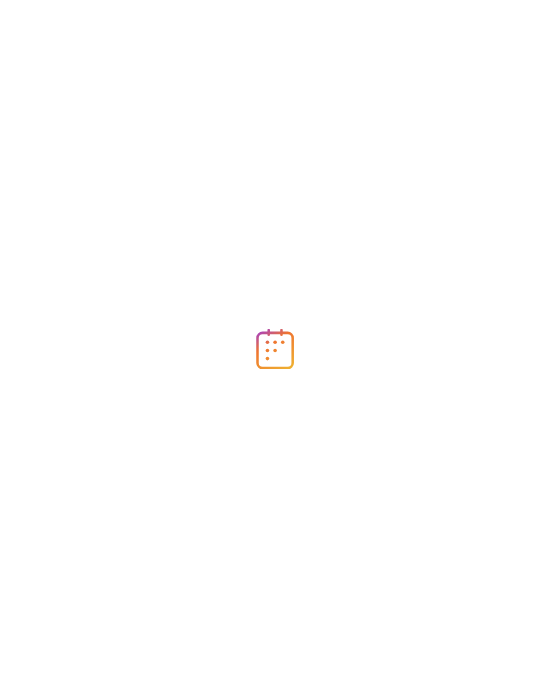 scroll, scrollTop: 0, scrollLeft: 0, axis: both 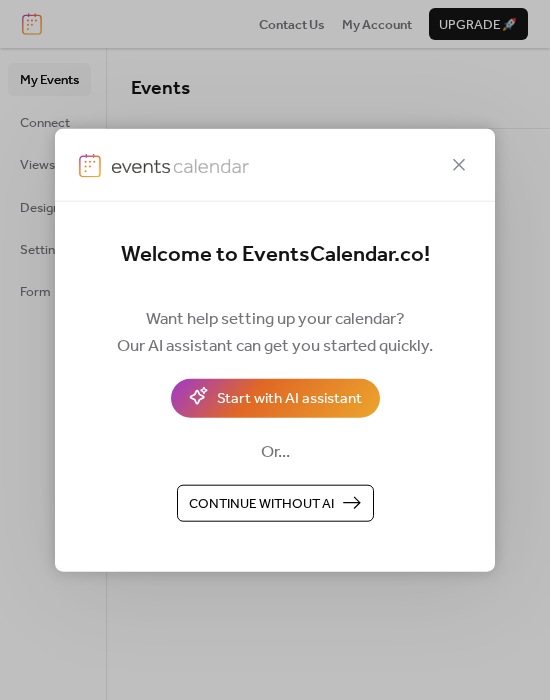 click on "Continue without AI" at bounding box center (261, 504) 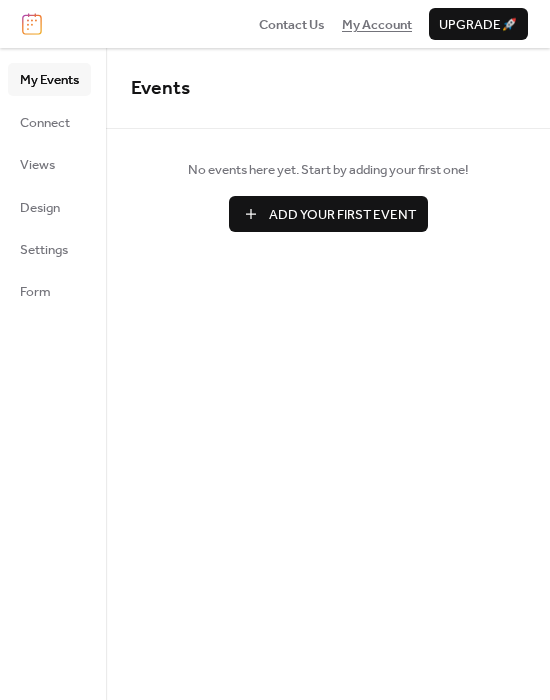 click on "My Account" at bounding box center [377, 25] 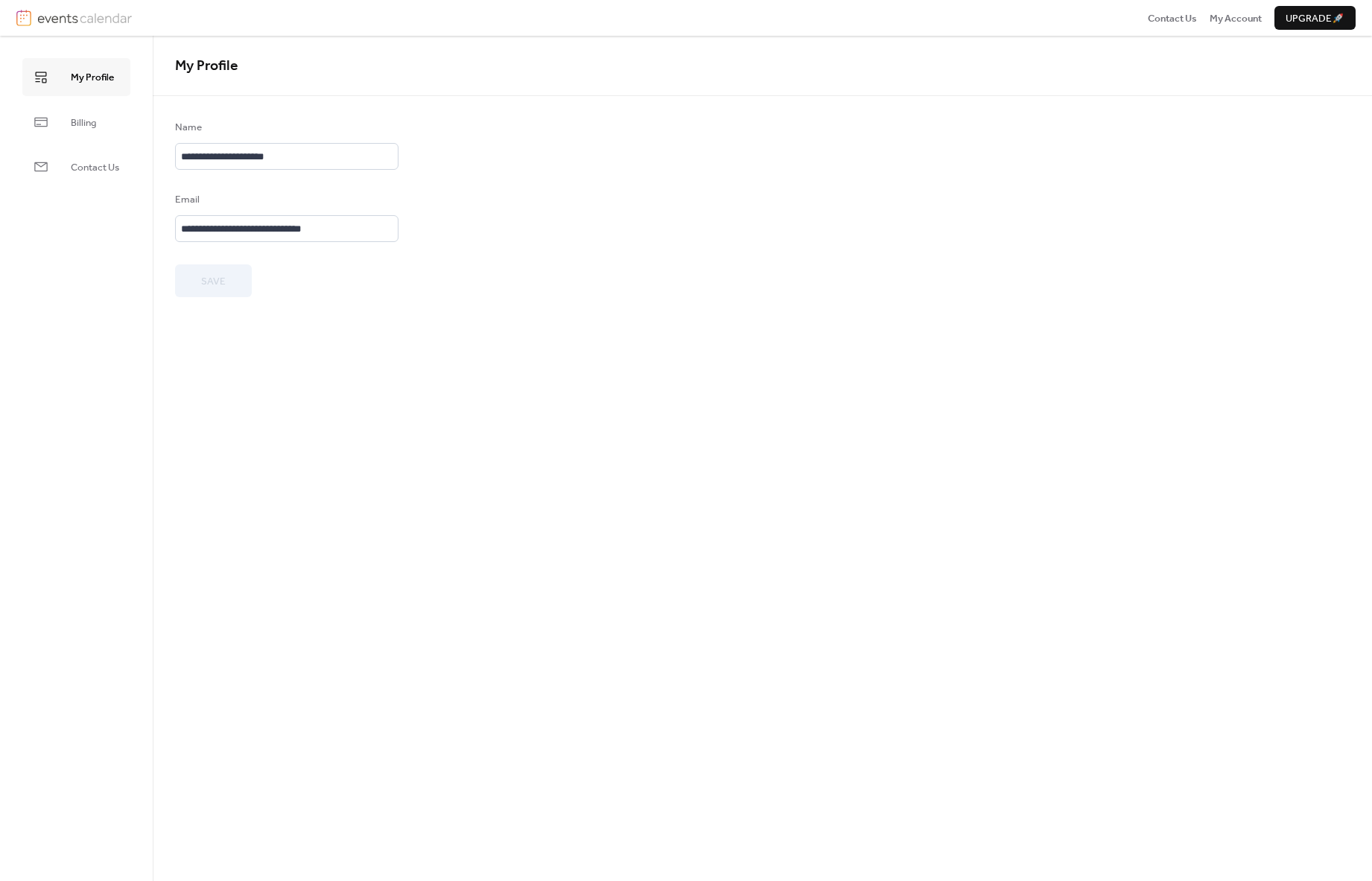scroll, scrollTop: 0, scrollLeft: 0, axis: both 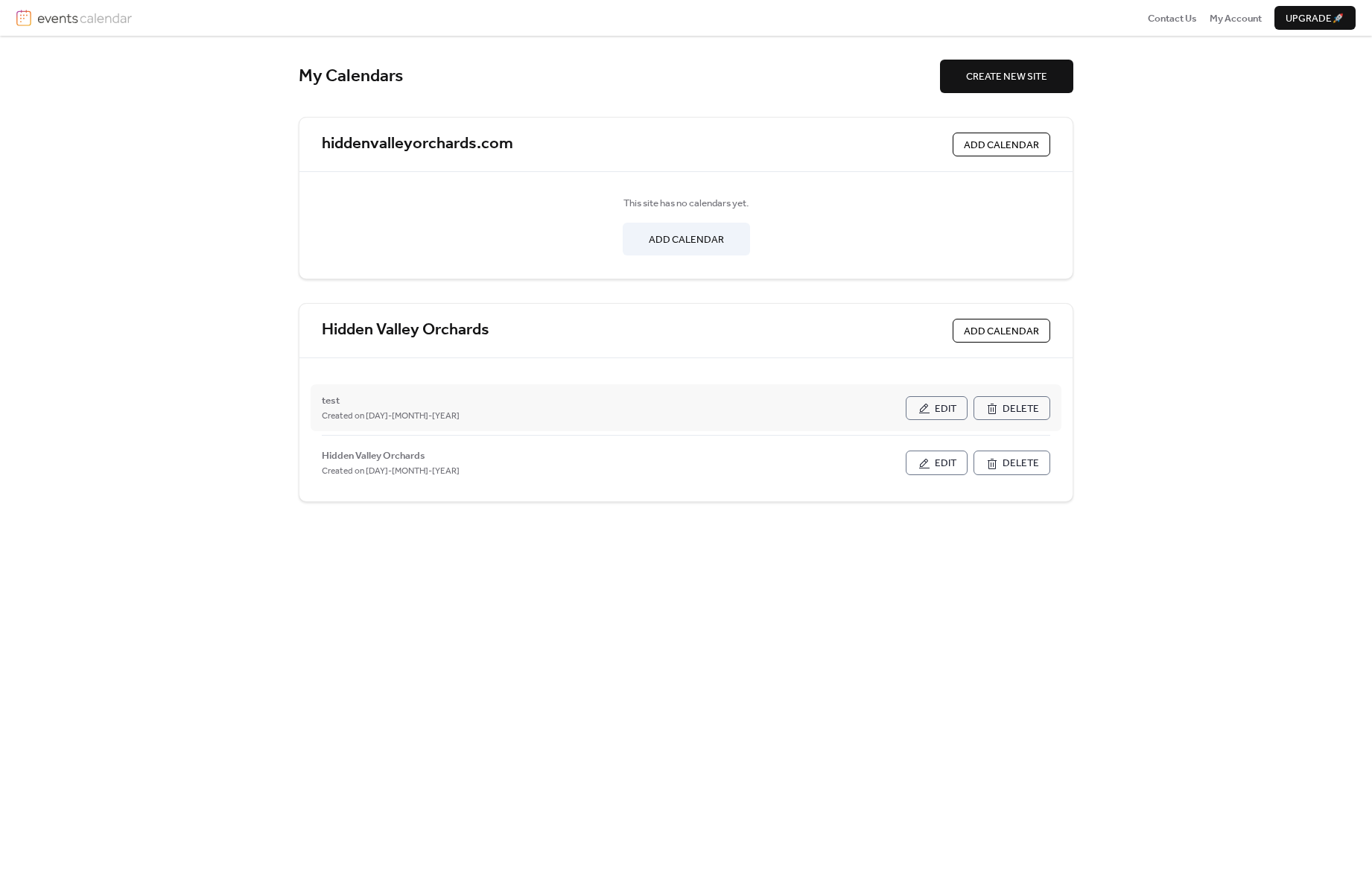 click on "Delete" at bounding box center [1020, 409] 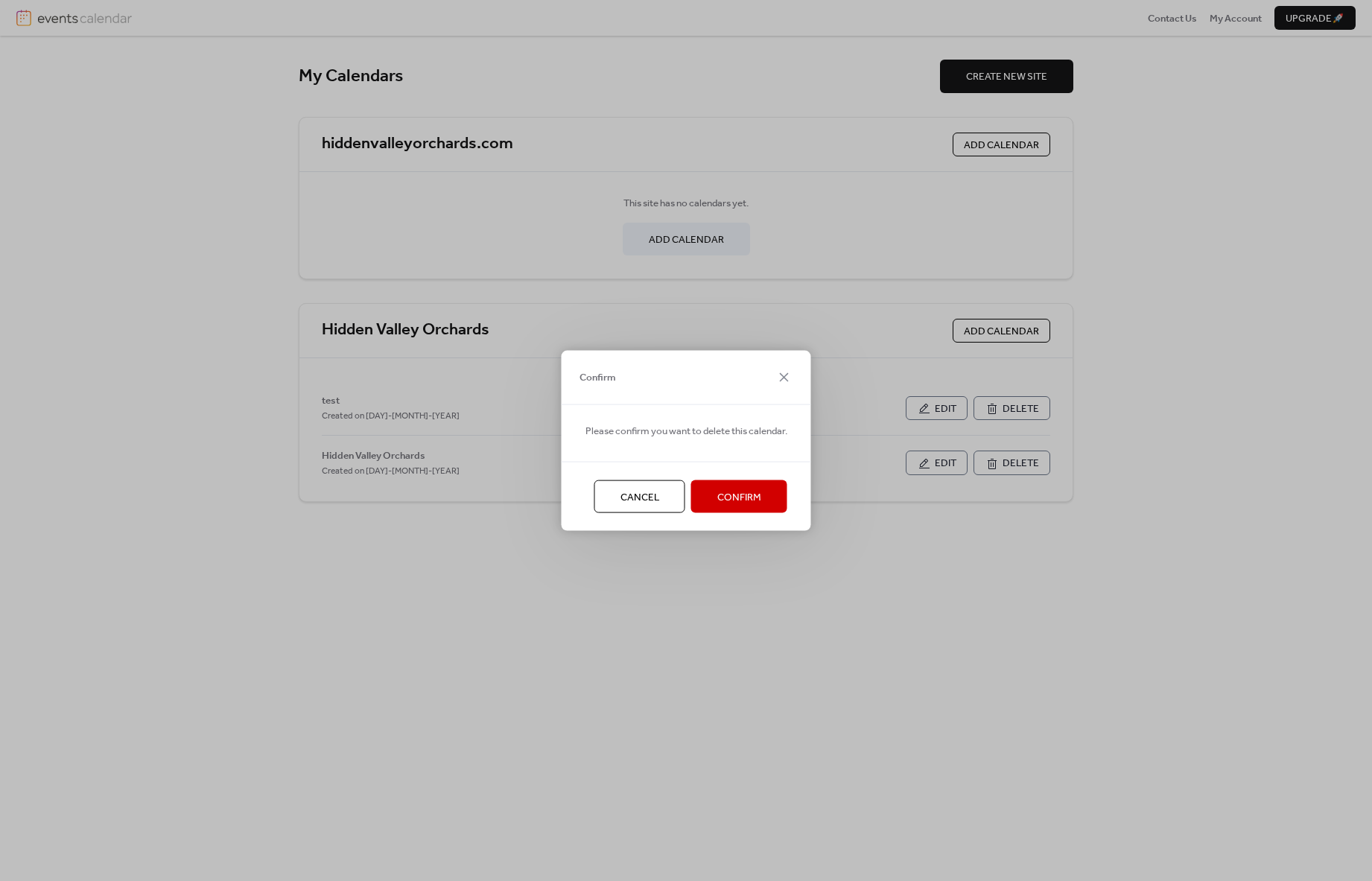 click on "Confirm" at bounding box center (739, 497) 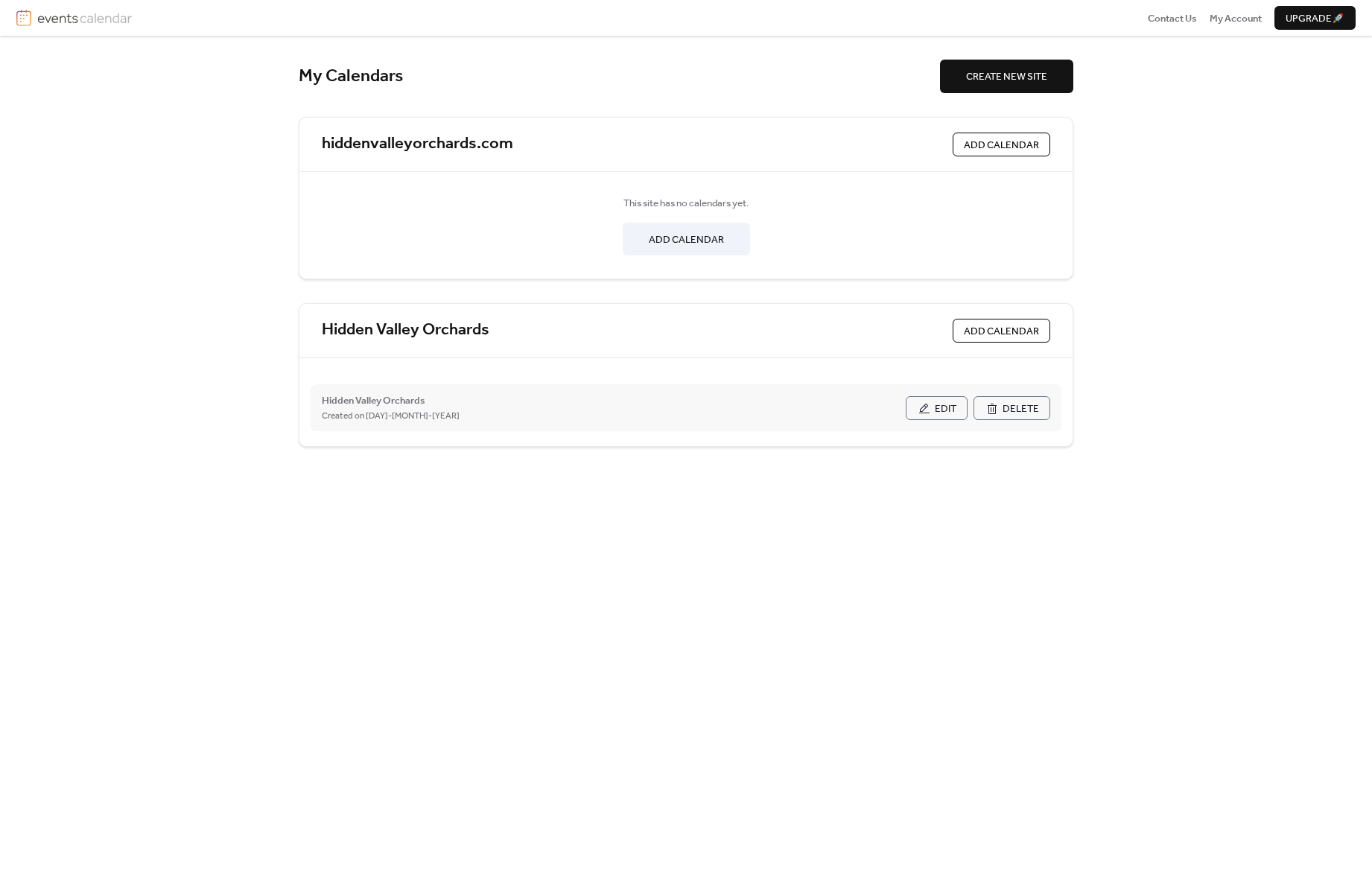 click on "Created on 11-Jul-2025" at bounding box center [614, 416] 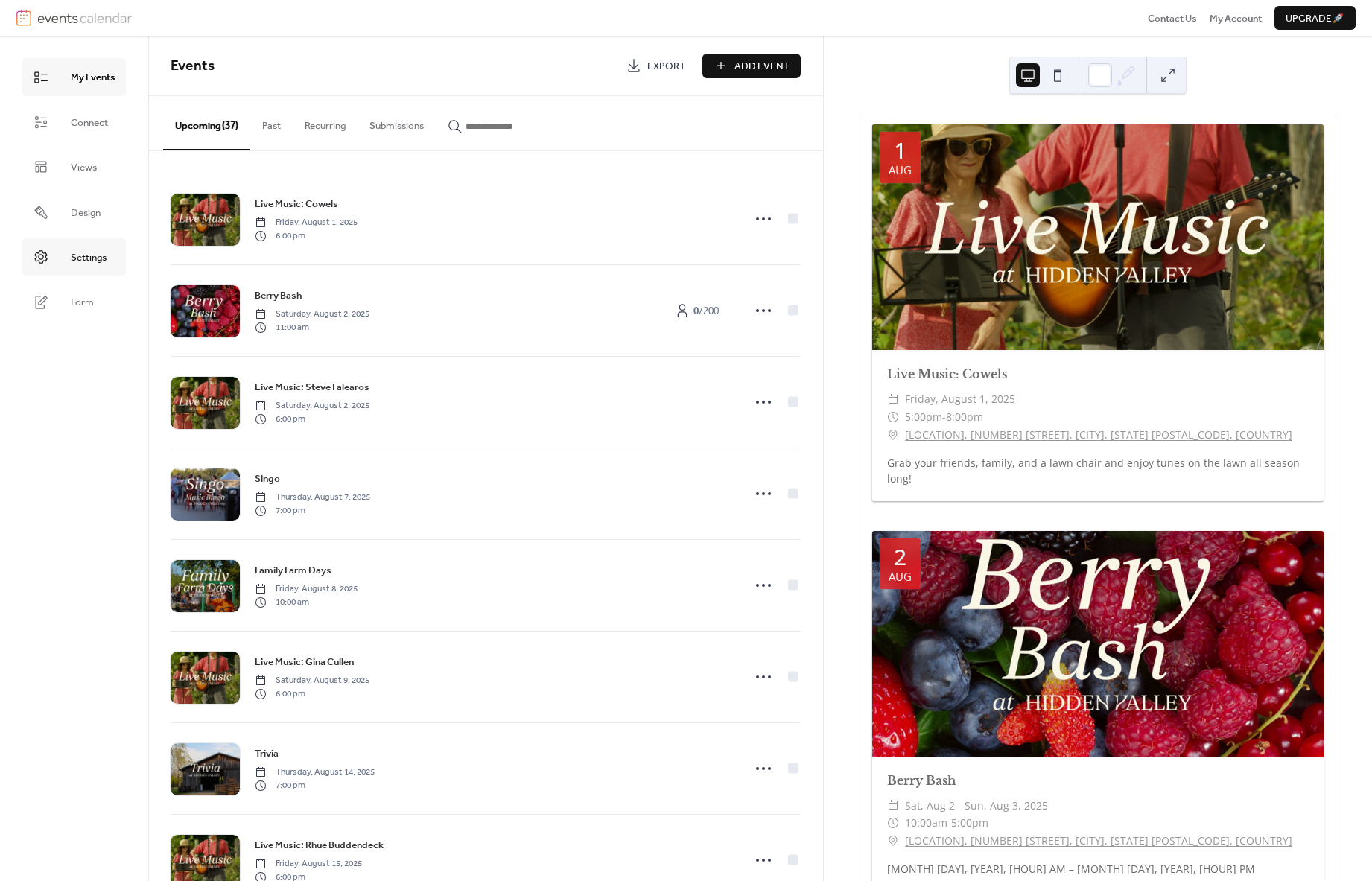 click on "Settings" at bounding box center (89, 258) 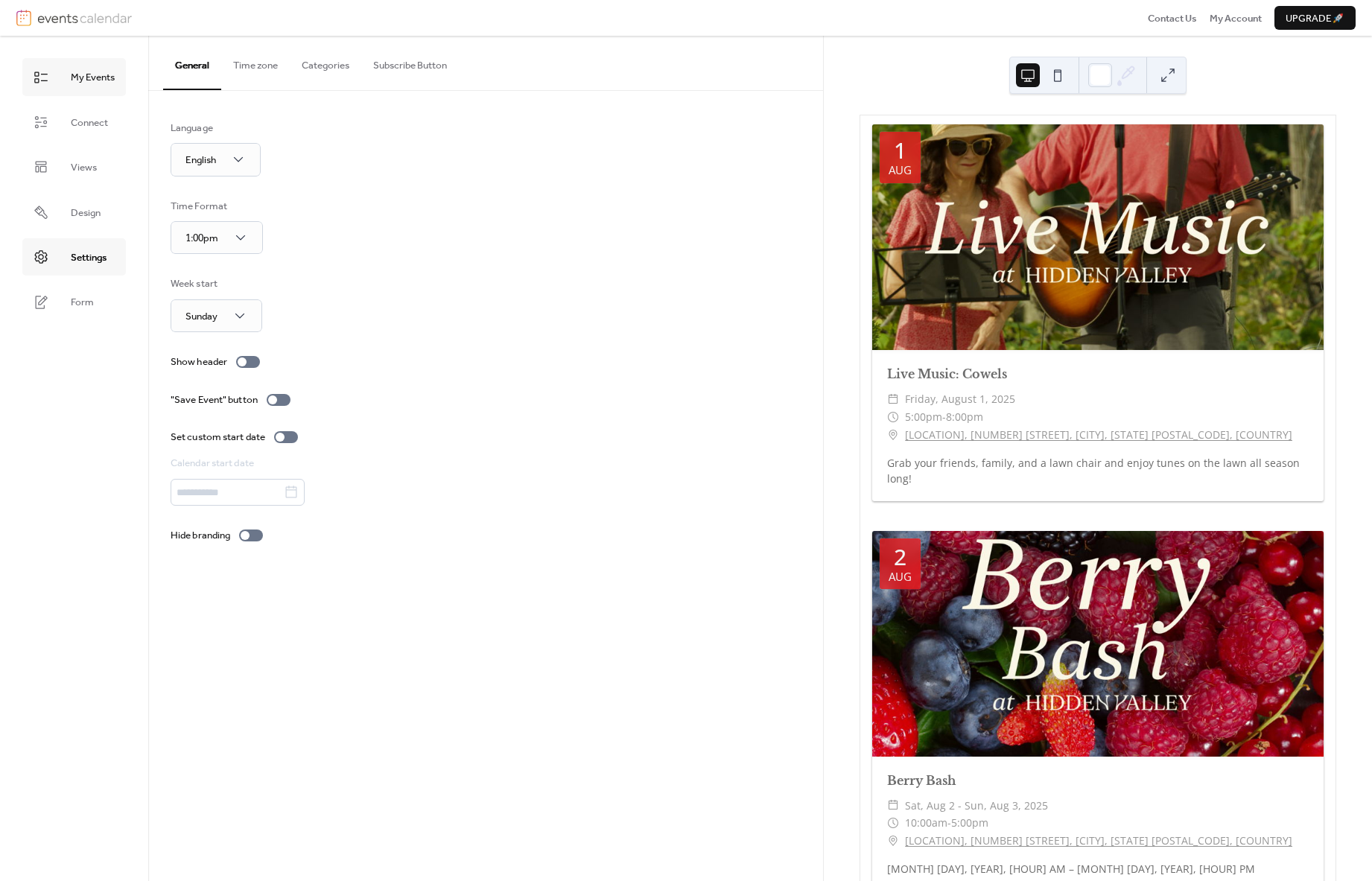 click on "My Events" at bounding box center [74, 77] 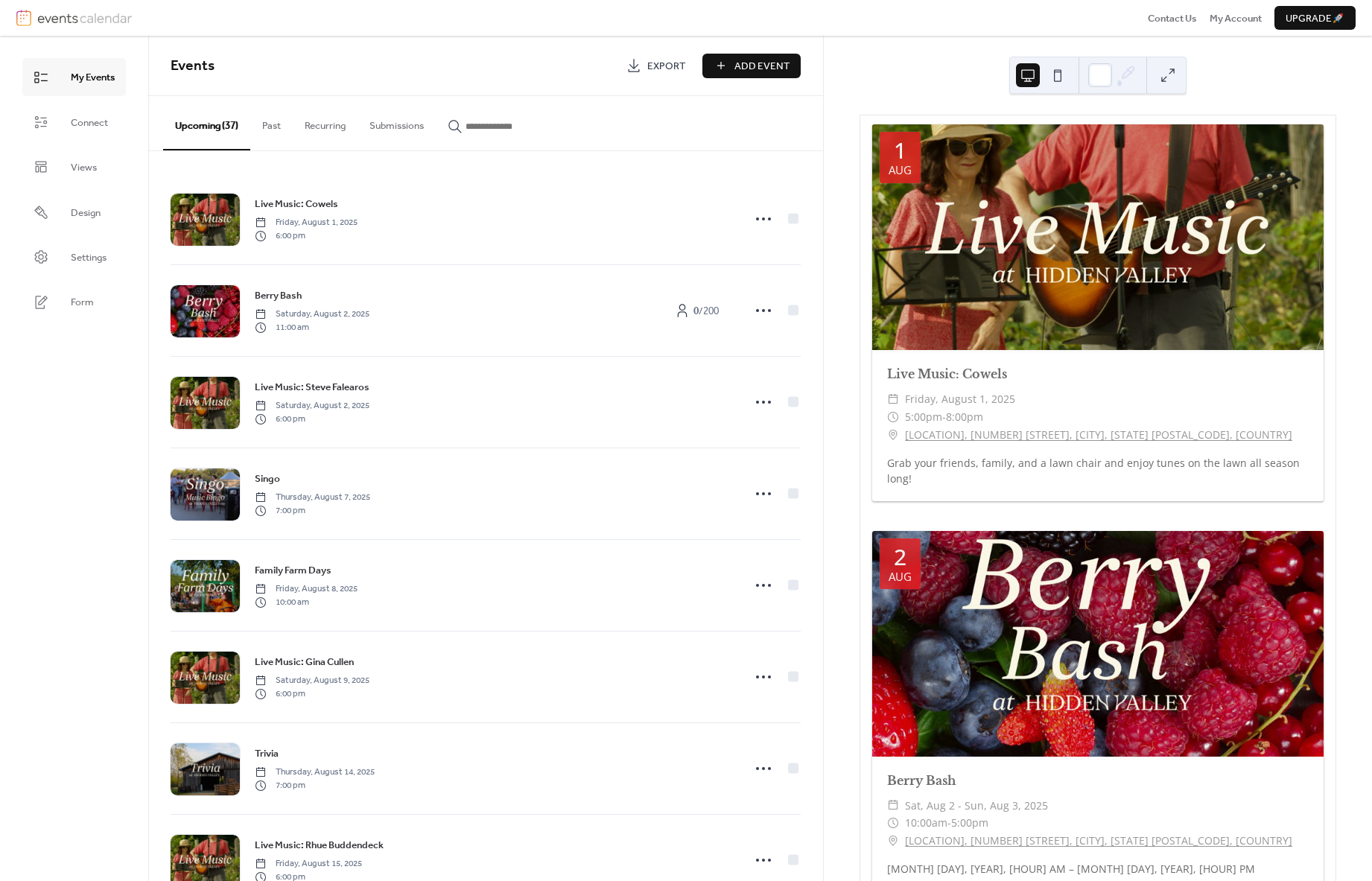 click at bounding box center [1168, 75] 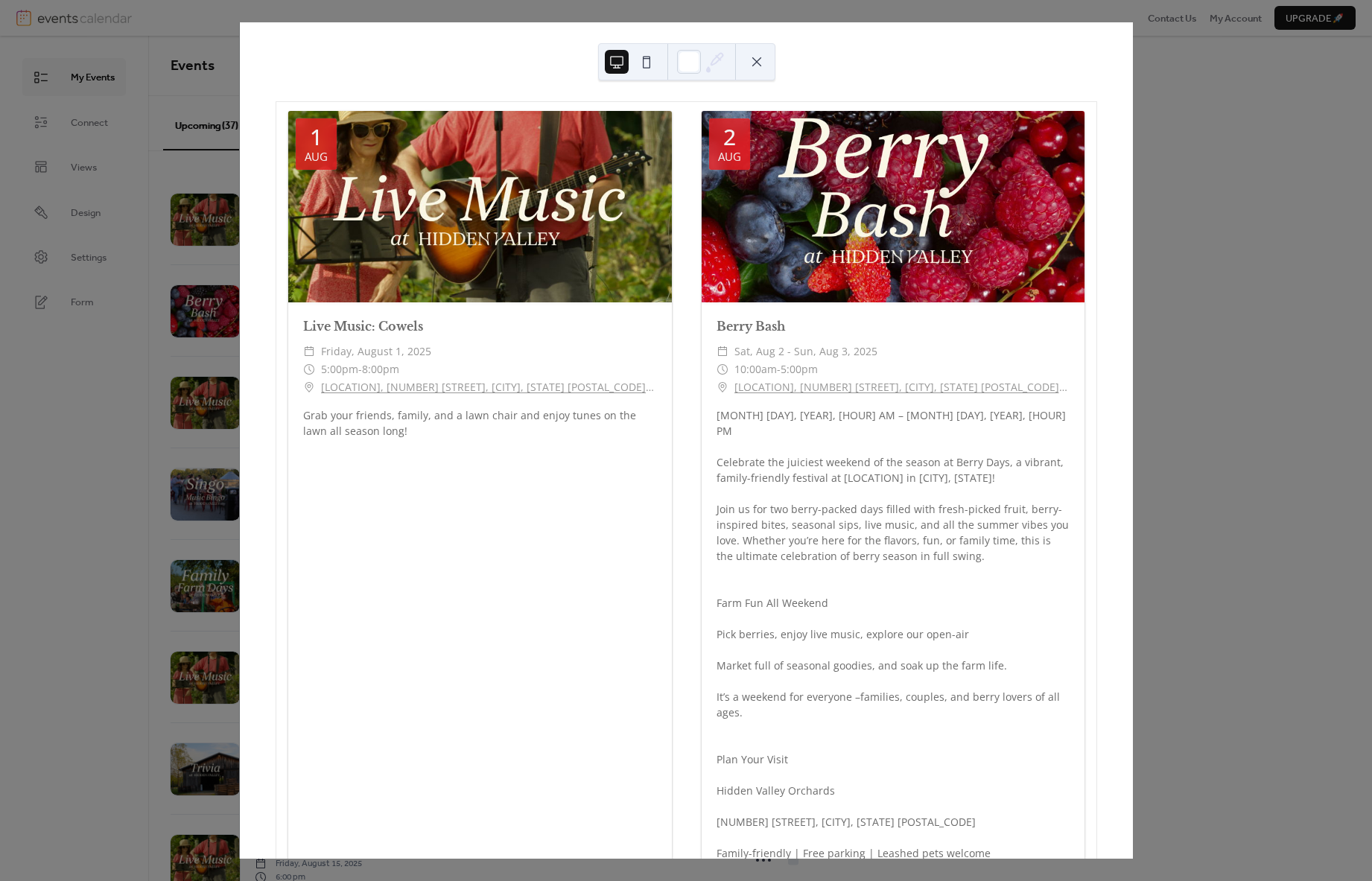 click at bounding box center [757, 62] 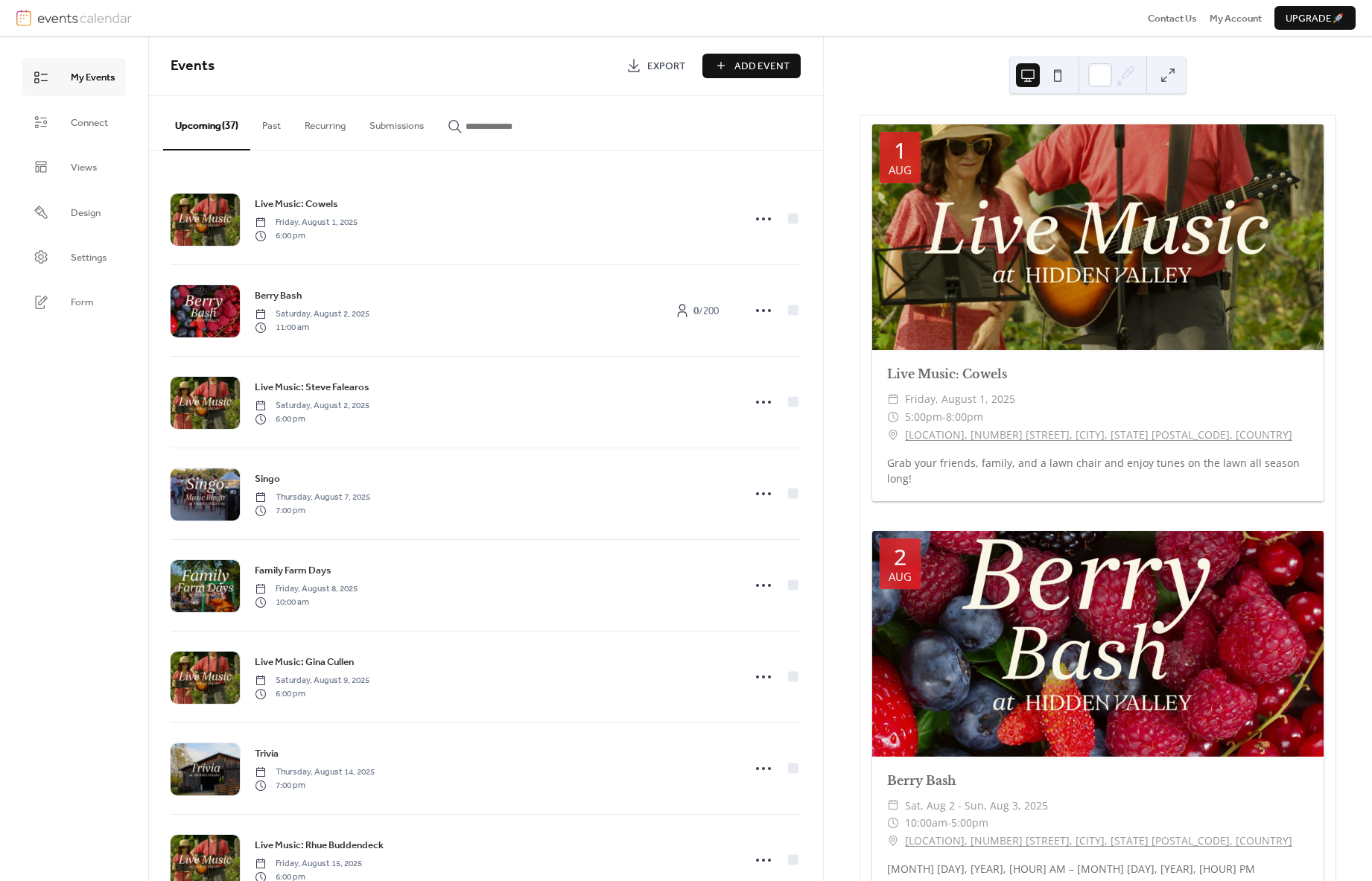 click on "My Events" at bounding box center [74, 77] 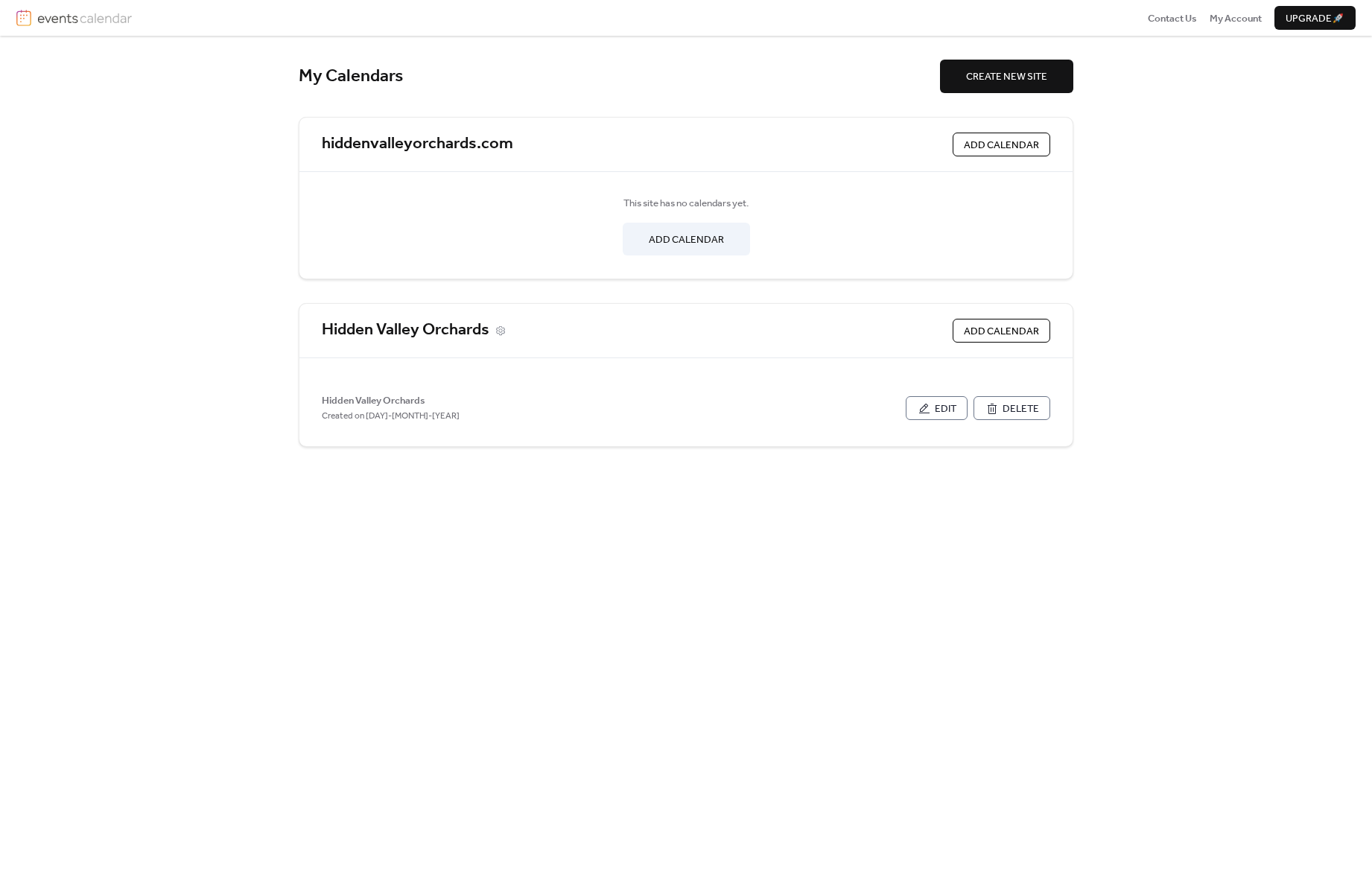 click on "Hidden Valley Orchards" at bounding box center [405, 331] 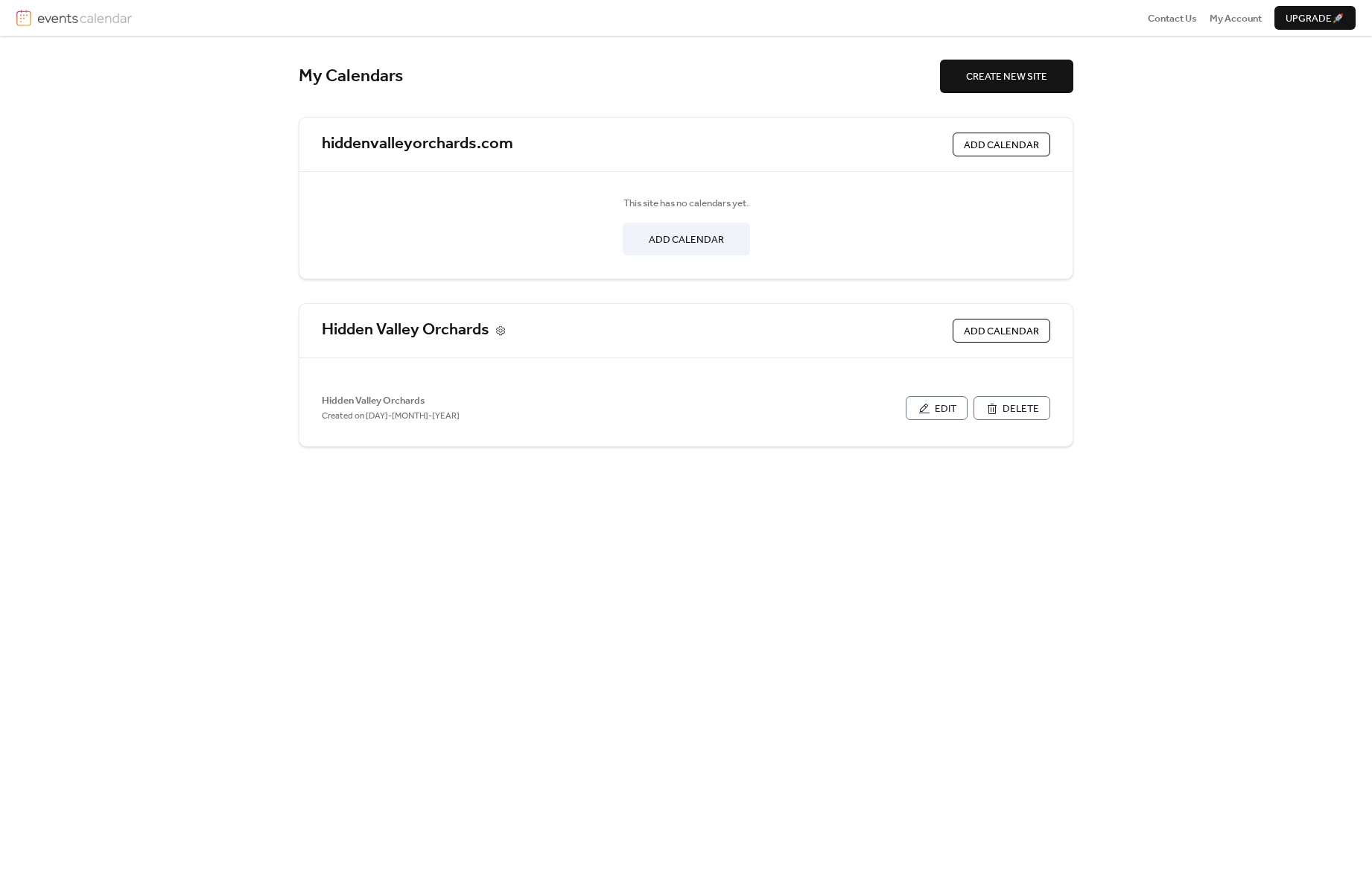click 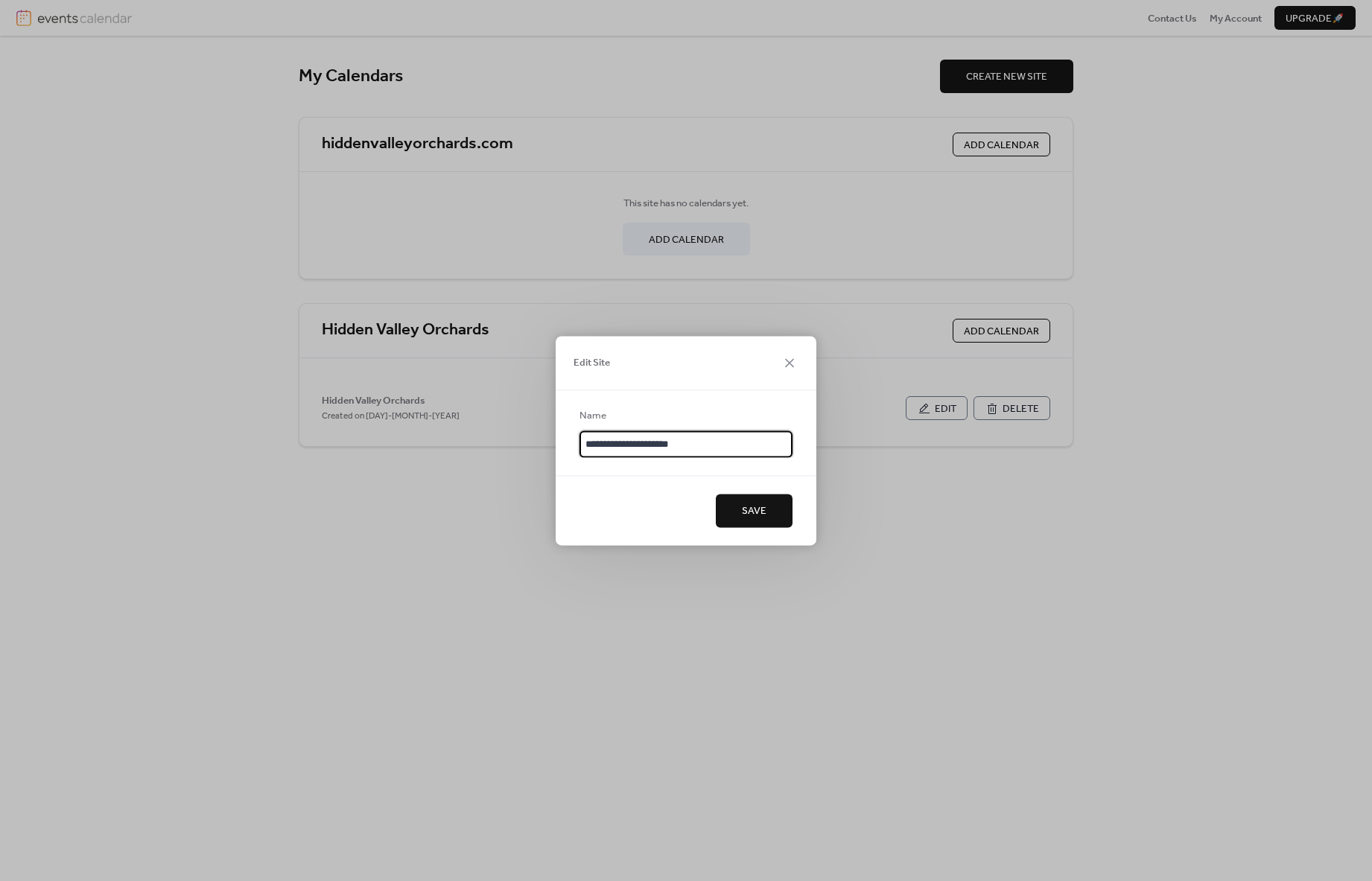 click on "**********" at bounding box center [686, 444] 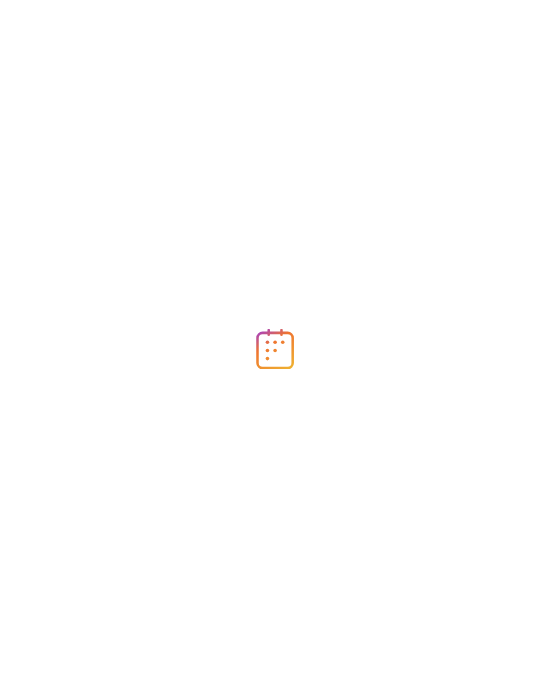scroll, scrollTop: 0, scrollLeft: 0, axis: both 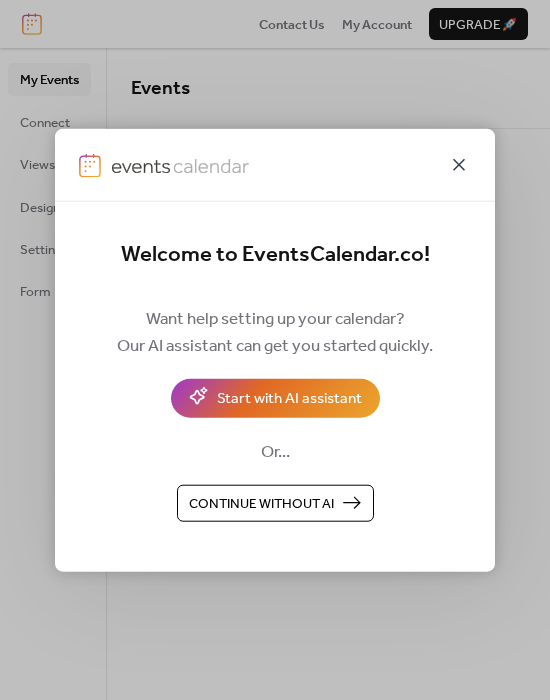 click 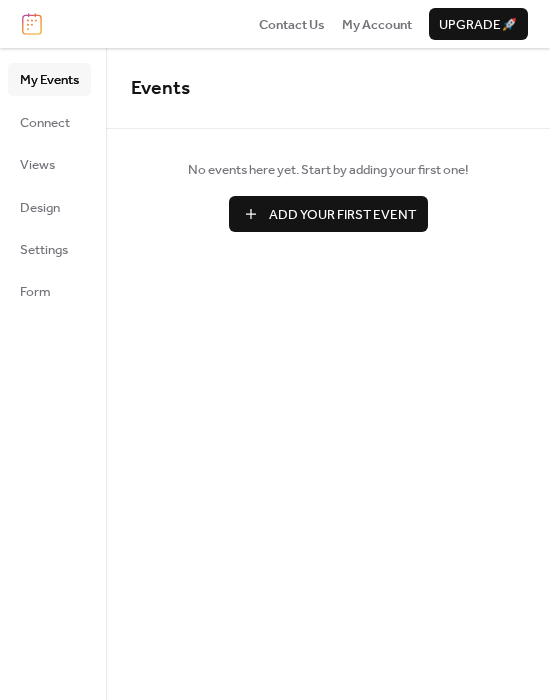 click at bounding box center [32, 24] 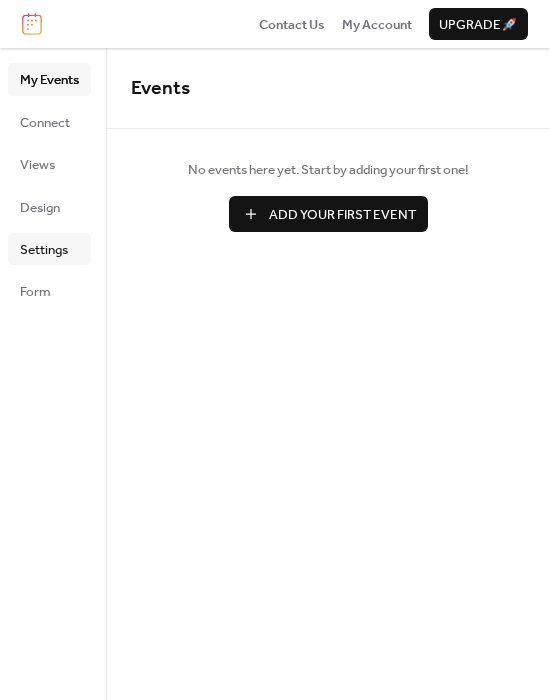 click on "Settings" at bounding box center [49, 249] 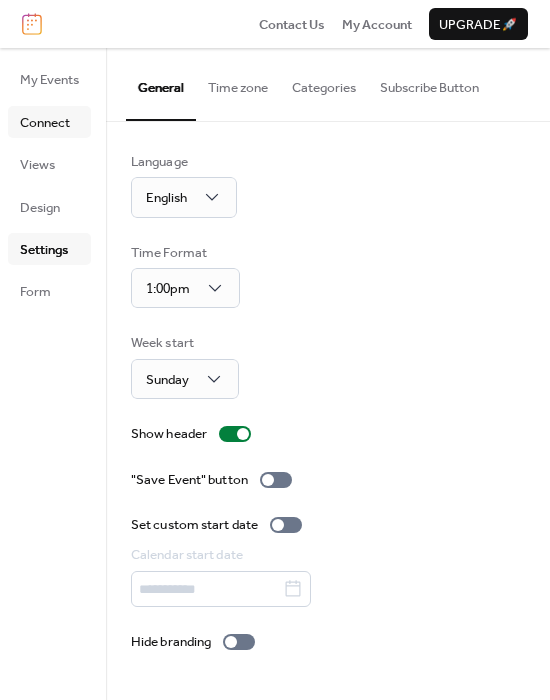click on "Connect" at bounding box center [45, 123] 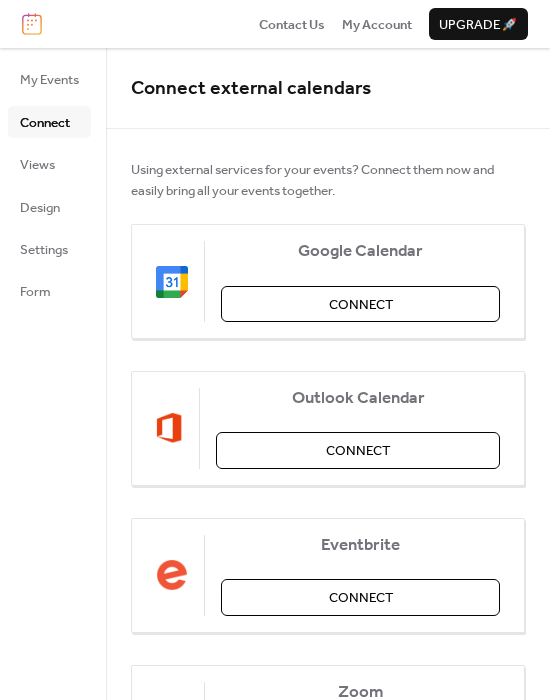 click on "My Events Connect Views Design Settings Form" at bounding box center (49, 185) 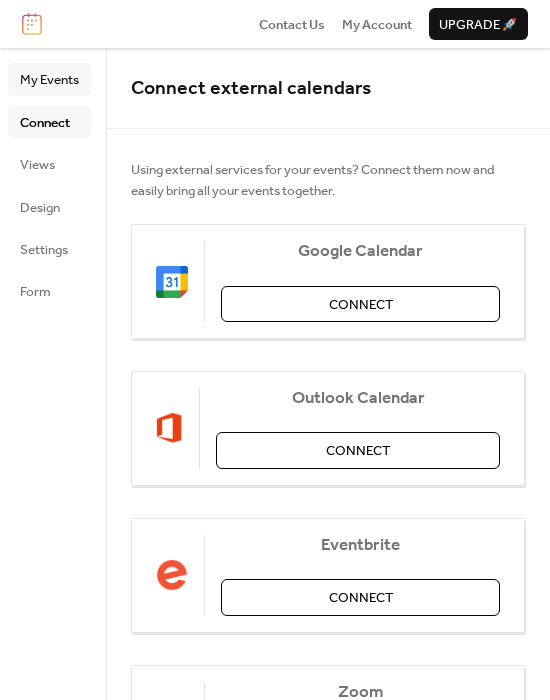 click on "My Events" at bounding box center [49, 80] 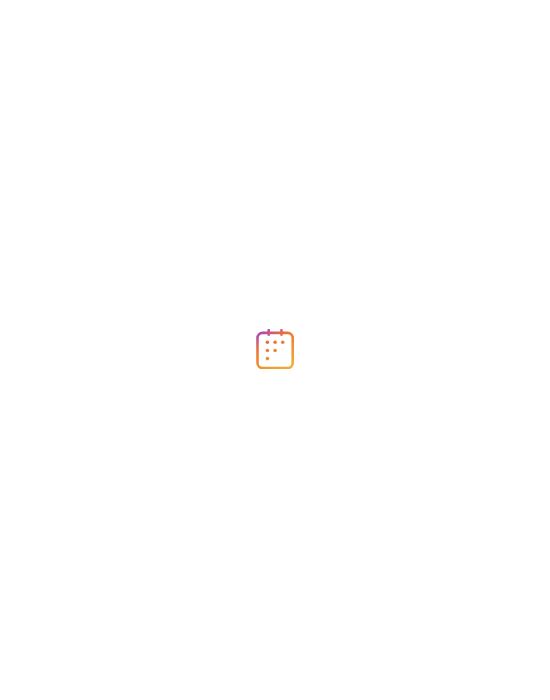 scroll, scrollTop: 0, scrollLeft: 0, axis: both 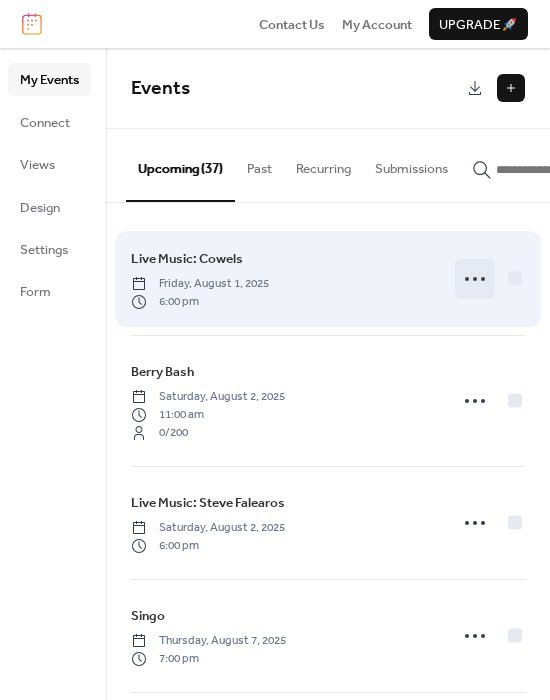 click 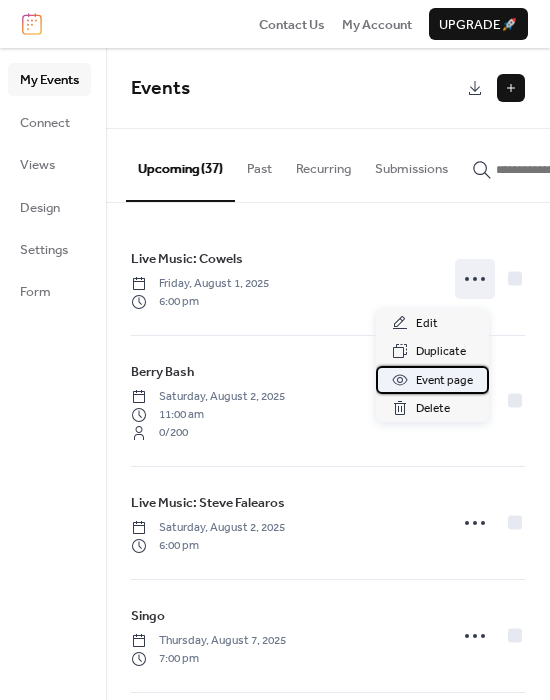click on "Event page" at bounding box center [444, 381] 